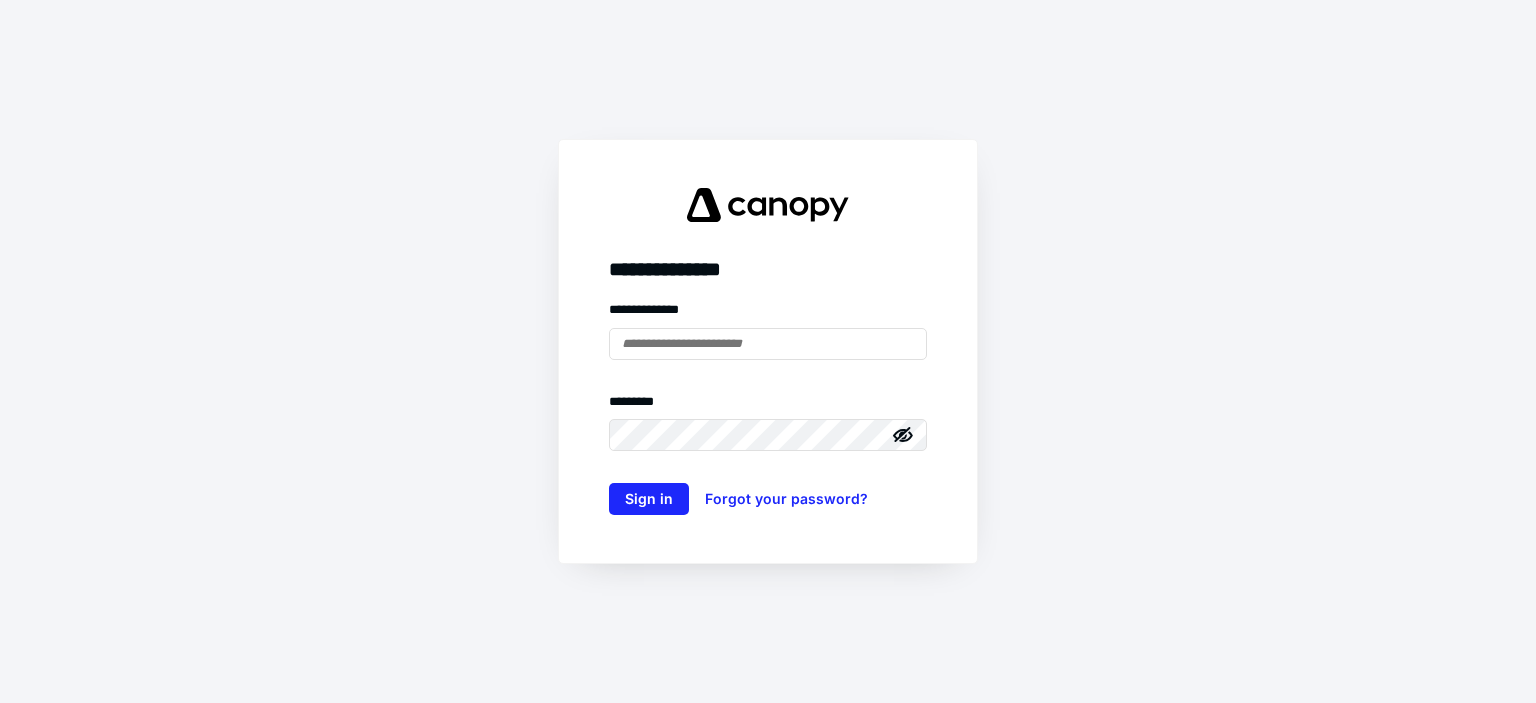 scroll, scrollTop: 0, scrollLeft: 0, axis: both 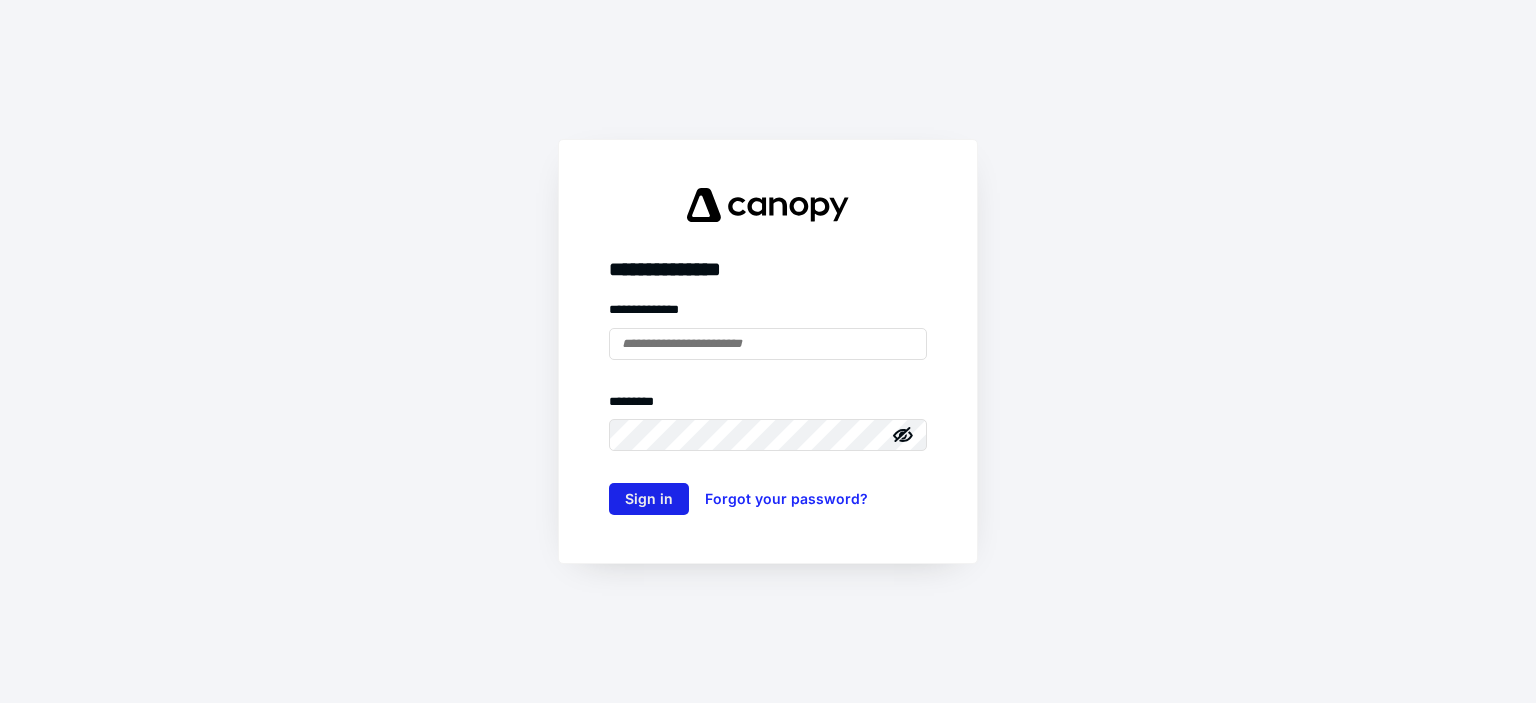 type on "**********" 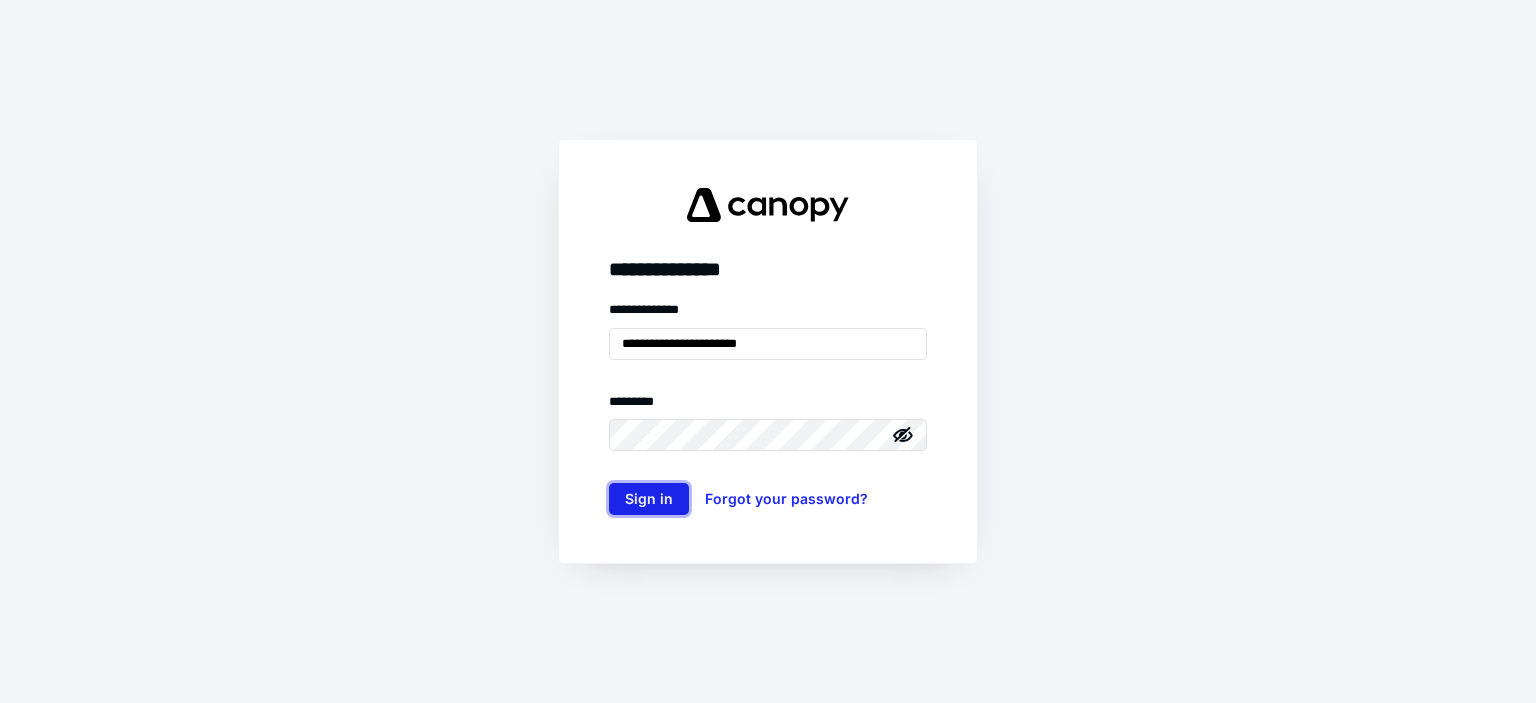 click on "Sign in" at bounding box center (649, 499) 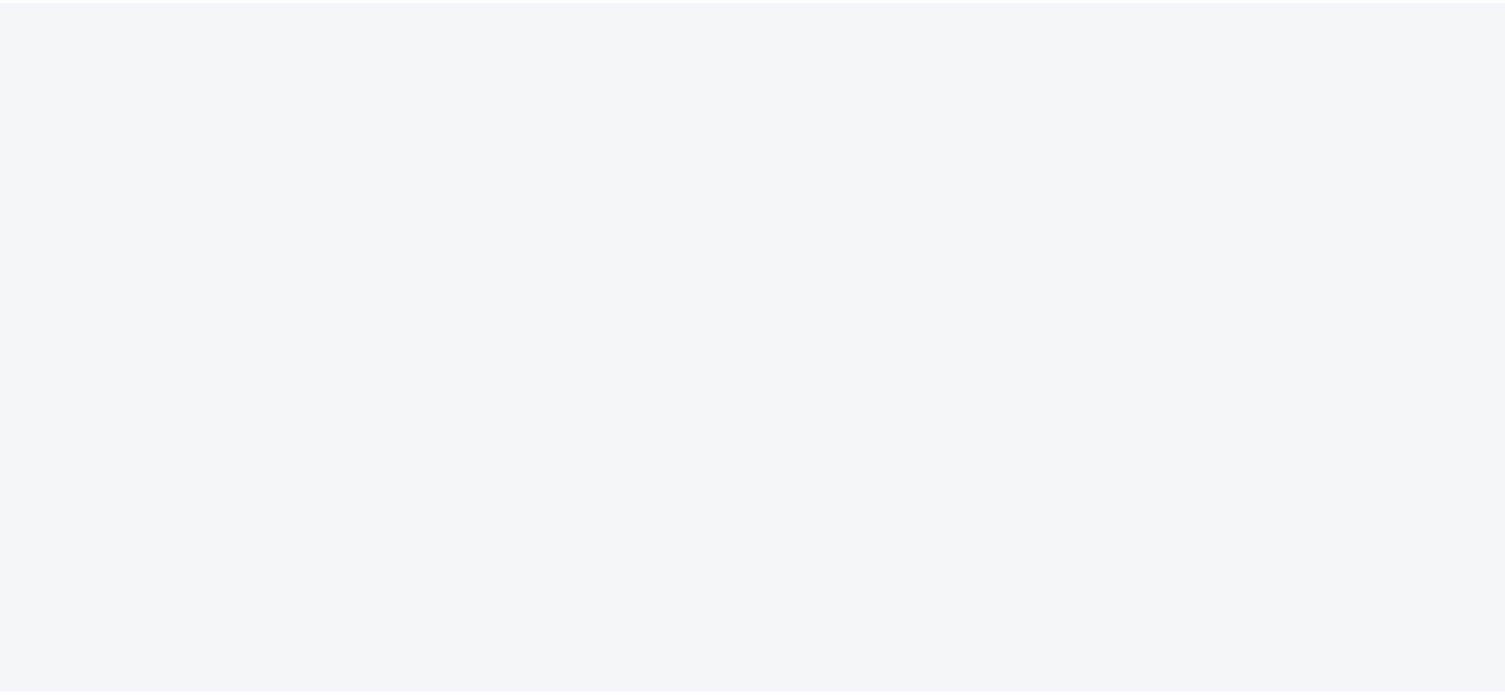 scroll, scrollTop: 0, scrollLeft: 0, axis: both 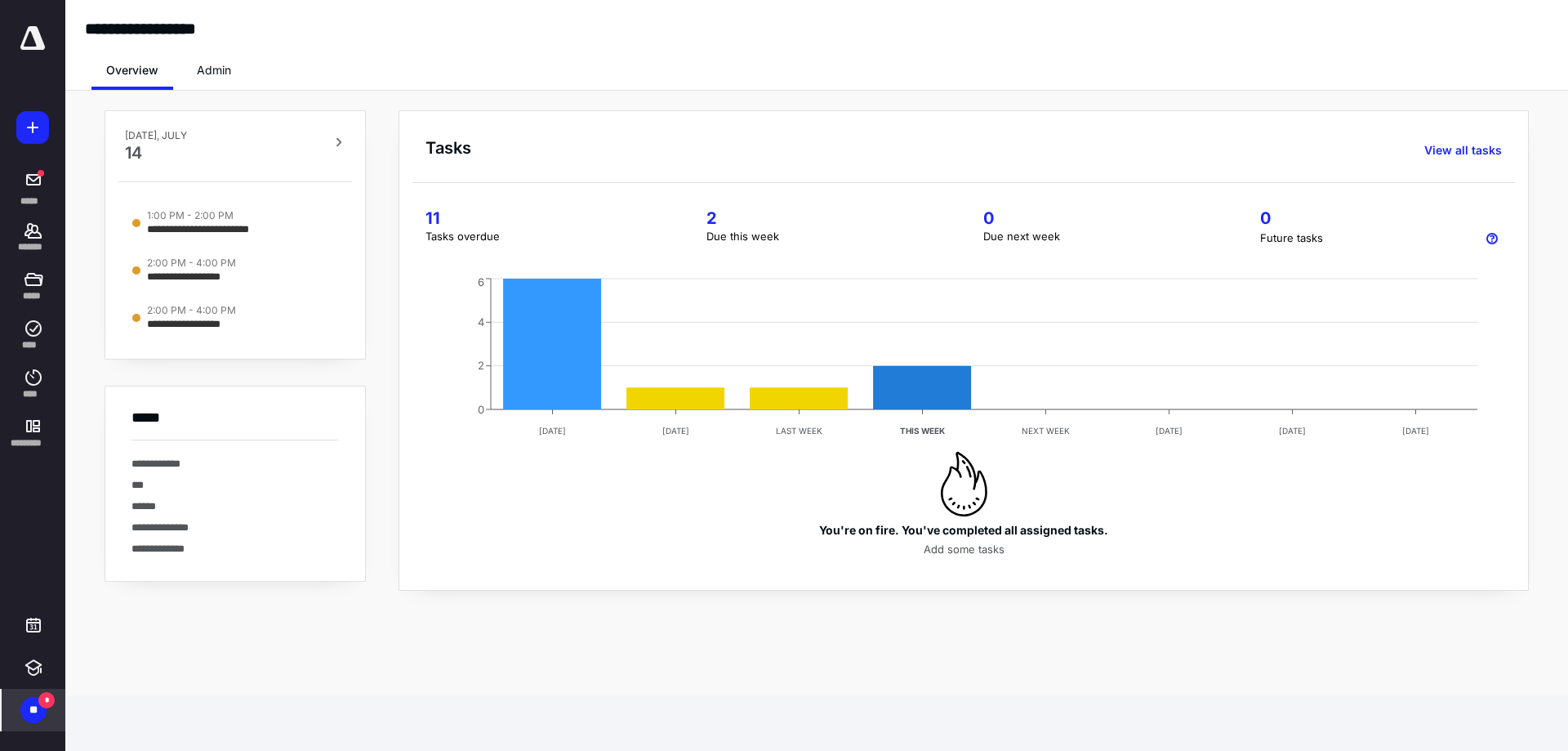 click on "*" at bounding box center [47, 700] 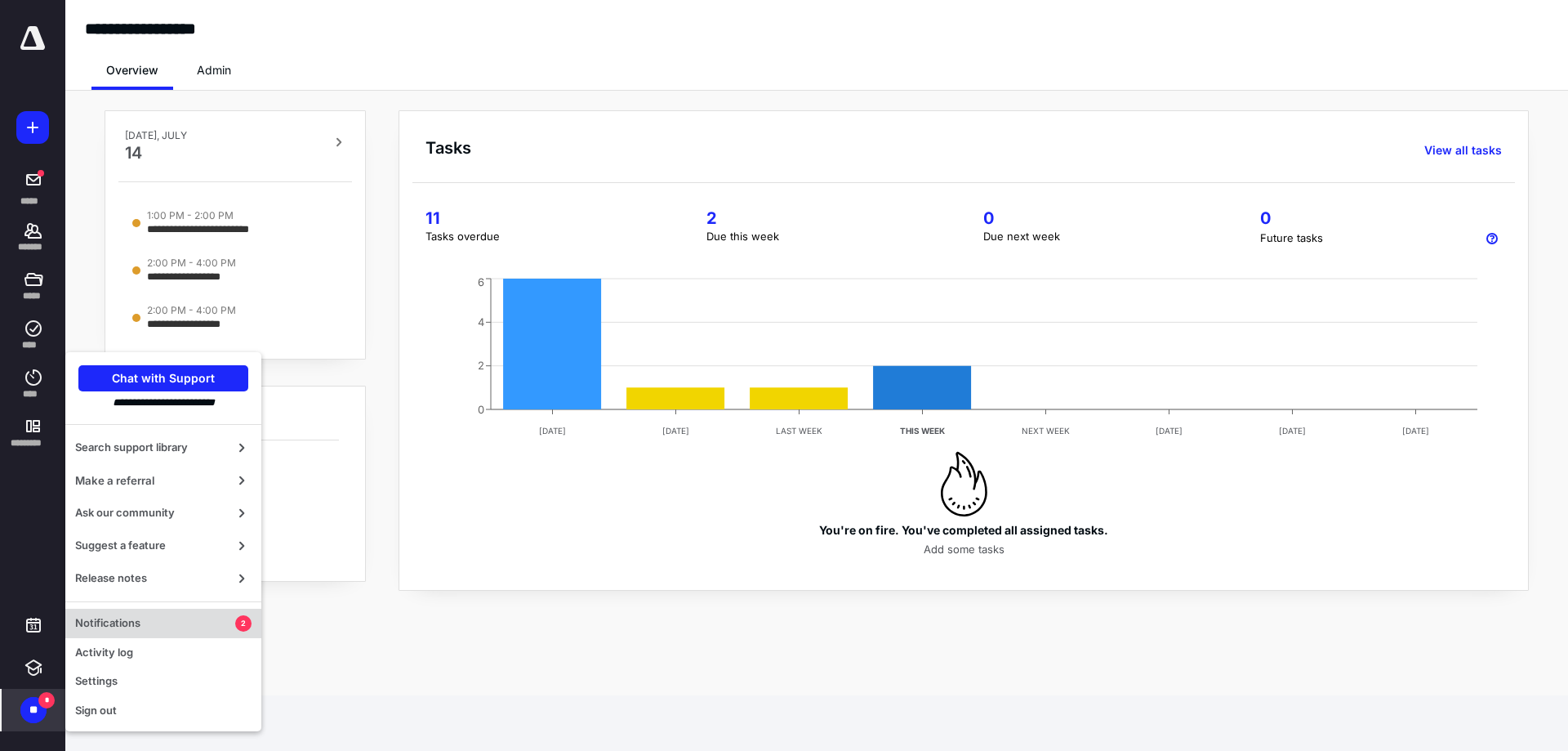 click on "Notifications" at bounding box center [155, 624] 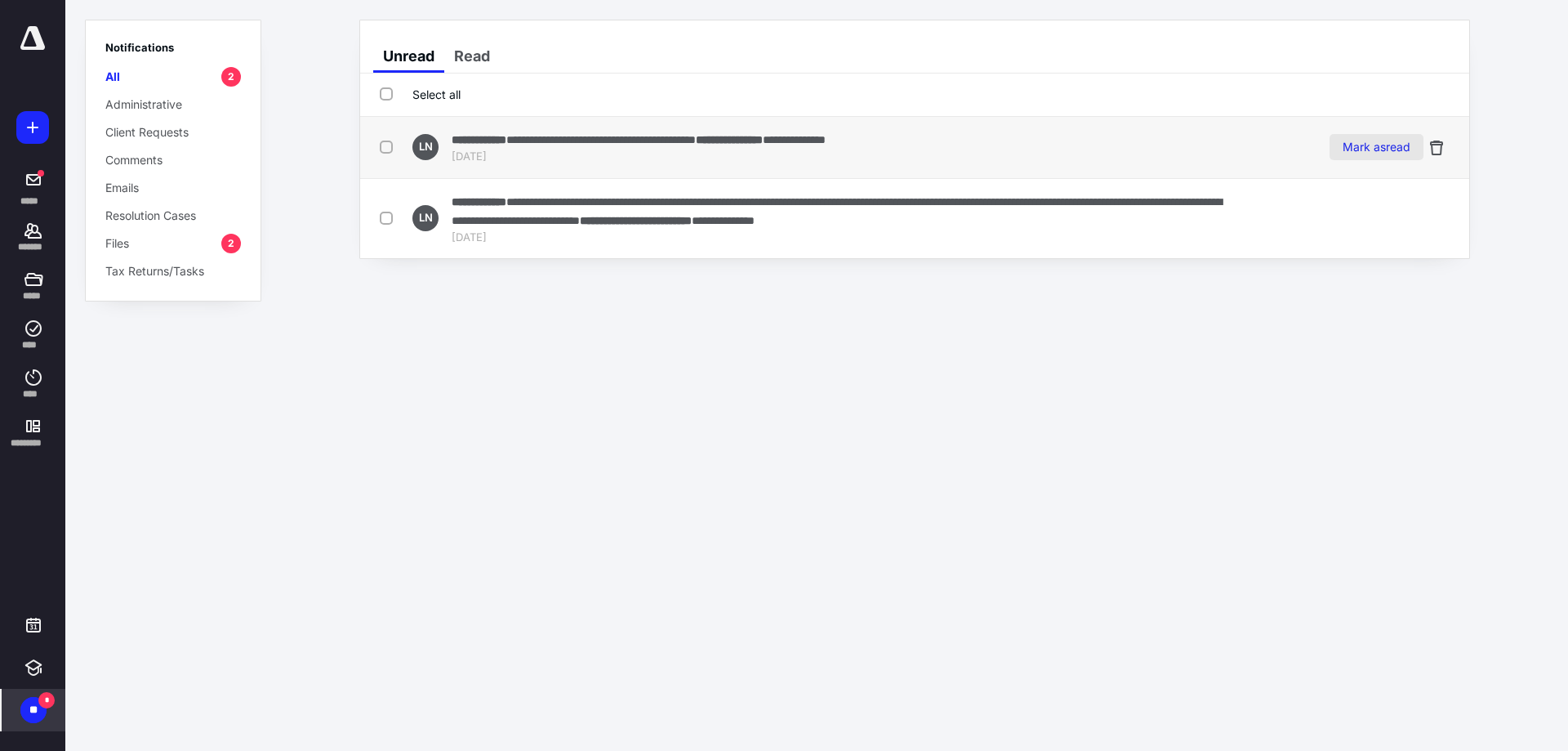 click on "Mark as  read" at bounding box center [1376, 147] 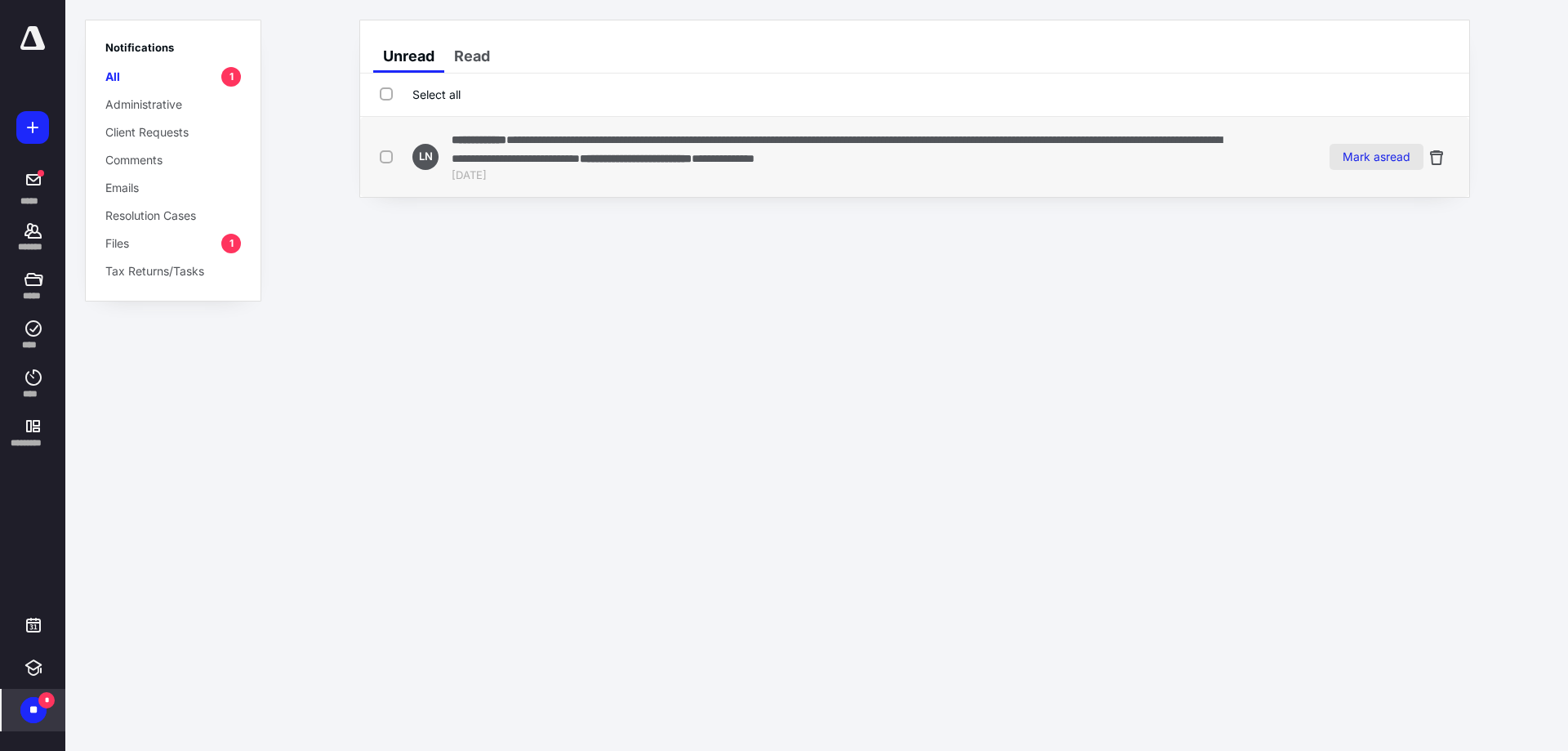 click on "Mark as  read" at bounding box center (1376, 157) 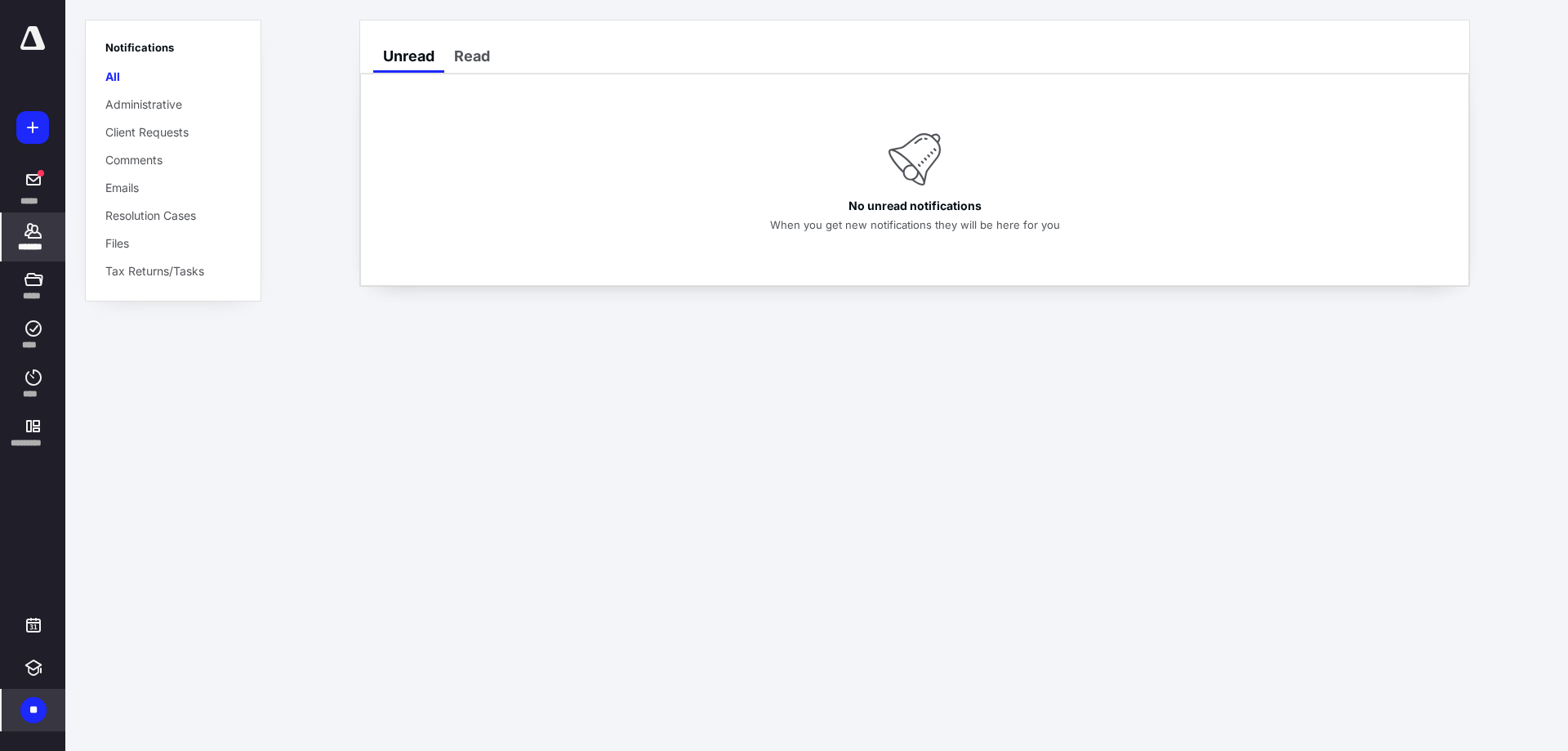click on "*******" at bounding box center [33, 237] 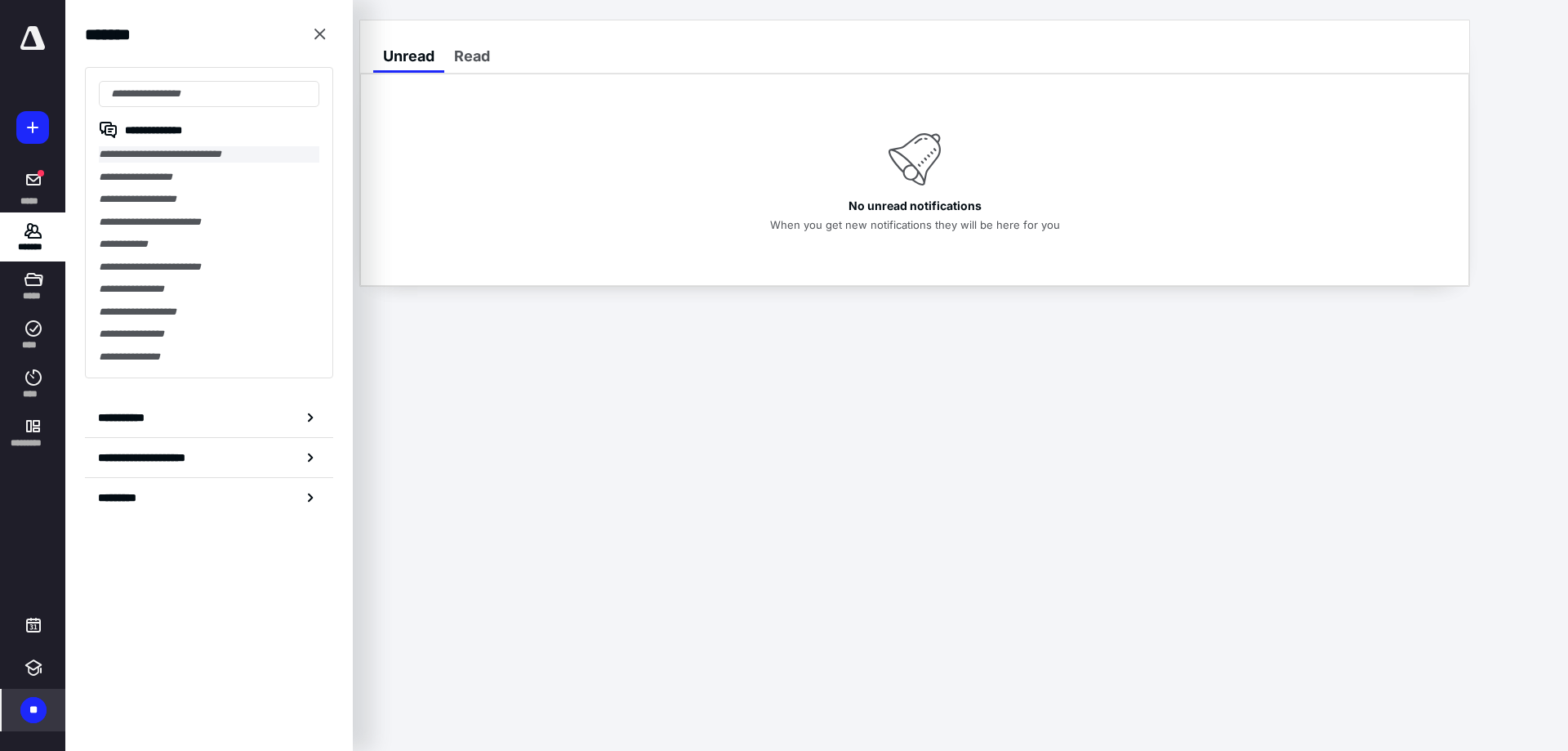 click on "**********" at bounding box center [209, 154] 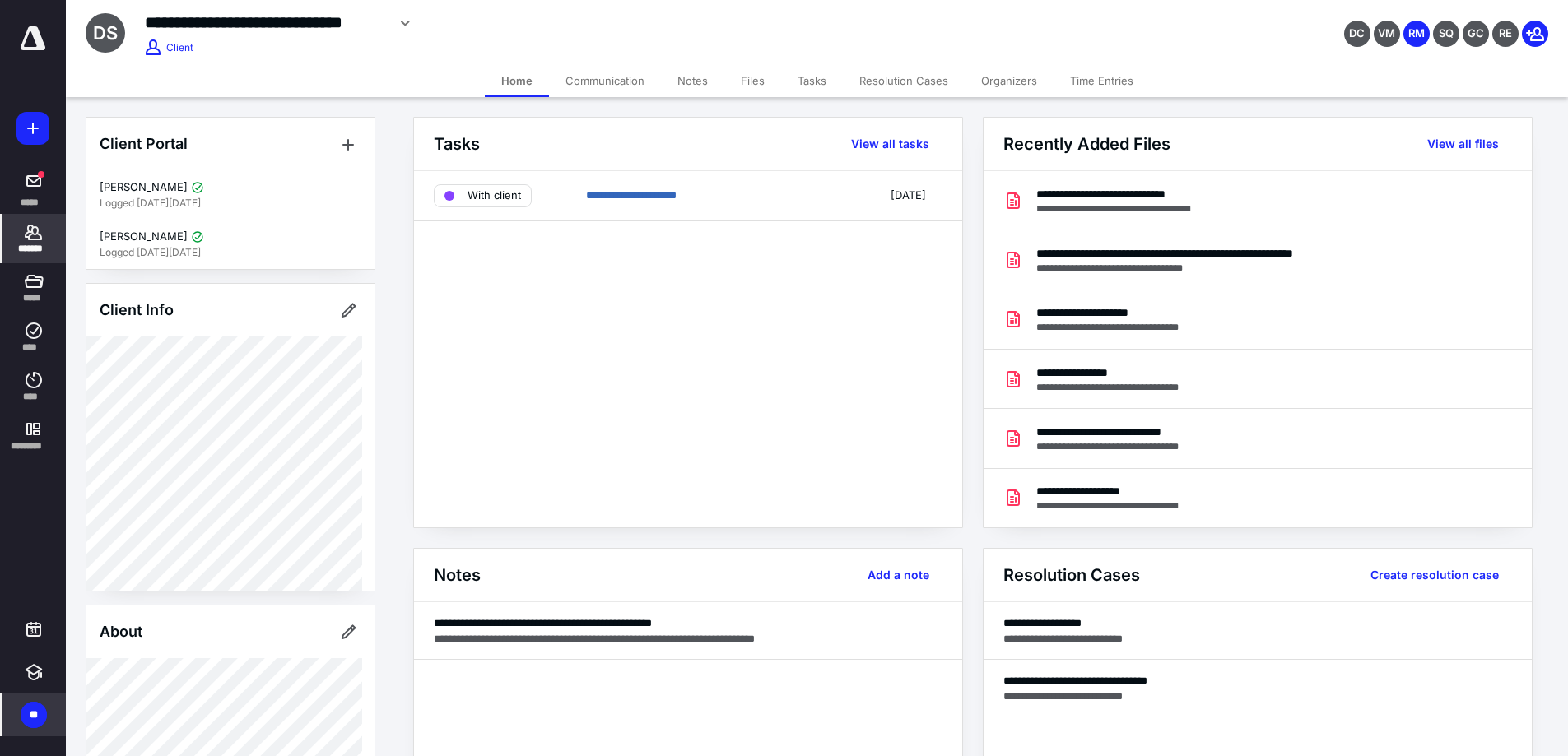click on "Communication" at bounding box center [605, 81] 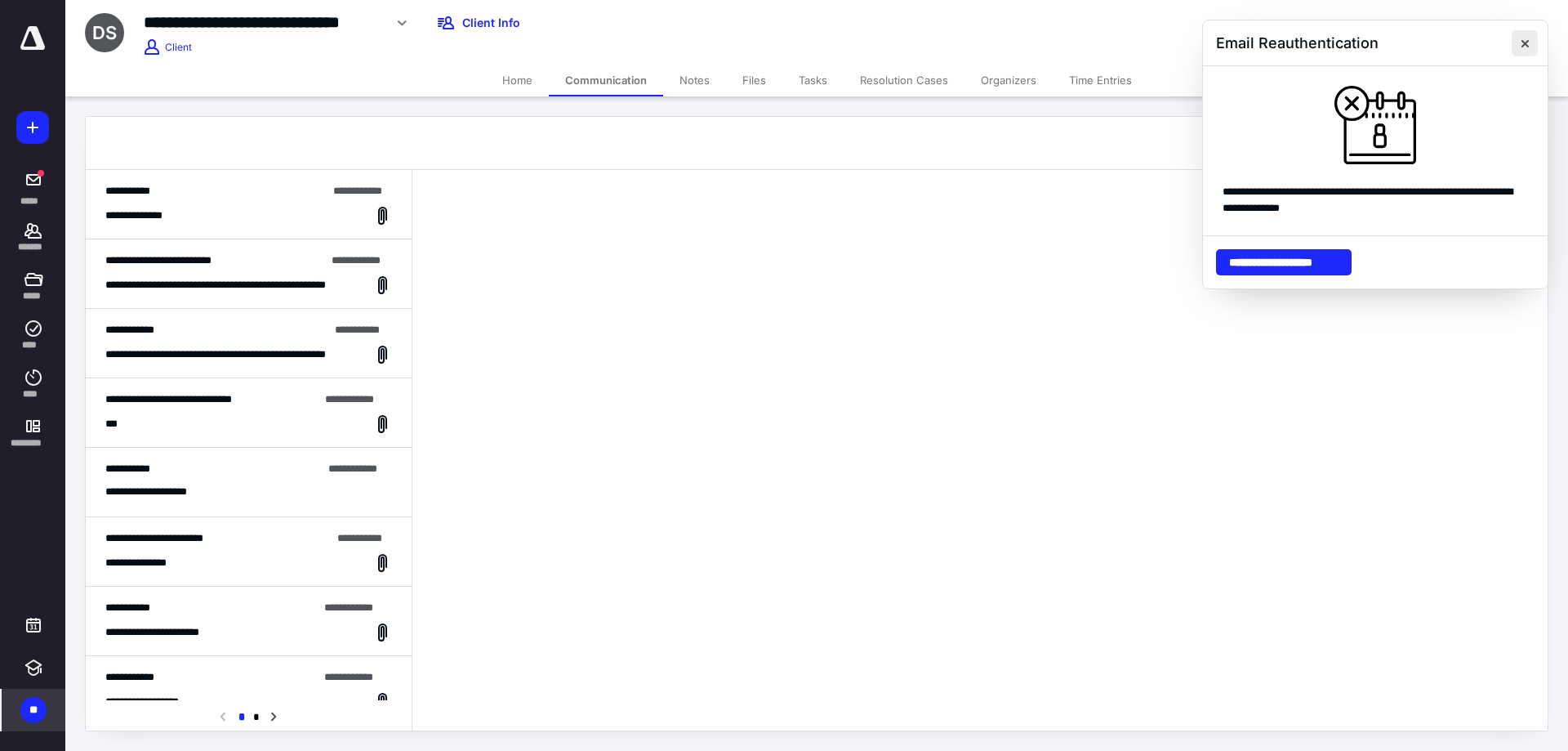 click at bounding box center (1525, 43) 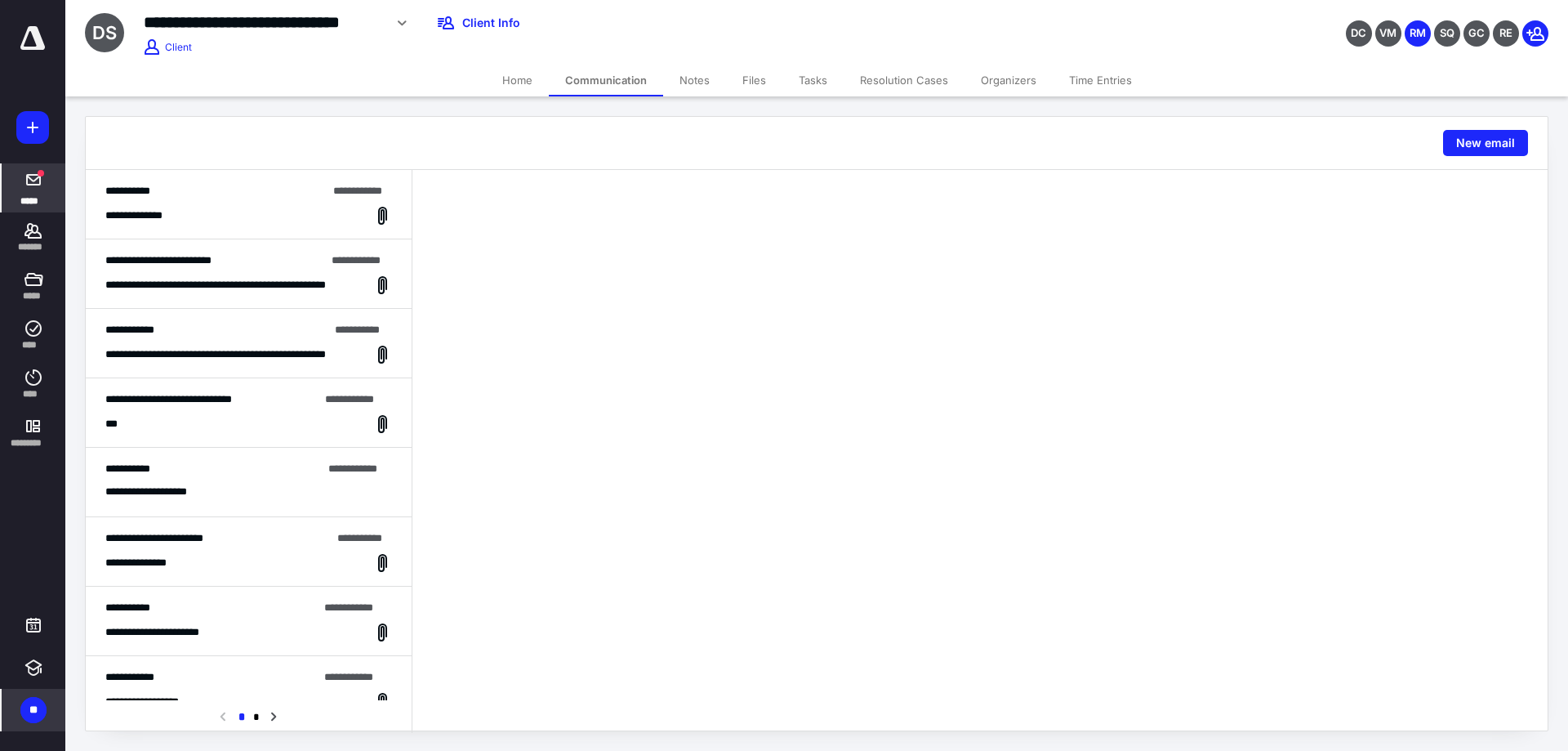 click 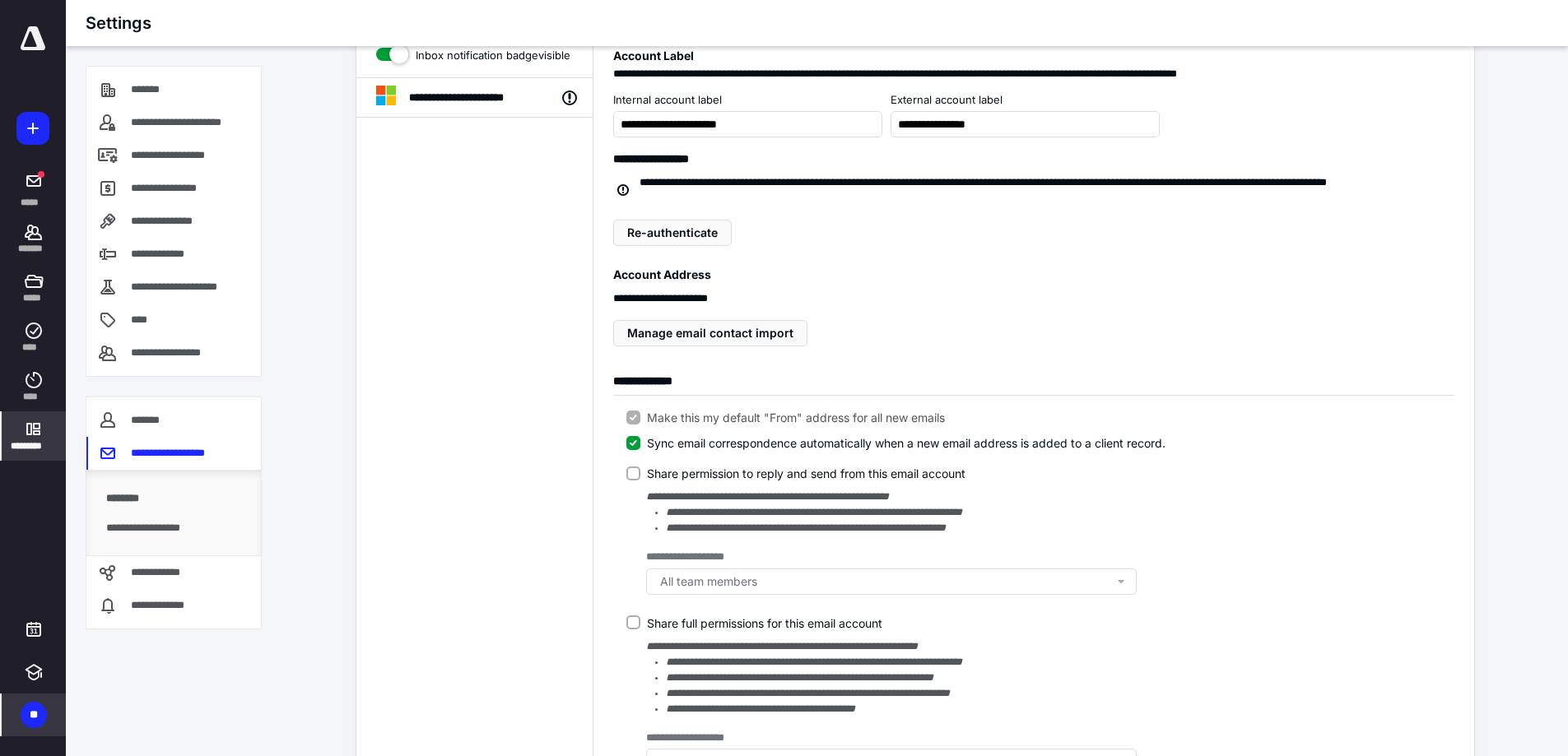 scroll, scrollTop: 0, scrollLeft: 0, axis: both 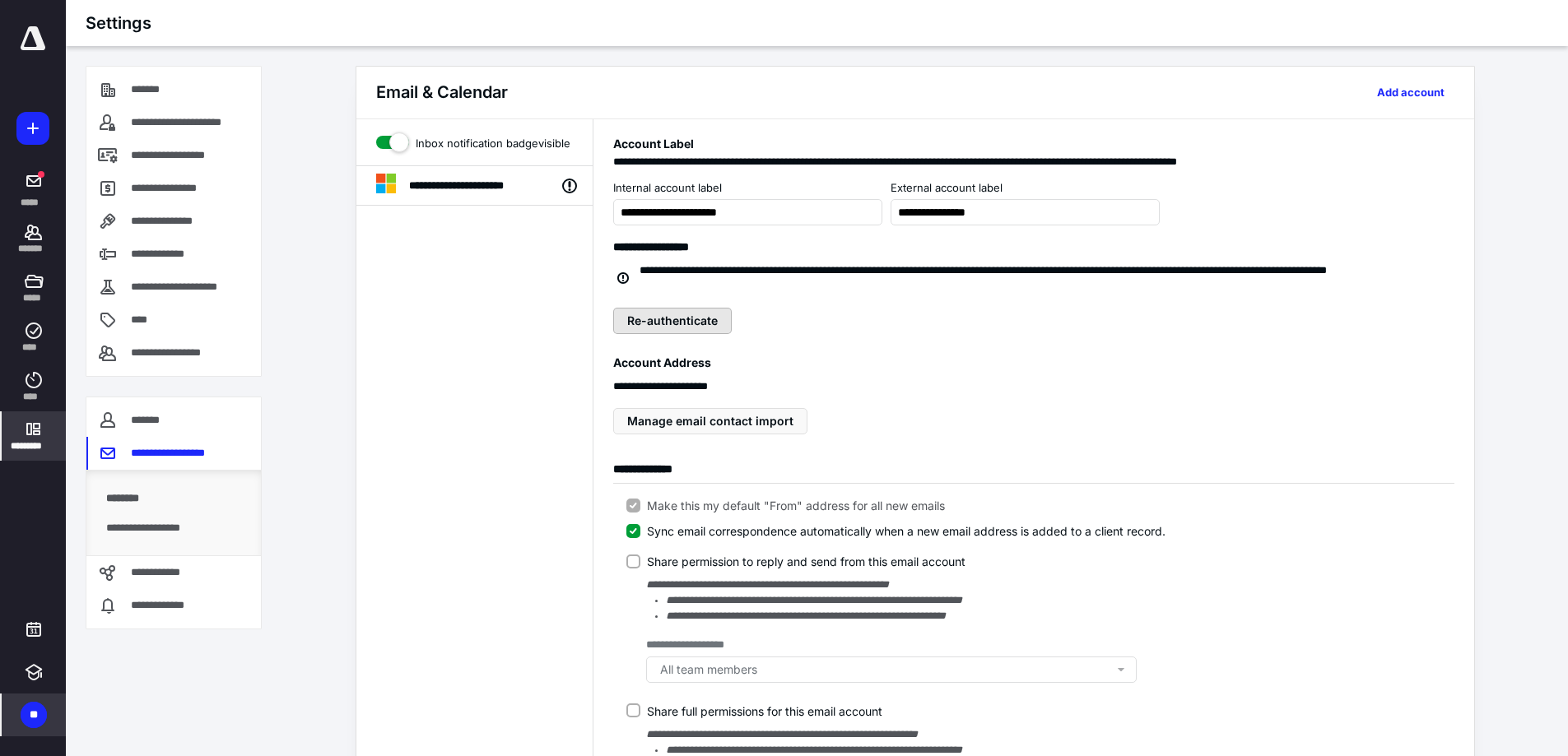click on "Re-authenticate" at bounding box center [672, 321] 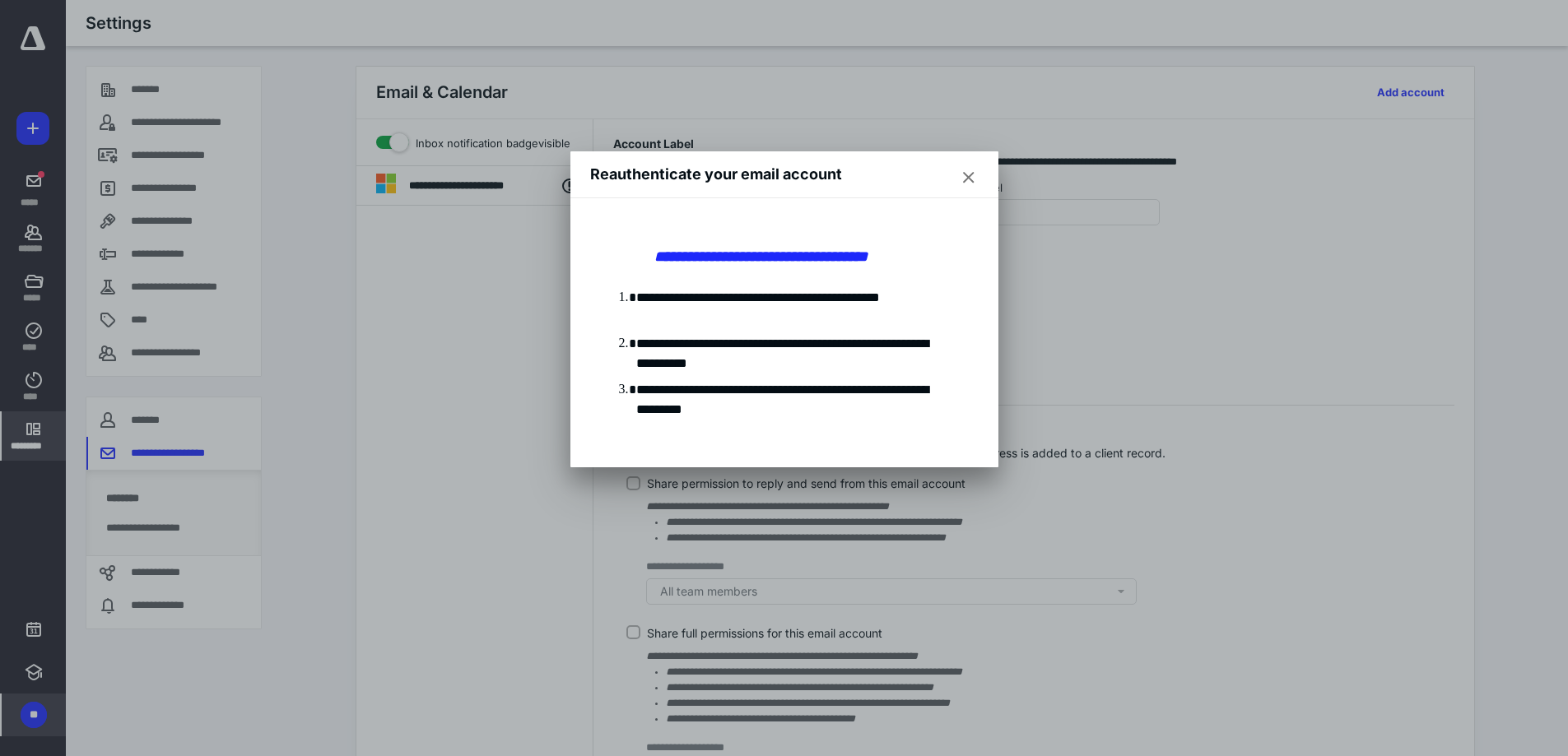 click at bounding box center [969, 178] 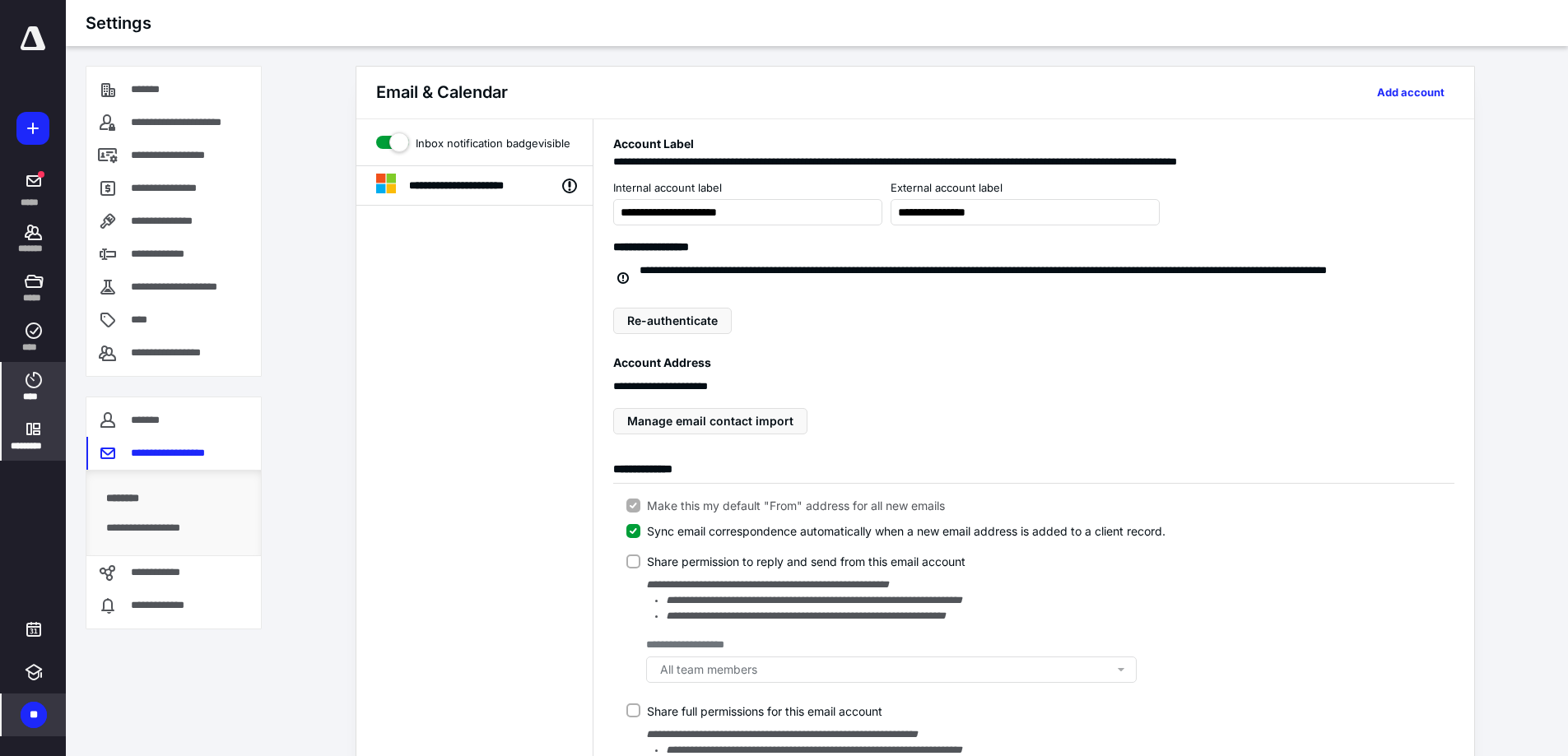 click on "****" at bounding box center (34, 397) 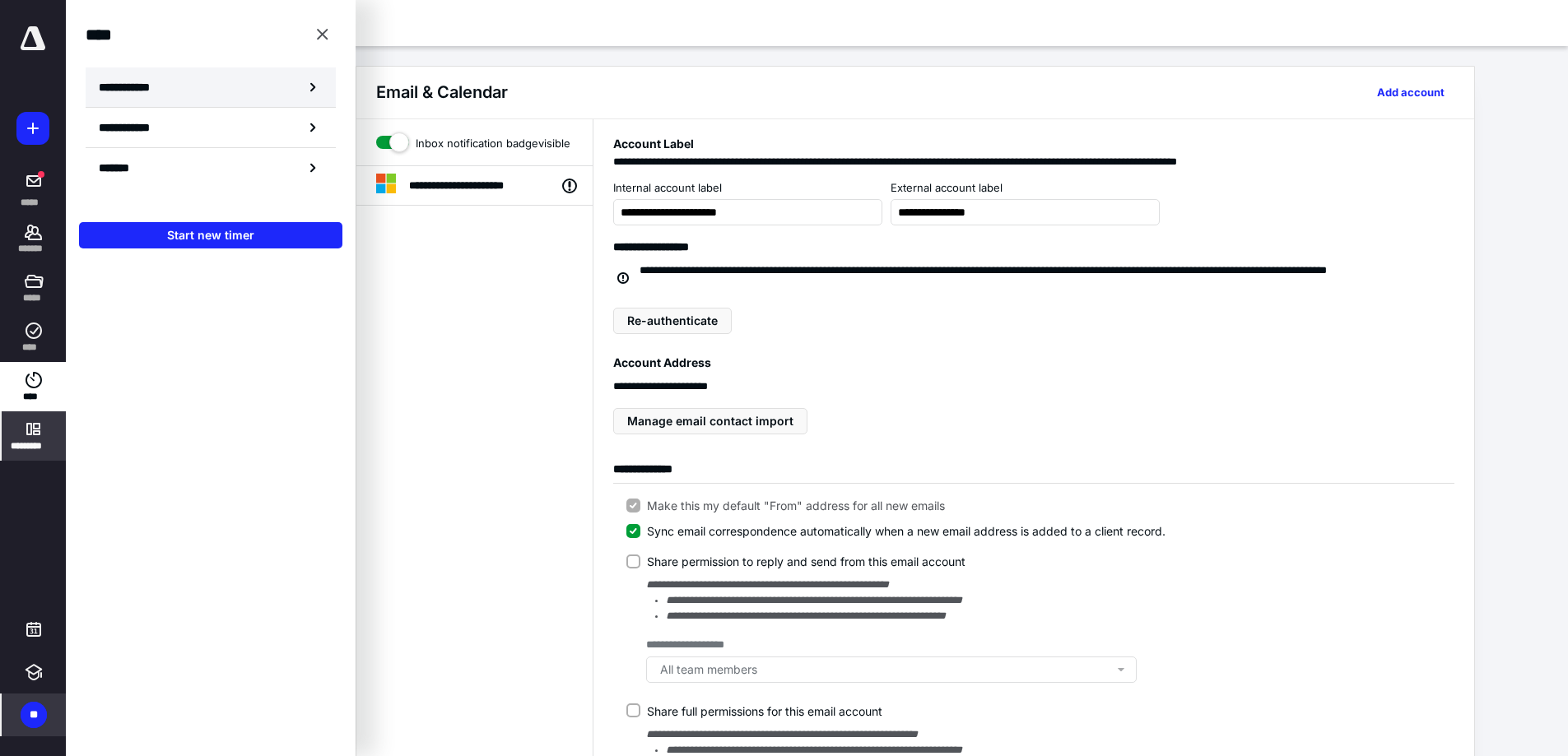 click on "**********" at bounding box center (211, 87) 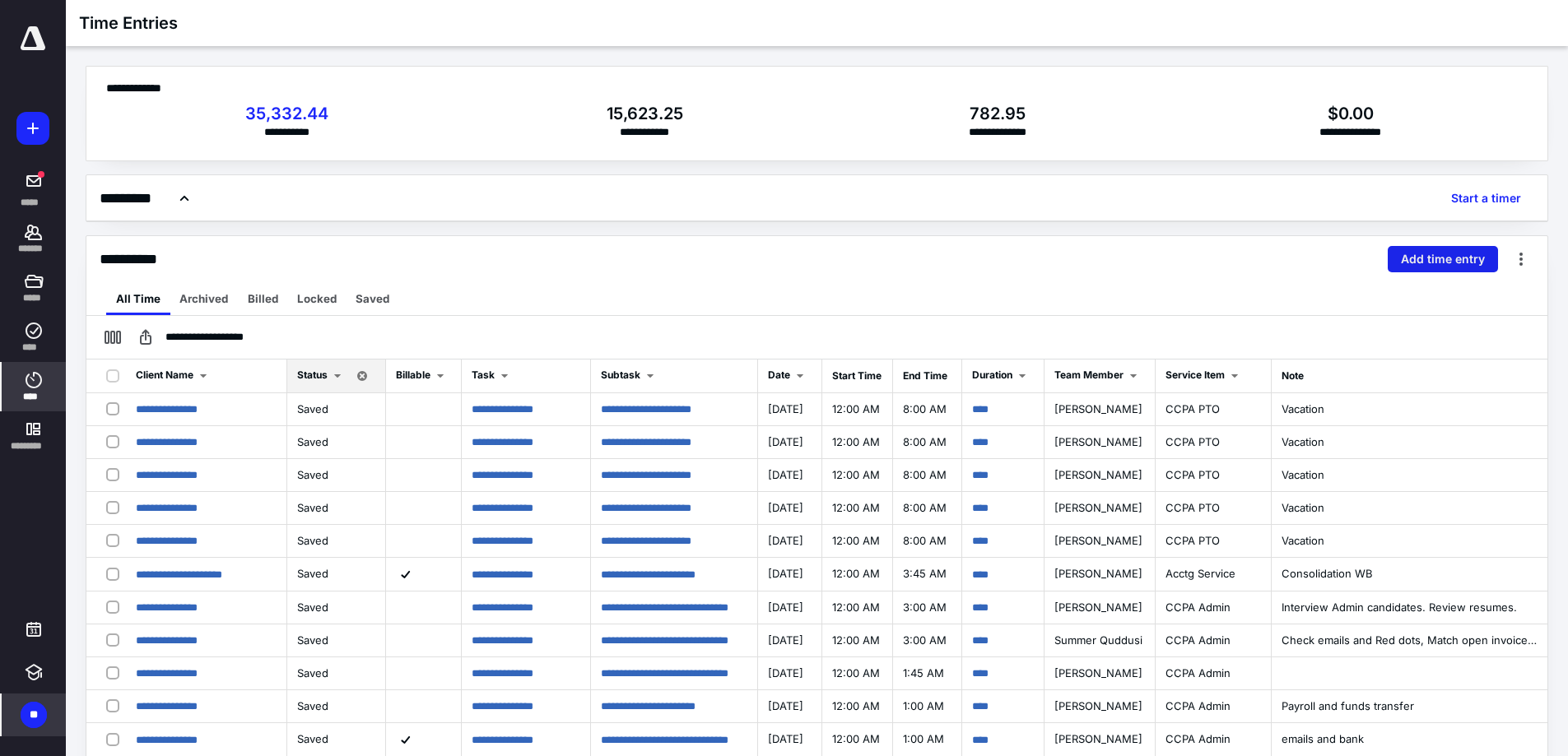 click on "Add time entry" at bounding box center [1443, 259] 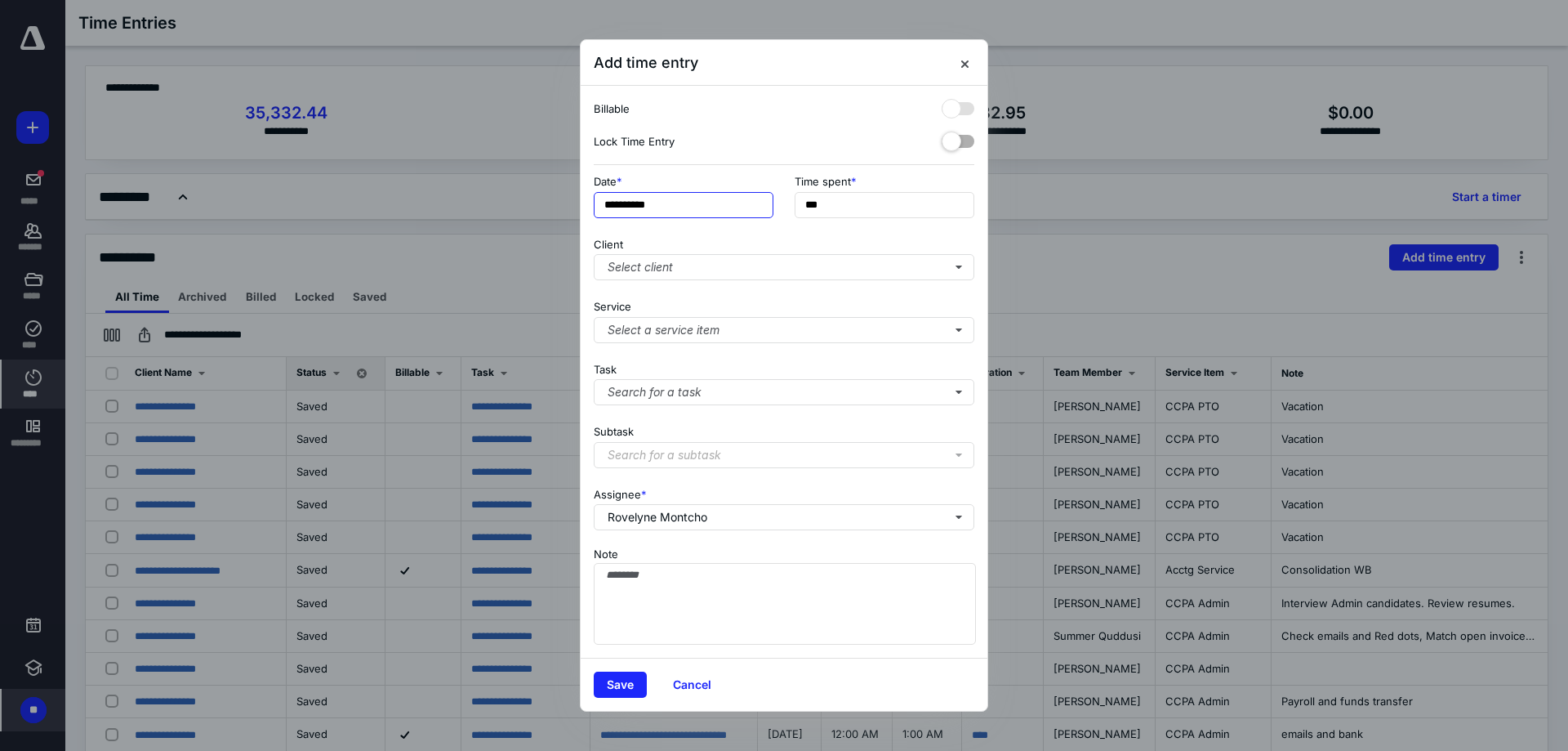 click on "**********" at bounding box center [684, 205] 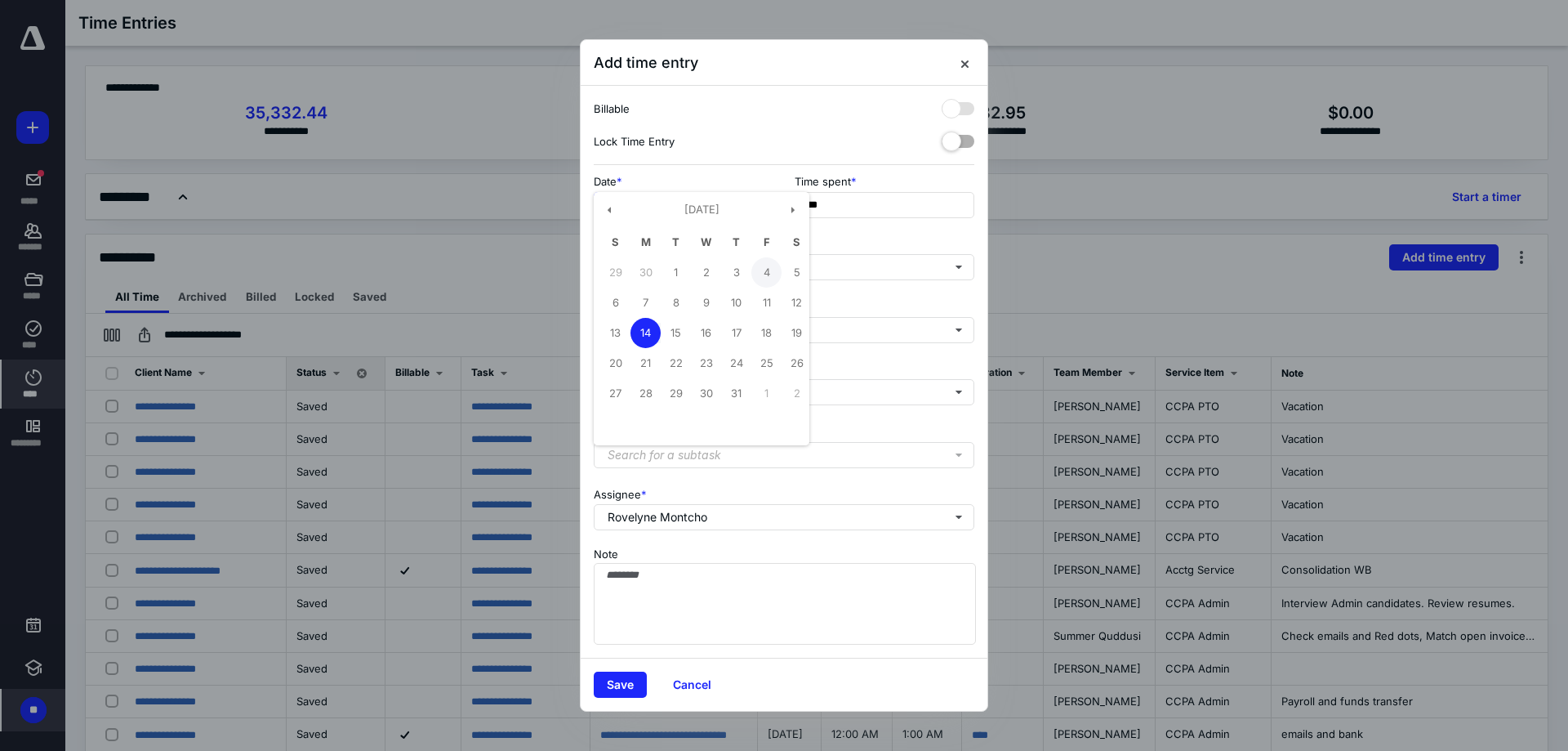 click on "4" at bounding box center (766, 272) 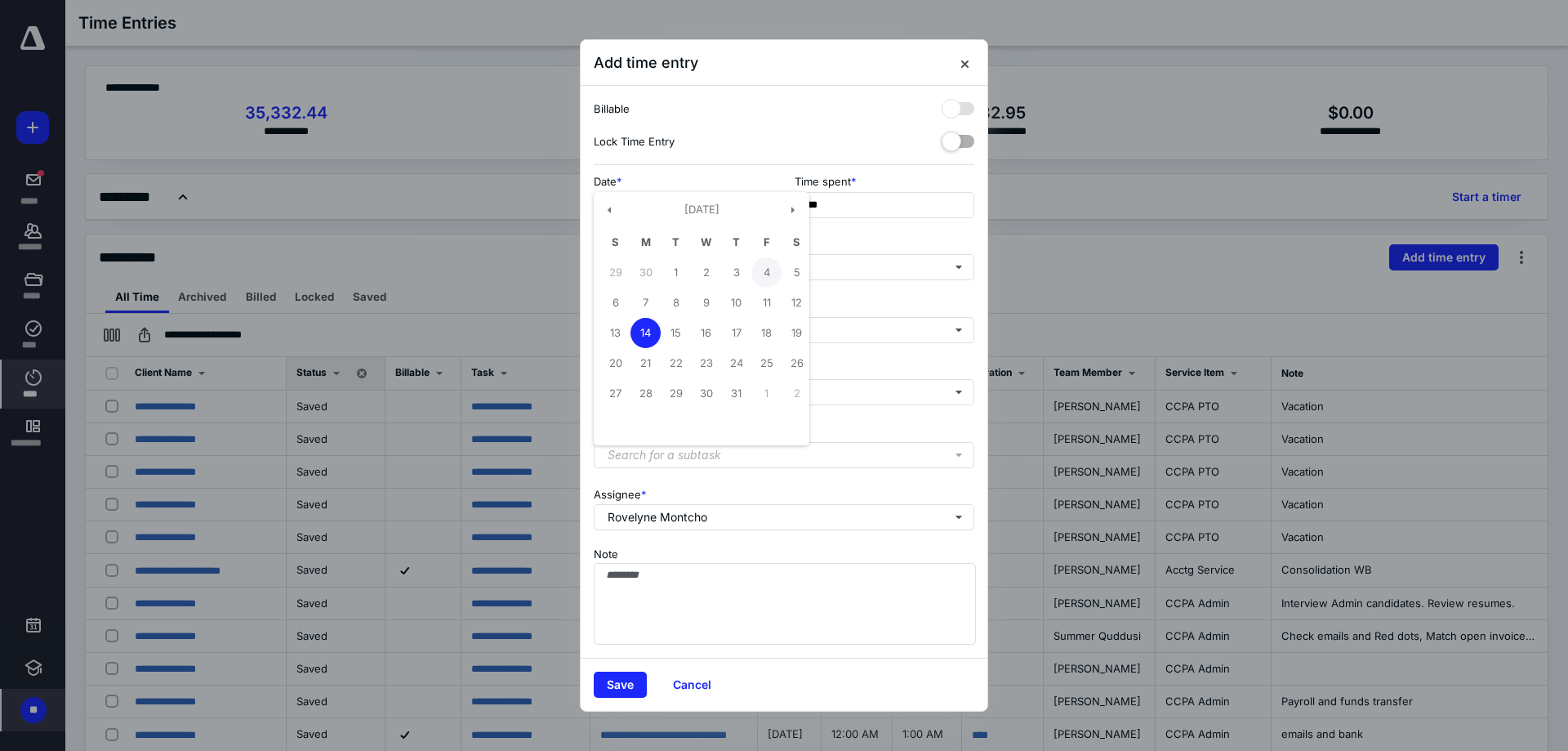 type on "**********" 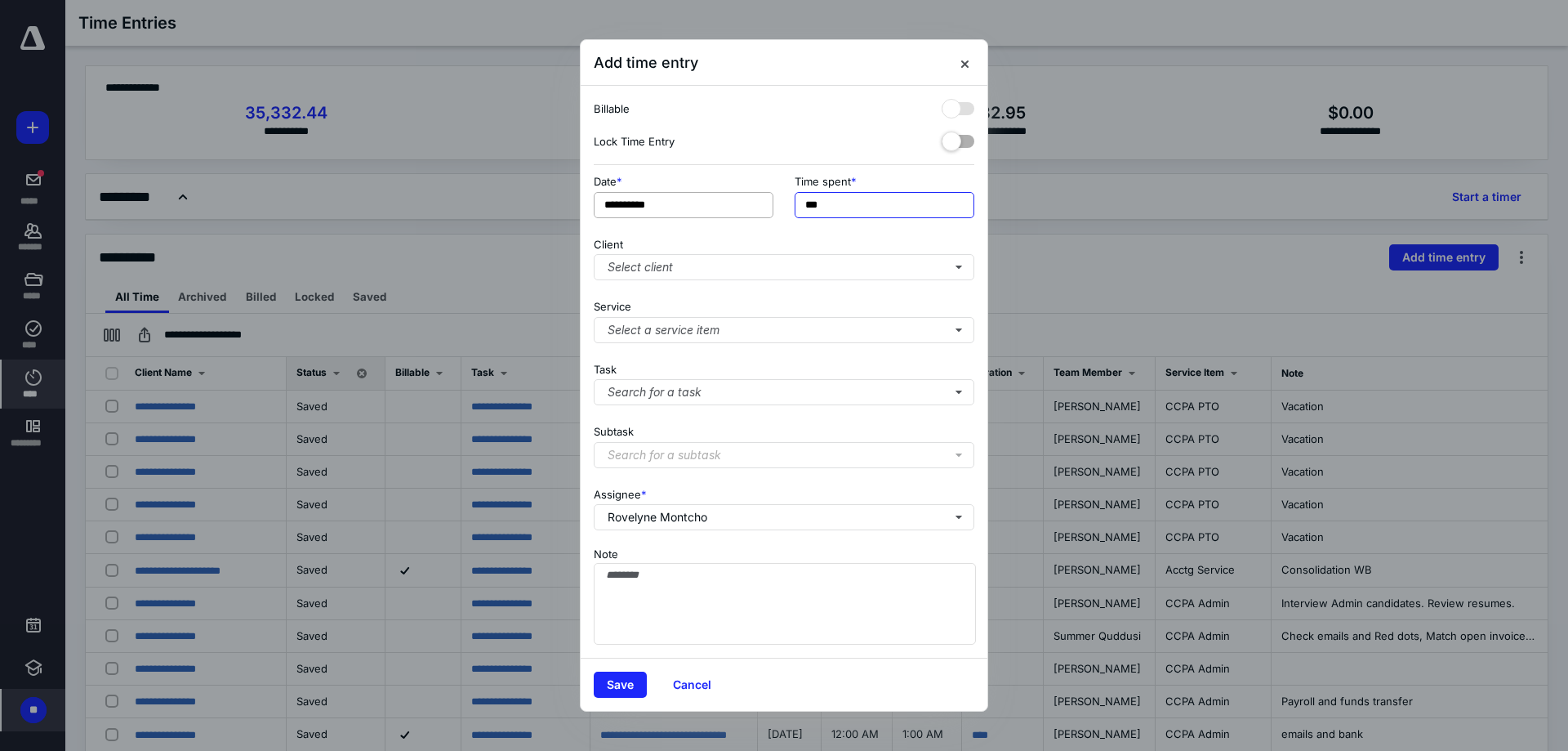 drag, startPoint x: 867, startPoint y: 212, endPoint x: 697, endPoint y: 201, distance: 170.35551 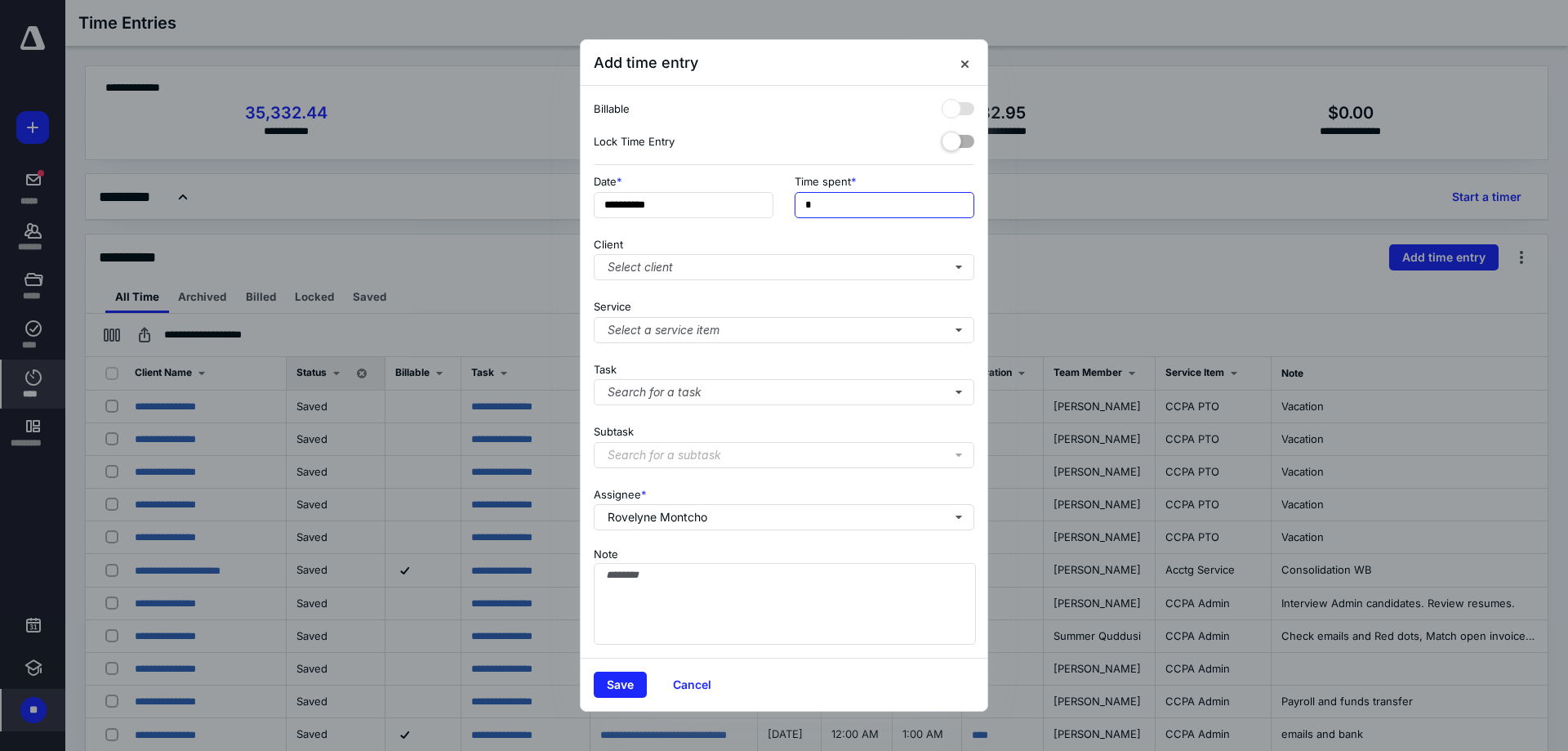 type on "**" 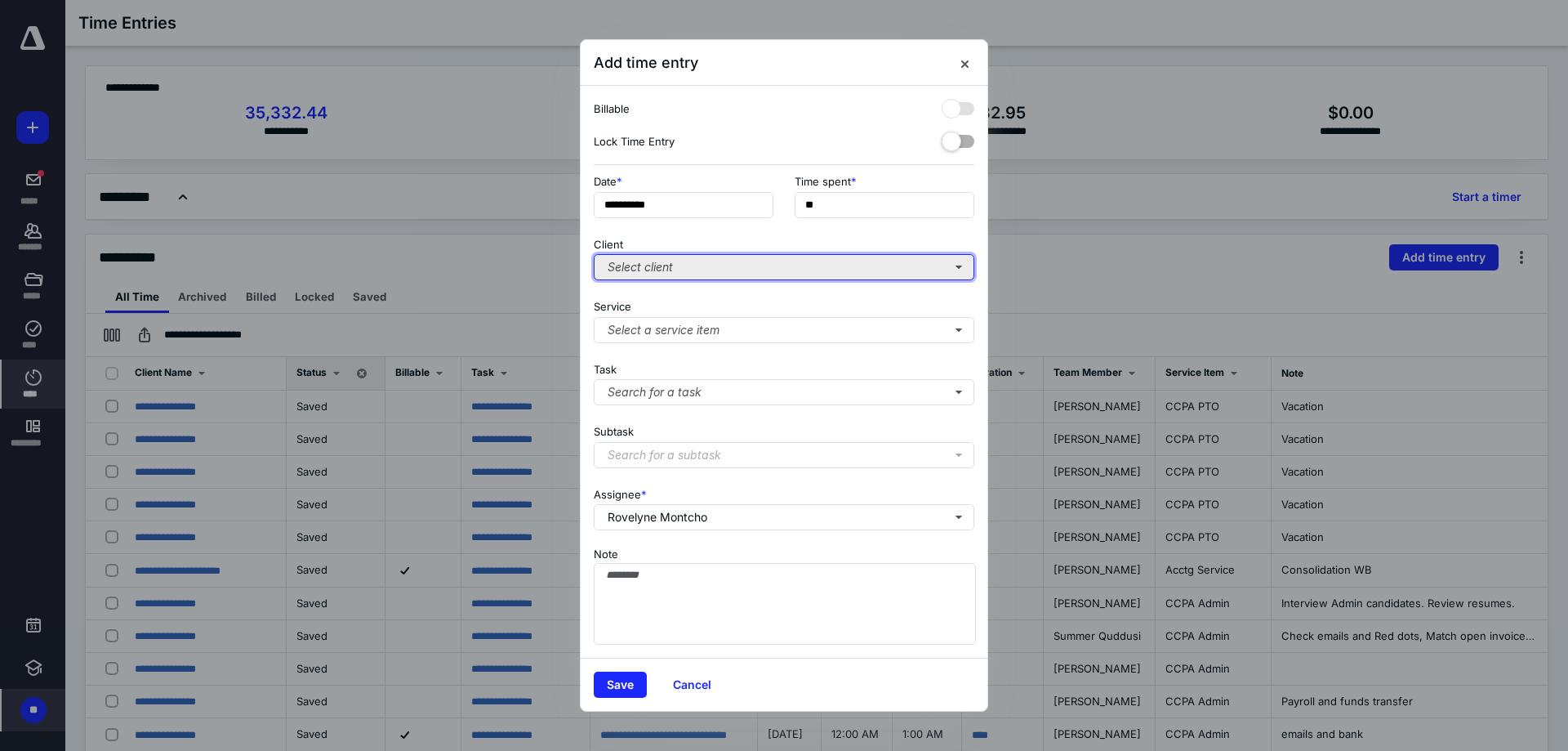 click on "Select client" at bounding box center [784, 267] 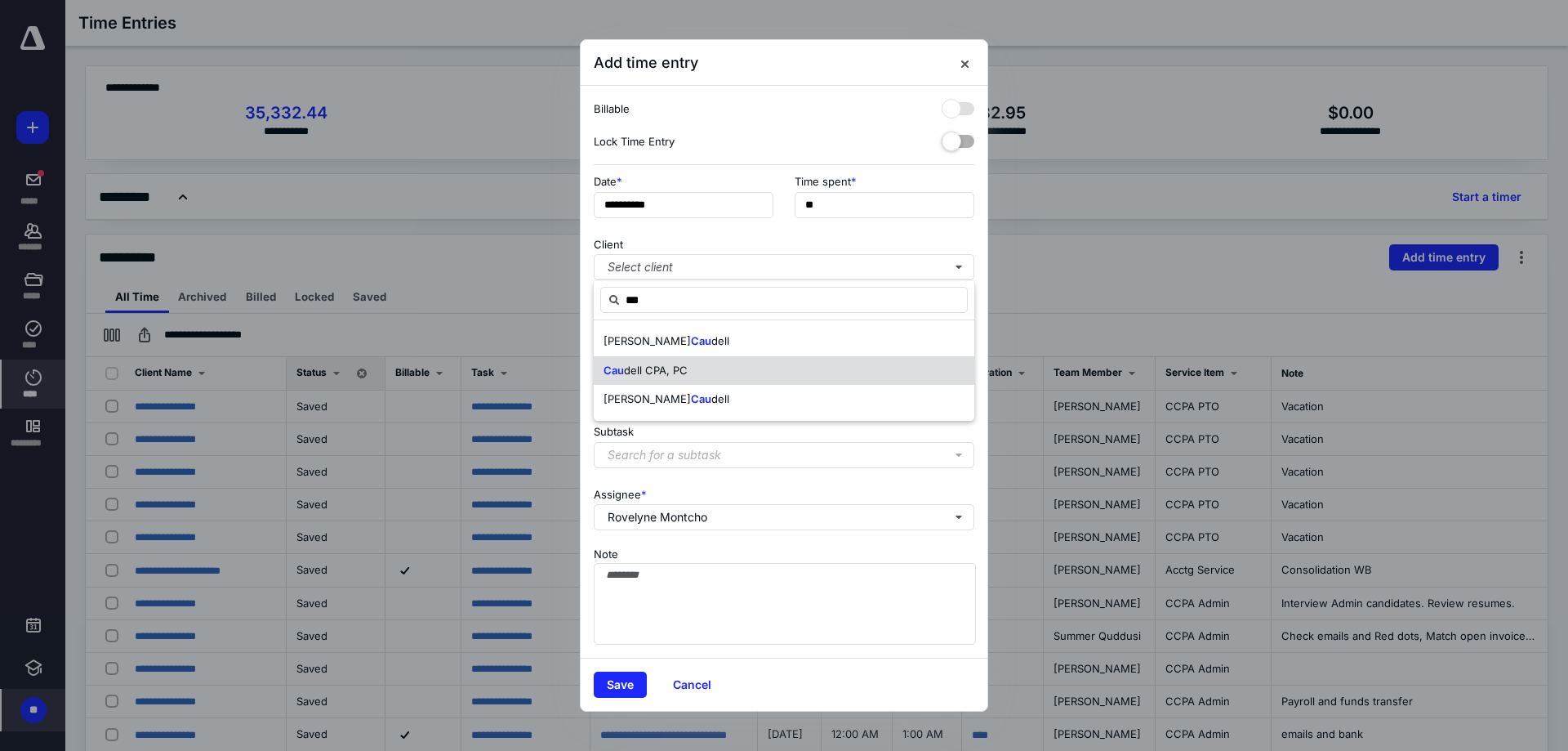 click on "dell CPA, PC" at bounding box center (656, 370) 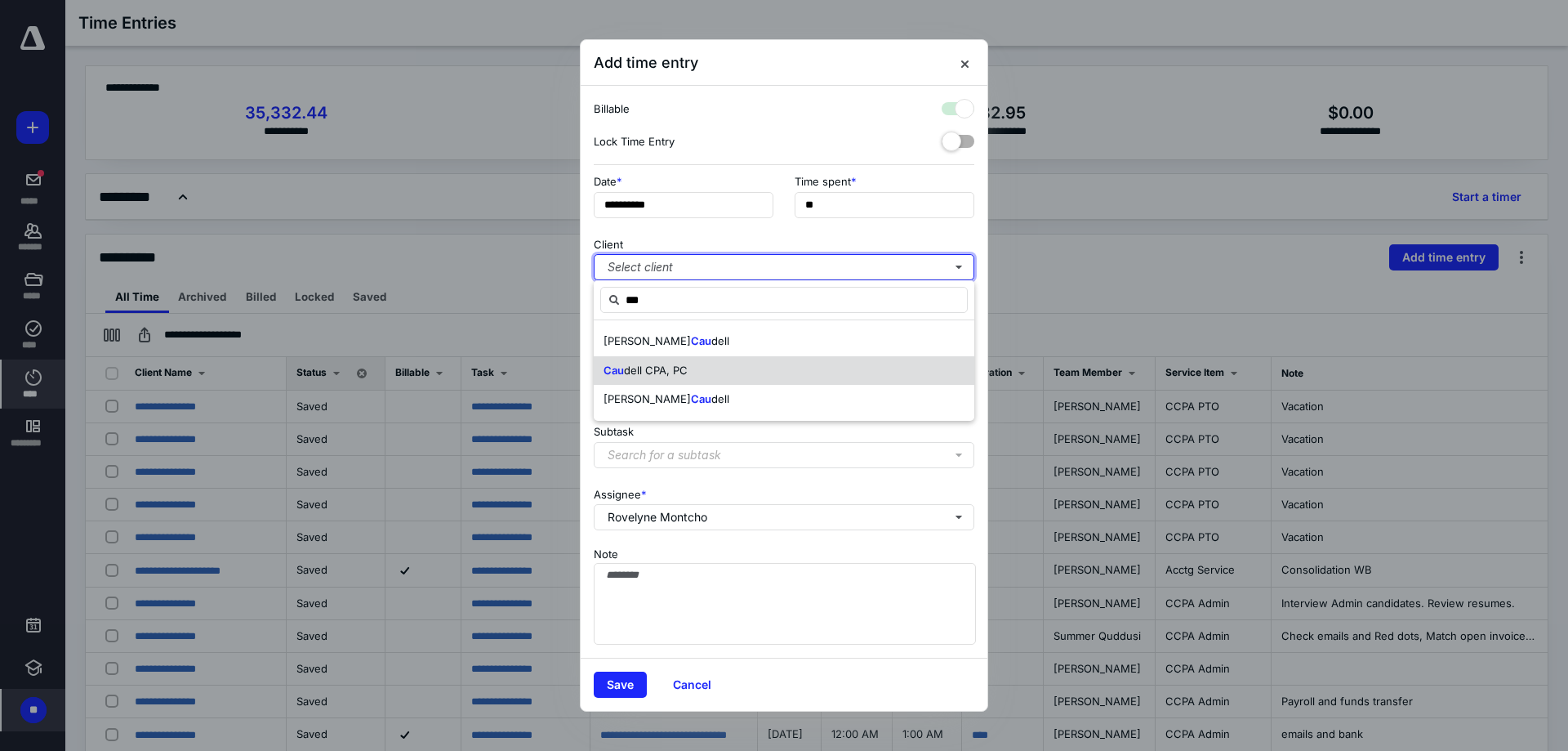 checkbox on "true" 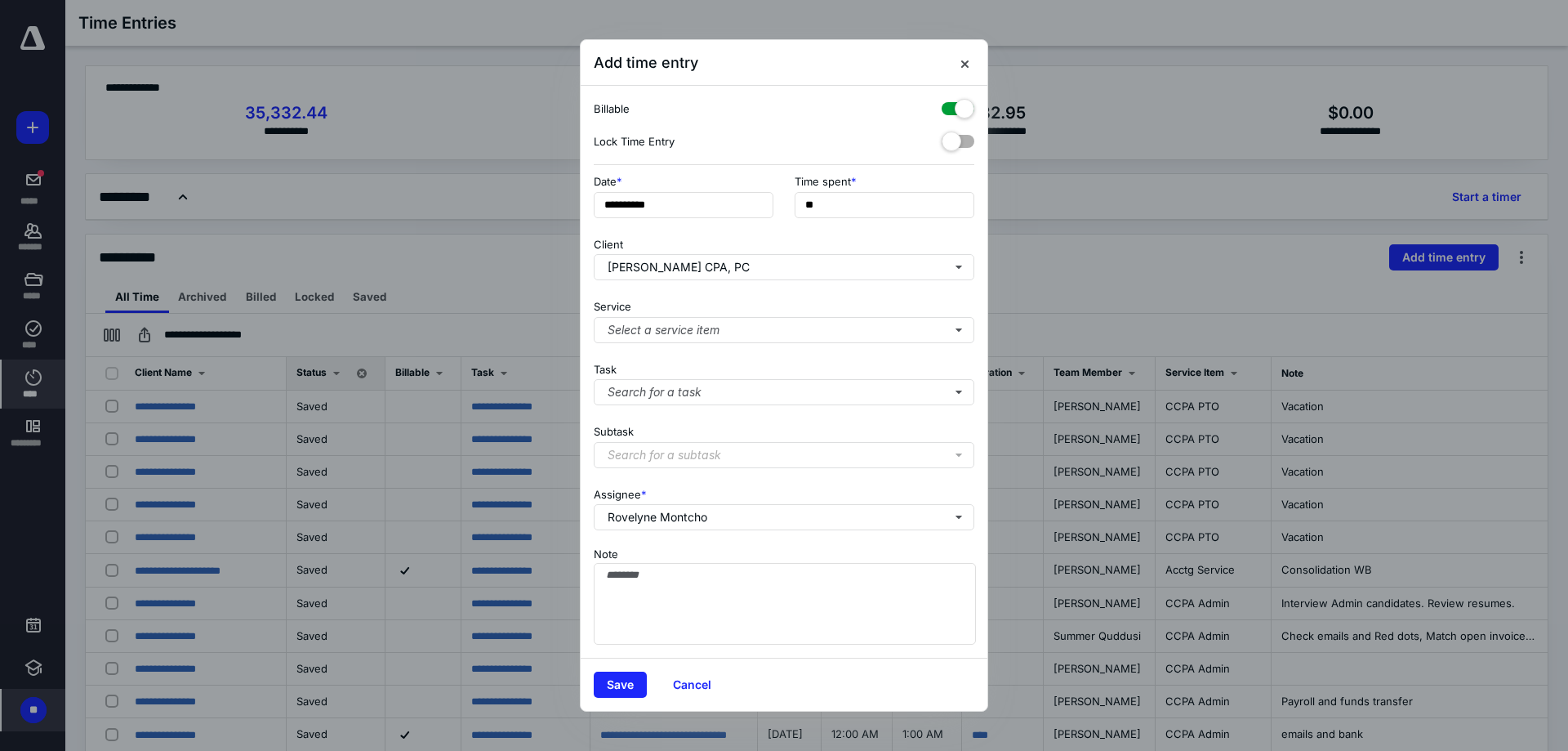click at bounding box center (958, 105) 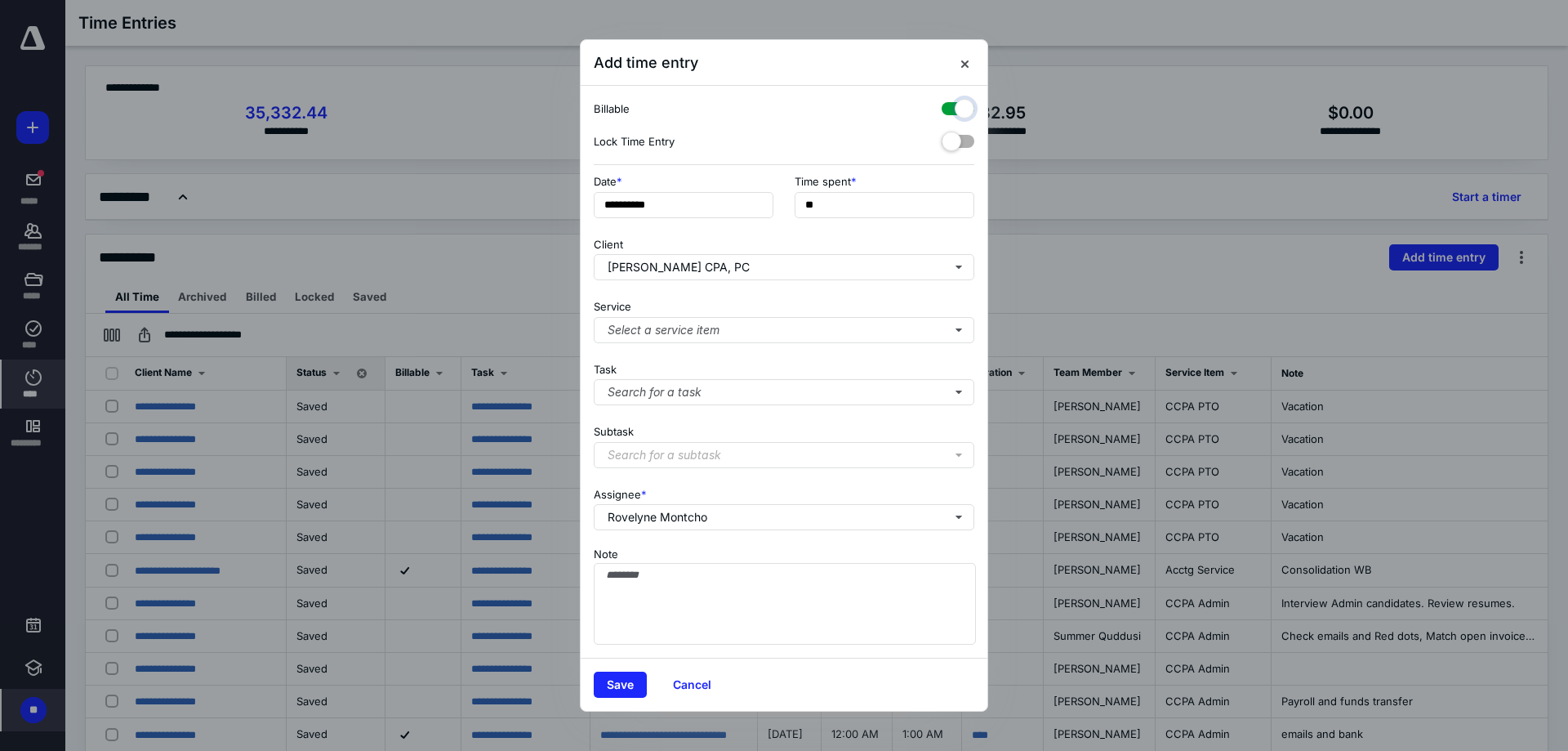click at bounding box center (950, 106) 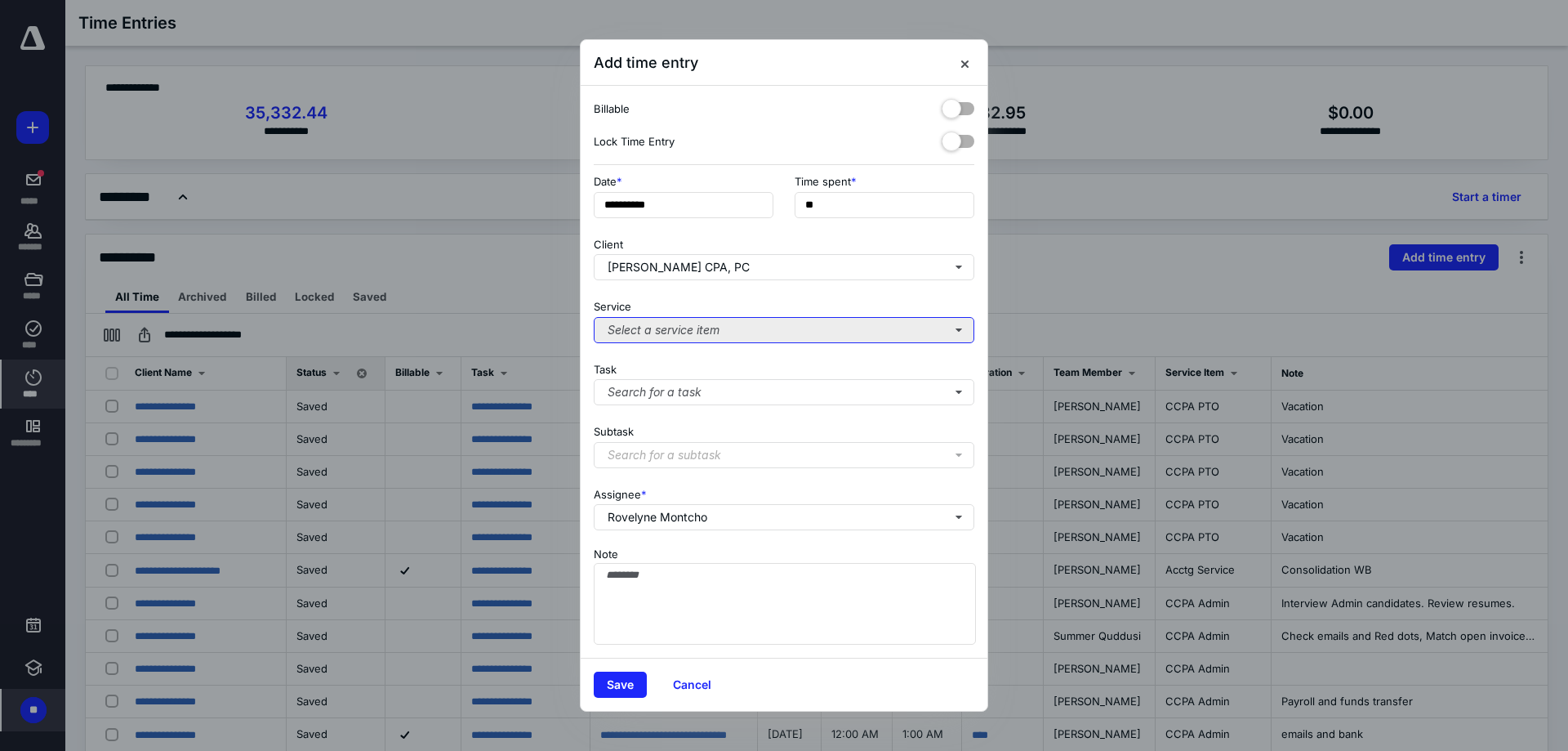 click on "Select a service item" at bounding box center [784, 330] 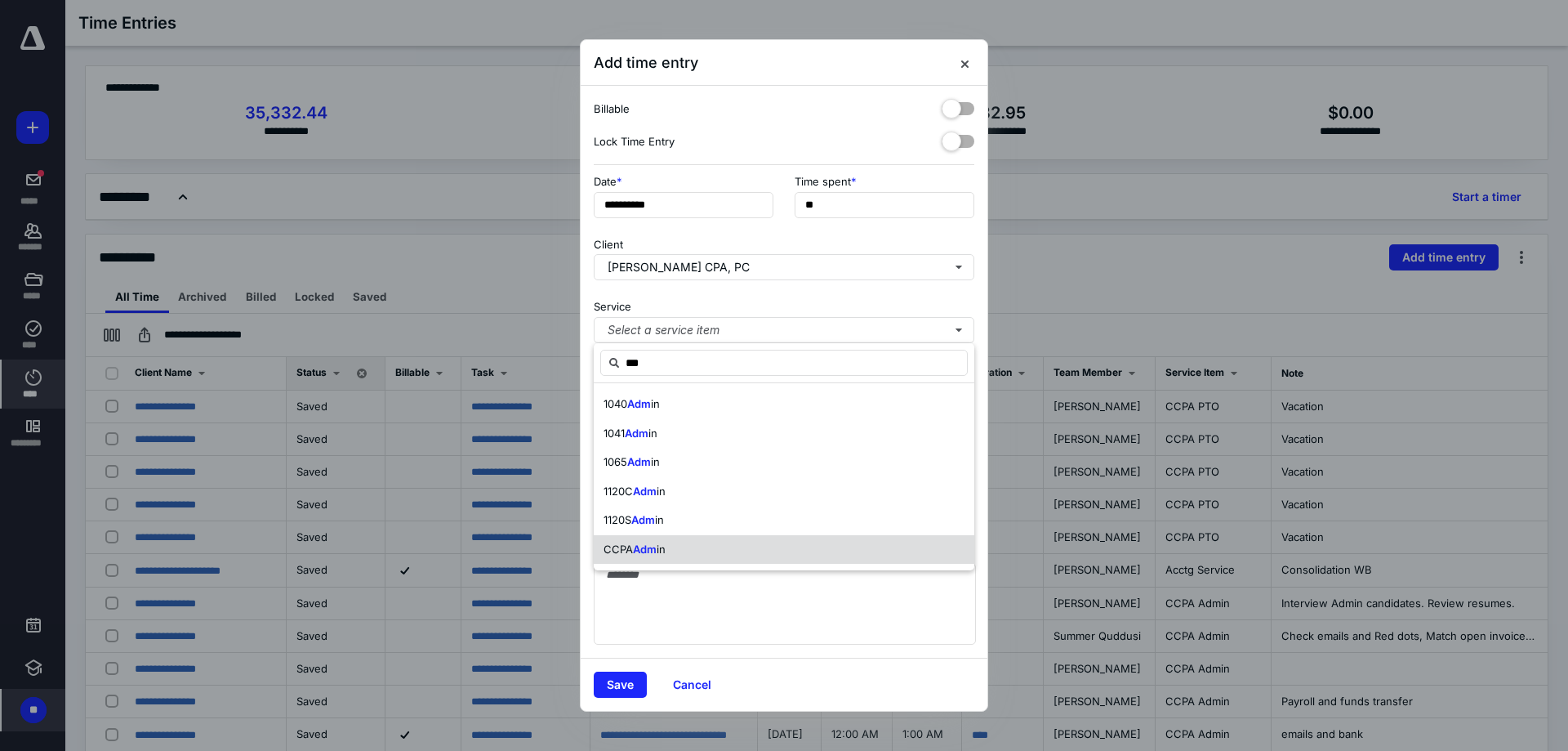 click on "CCPA  Adm in" at bounding box center (784, 550) 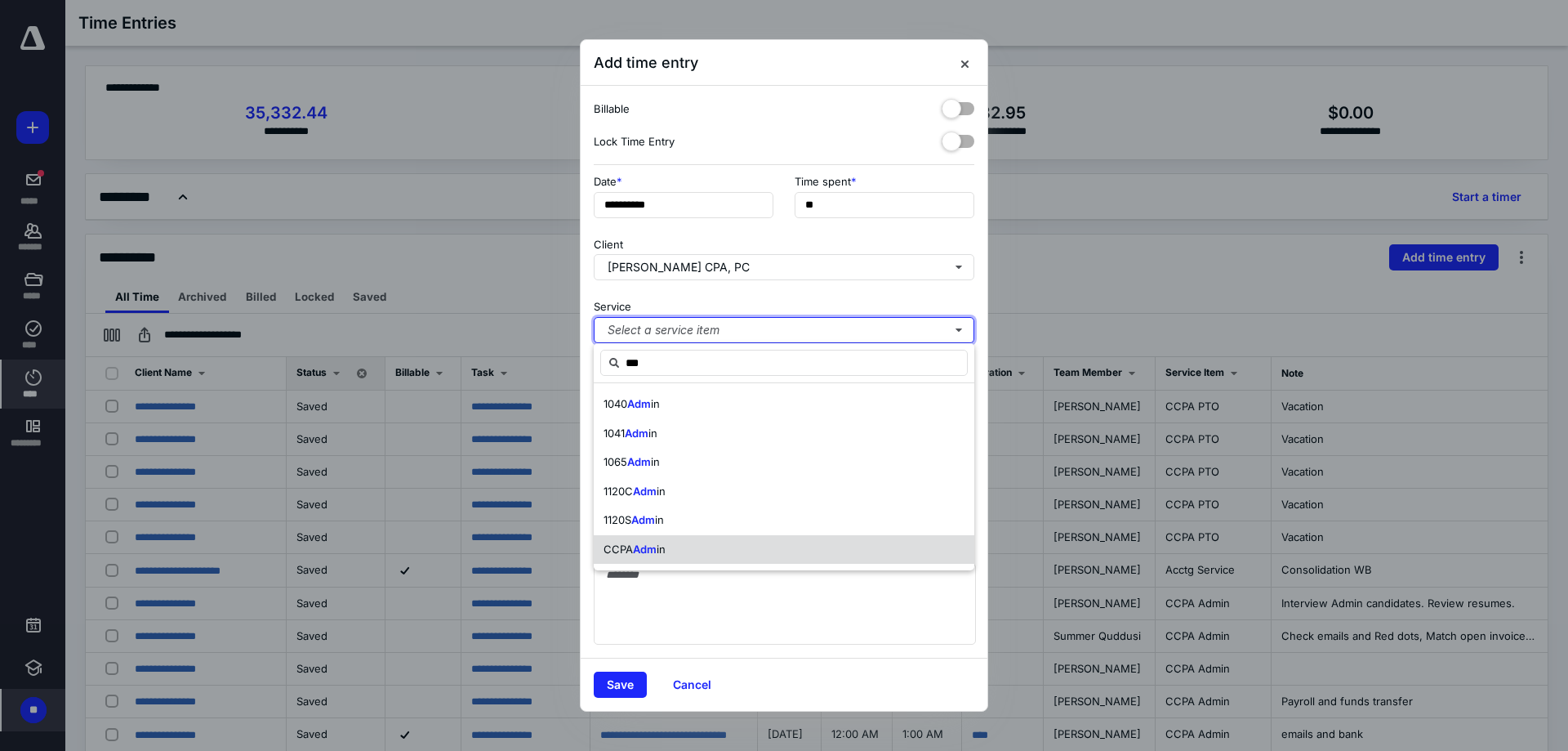 type 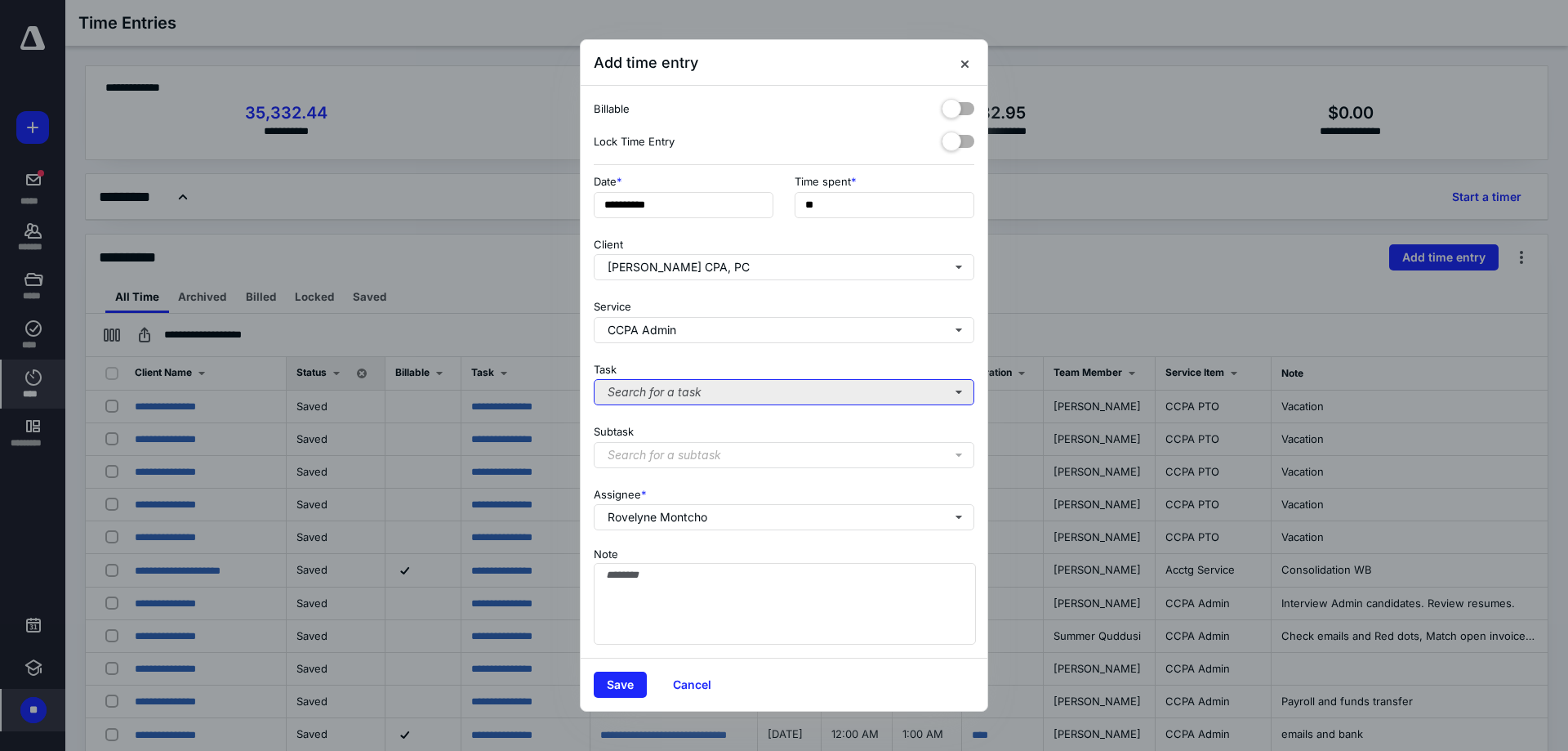 click on "Search for a task" at bounding box center (784, 392) 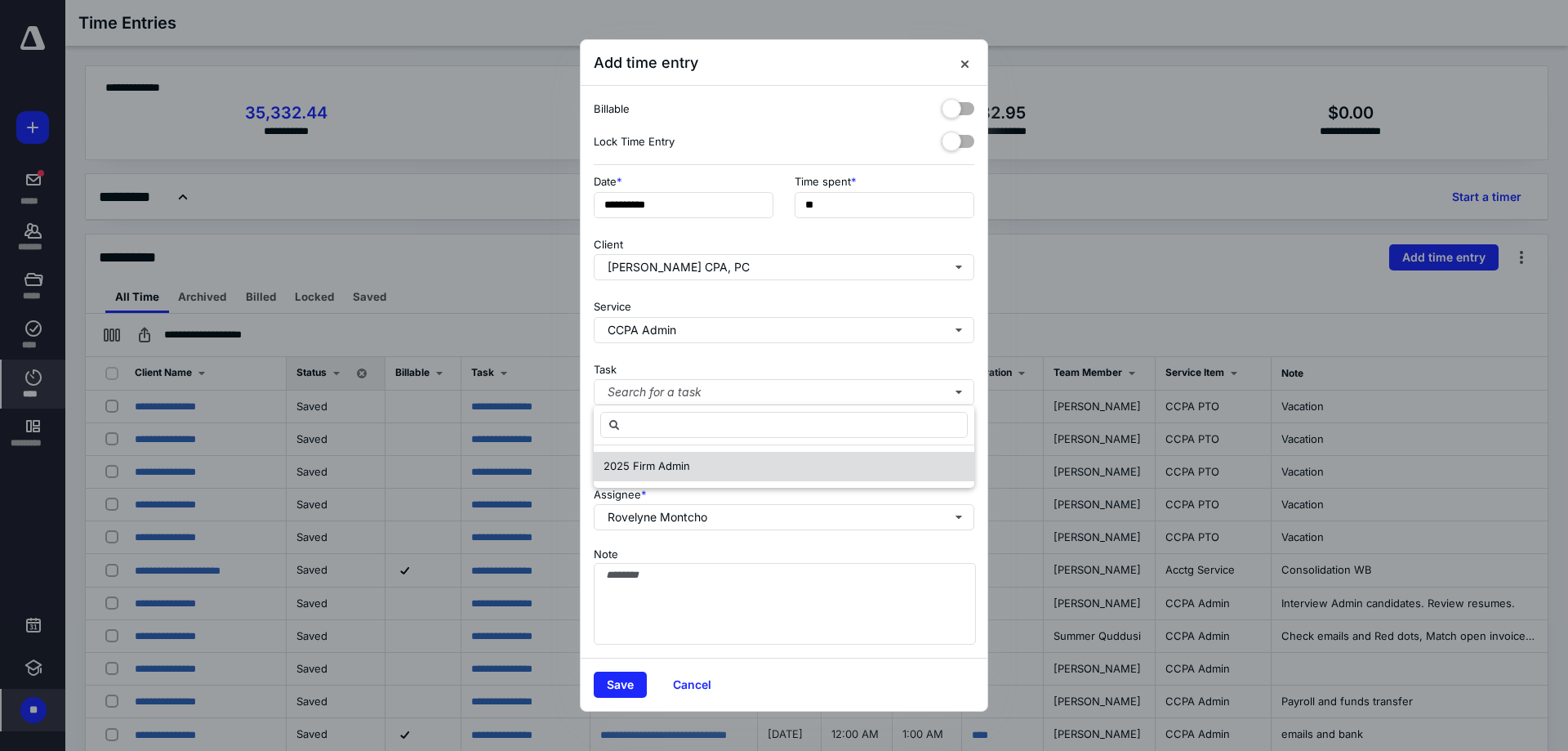 click on "2025 Firm Admin" at bounding box center (647, 466) 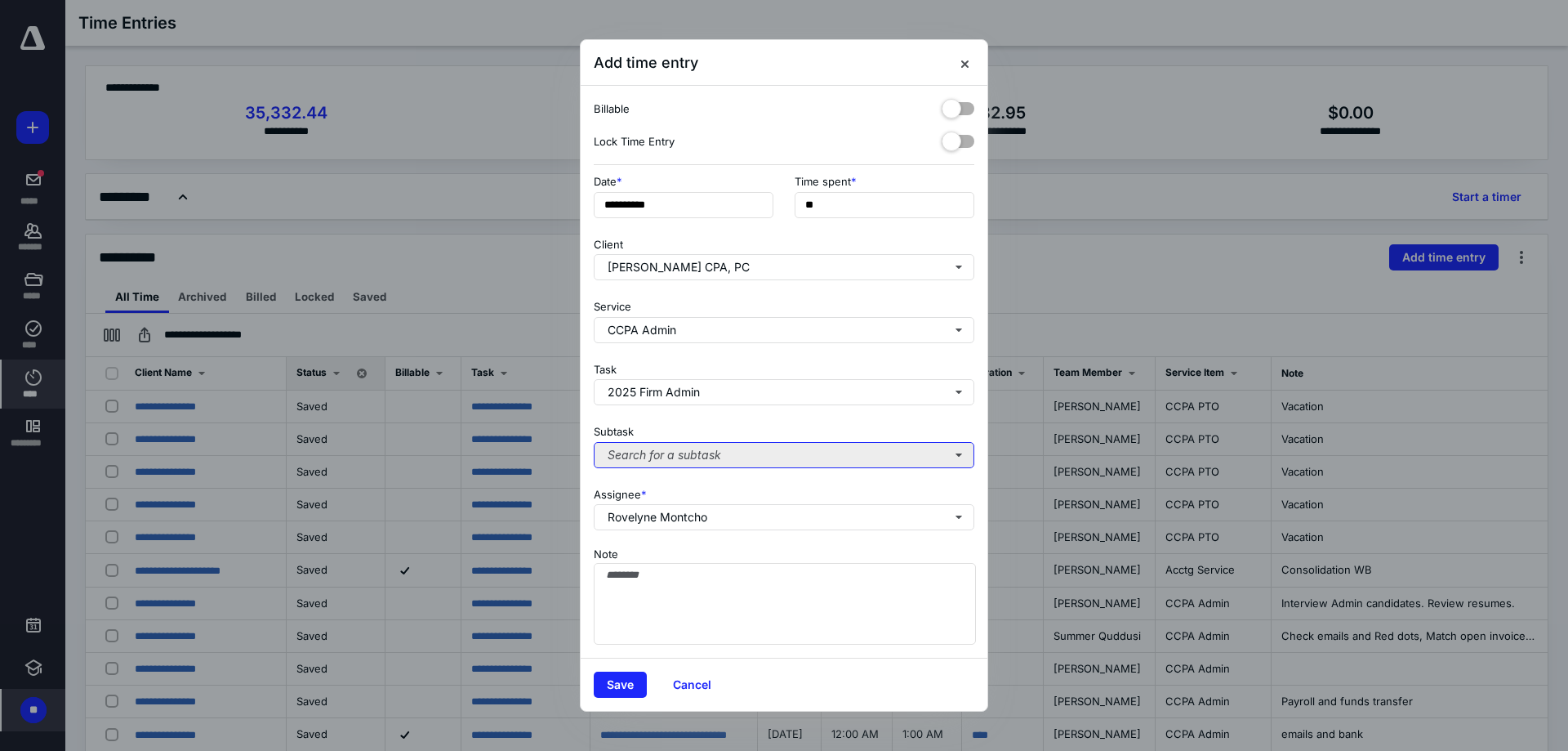 click on "Search for a subtask" at bounding box center [784, 455] 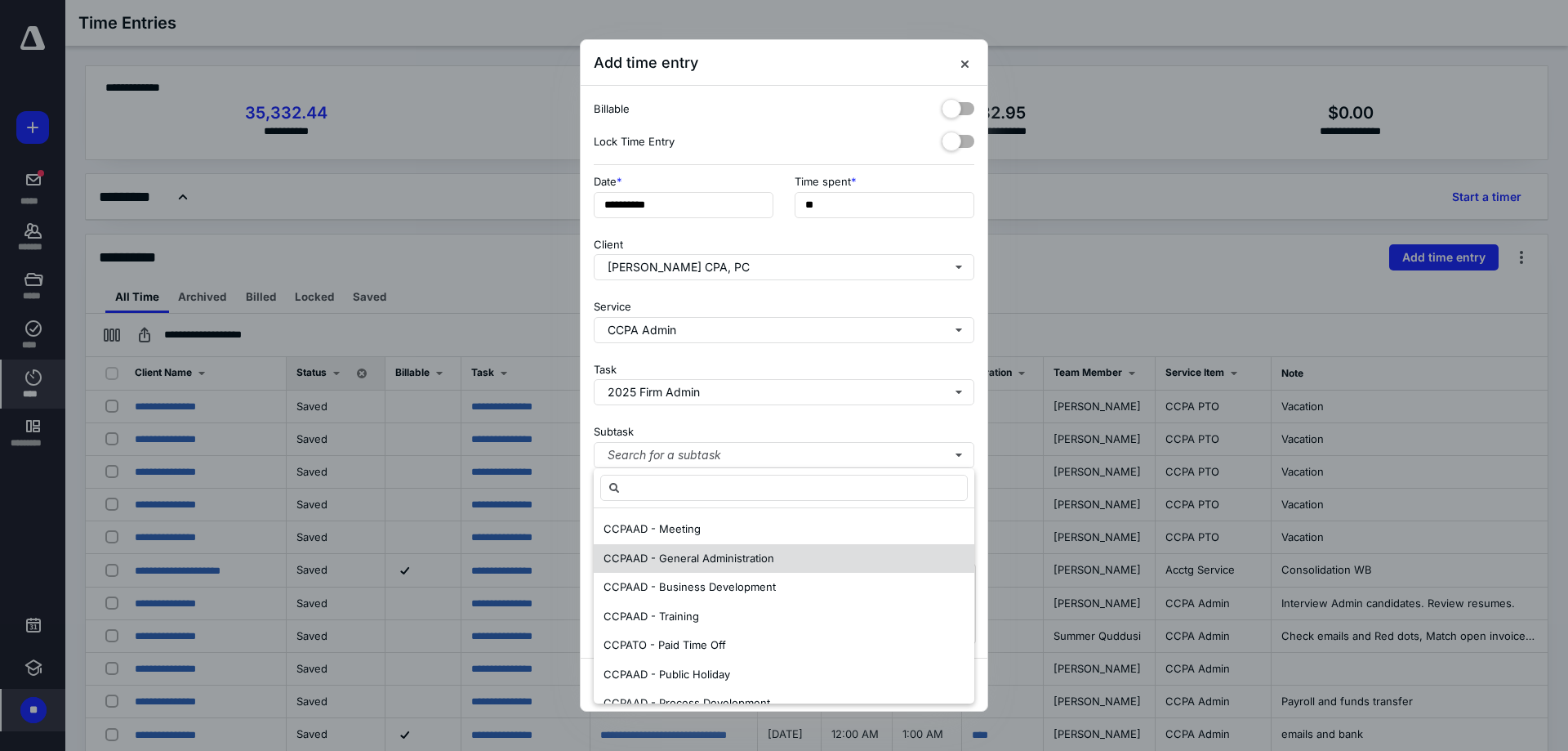 click on "CCPAAD - General Administration" at bounding box center [688, 558] 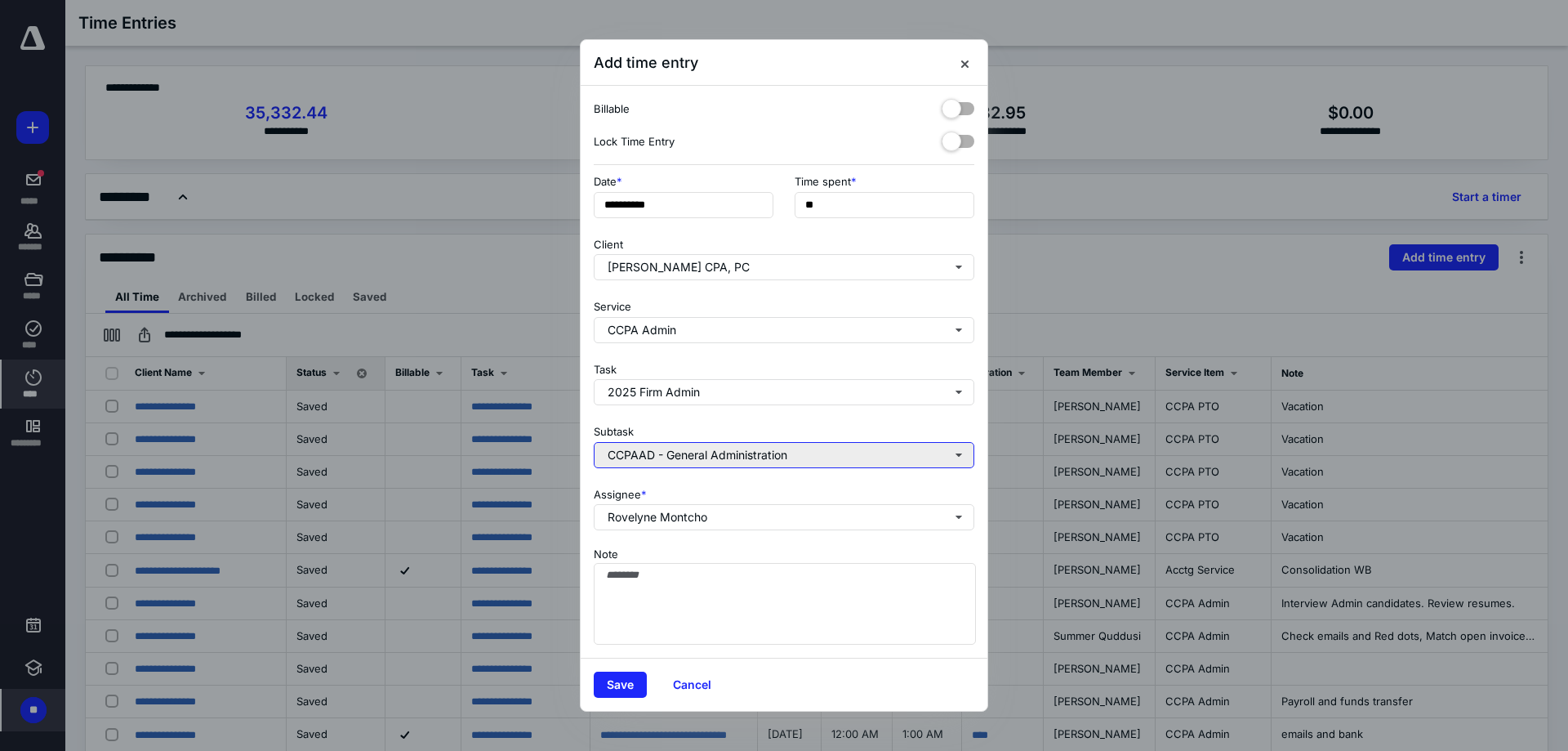 click on "CCPAAD - General Administration" at bounding box center (784, 455) 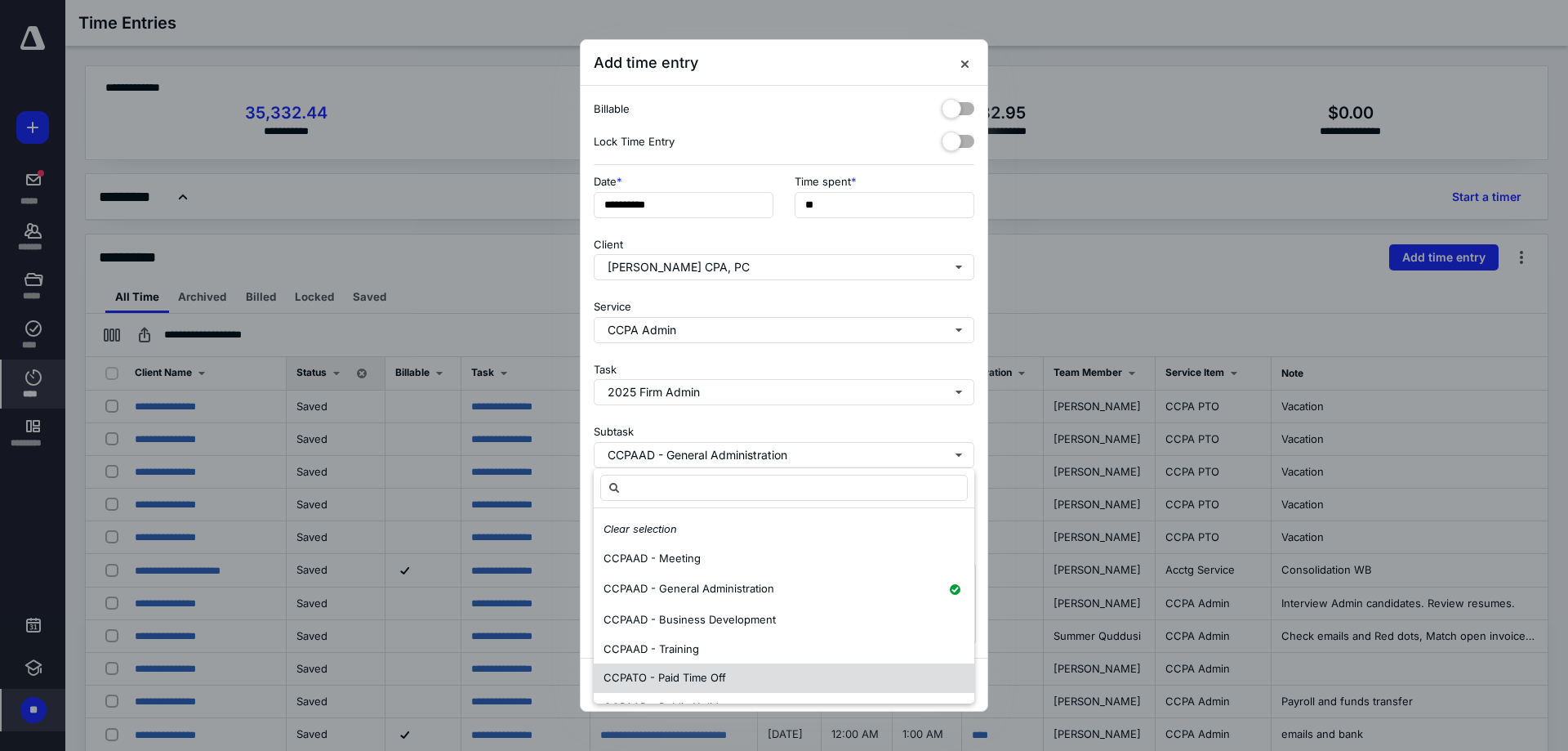 click on "CCPATO - Paid Time Off" at bounding box center [784, 678] 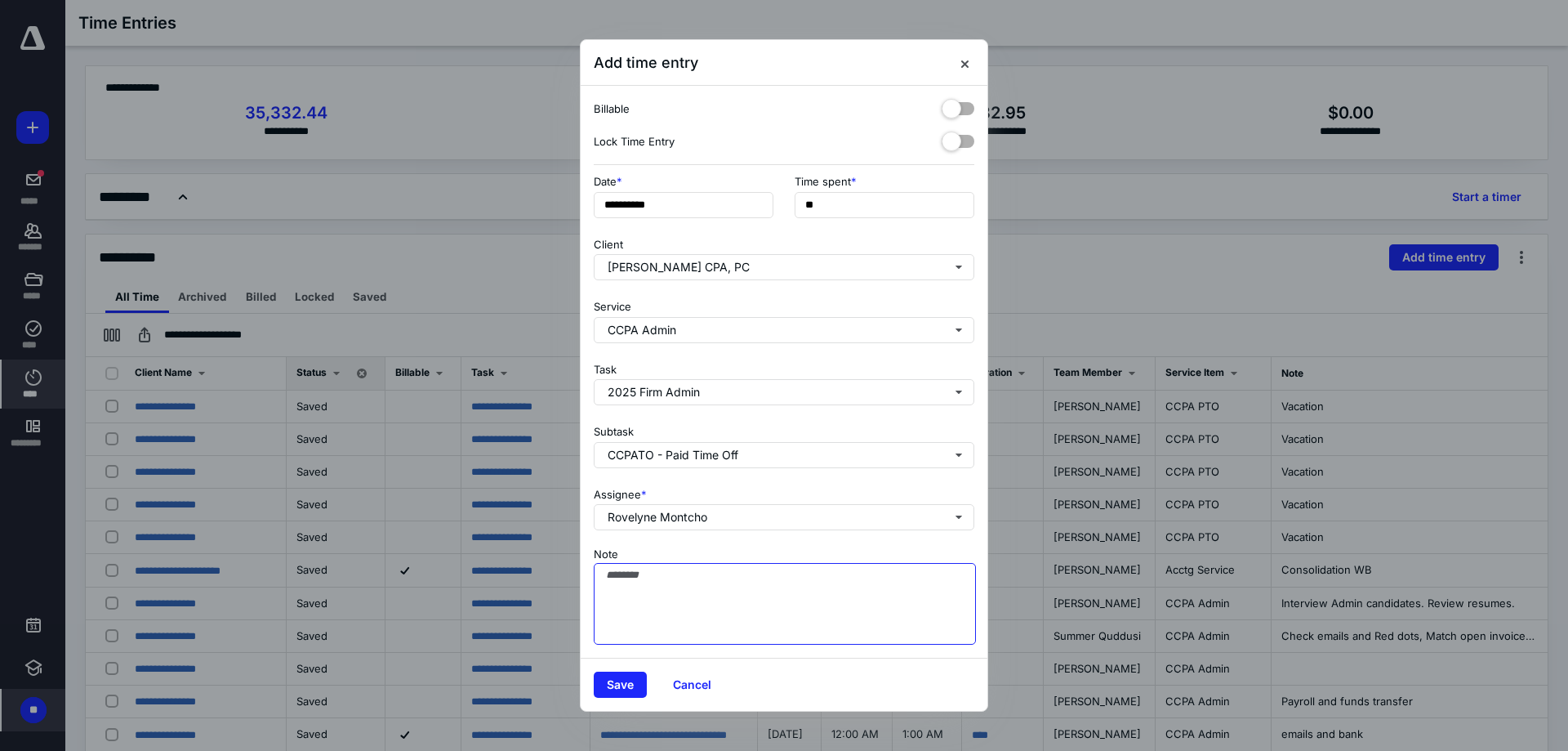 click on "Note" at bounding box center [785, 604] 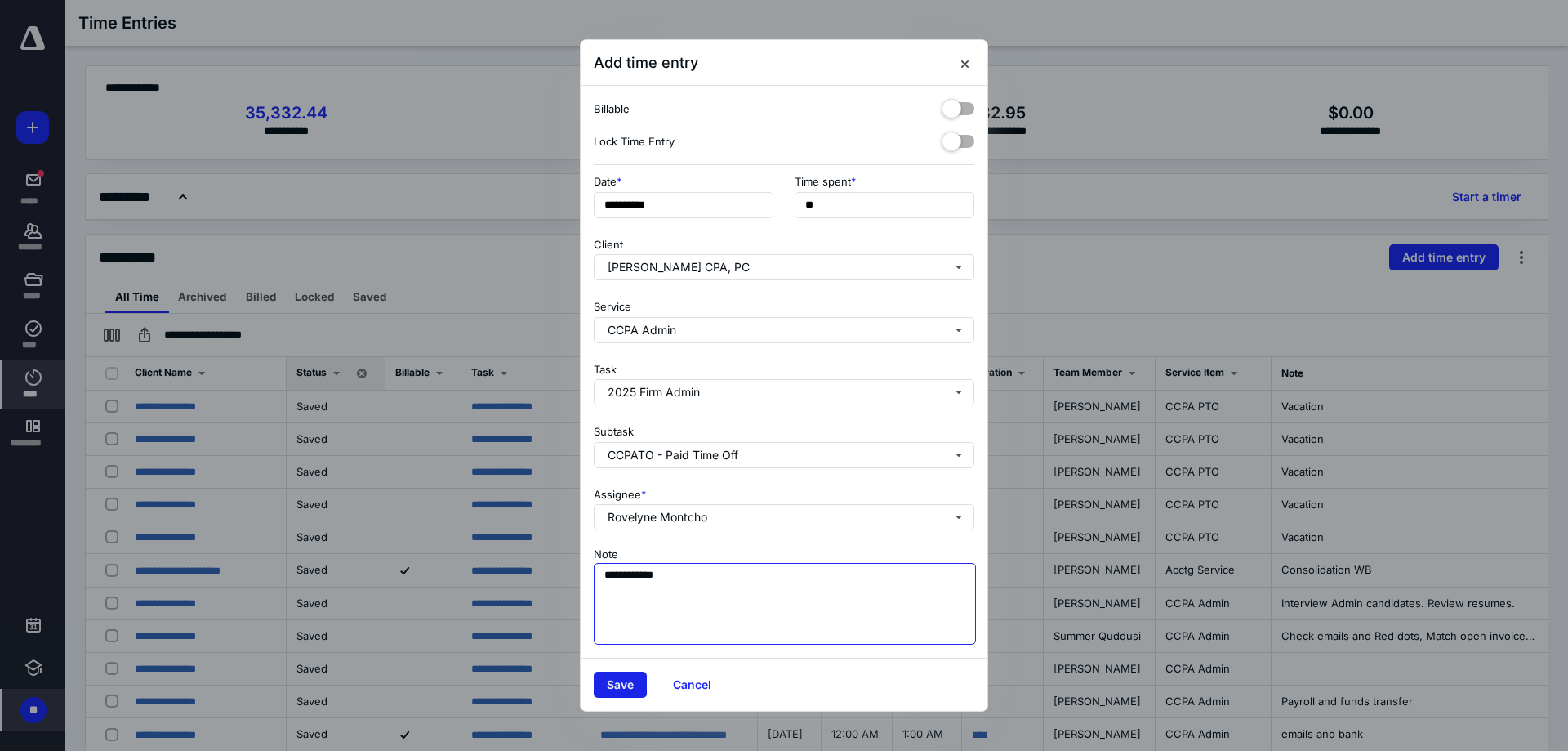 type on "**********" 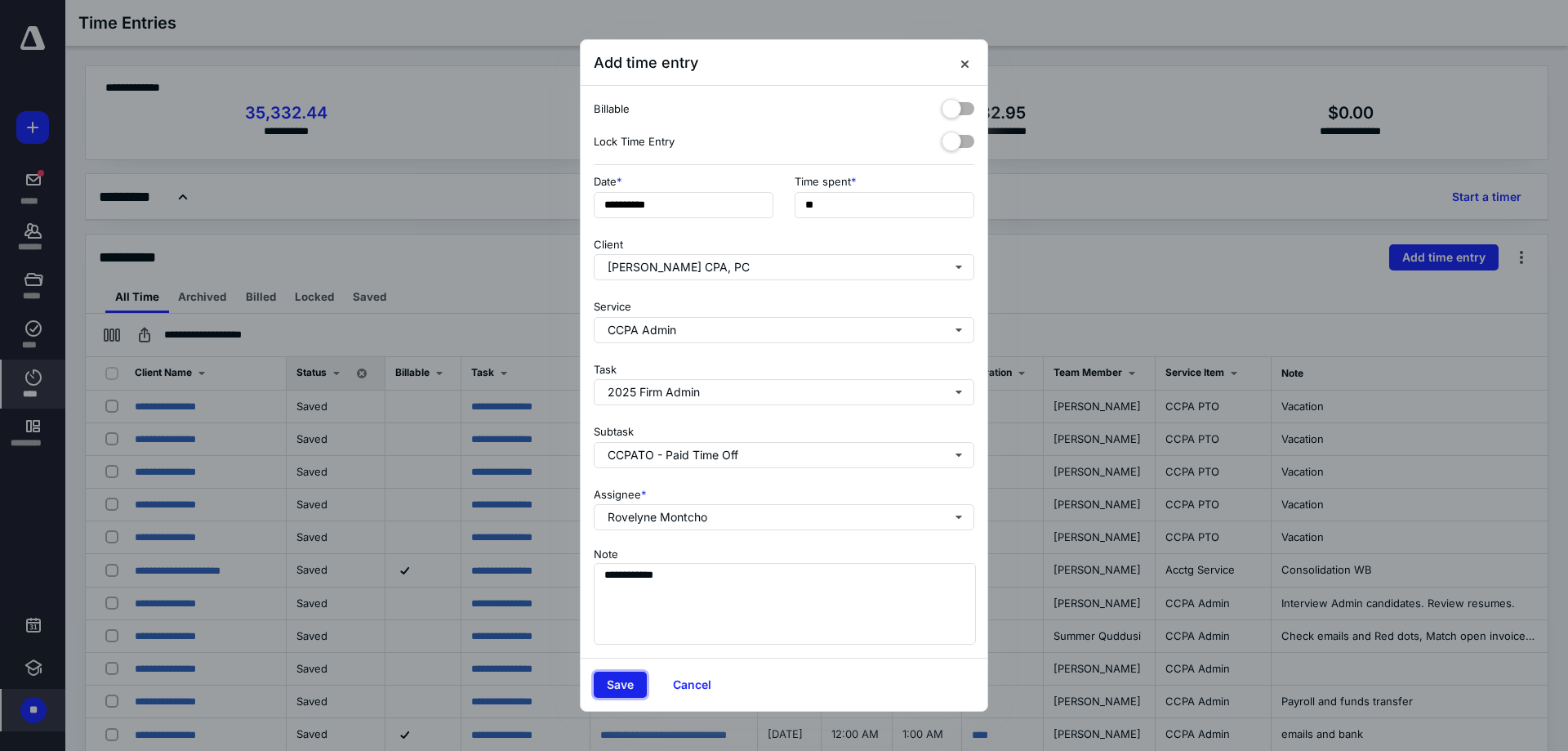 click on "Save" at bounding box center (620, 685) 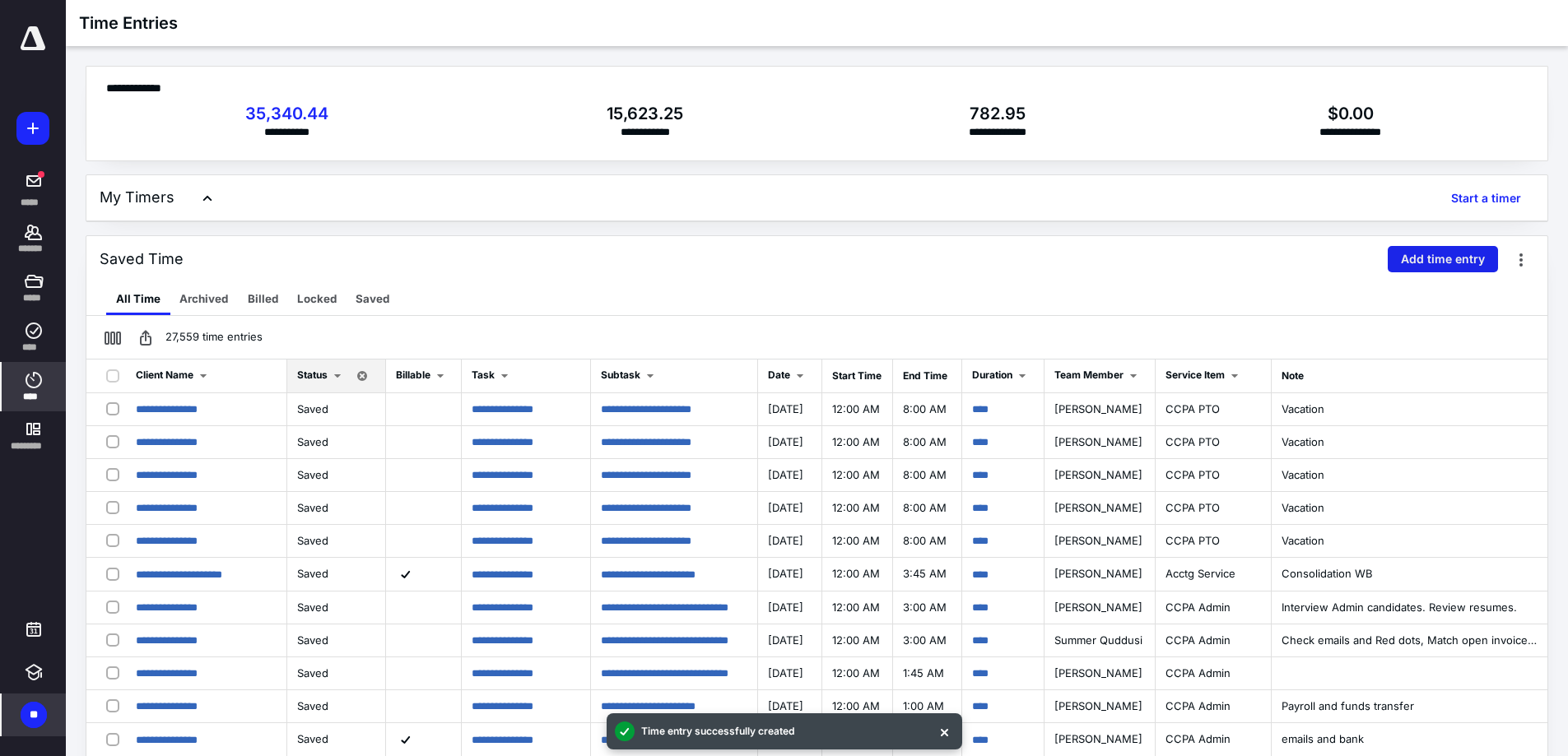 click on "Add time entry" at bounding box center [1443, 259] 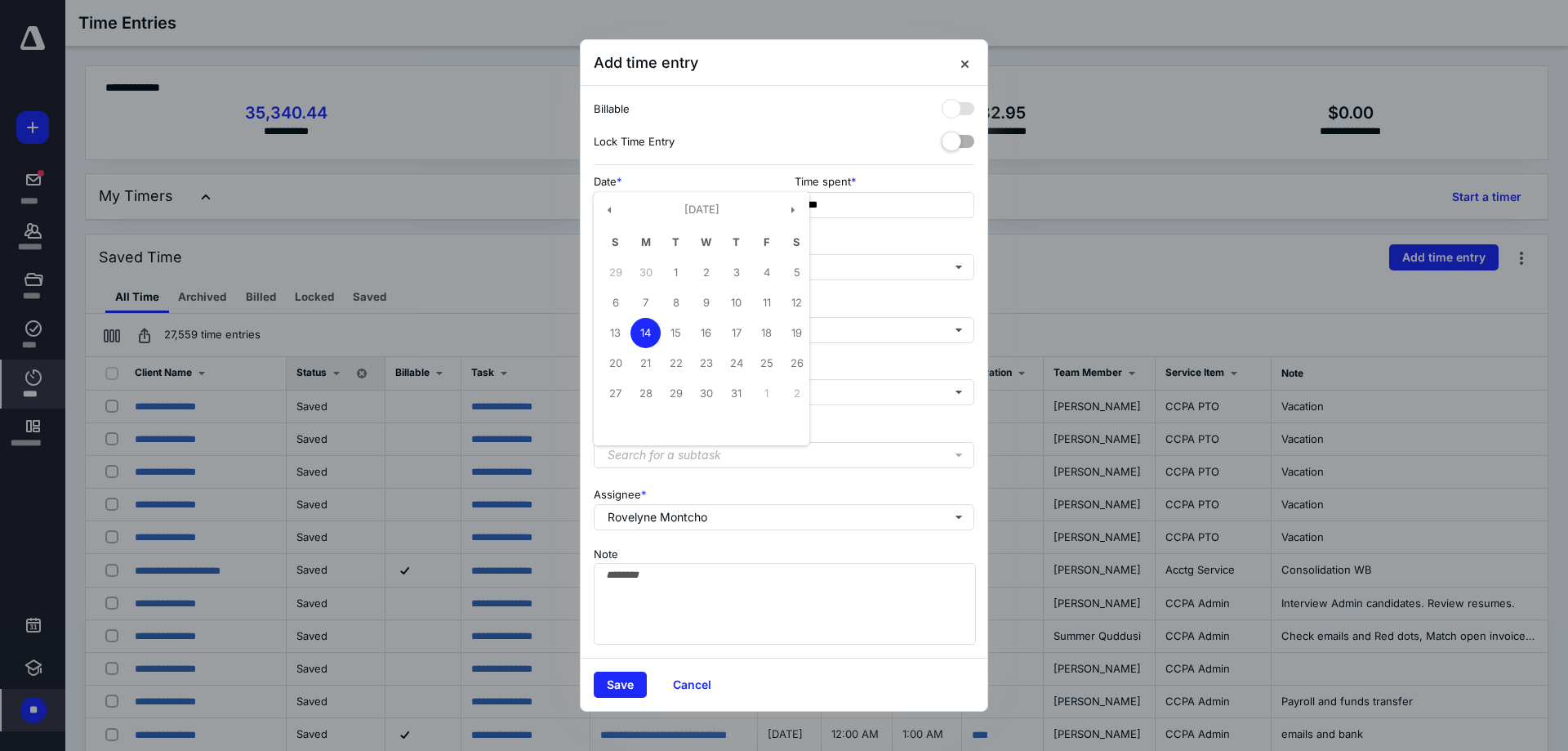 click on "**********" at bounding box center [684, 205] 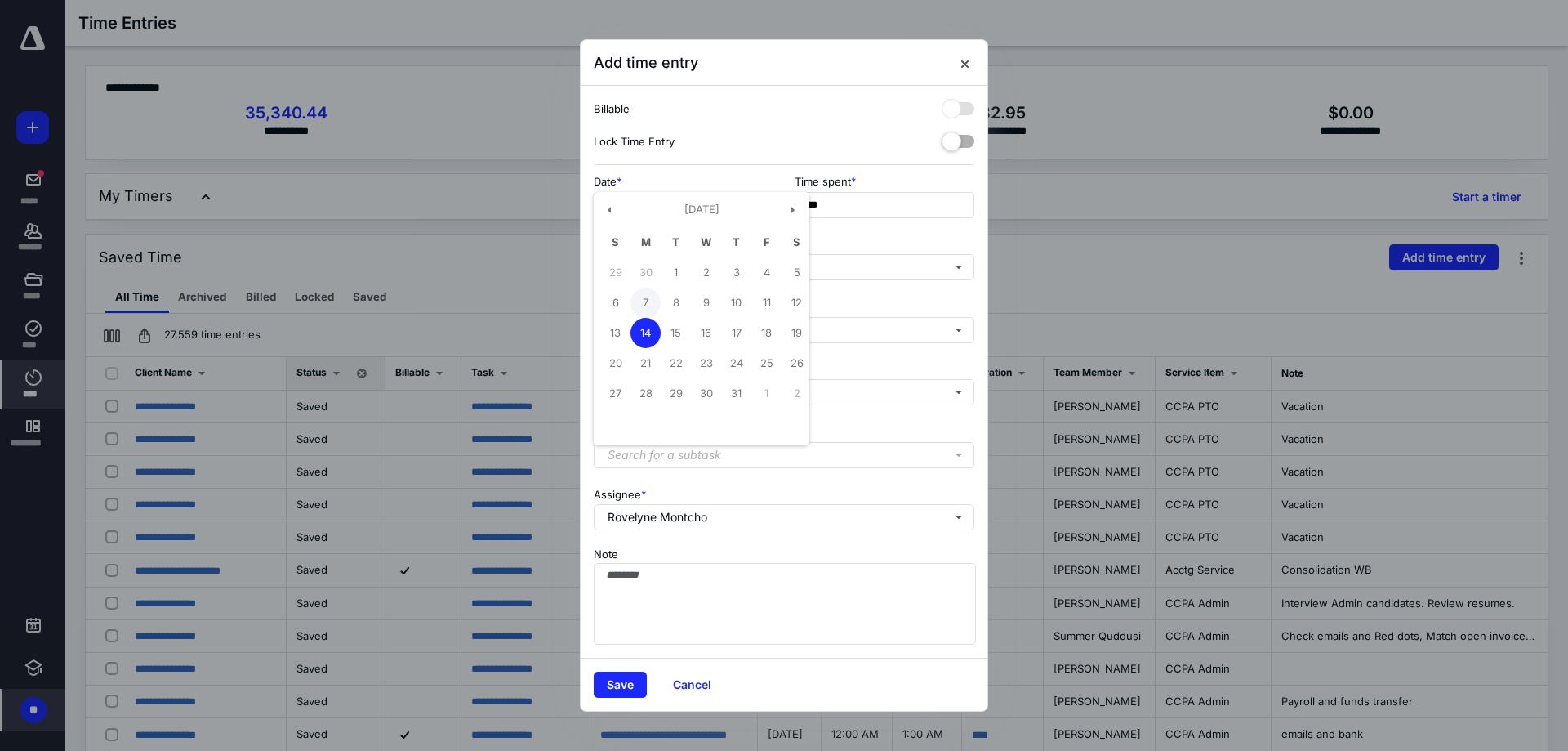 click on "7" at bounding box center [645, 302] 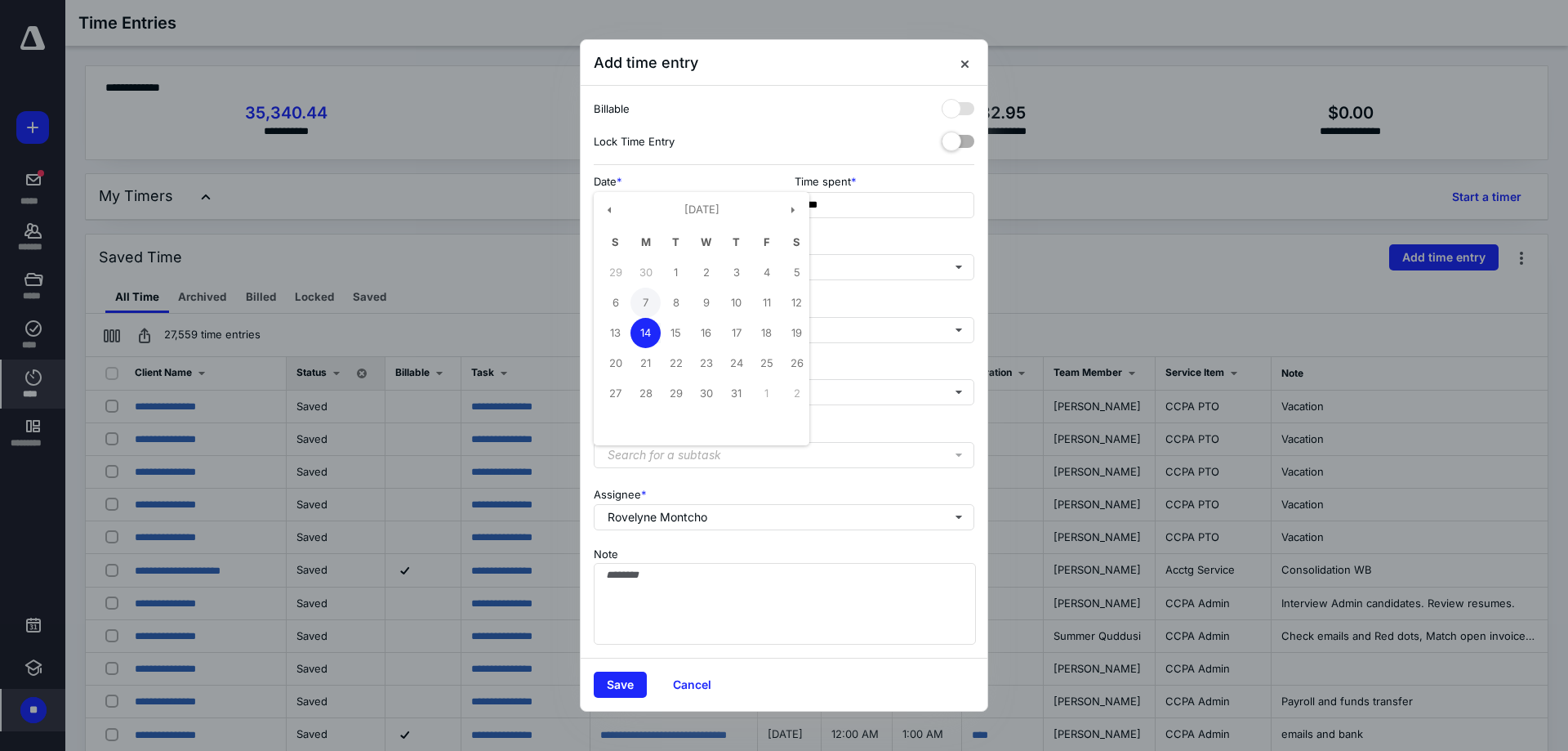 type on "**********" 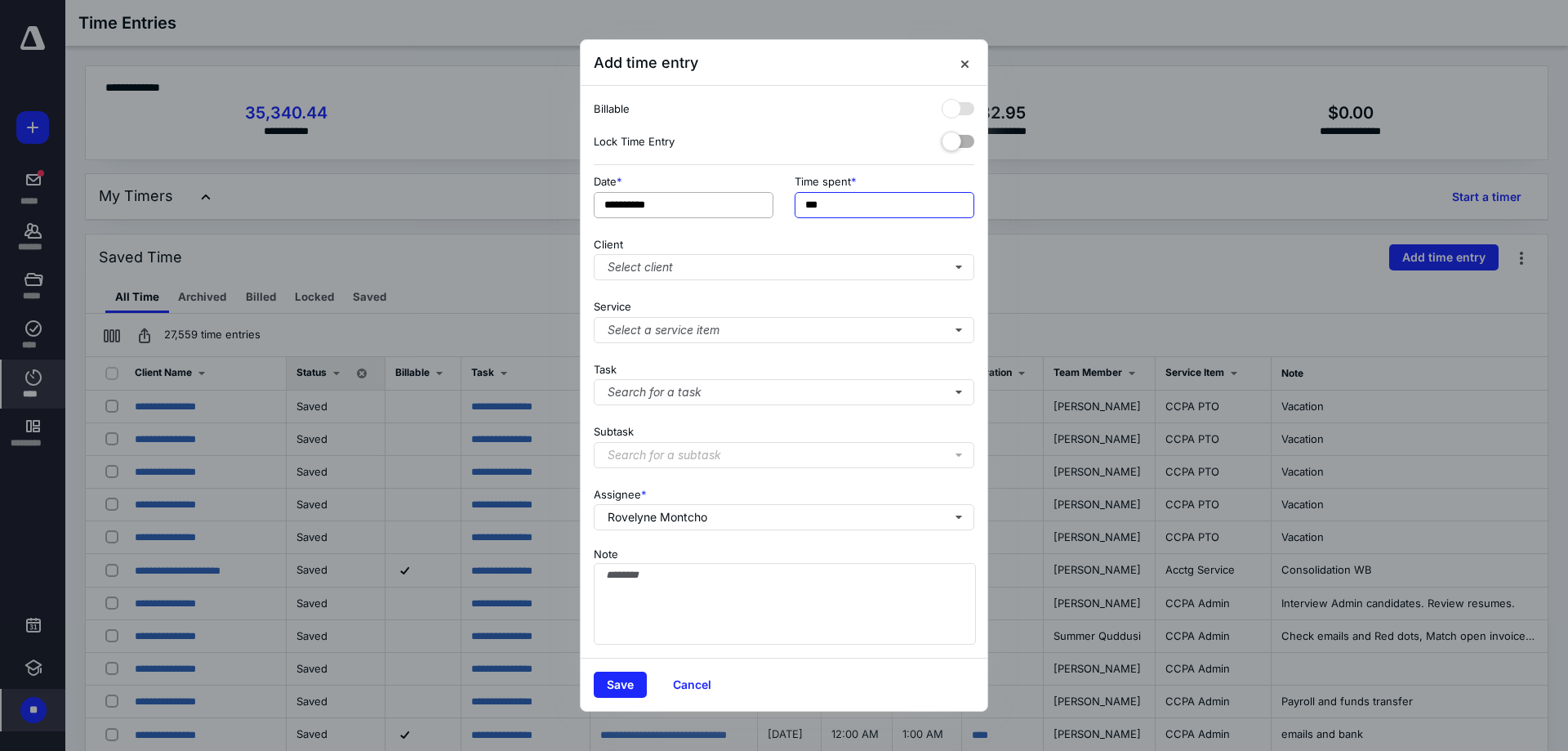 drag, startPoint x: 853, startPoint y: 204, endPoint x: 669, endPoint y: 216, distance: 184.39089 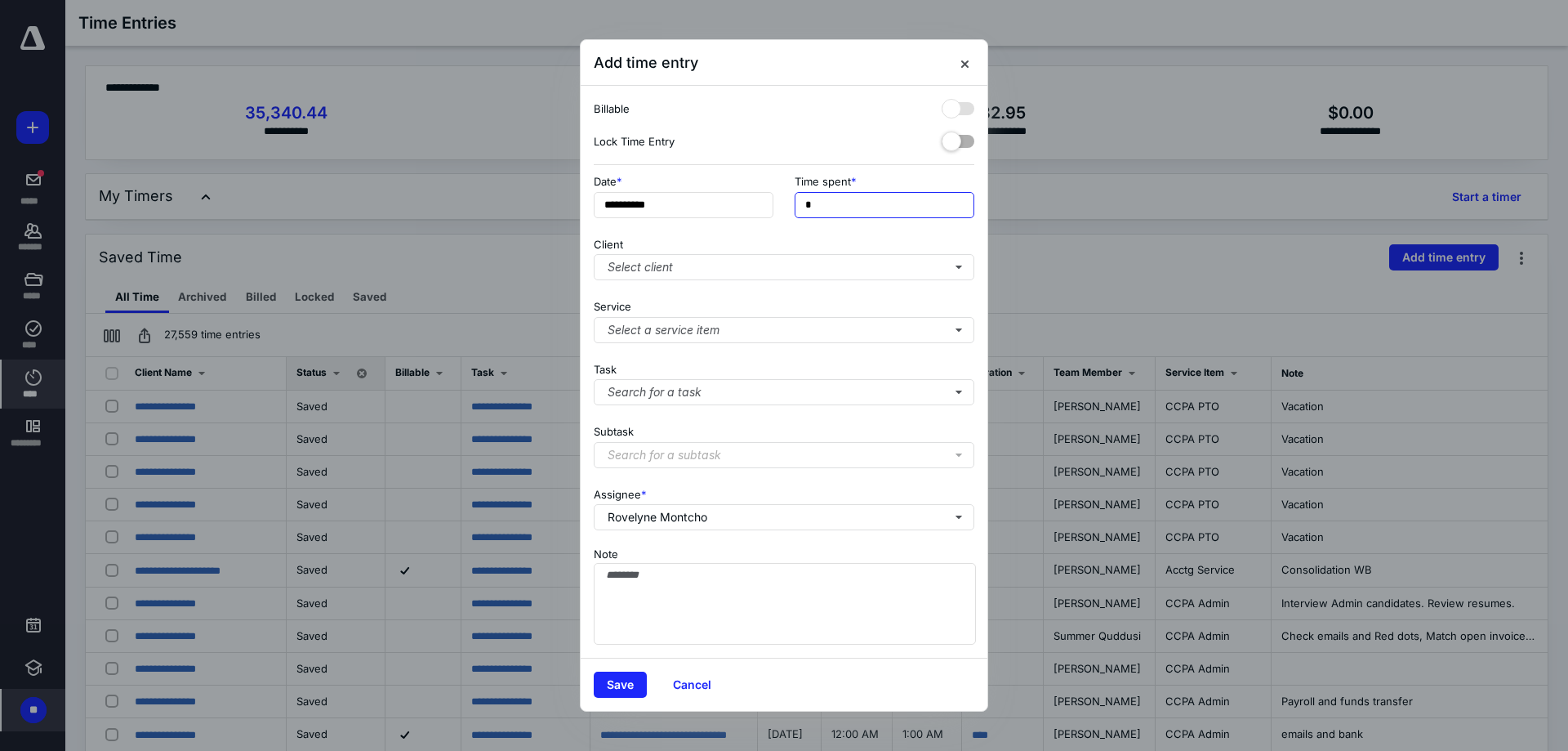 type on "**" 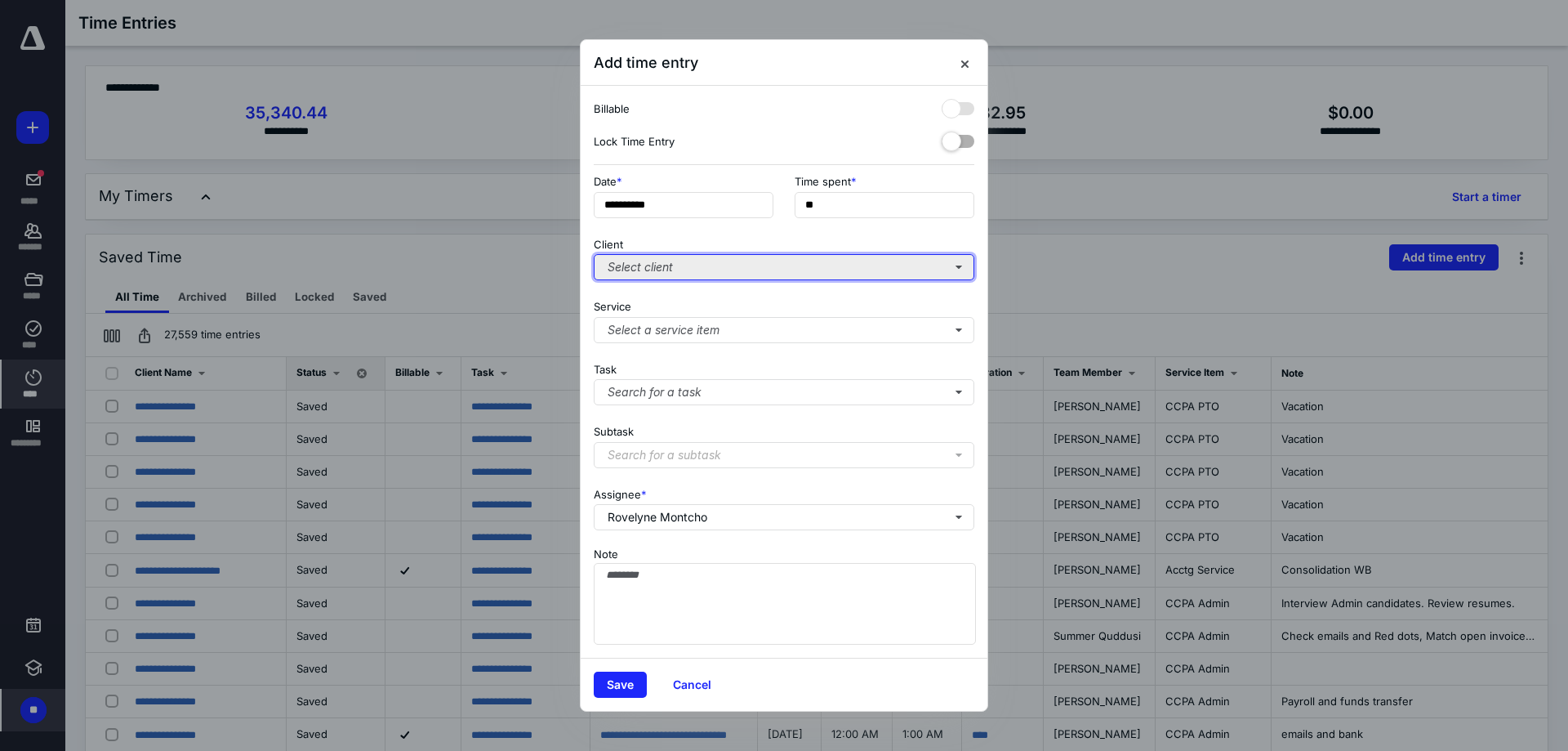 click on "Select client" at bounding box center [784, 267] 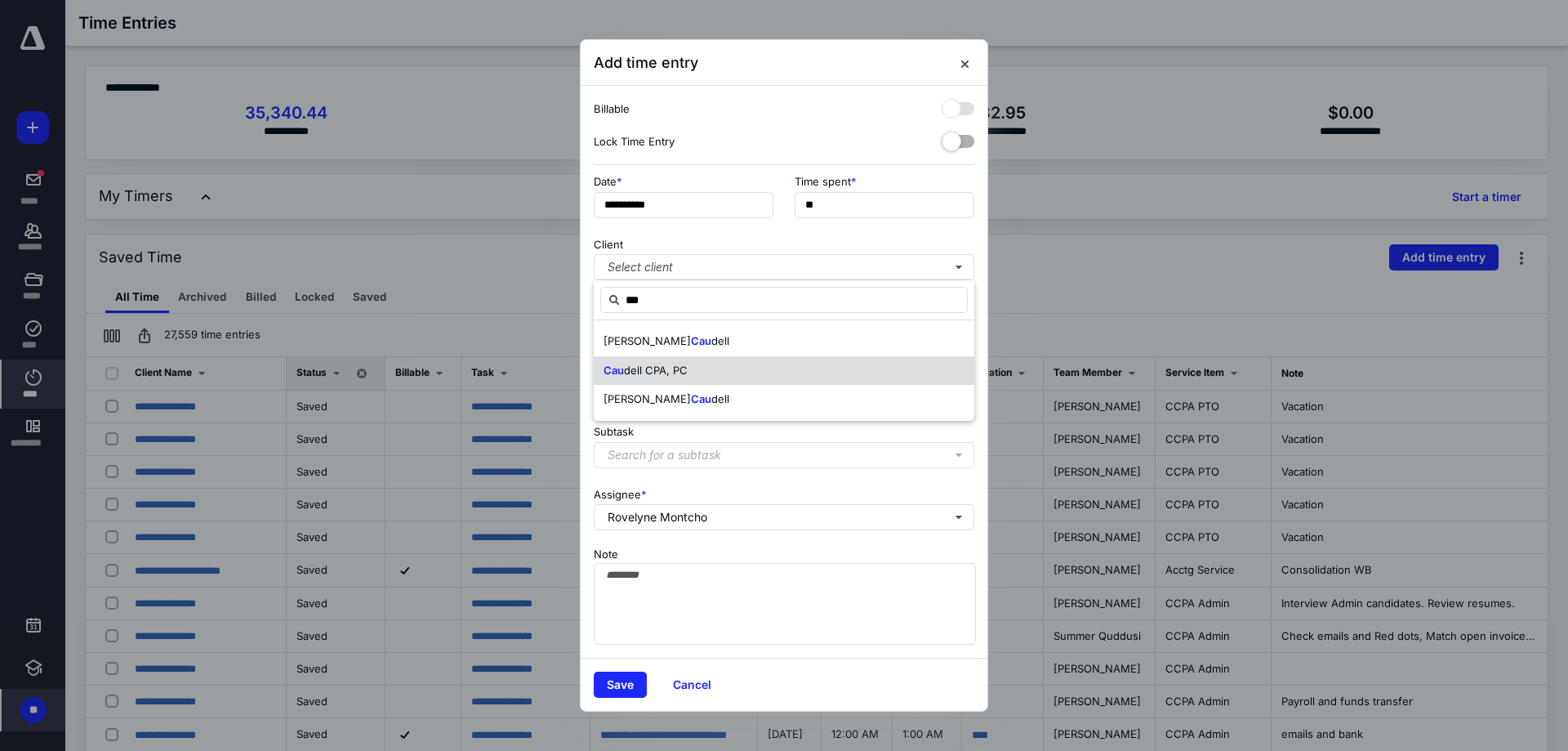 click on "dell CPA, PC" at bounding box center (656, 370) 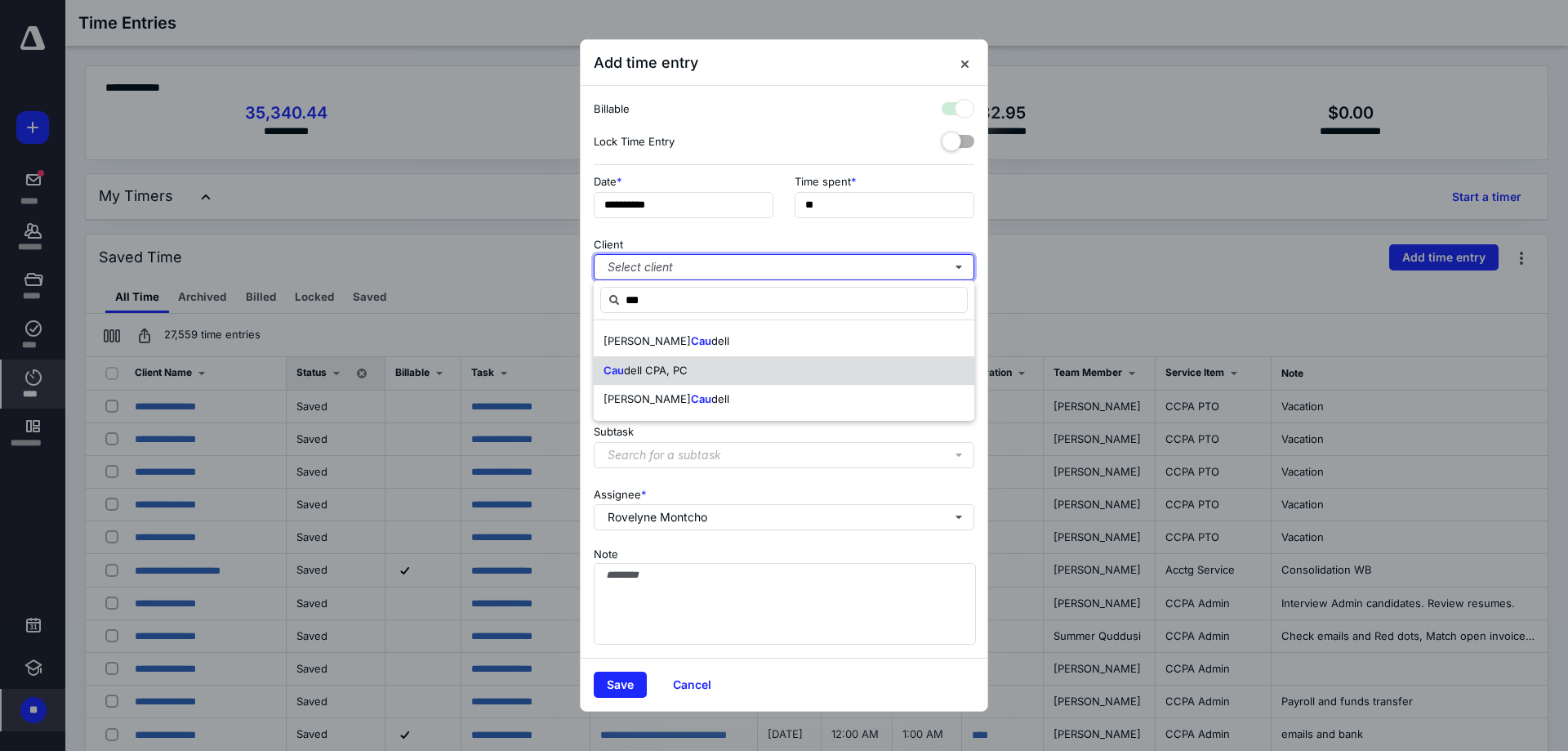 checkbox on "true" 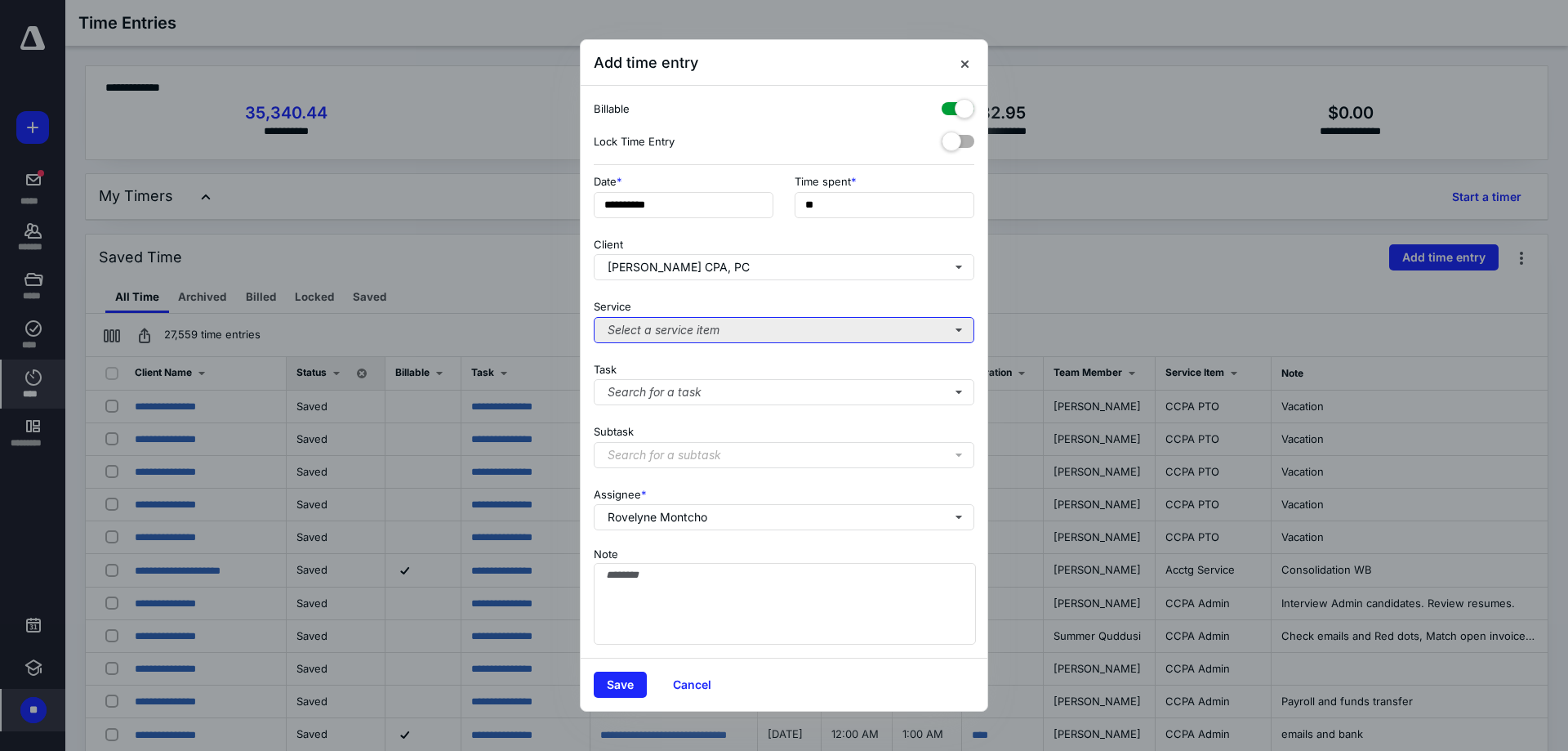 click on "Select a service item" at bounding box center (784, 330) 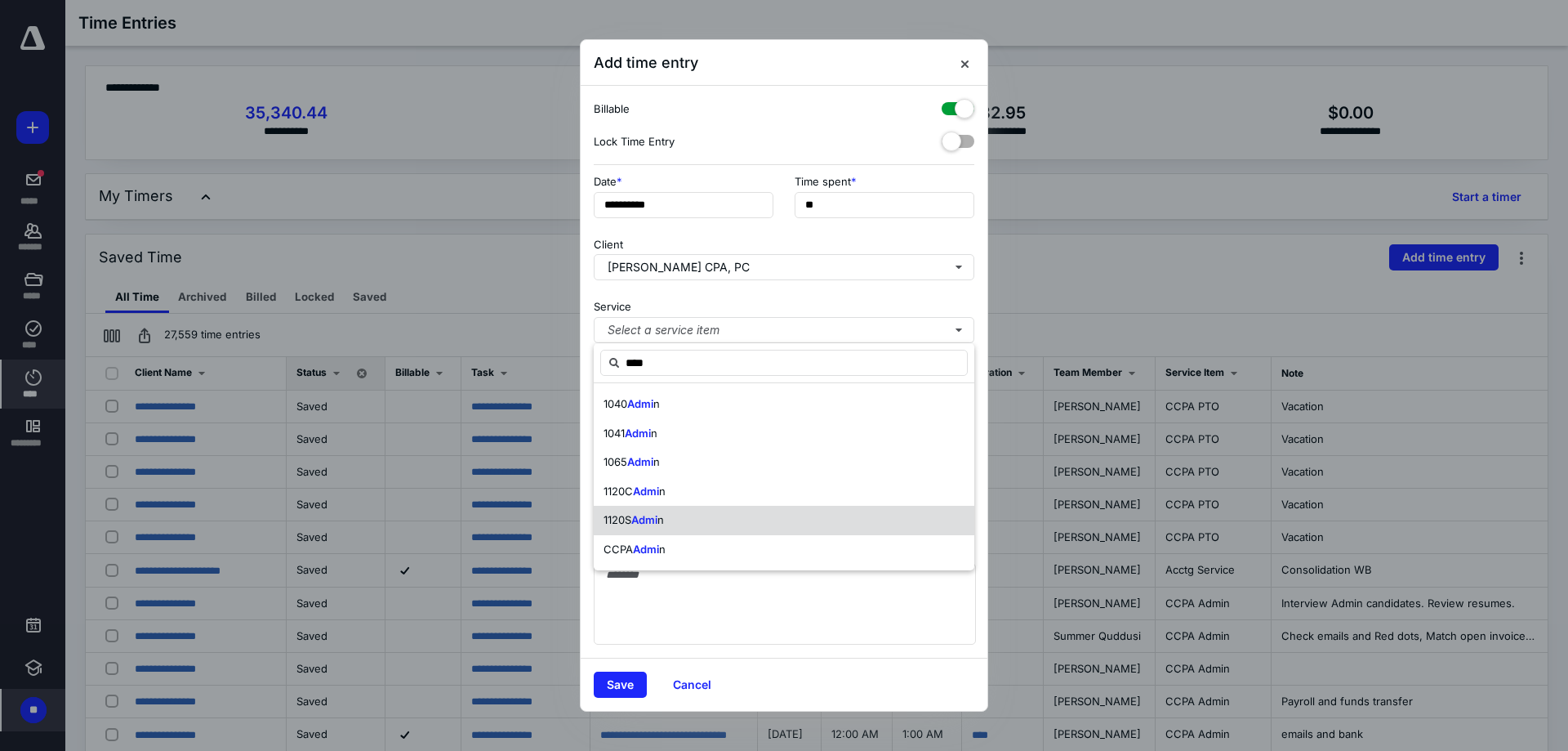 drag, startPoint x: 656, startPoint y: 550, endPoint x: 665, endPoint y: 530, distance: 21.931712 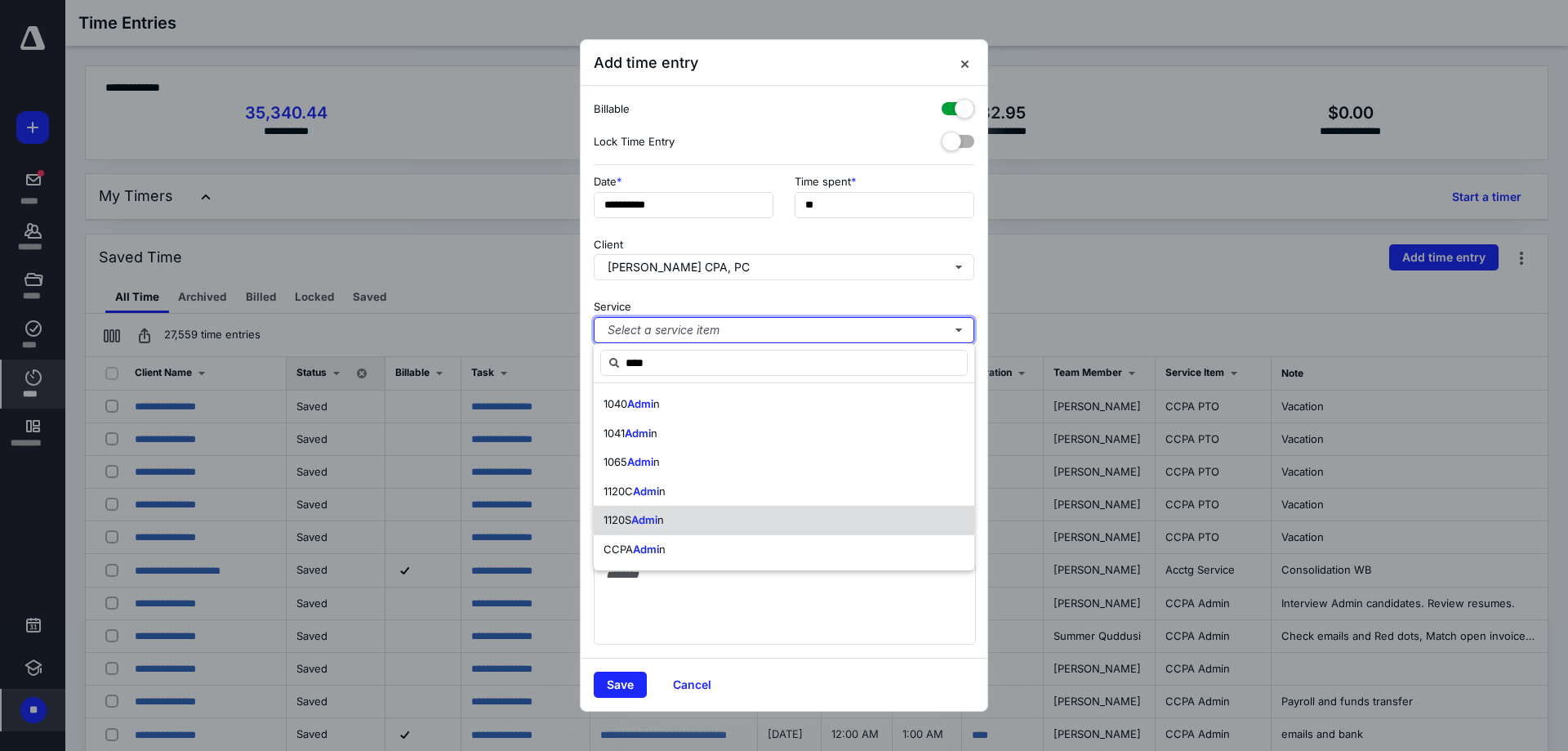 type 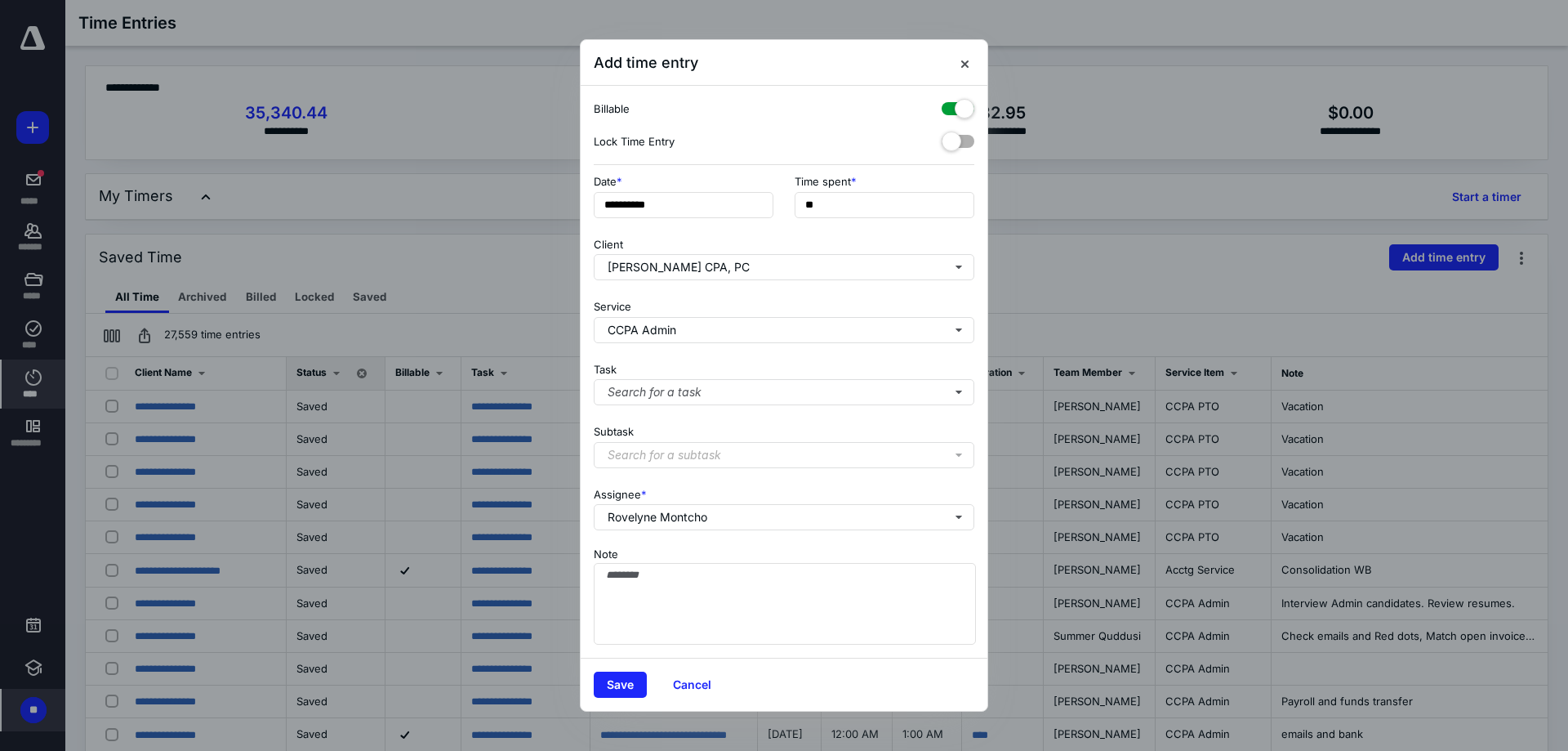 click at bounding box center [958, 105] 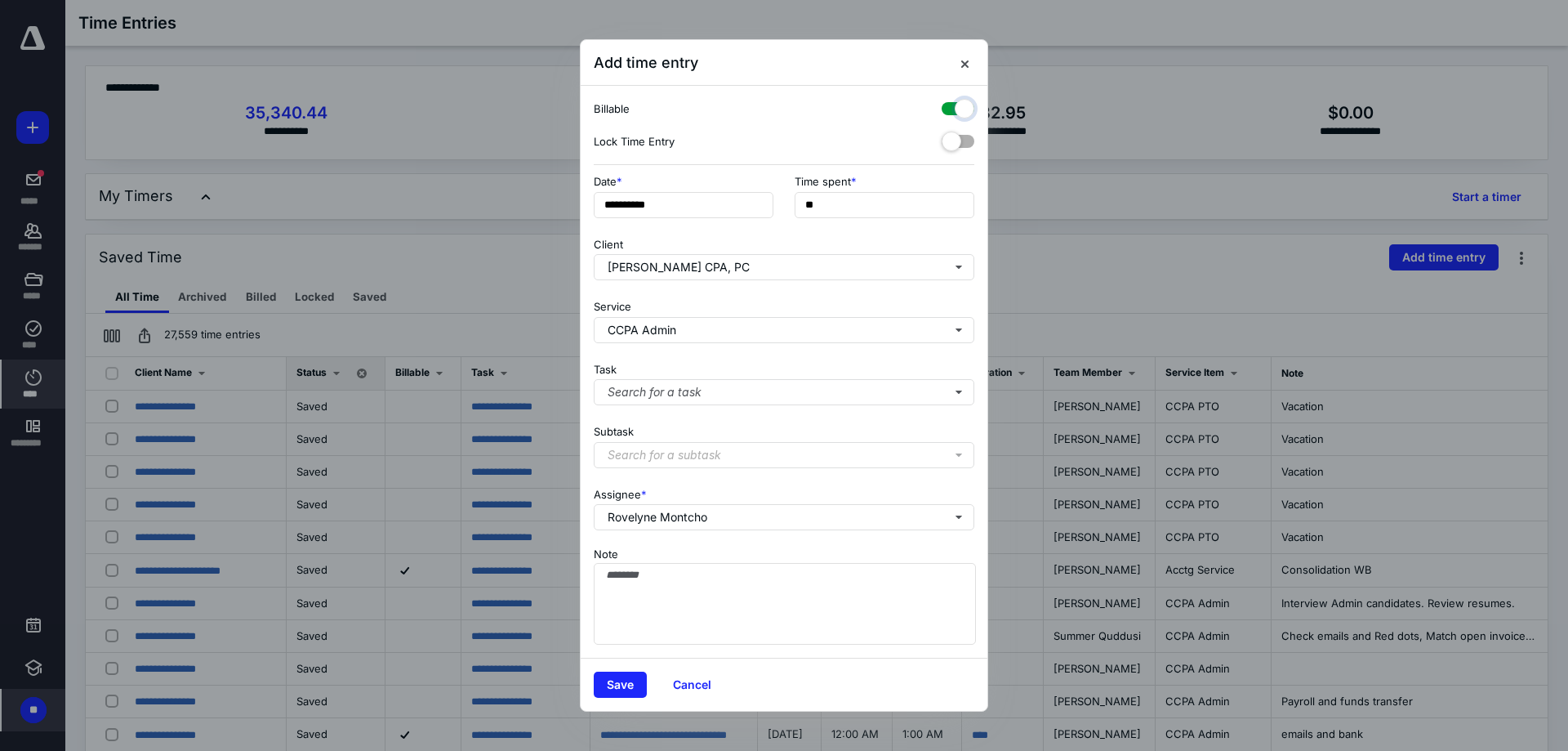 click at bounding box center (950, 106) 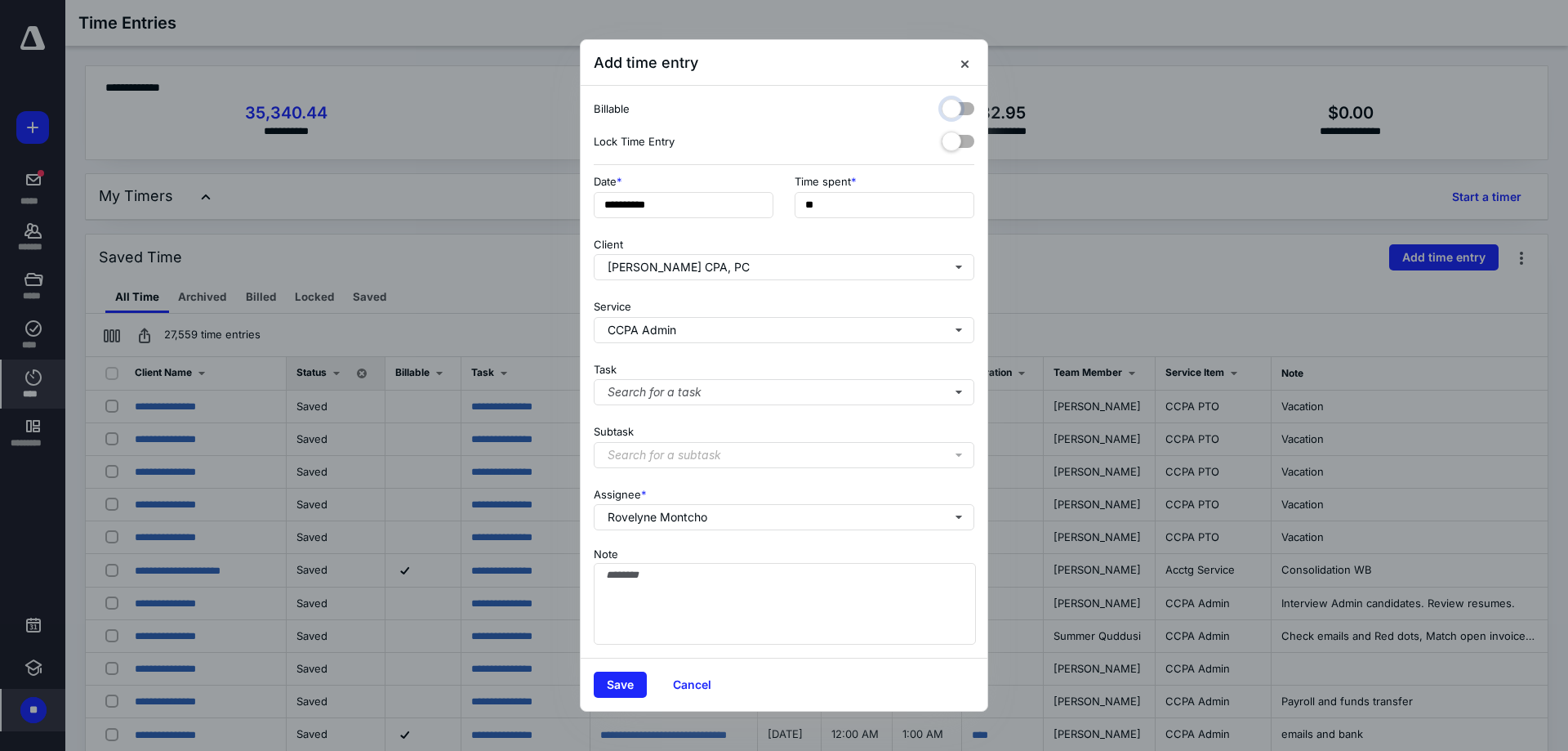 checkbox on "false" 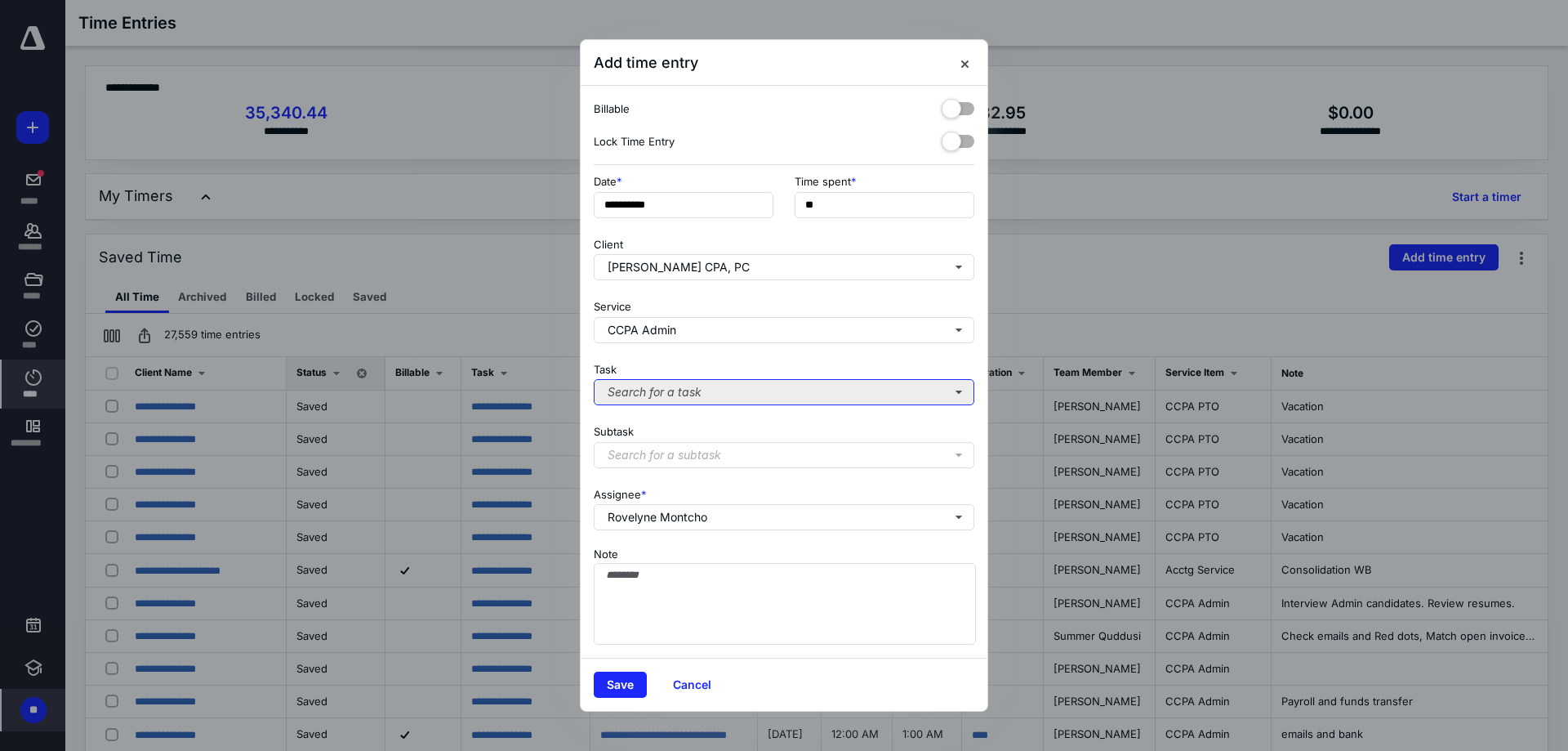 click on "Search for a task" at bounding box center (784, 392) 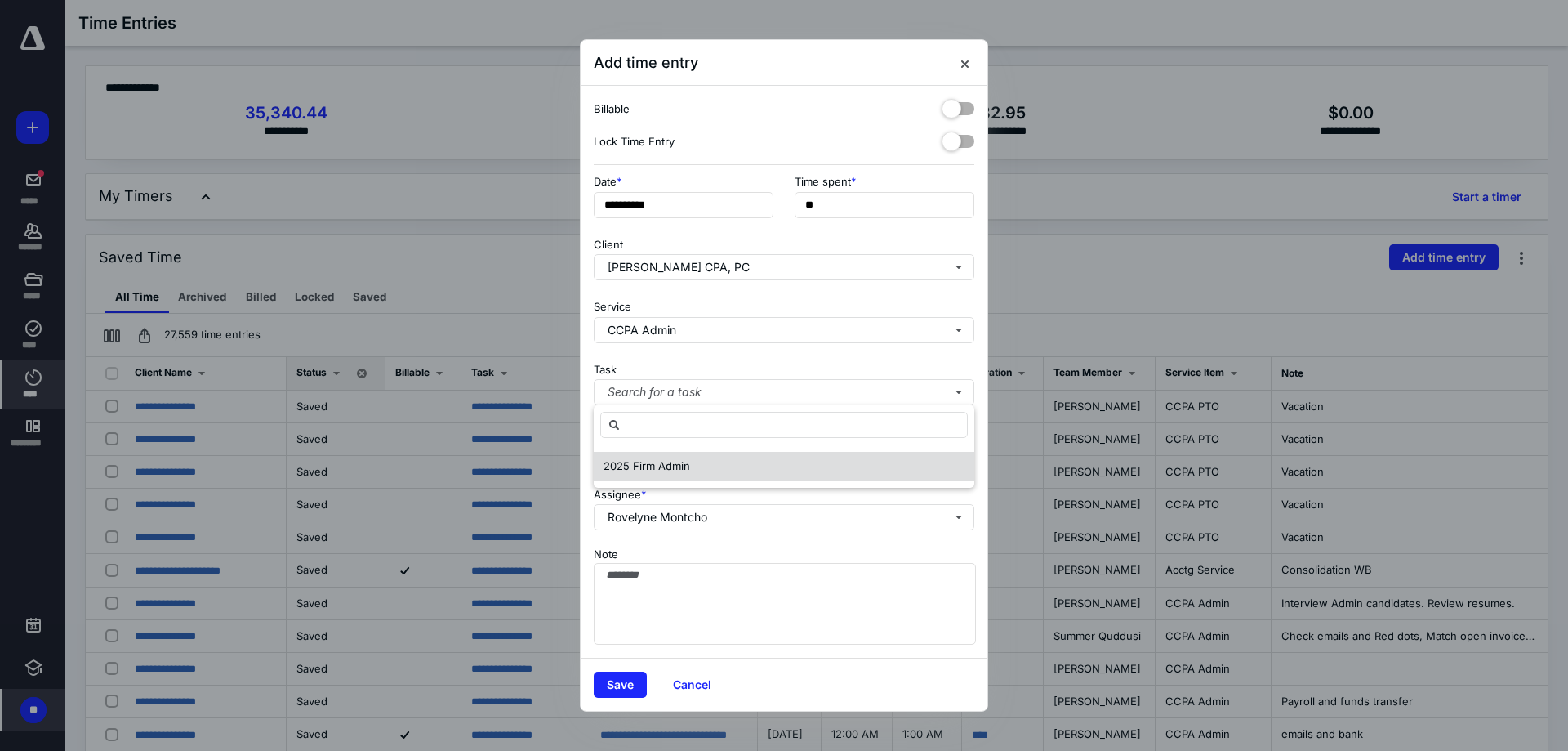 click on "2025 Firm Admin" at bounding box center (647, 466) 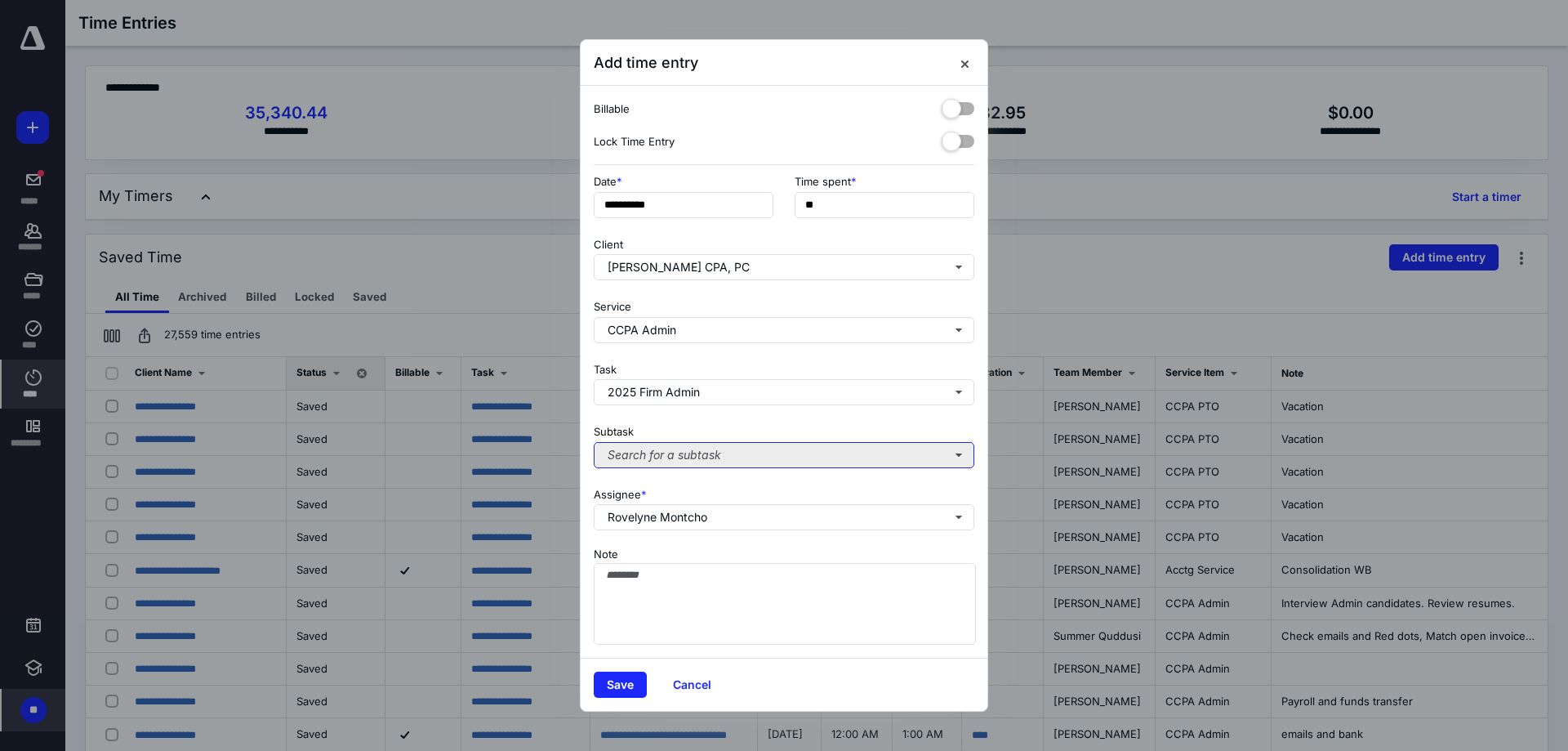 click on "Search for a subtask" at bounding box center [784, 455] 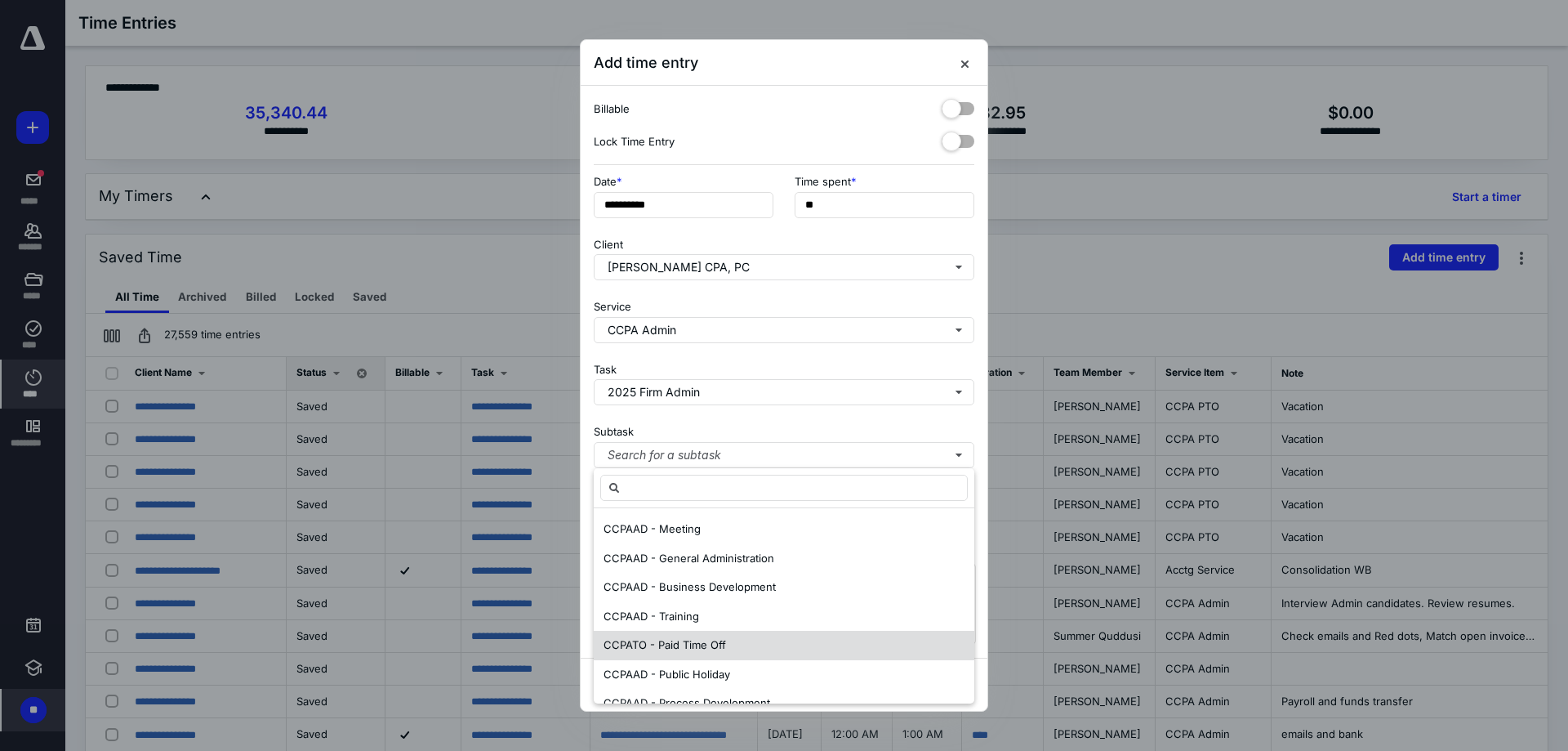 click on "CCPATO - Paid Time Off" at bounding box center (784, 646) 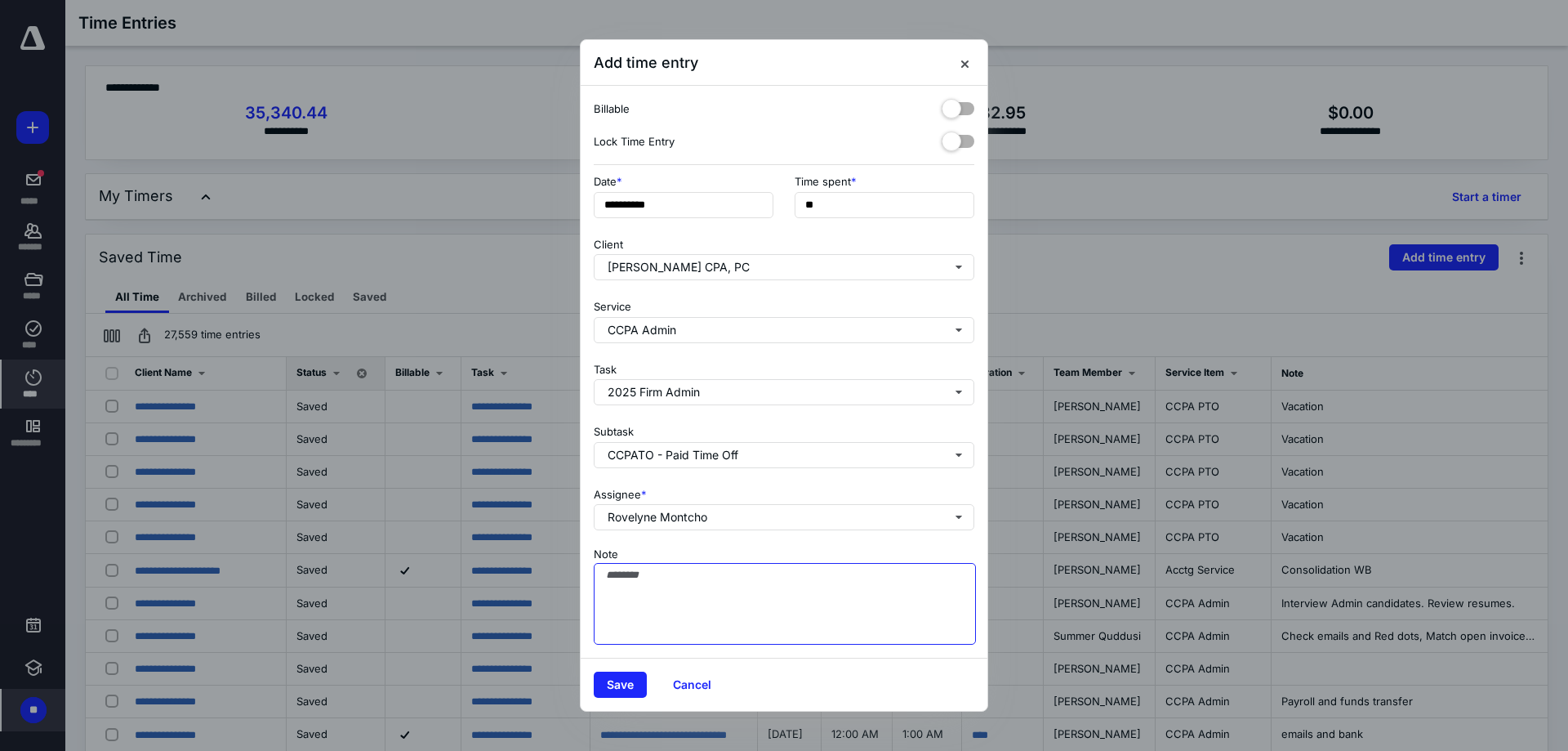 click on "Note" at bounding box center (785, 604) 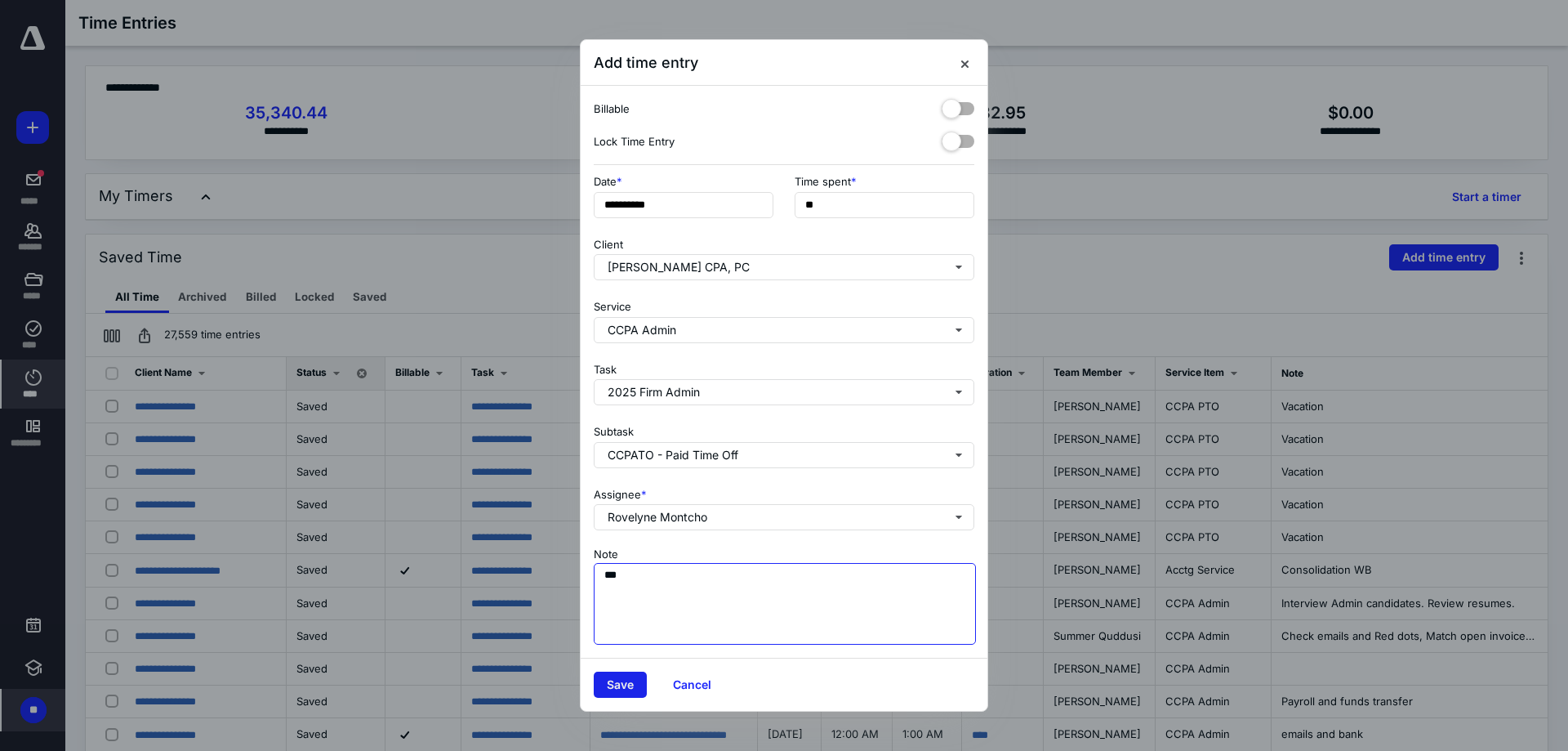 type on "***" 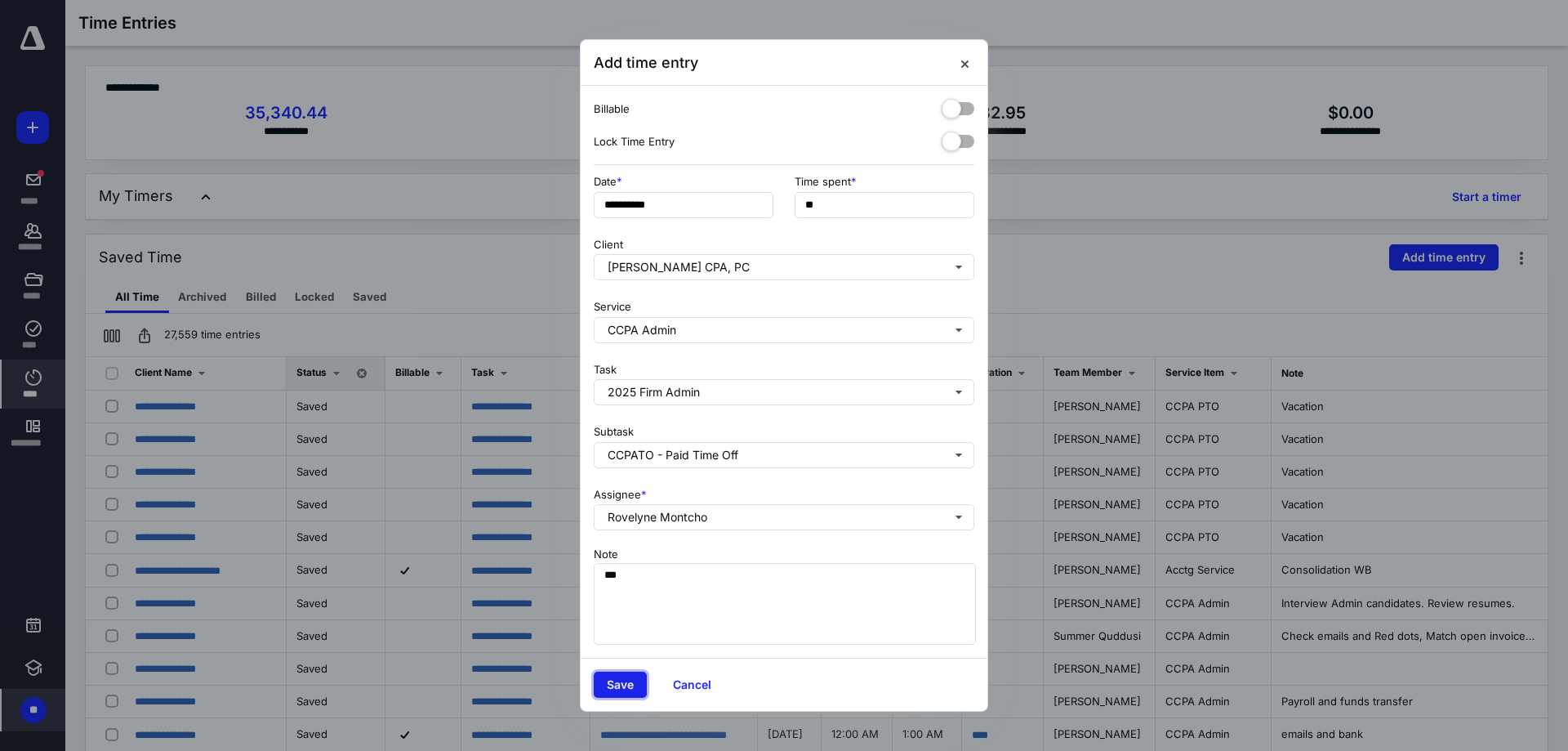 click on "Save" at bounding box center (620, 685) 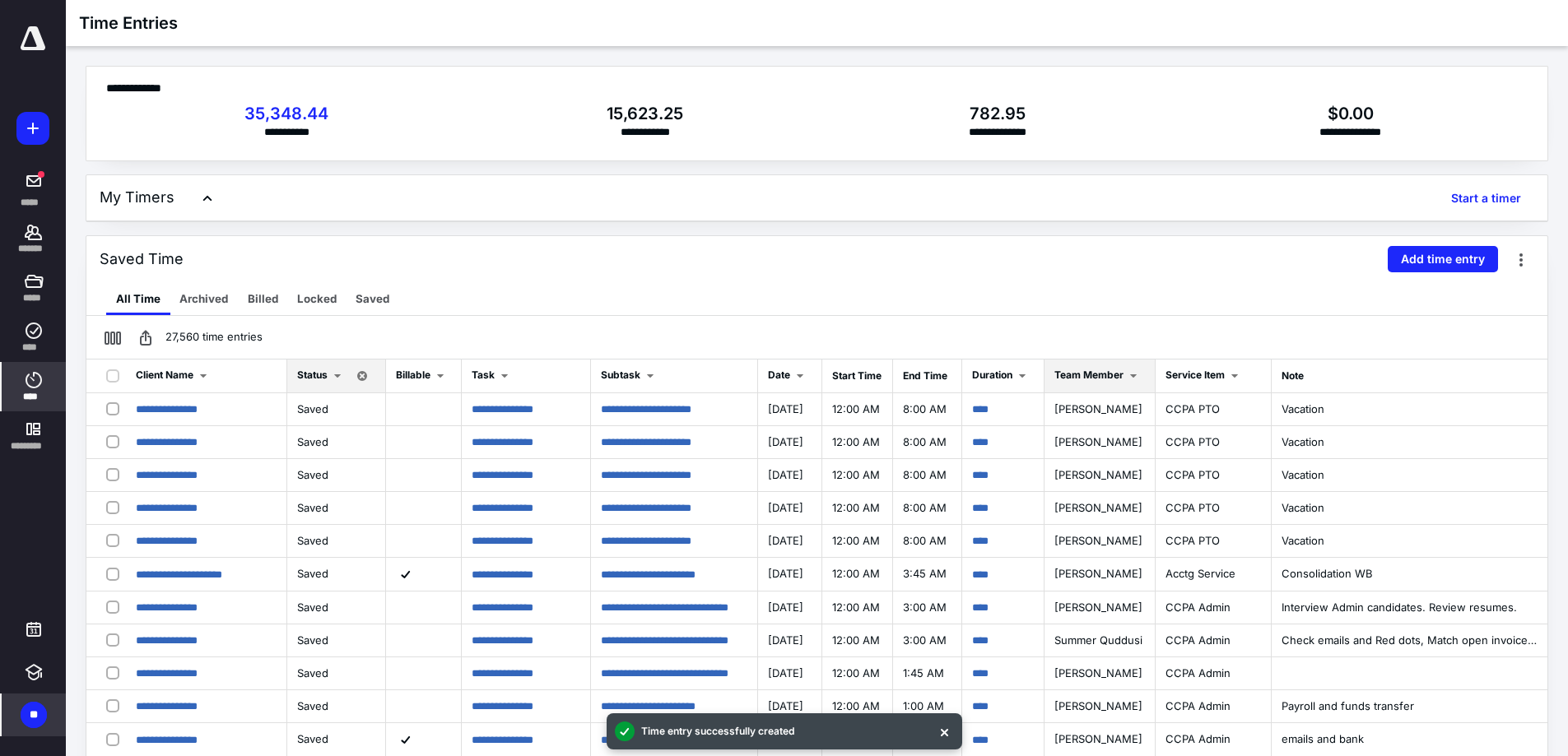 click at bounding box center (1133, 376) 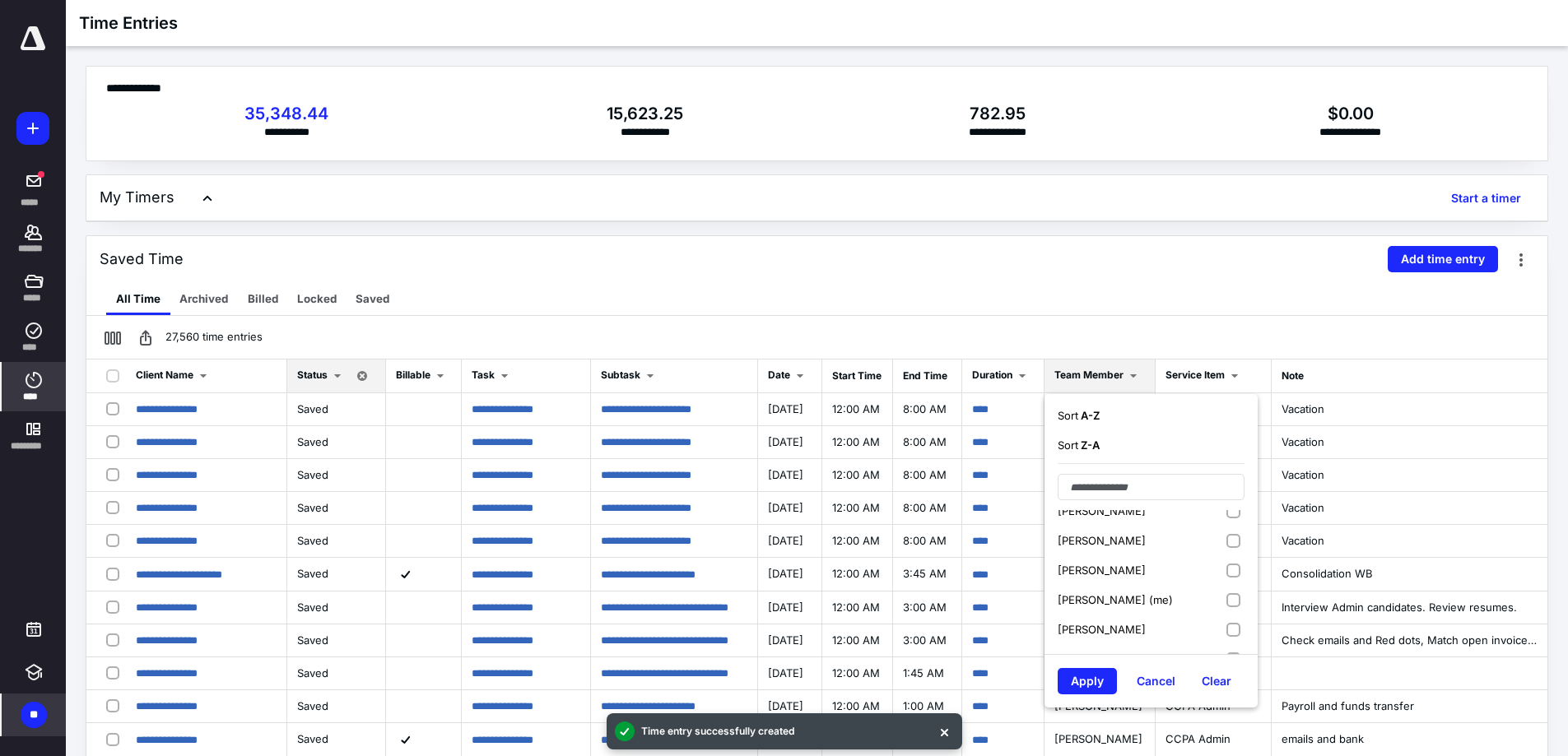 scroll, scrollTop: 182, scrollLeft: 0, axis: vertical 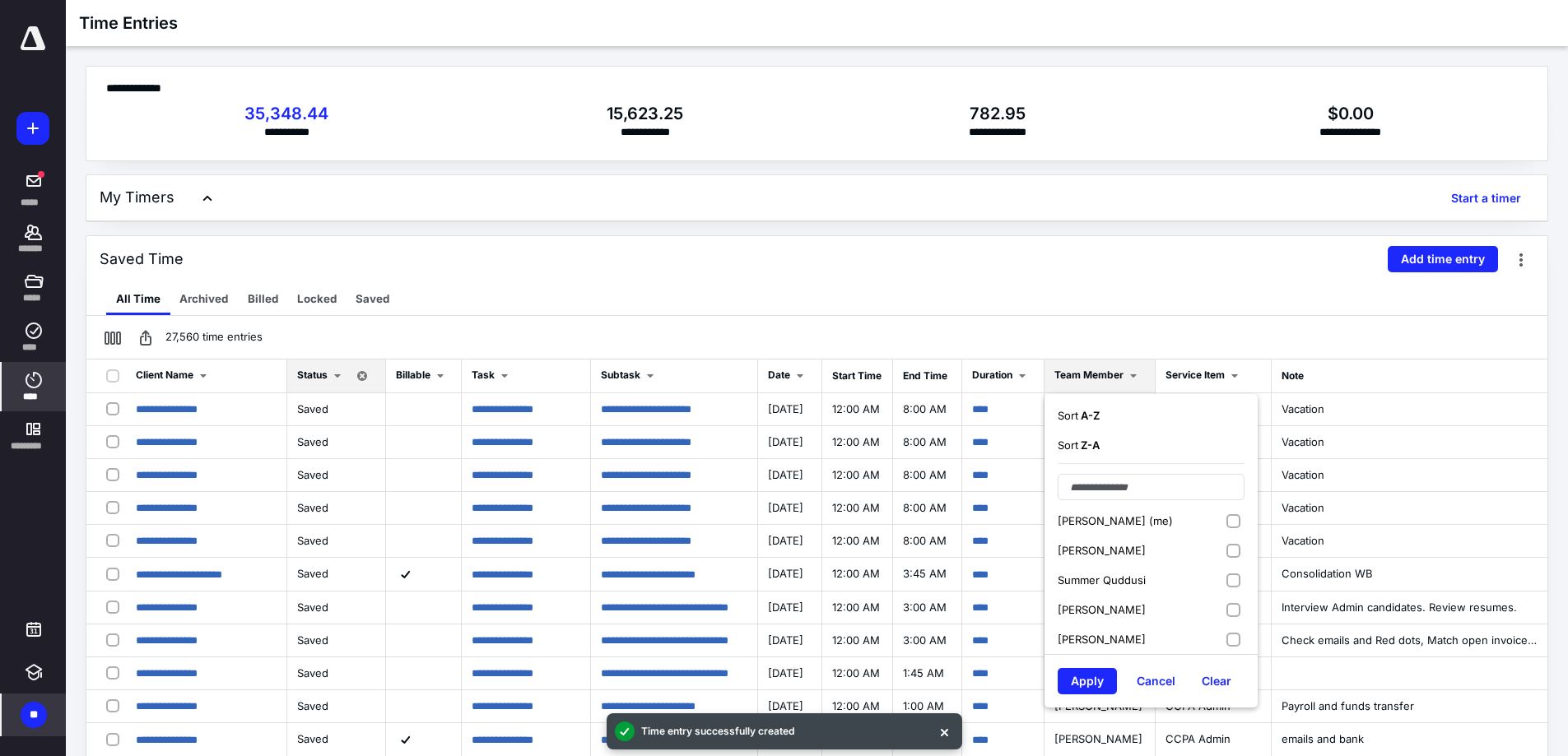 click on "[PERSON_NAME] (me)" at bounding box center (1151, 521) 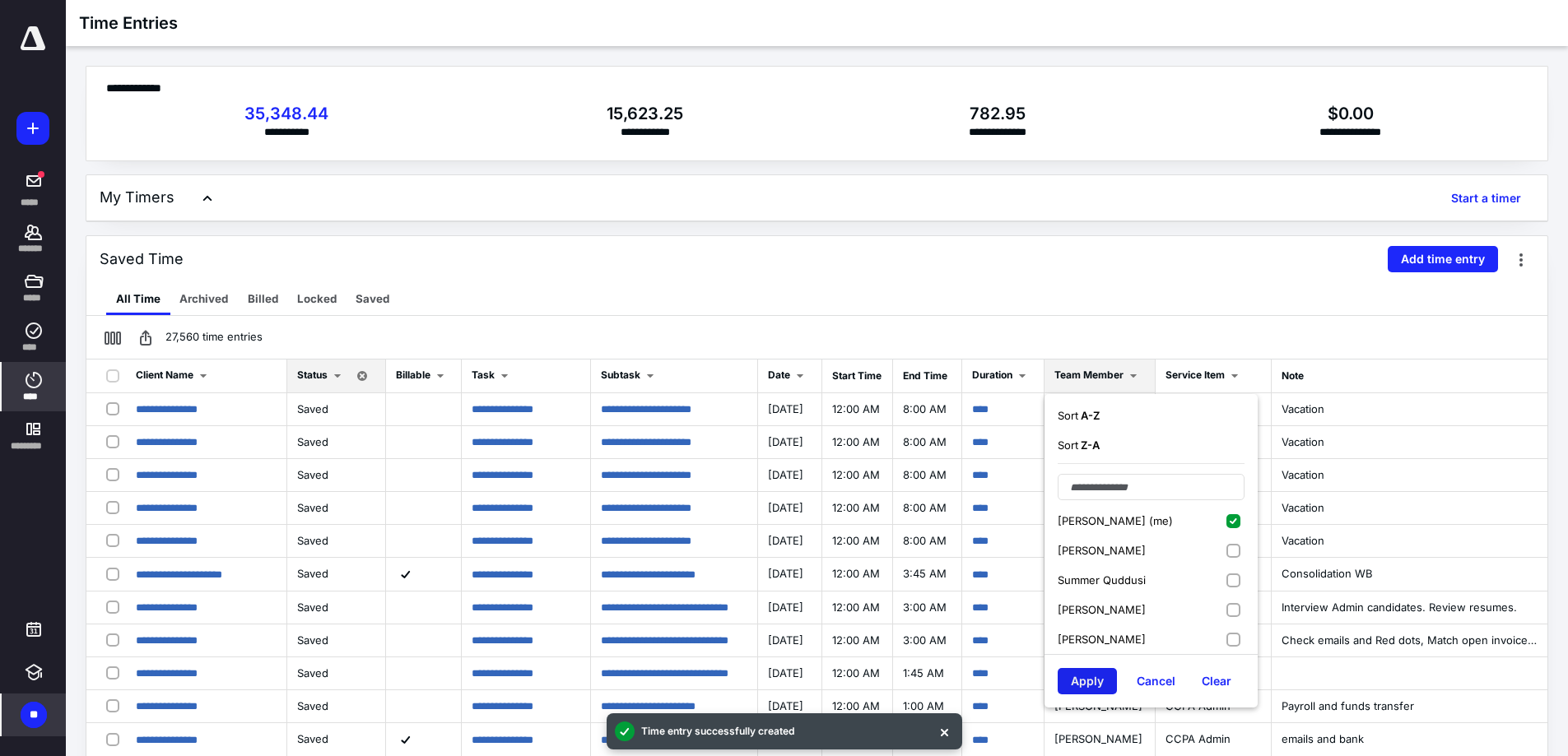 click on "Apply" at bounding box center [1087, 681] 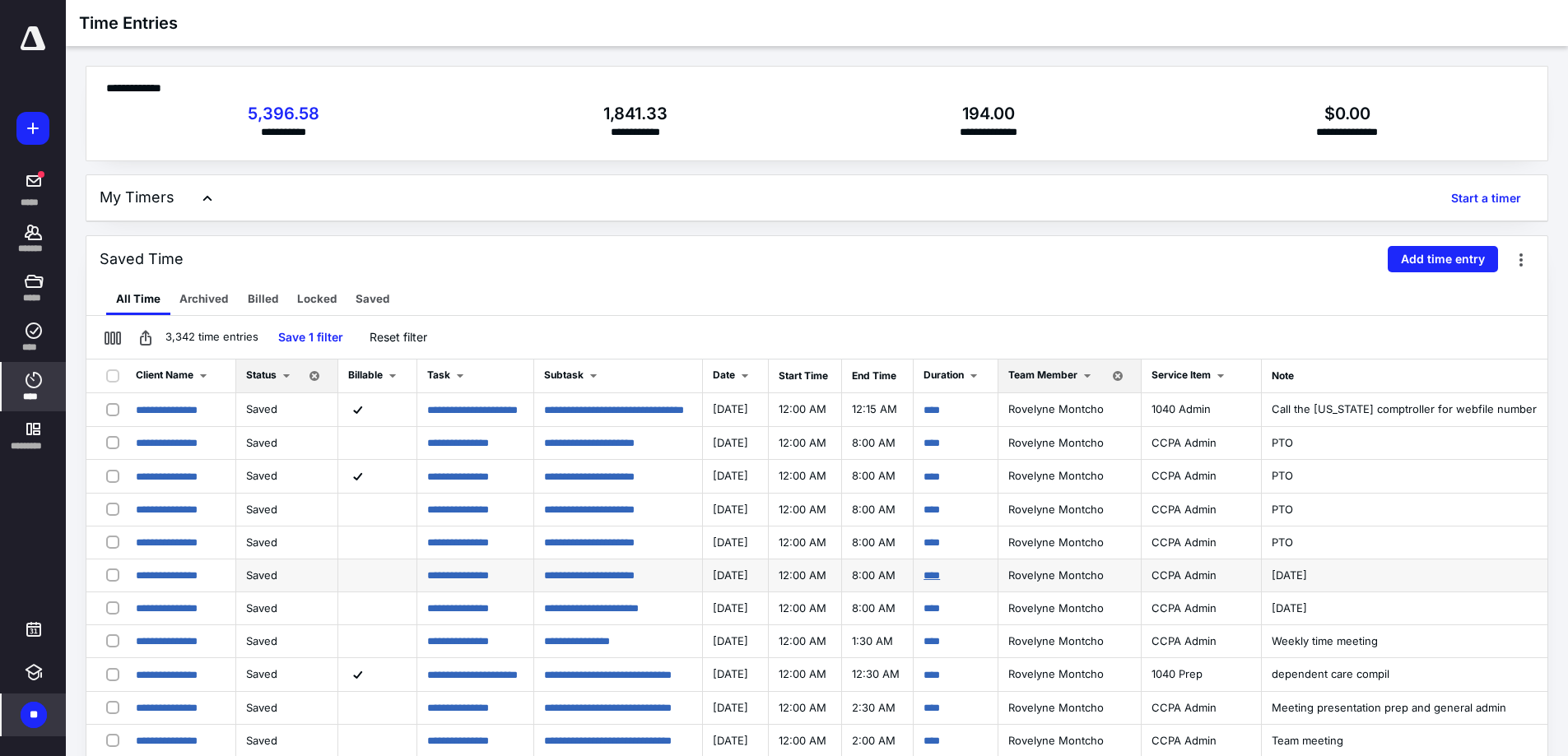 click on "****" at bounding box center (932, 575) 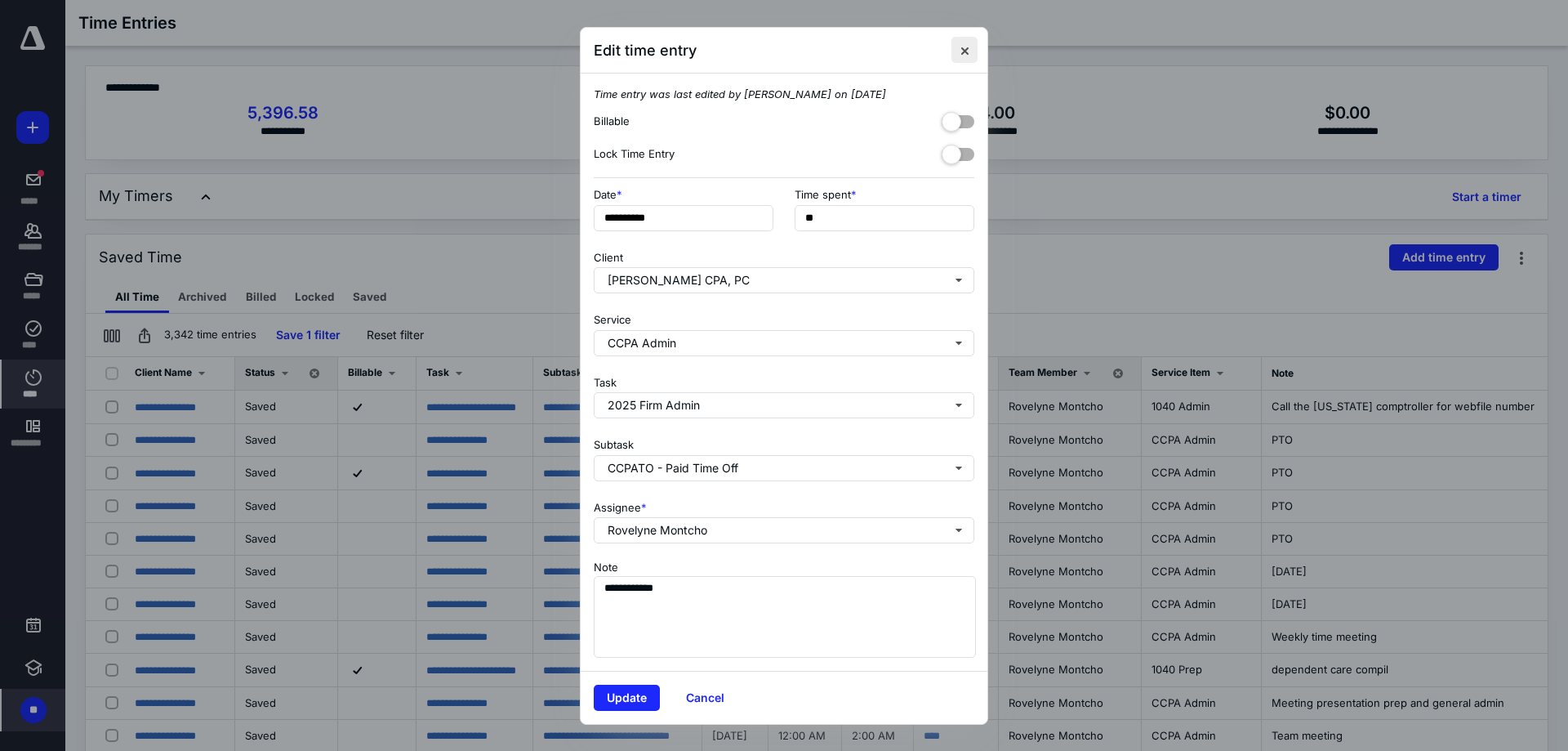 click at bounding box center (964, 50) 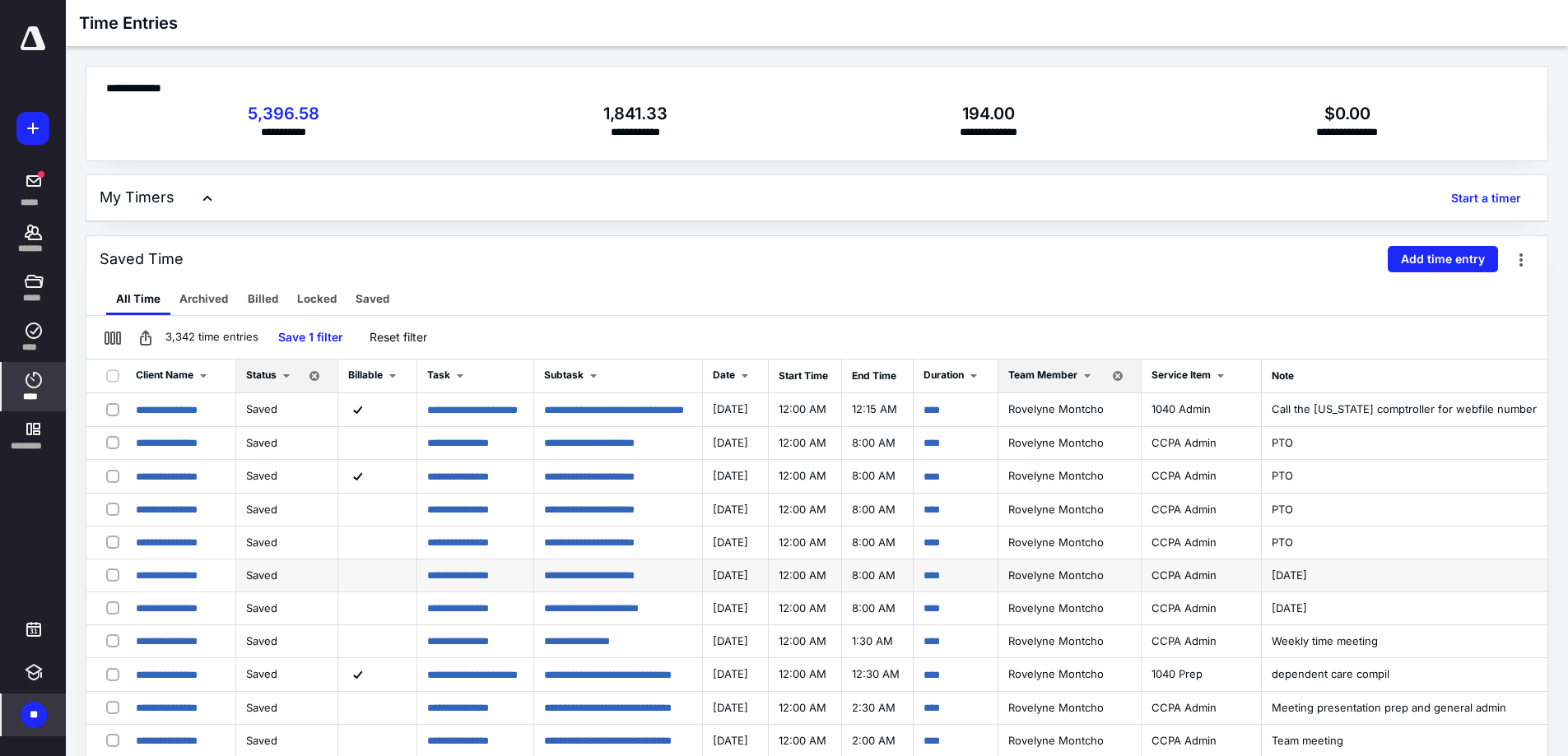 click at bounding box center (116, 574) 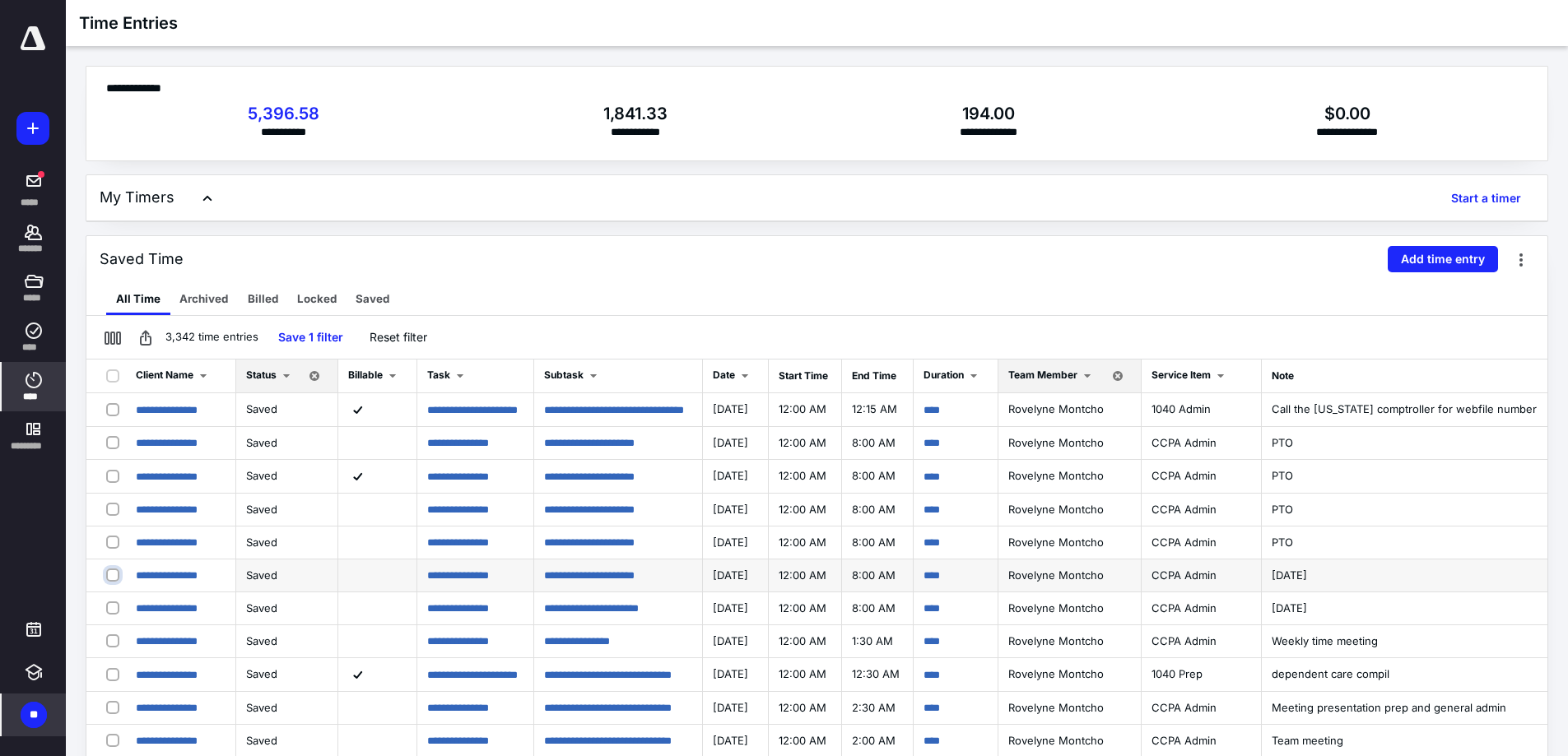 click at bounding box center (114, 574) 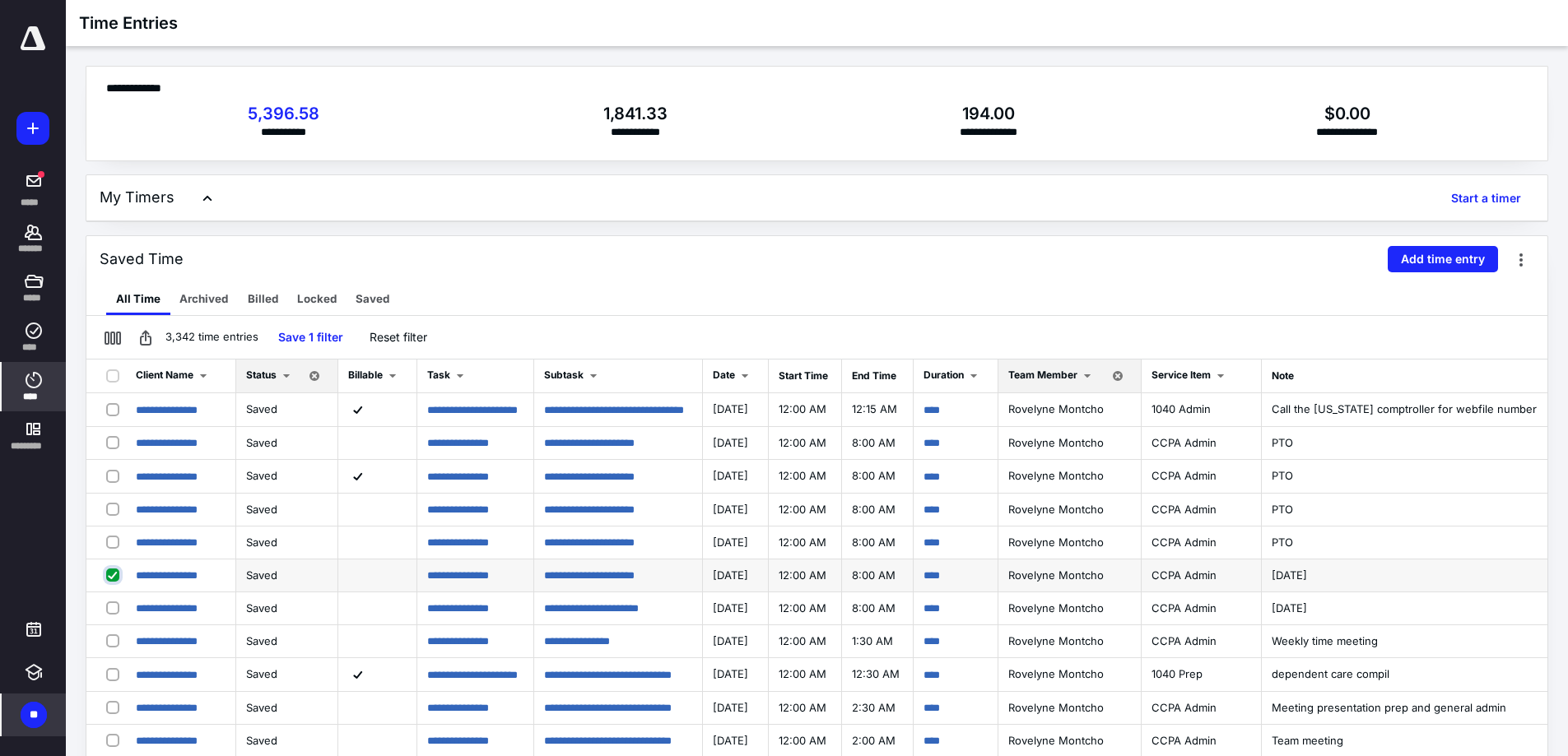 checkbox on "true" 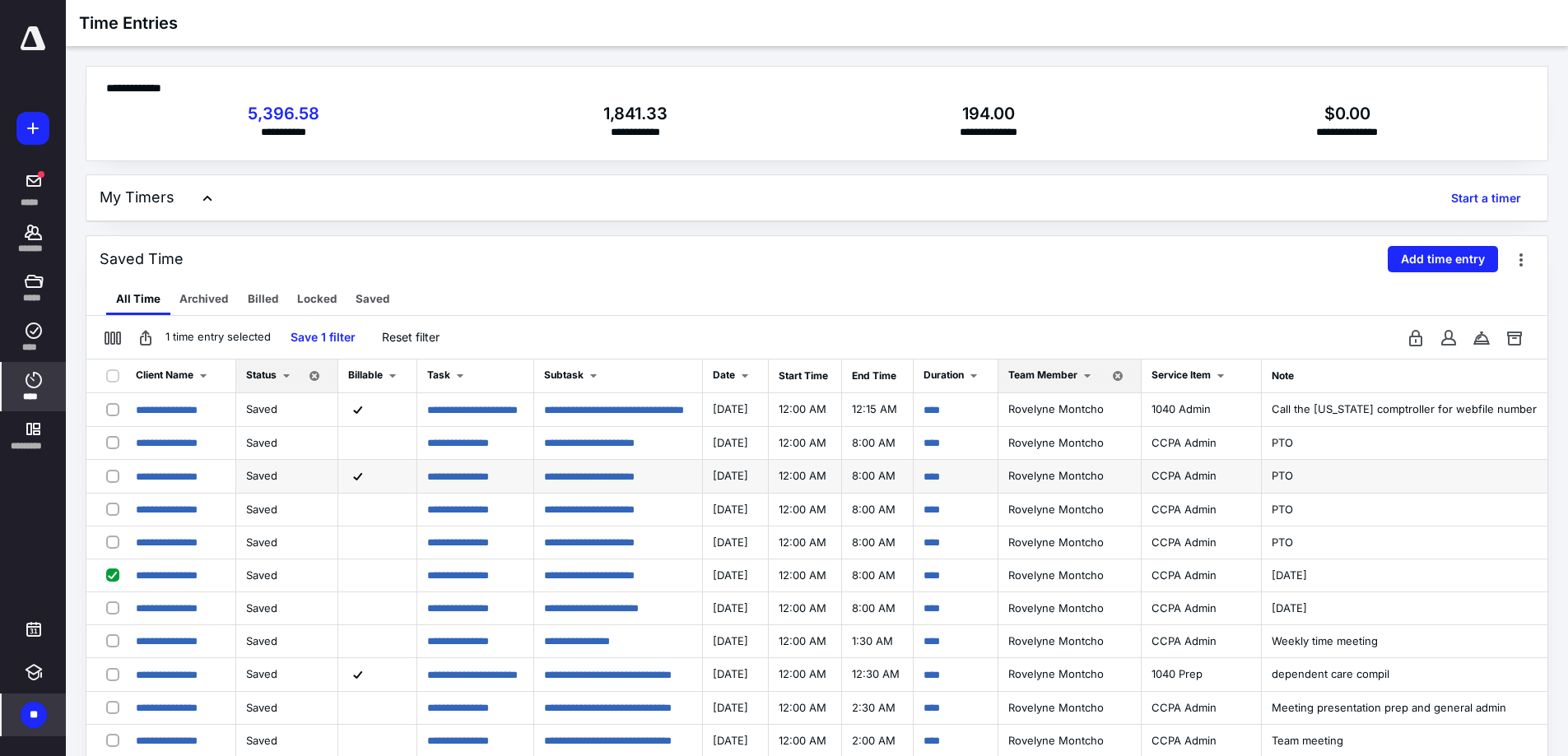 click at bounding box center (116, 475) 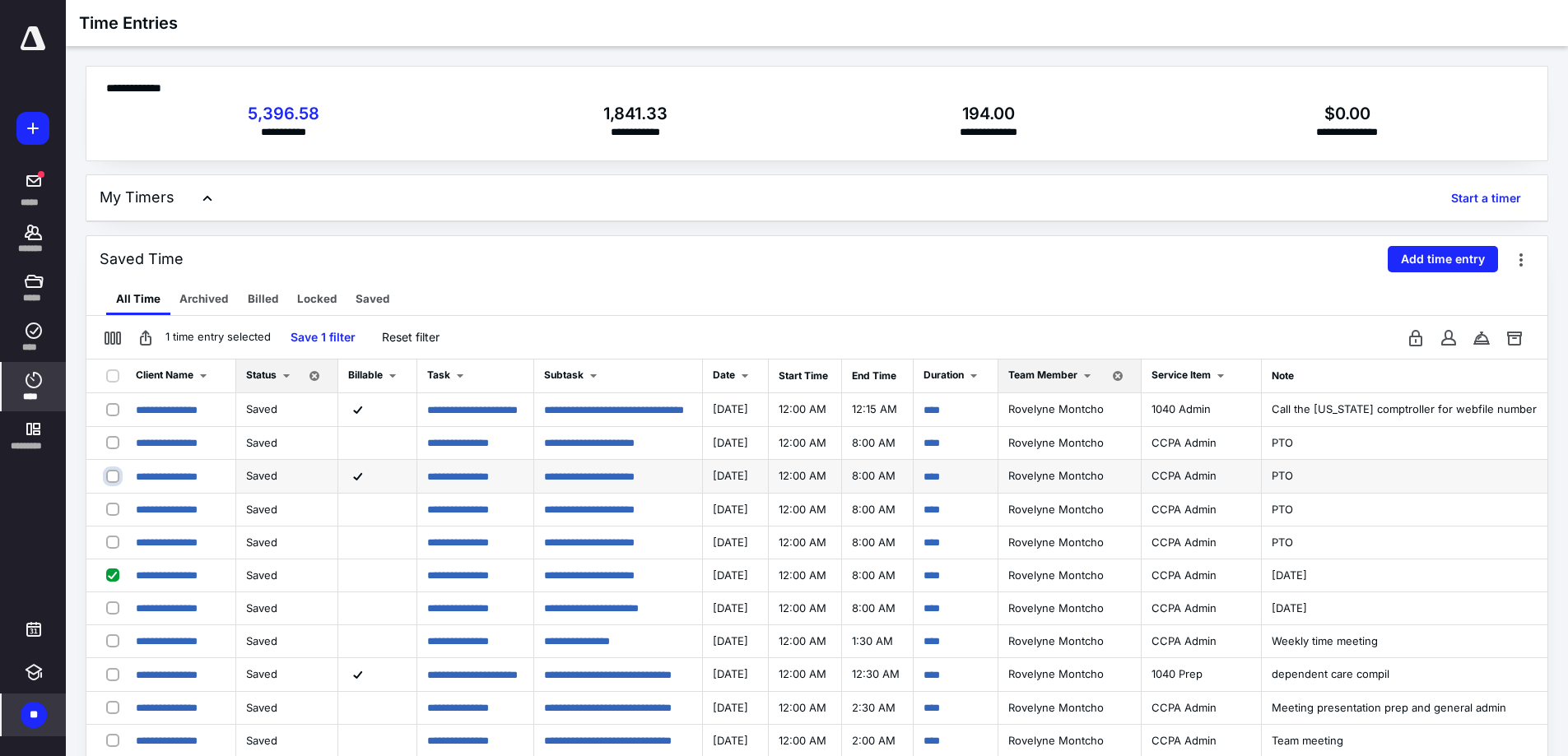 click at bounding box center [114, 475] 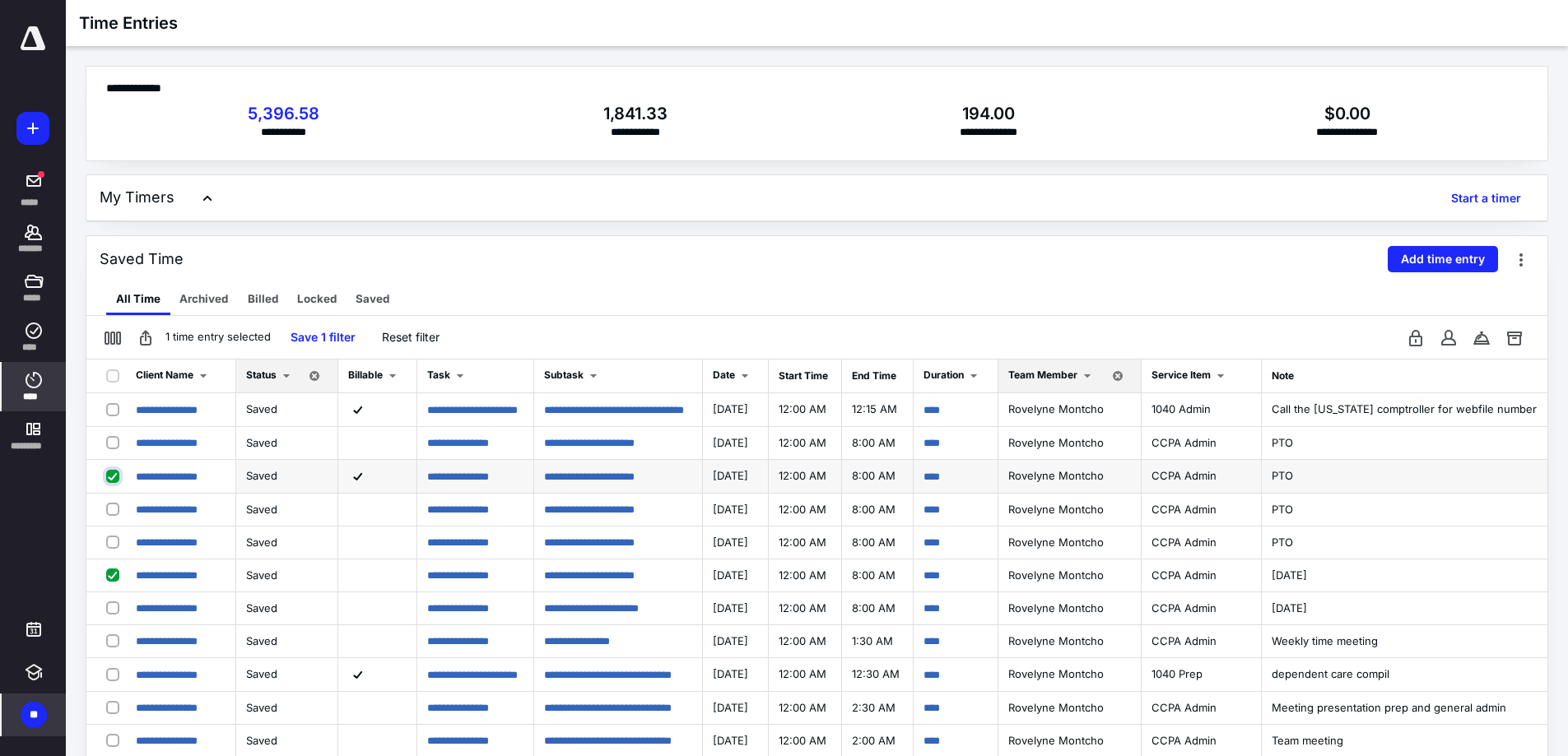 checkbox on "true" 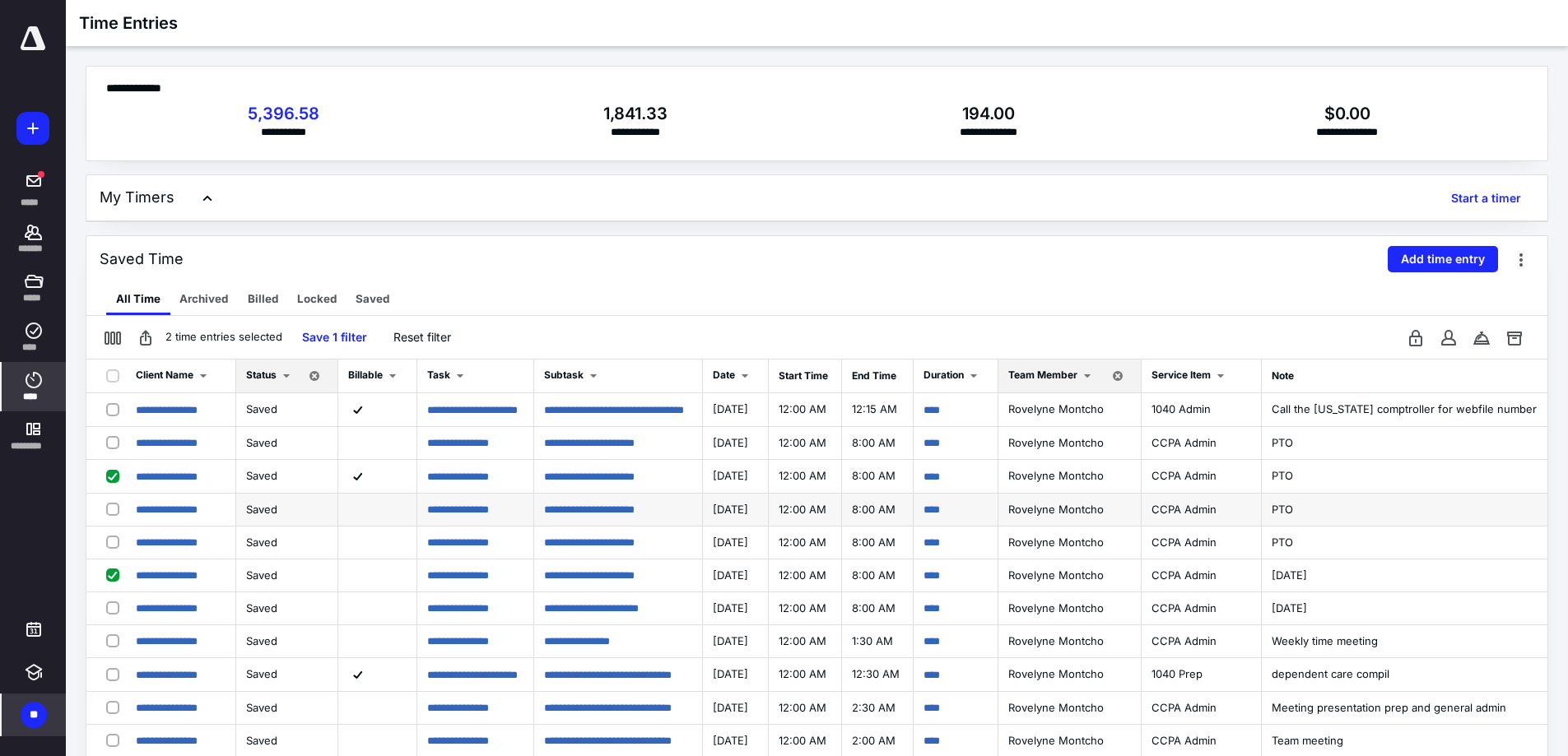 click at bounding box center (116, 508) 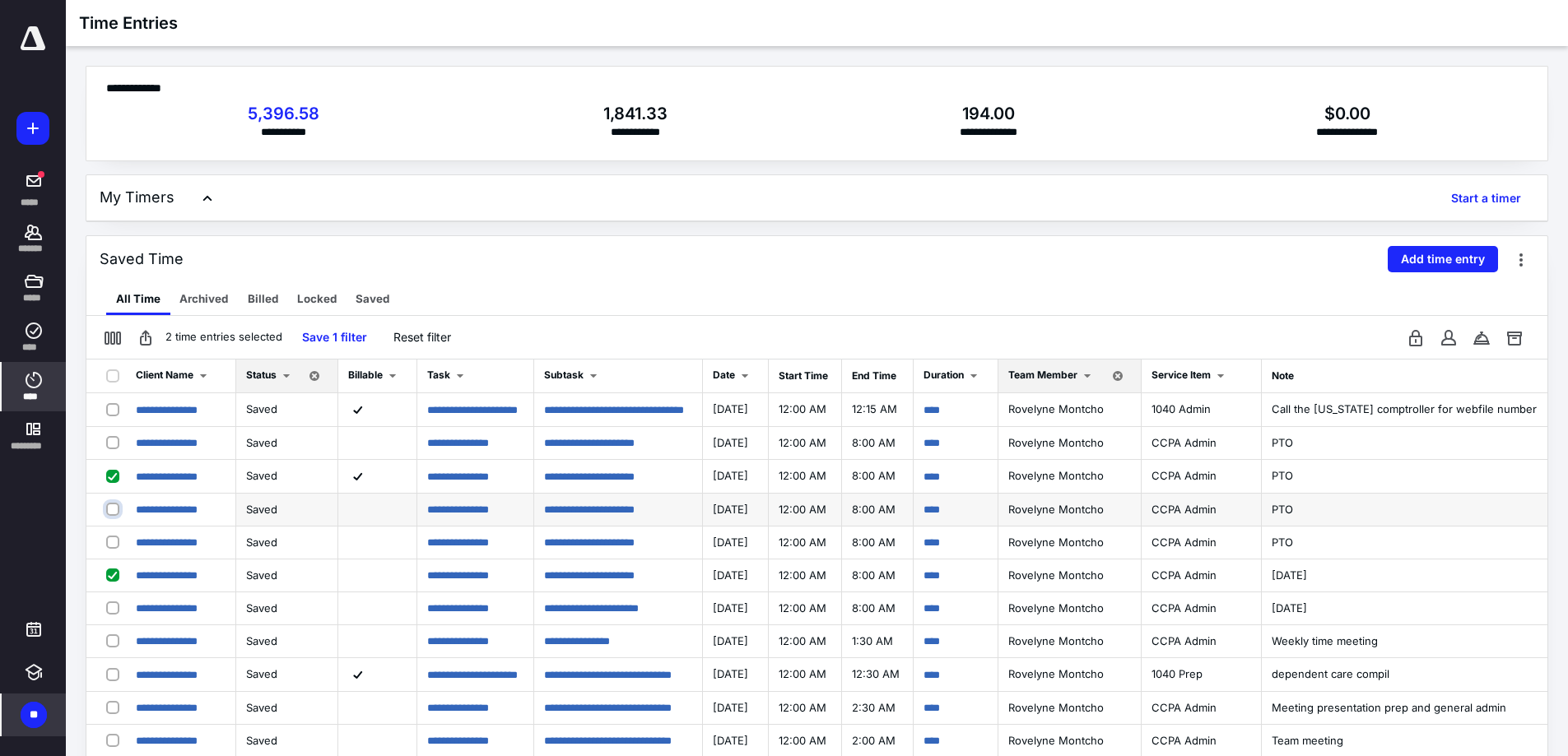 click at bounding box center [114, 508] 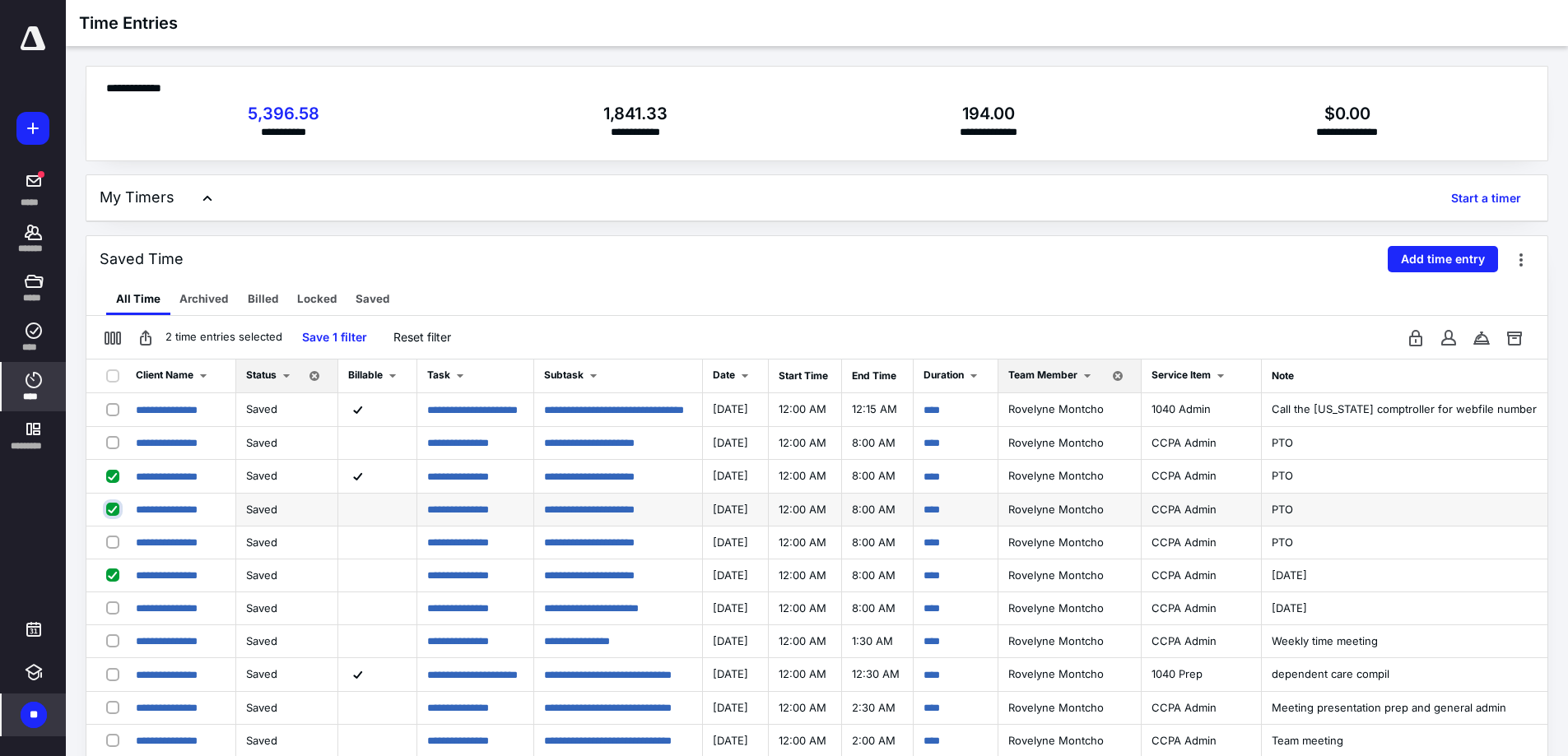 checkbox on "true" 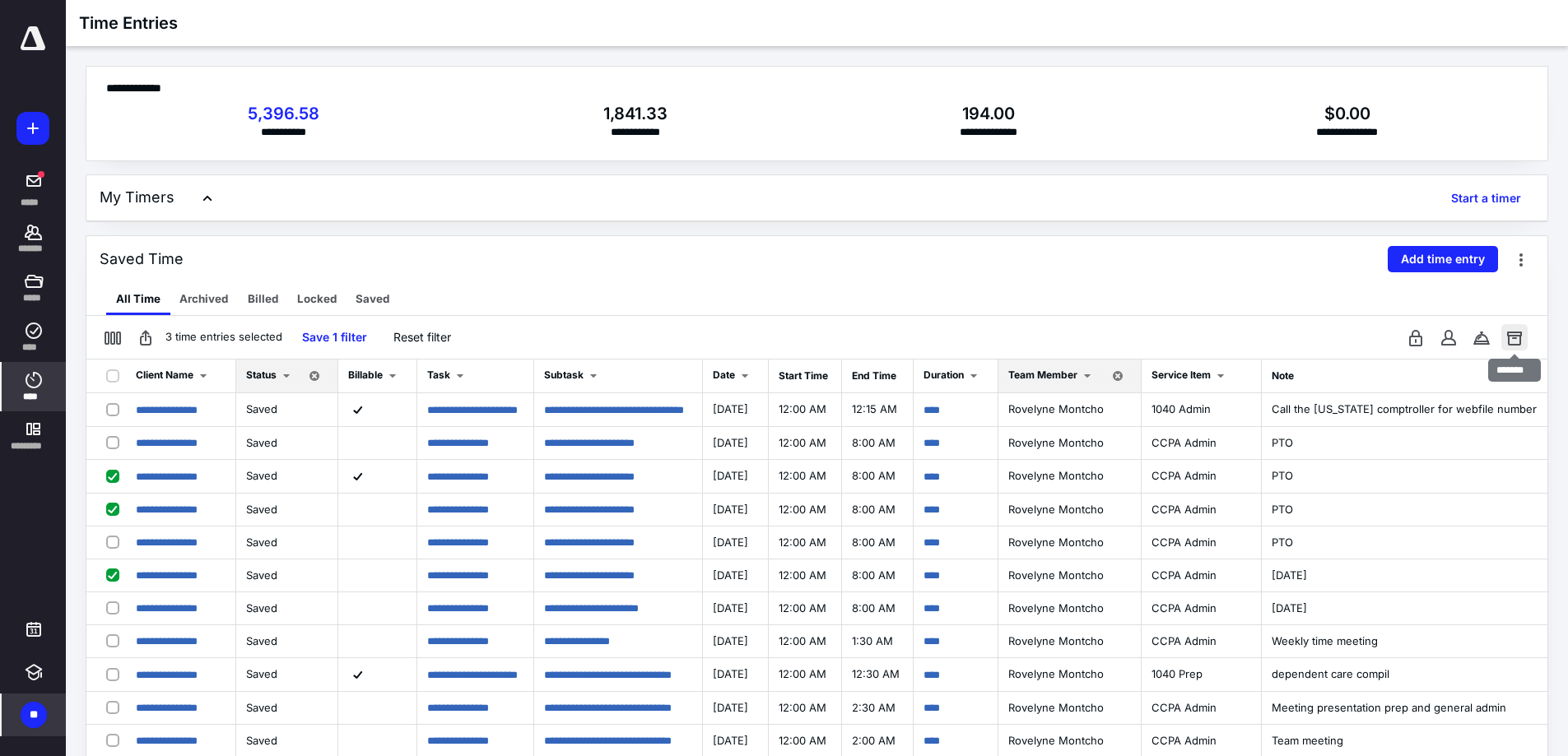 click at bounding box center [1514, 337] 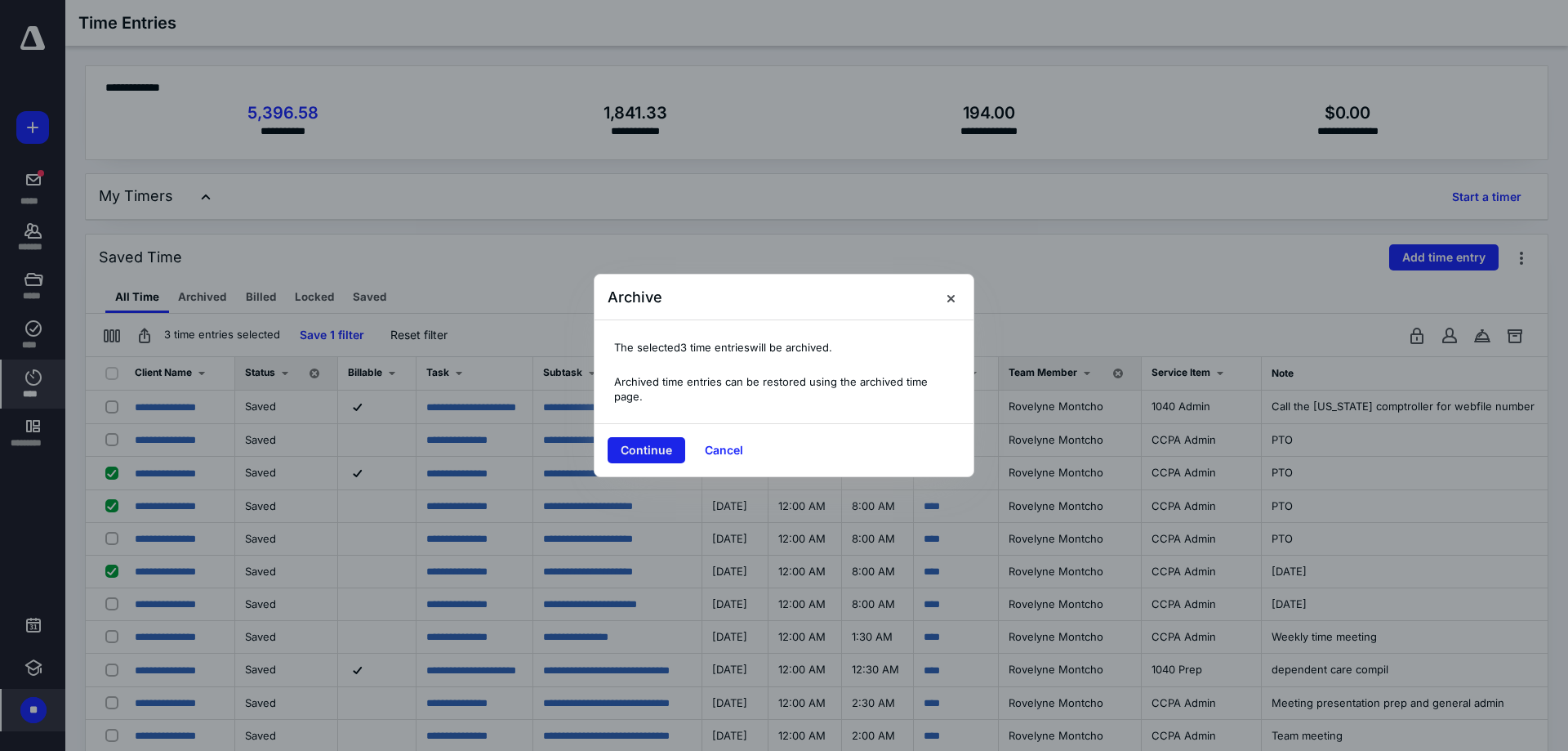 click on "Continue" at bounding box center (646, 450) 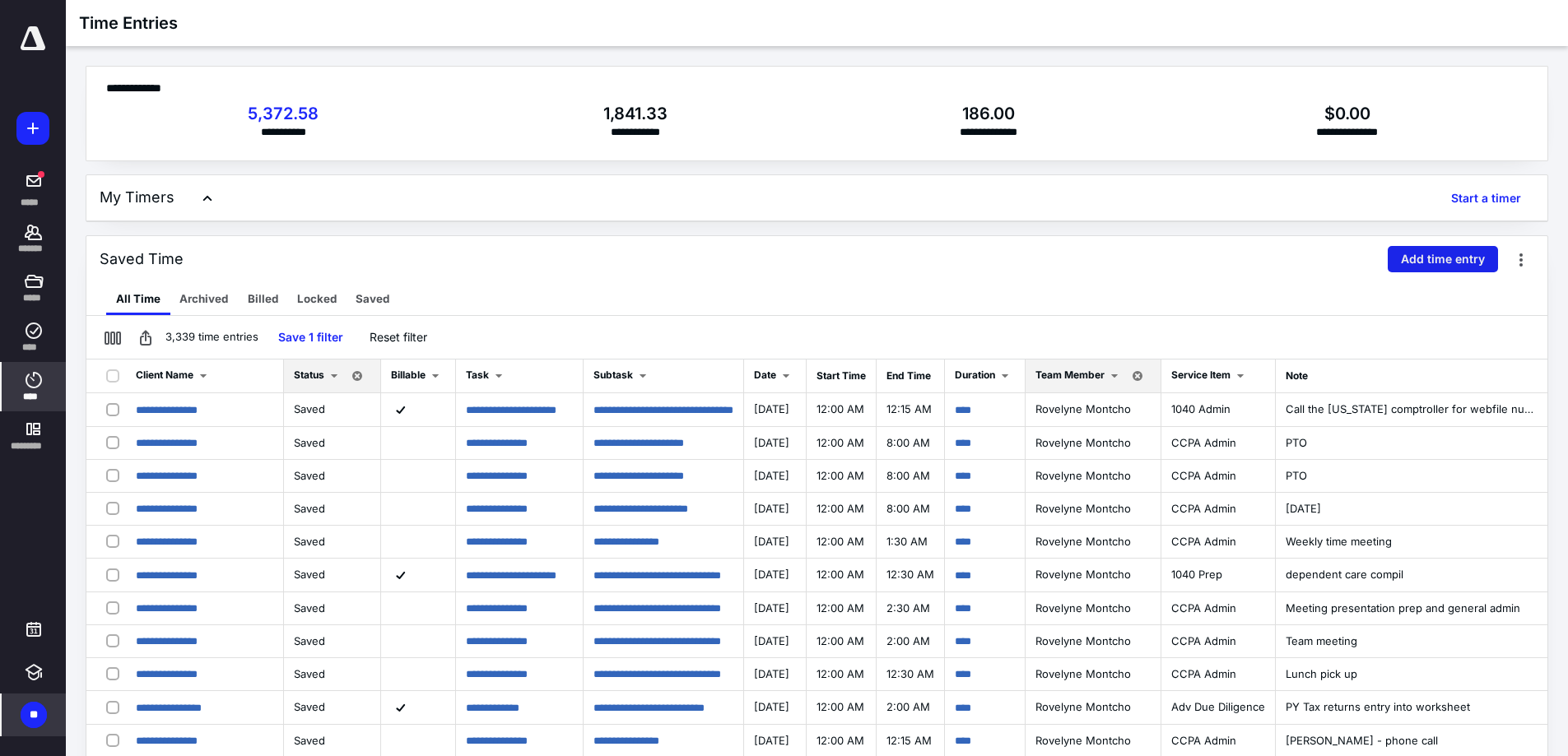 click on "Add time entry" at bounding box center [1443, 259] 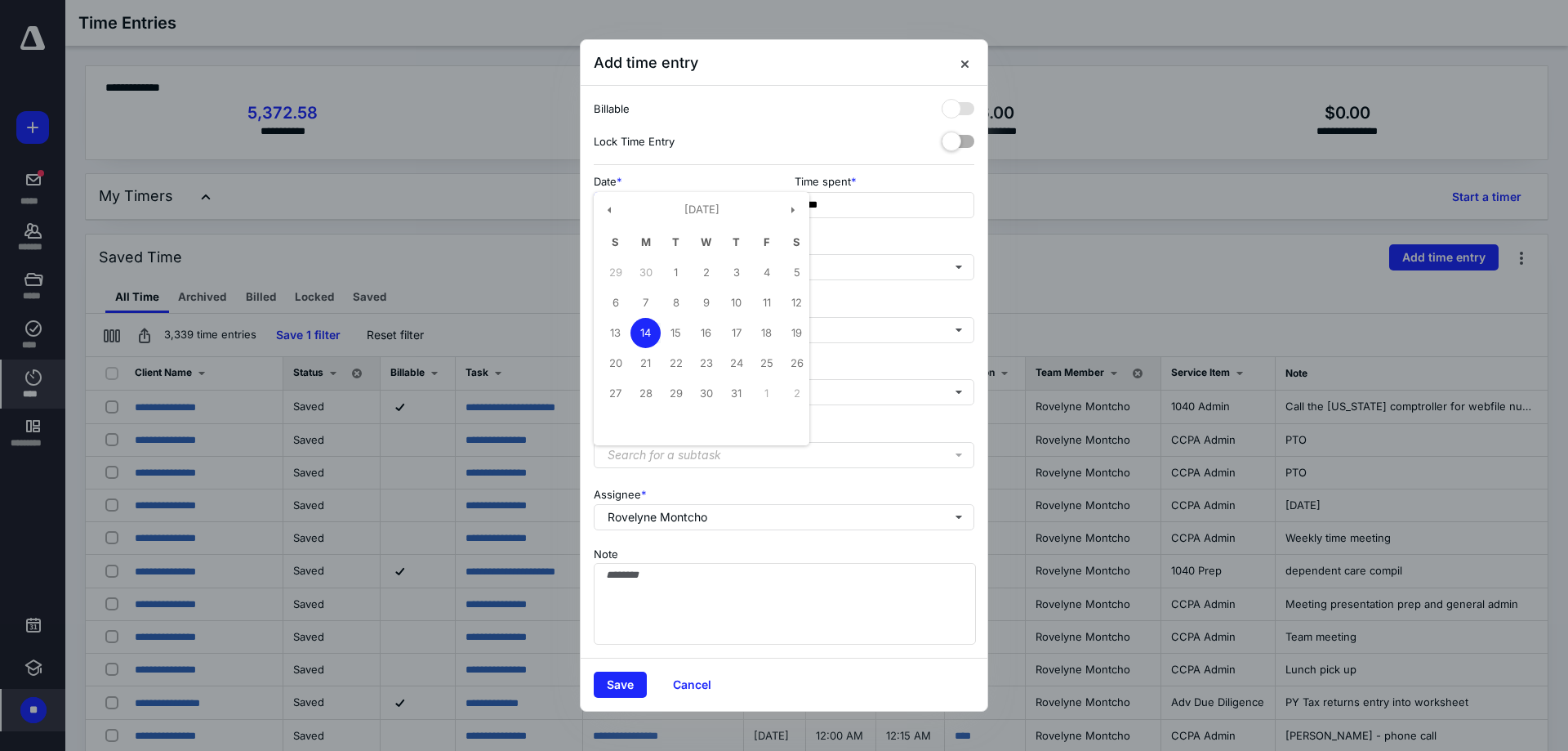 click on "**********" at bounding box center [684, 205] 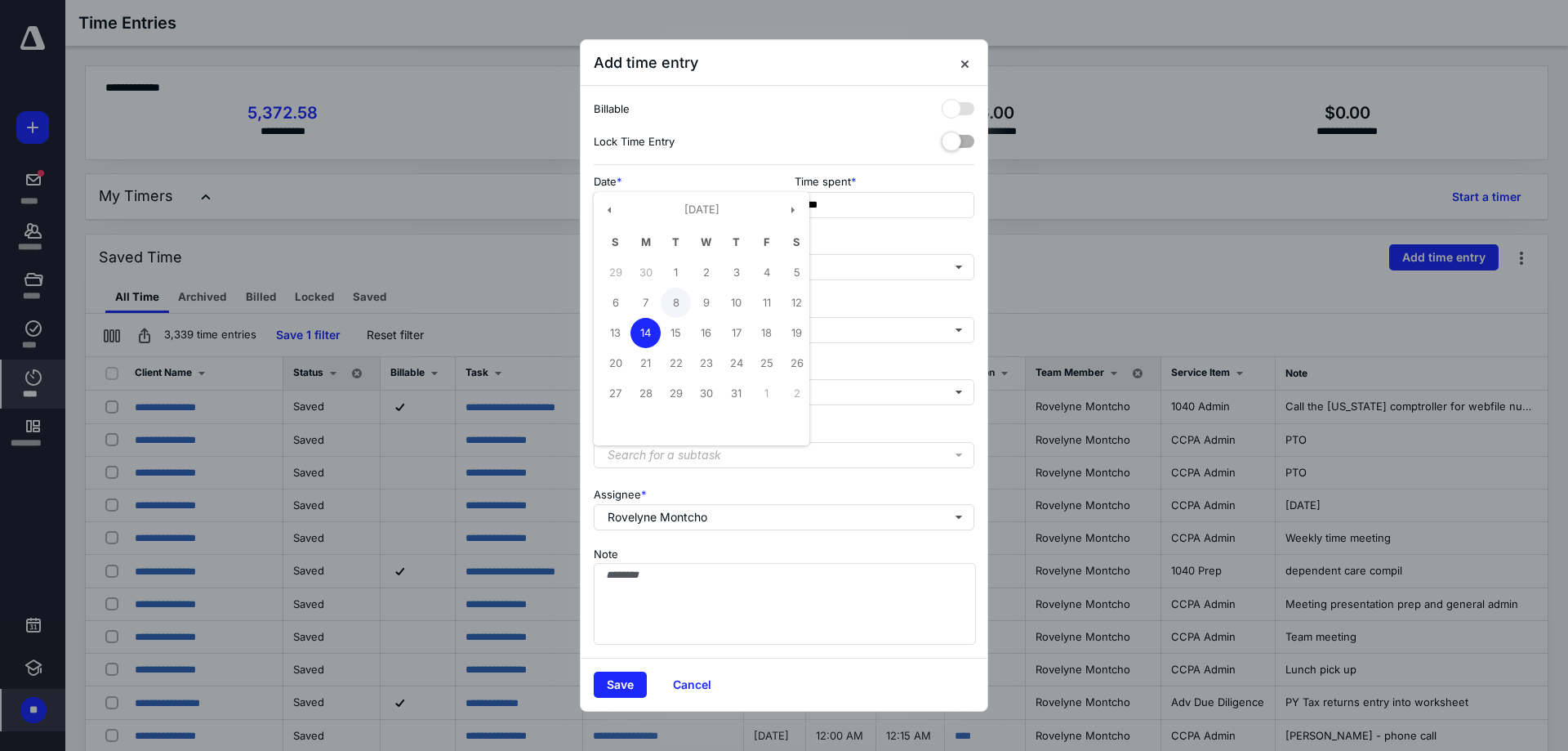 click on "8" at bounding box center [675, 302] 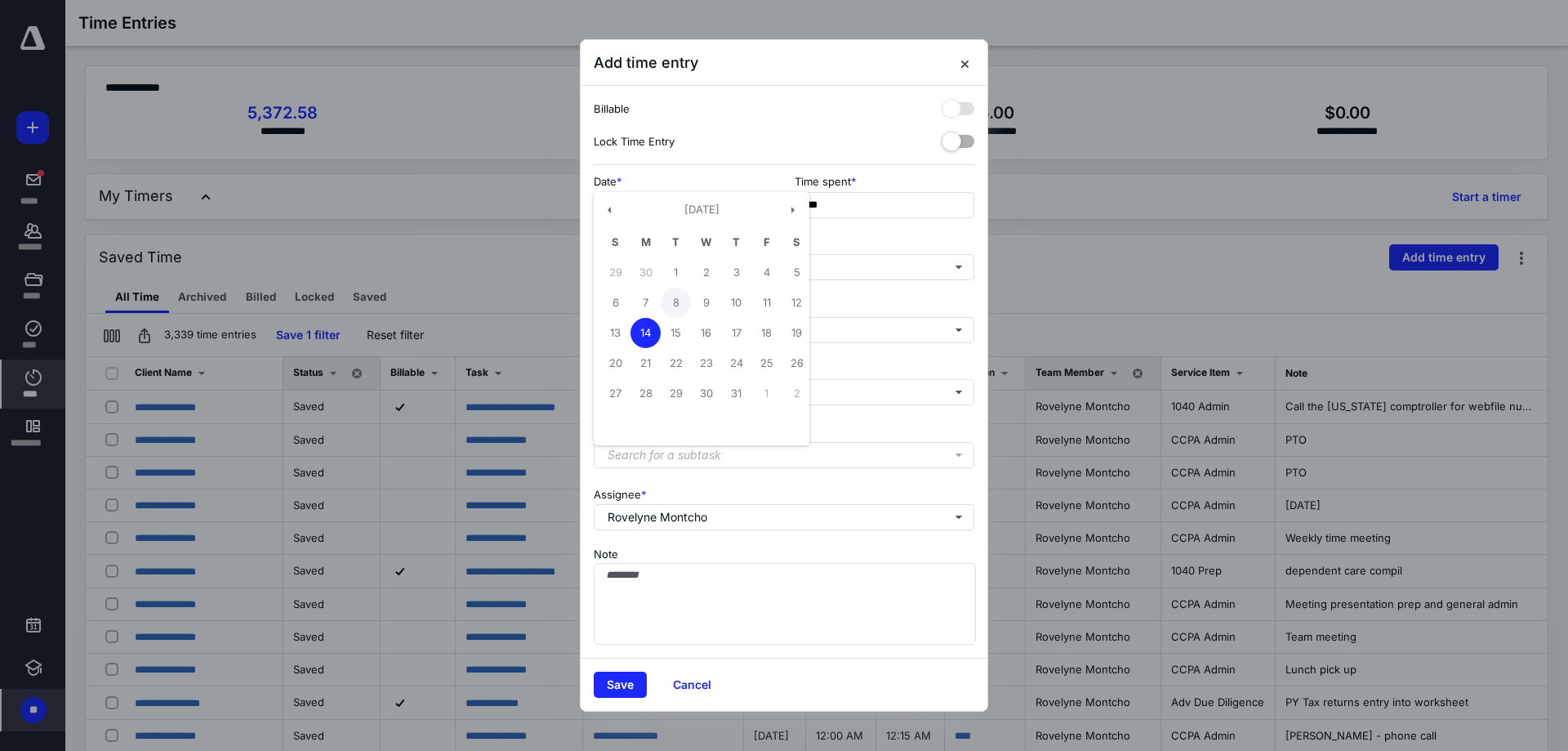 type on "**********" 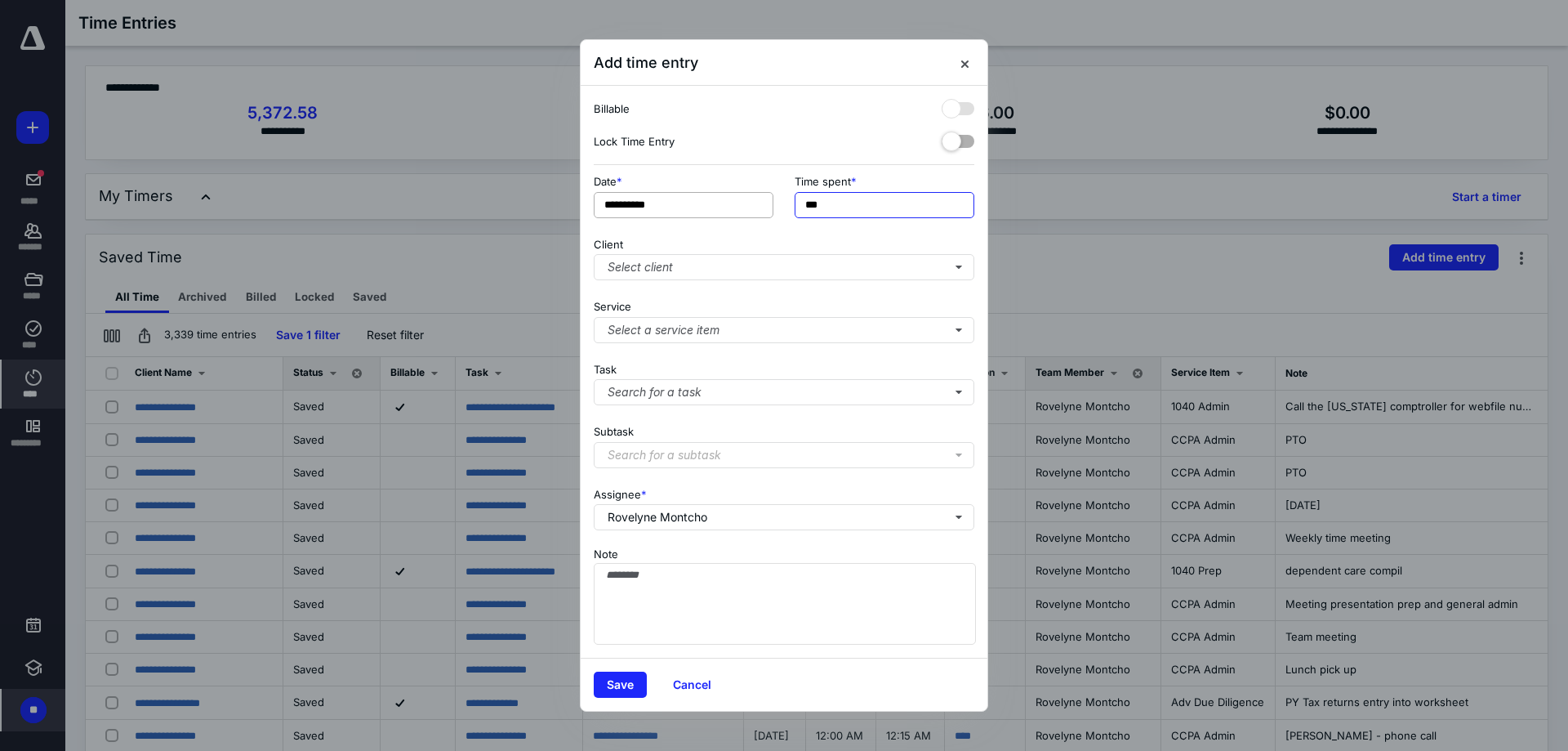 drag, startPoint x: 858, startPoint y: 199, endPoint x: 749, endPoint y: 217, distance: 110.47624 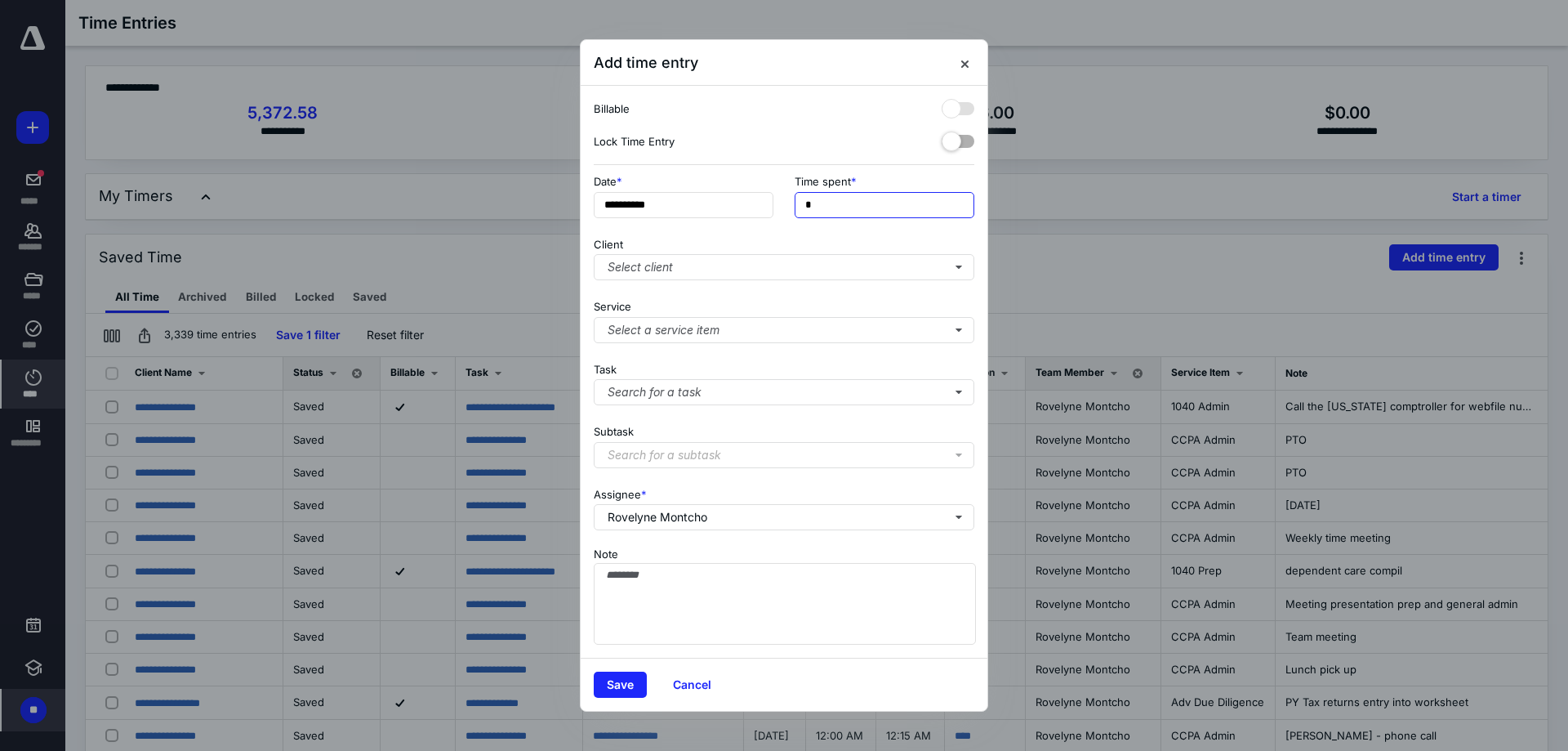 type on "**" 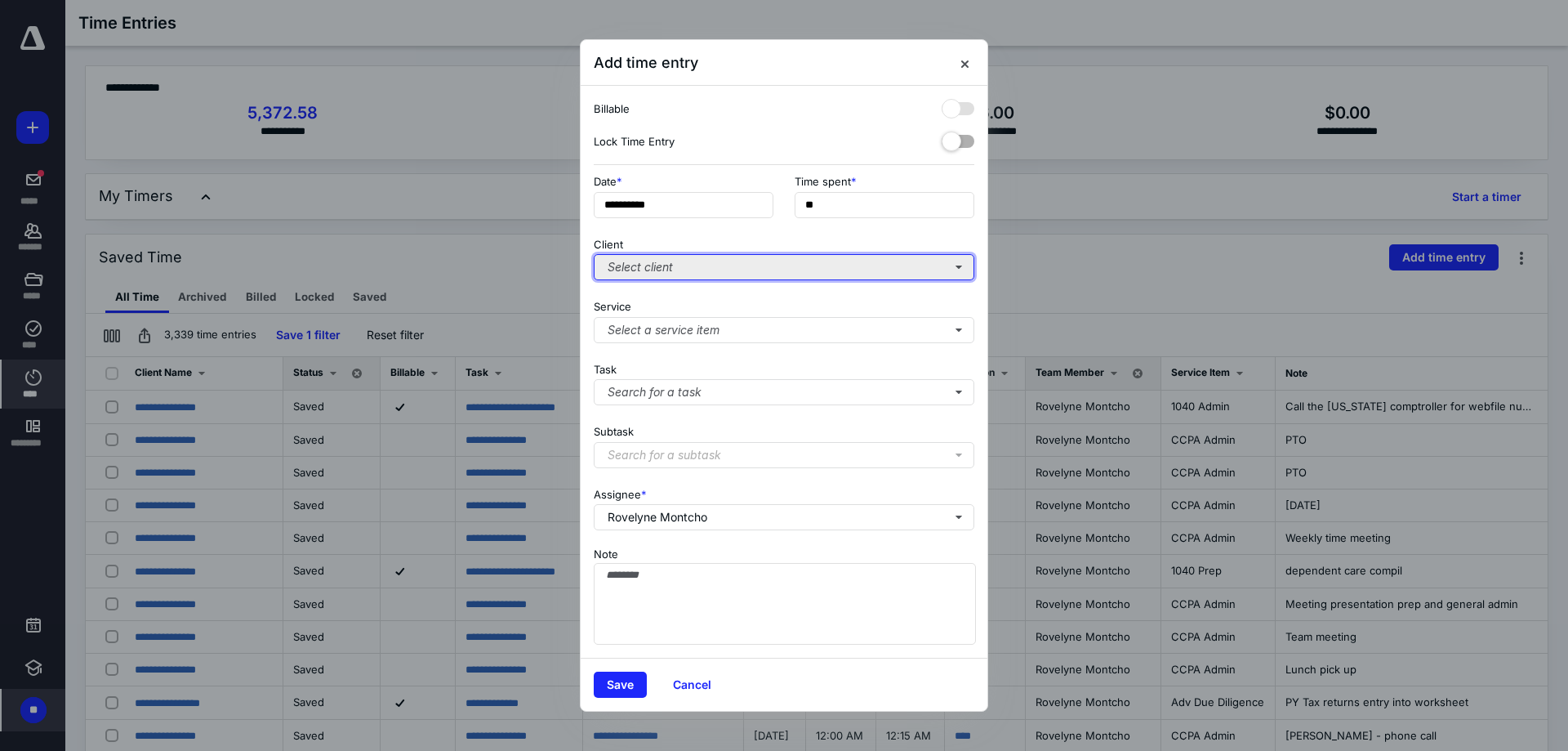 click on "Select client" at bounding box center [784, 267] 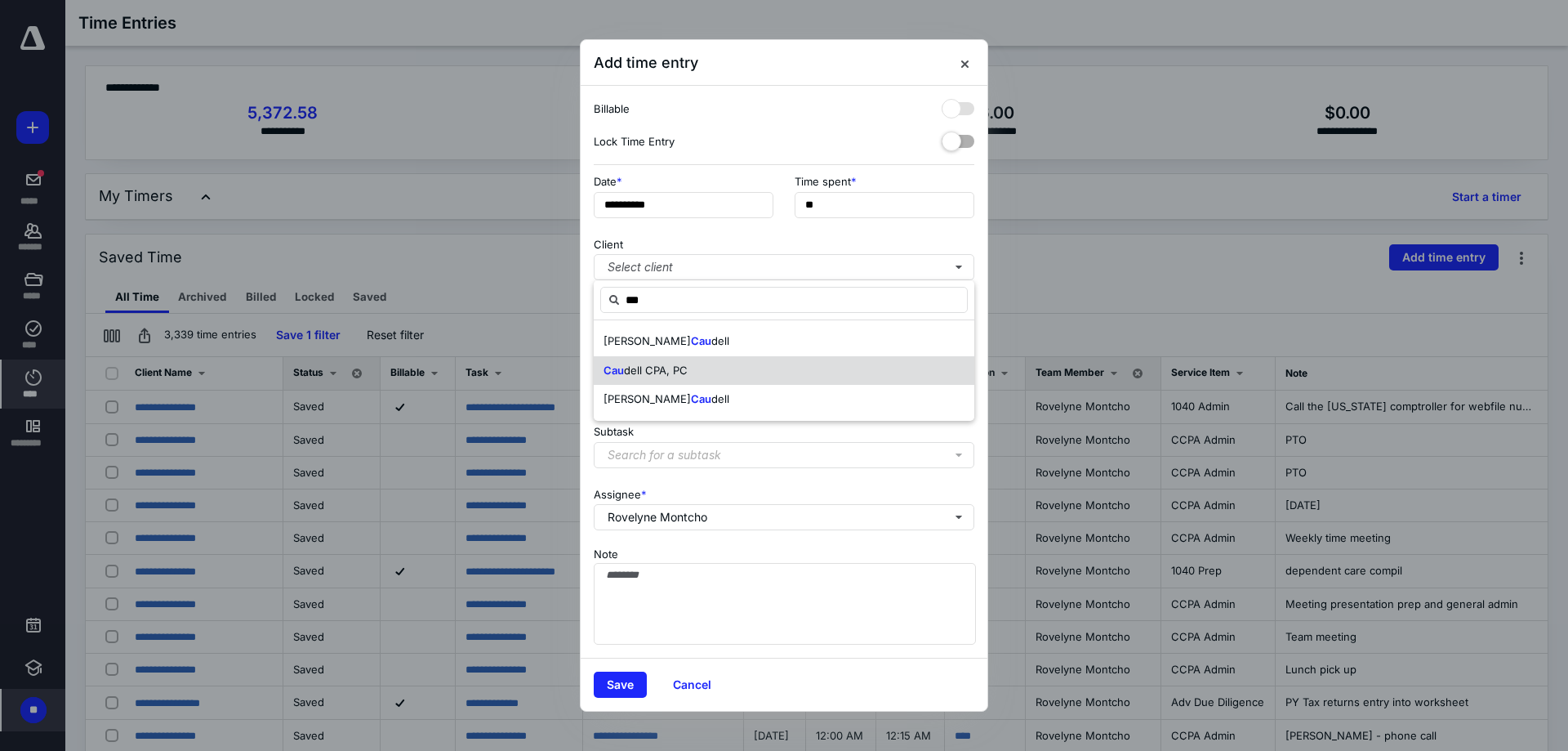 click on "dell CPA, PC" at bounding box center [656, 370] 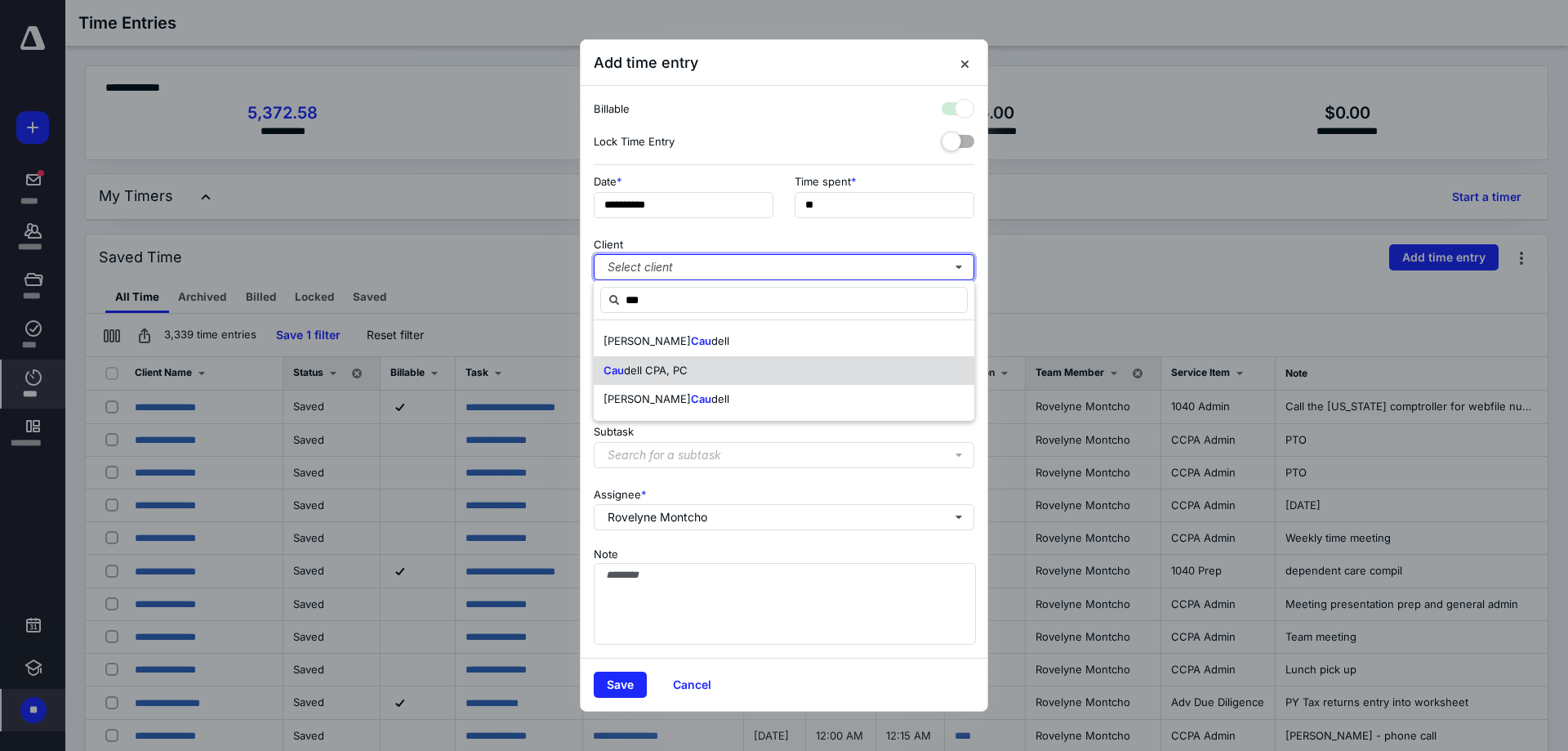 checkbox on "true" 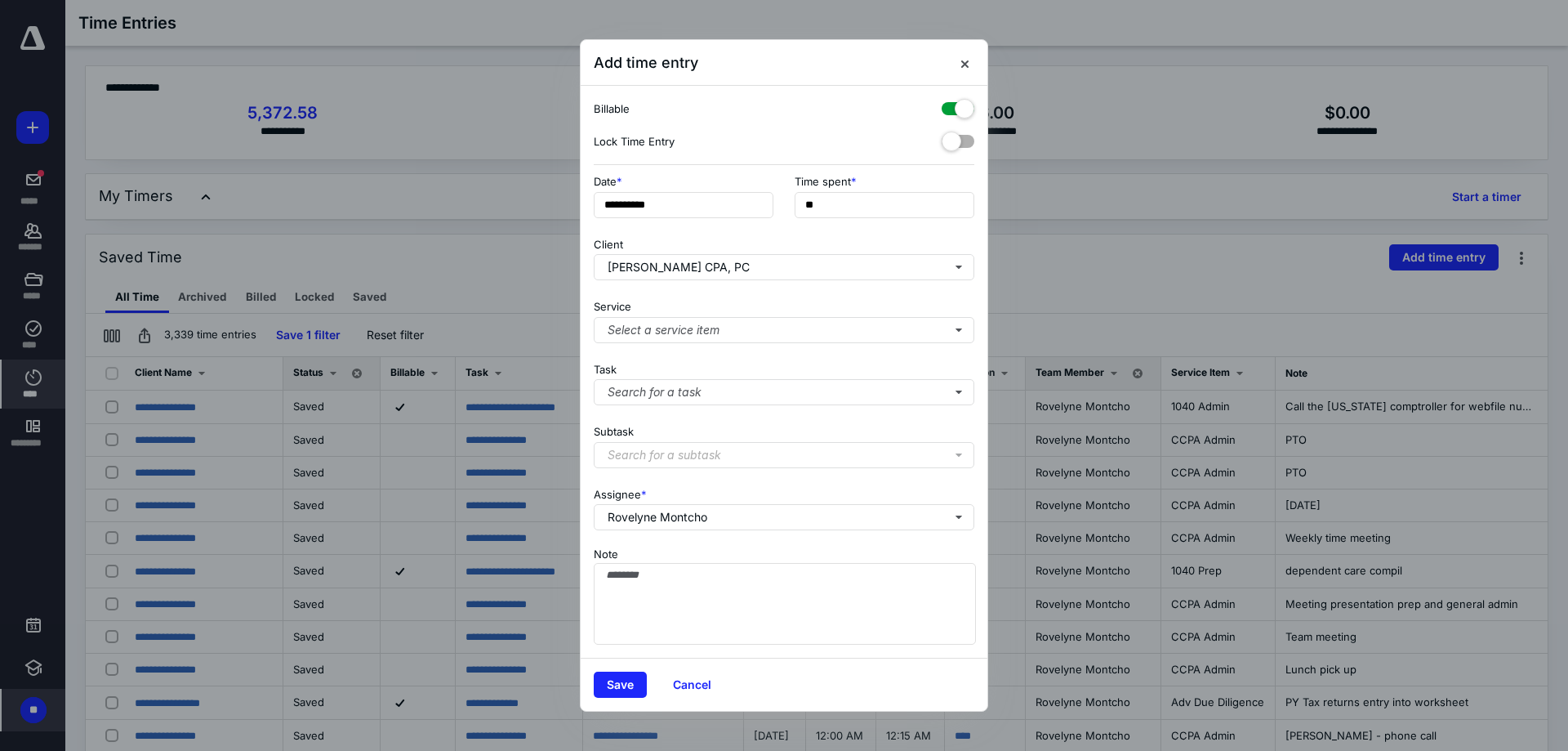 click at bounding box center [958, 105] 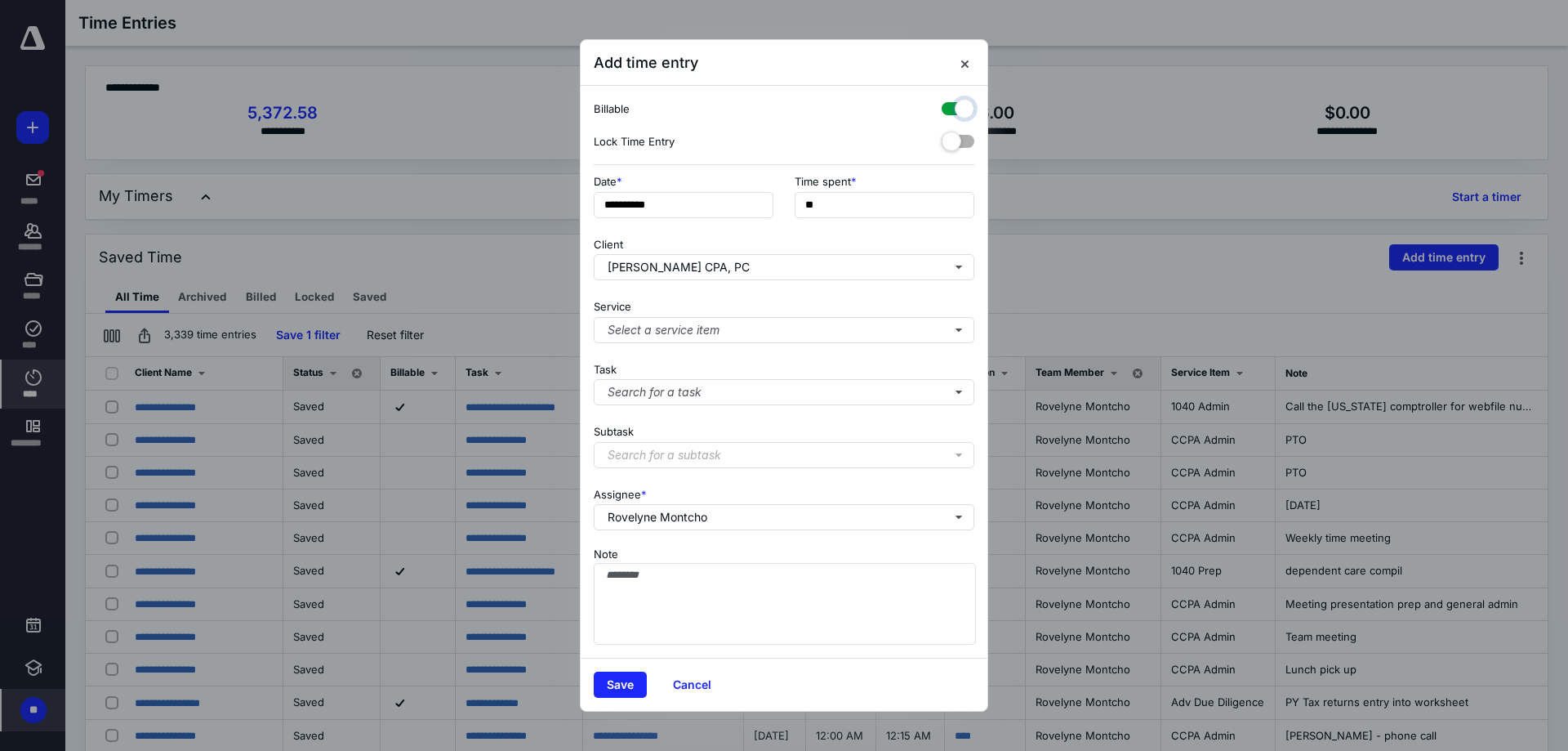 click at bounding box center [950, 106] 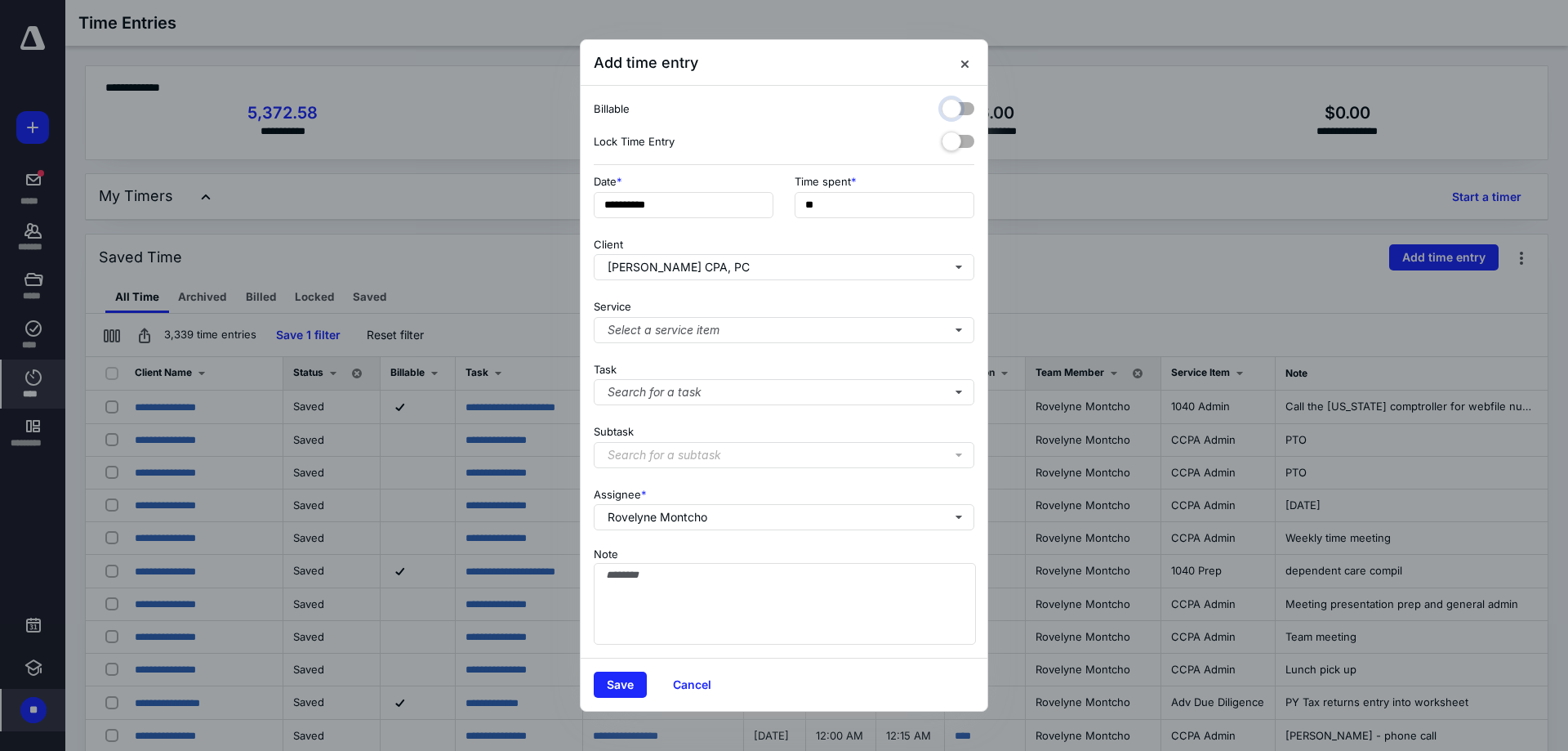 checkbox on "false" 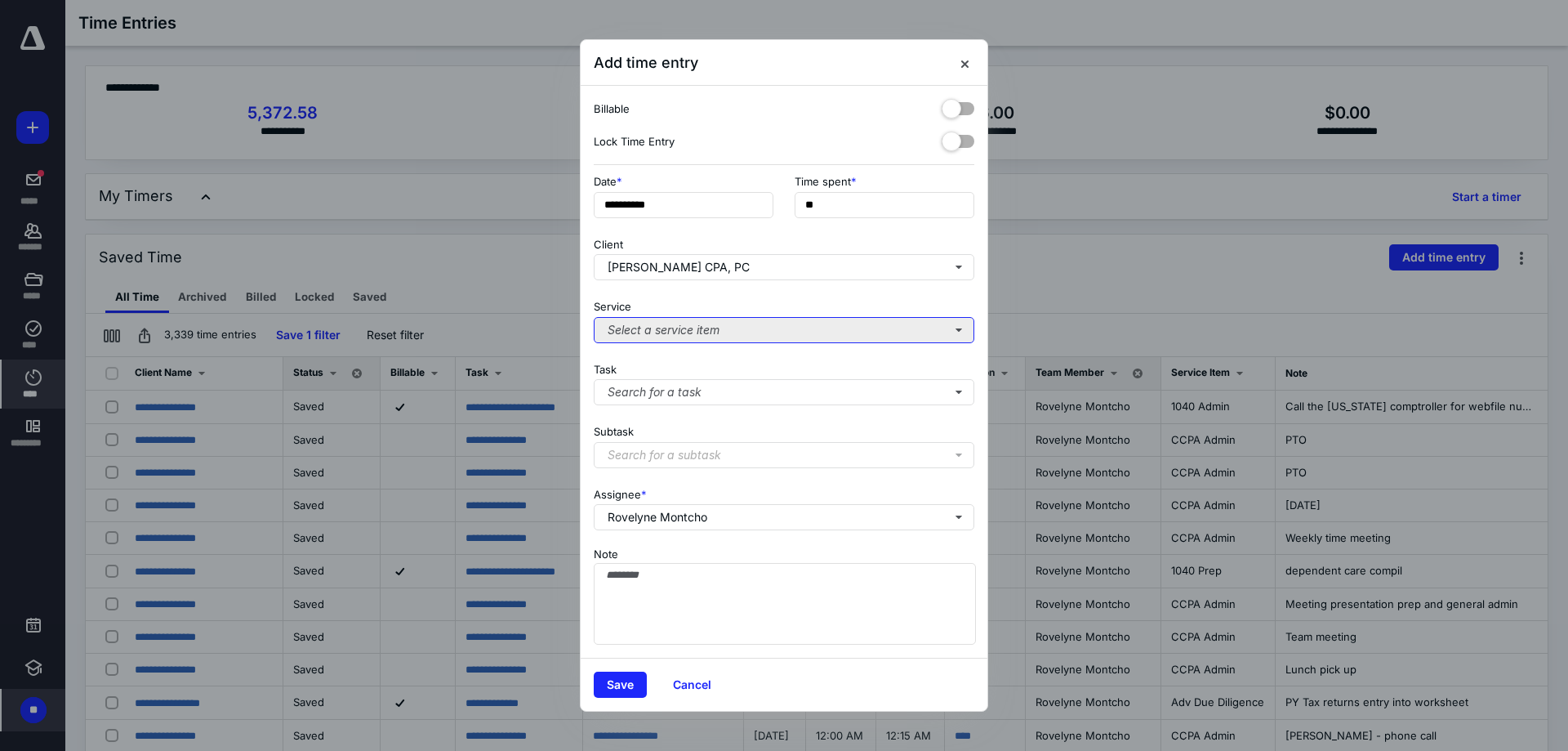 click on "Select a service item" at bounding box center (784, 330) 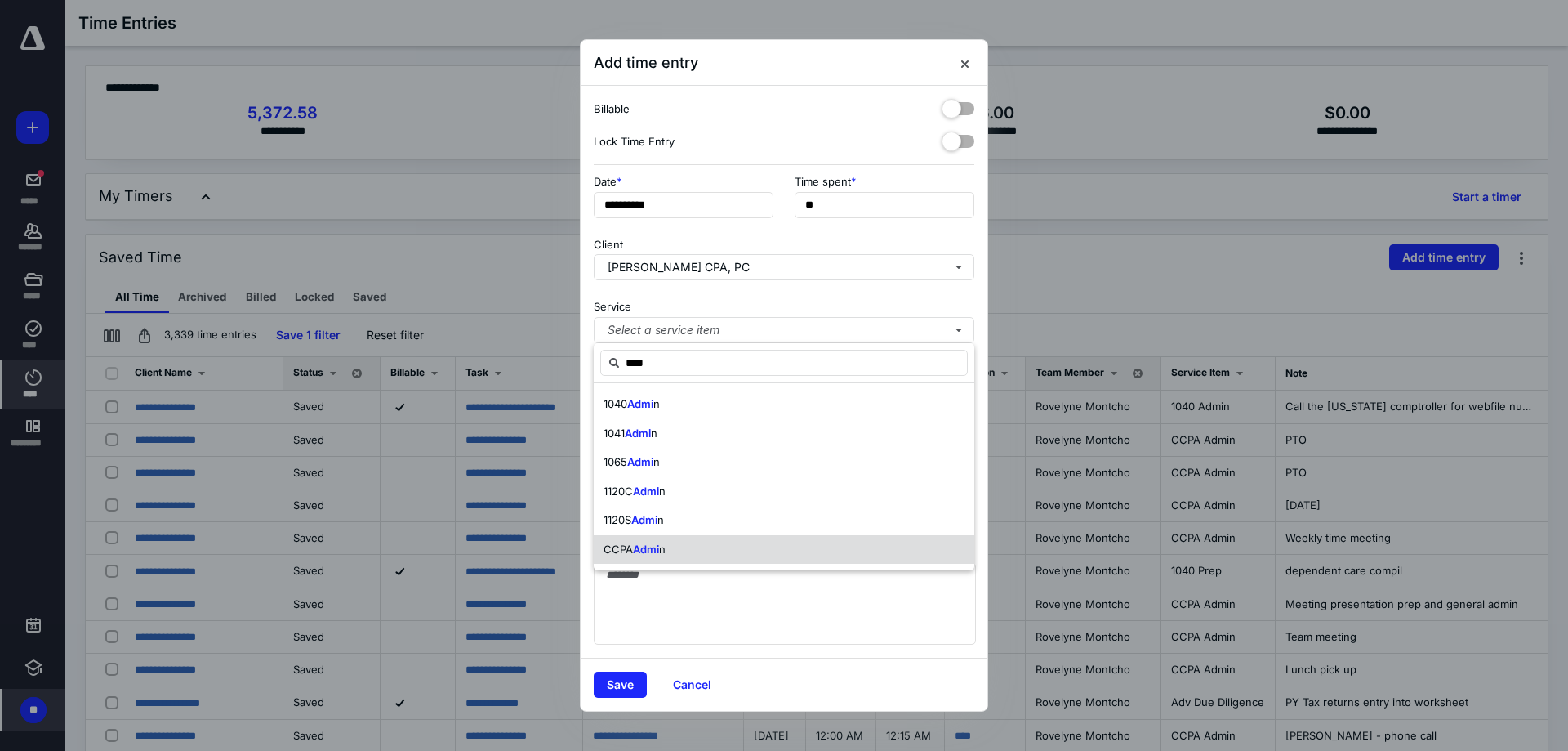 click on "CCPA  Admi n" at bounding box center [784, 550] 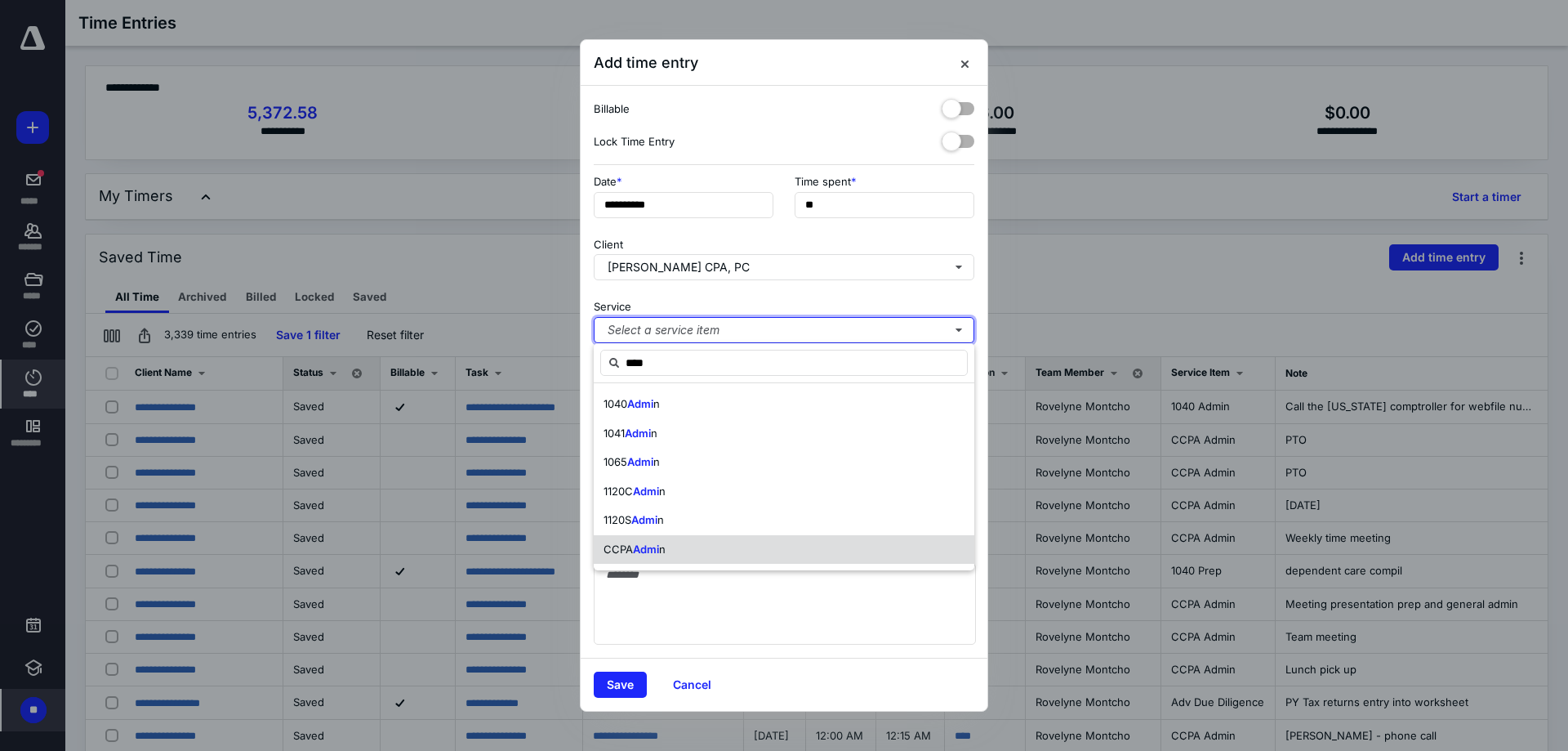 type 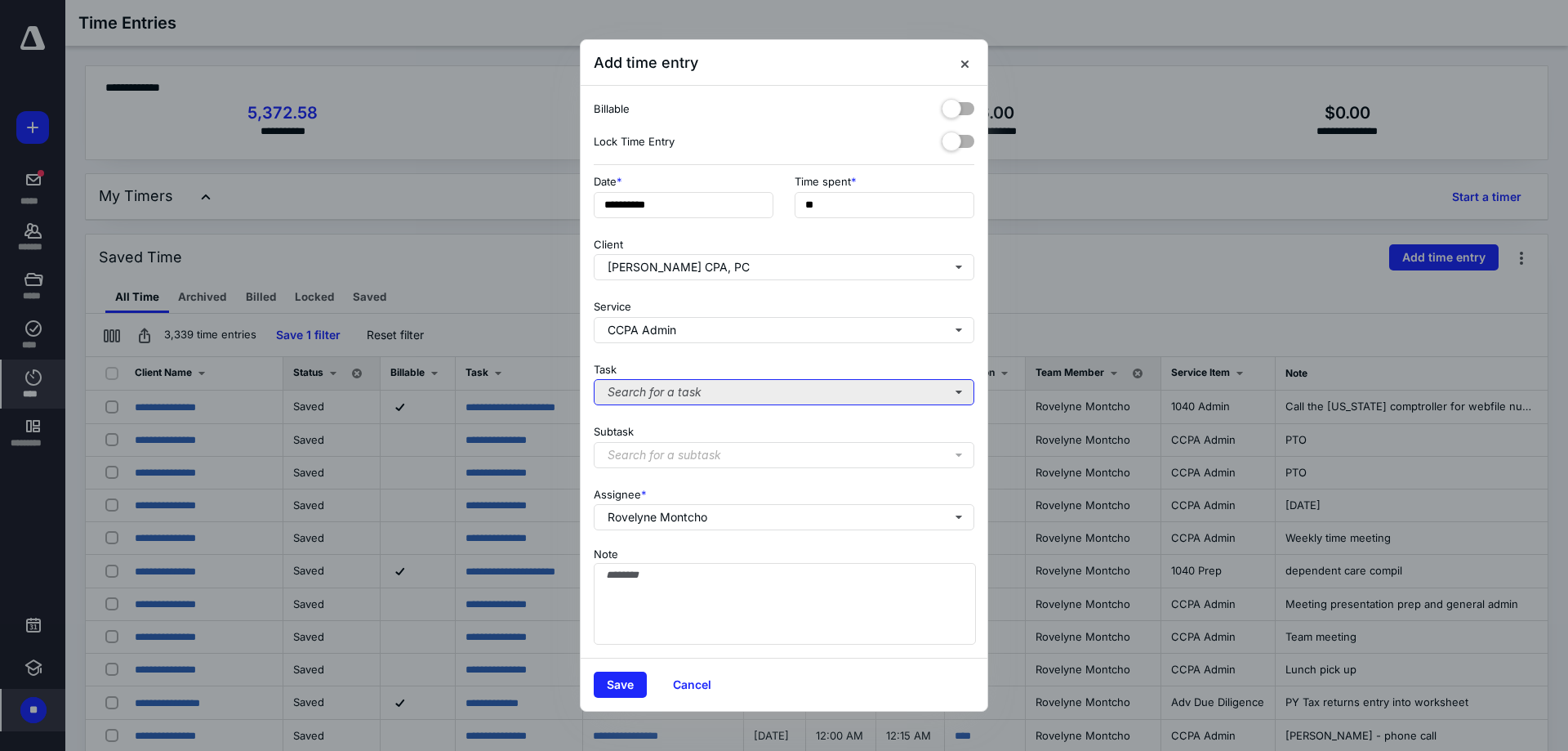 click on "Search for a task" at bounding box center [784, 392] 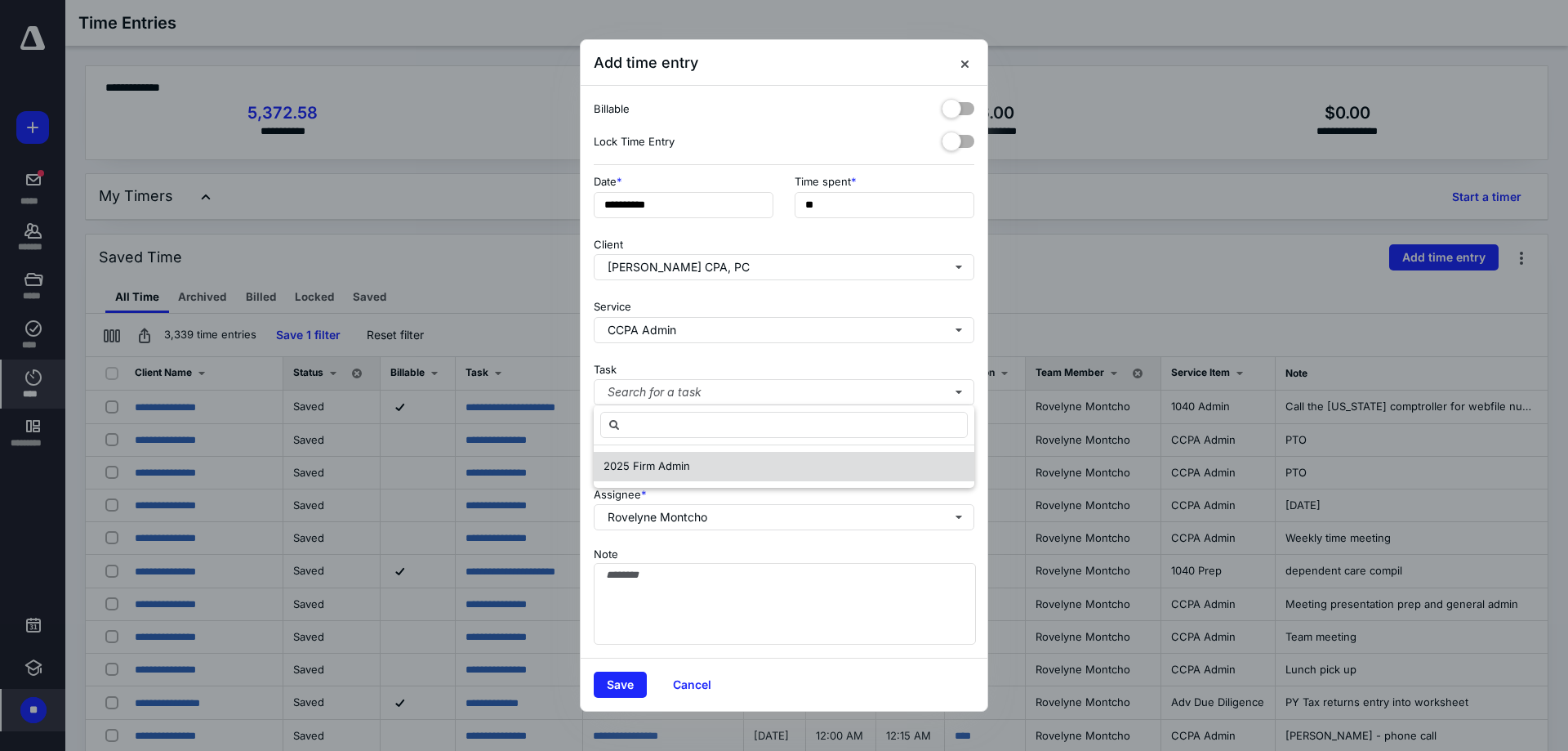 click on "2025 Firm Admin" at bounding box center (647, 466) 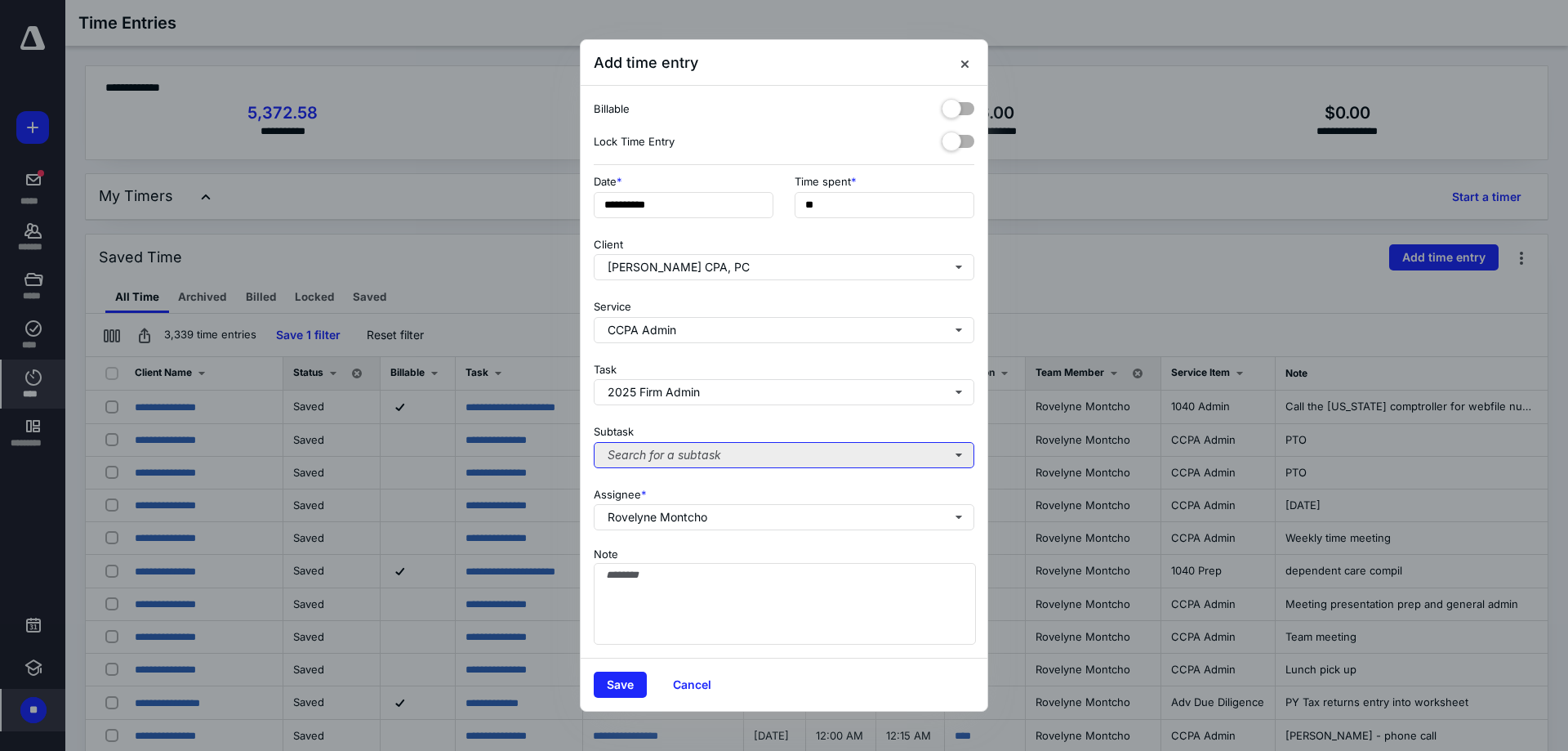 click on "Search for a subtask" at bounding box center (784, 455) 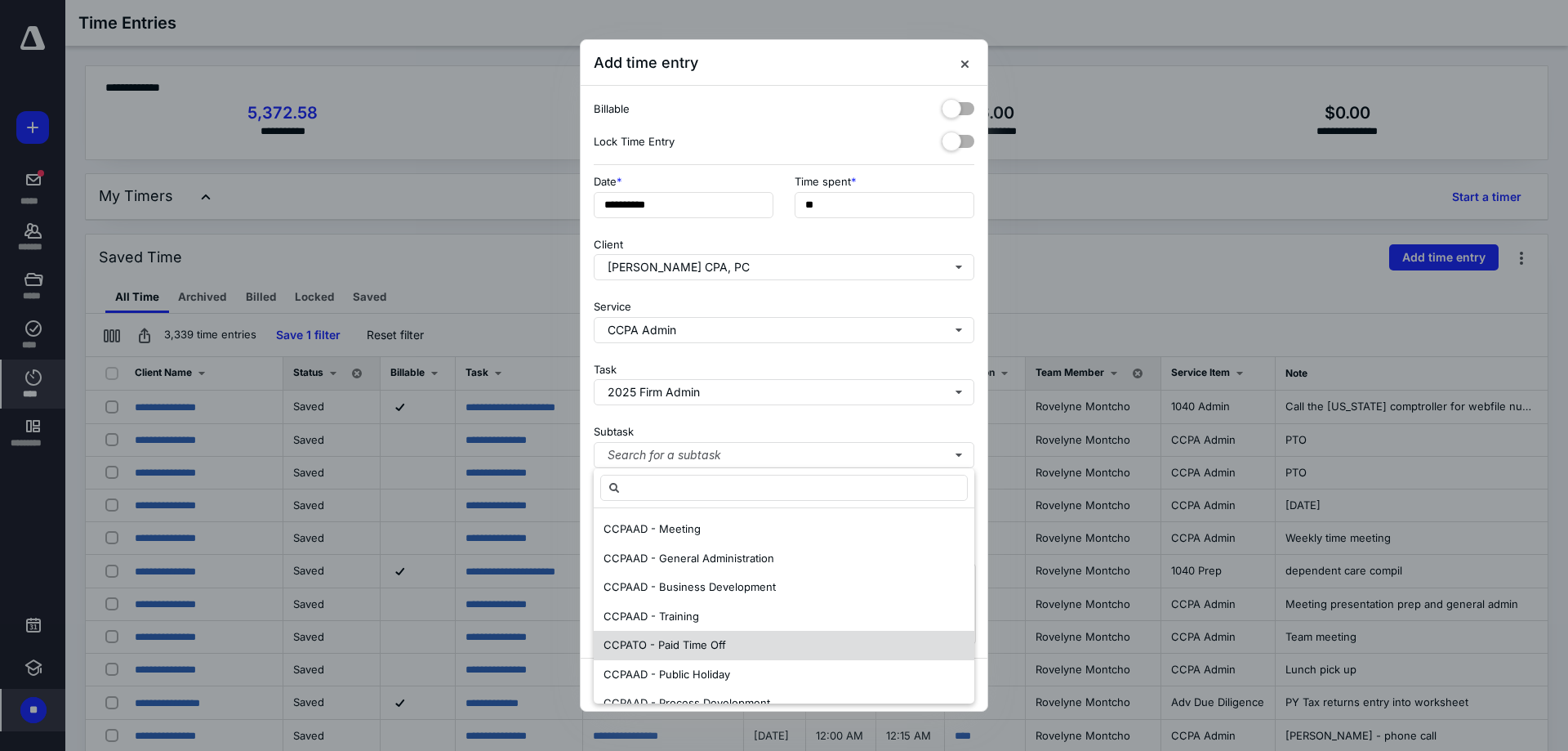 click on "CCPATO - Paid Time Off" at bounding box center [665, 645] 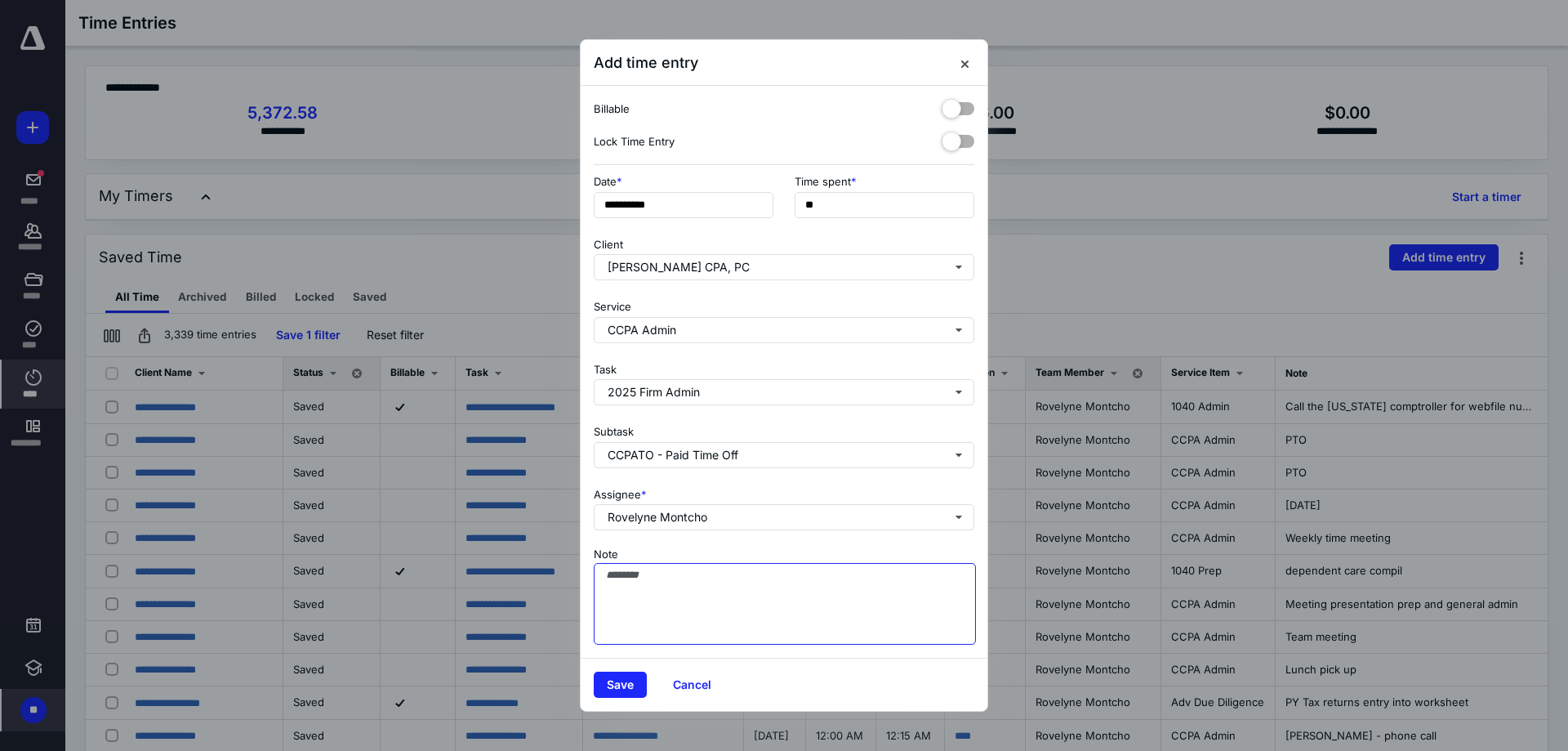 click on "Note" at bounding box center (785, 604) 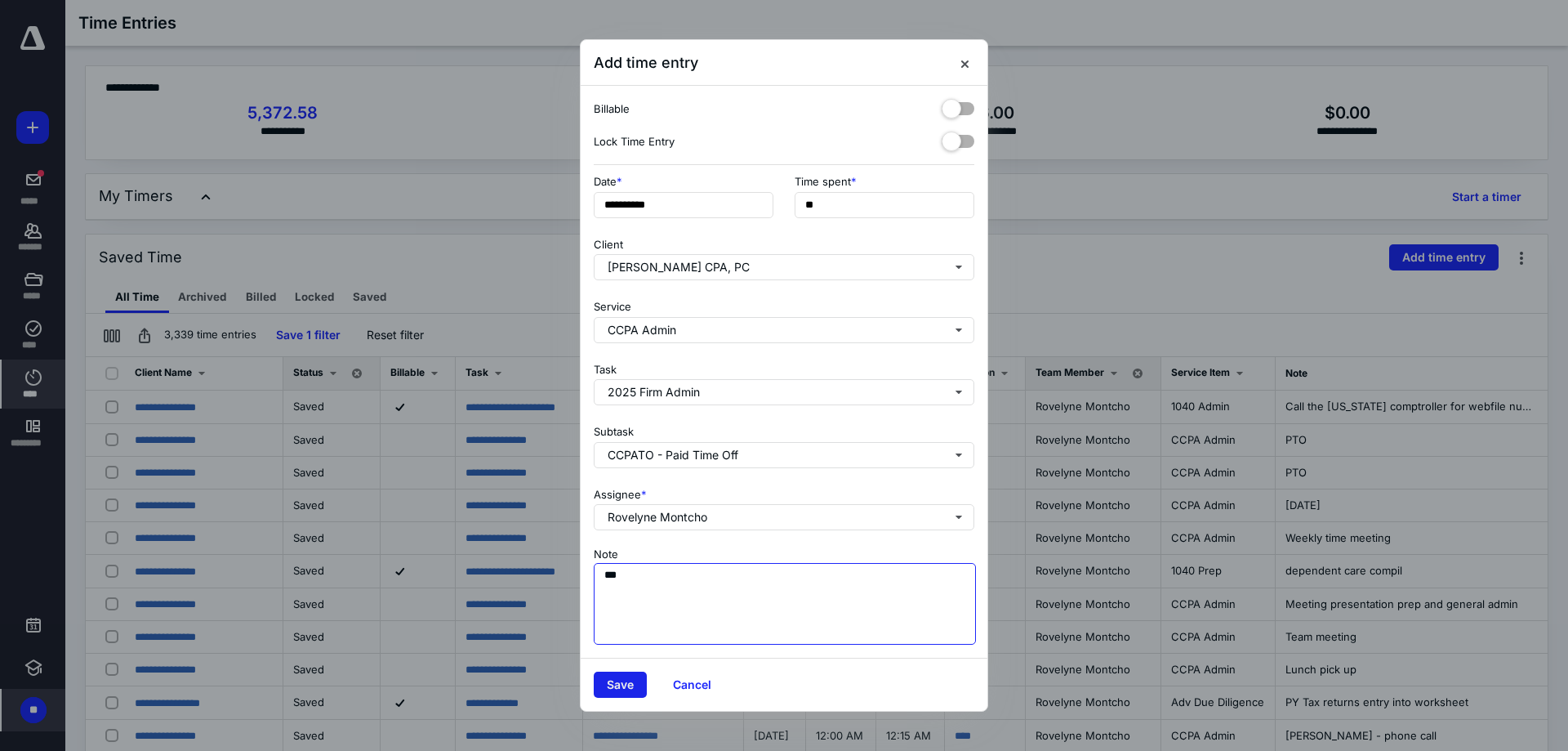 type on "***" 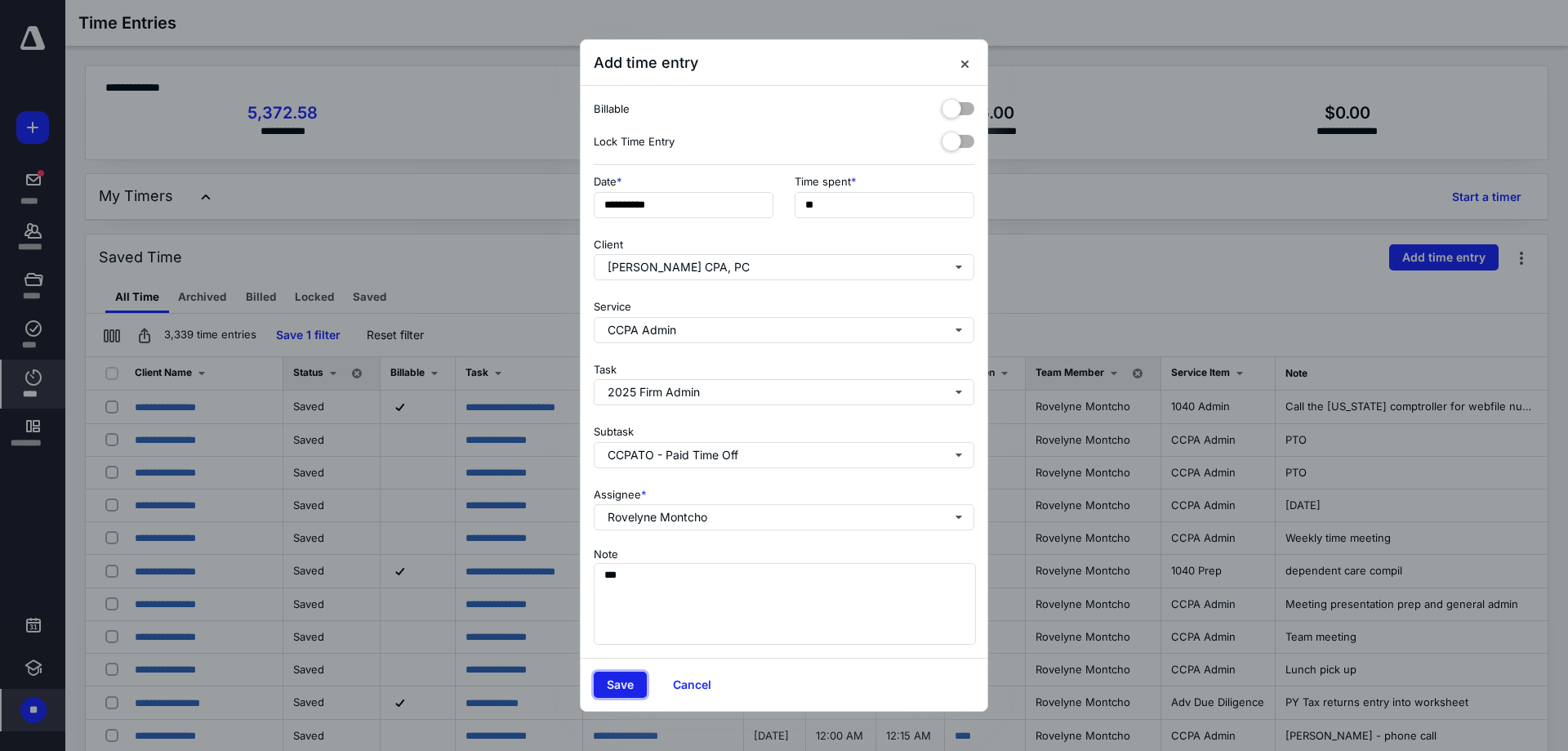 click on "Save" at bounding box center [620, 685] 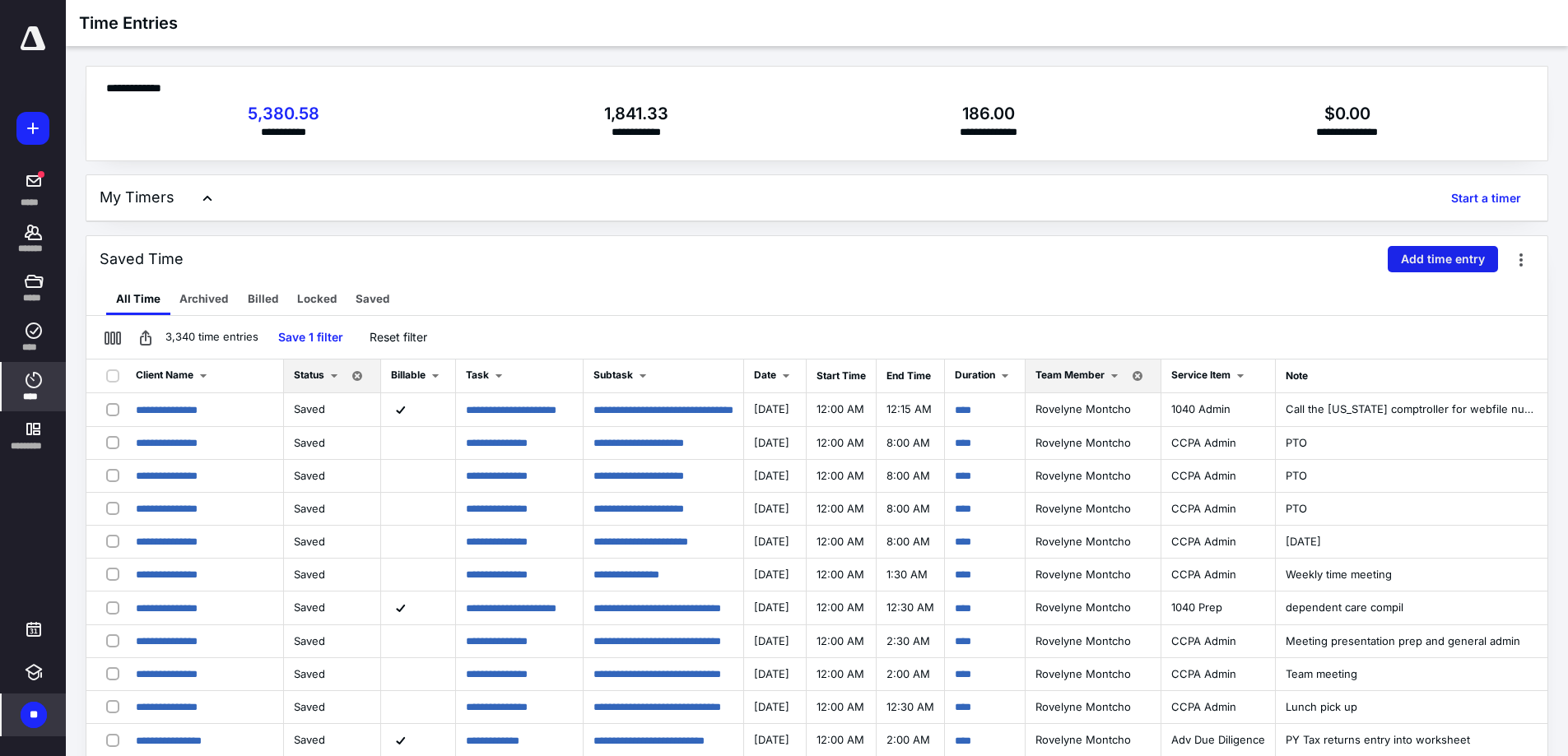 click on "Add time entry" at bounding box center [1443, 259] 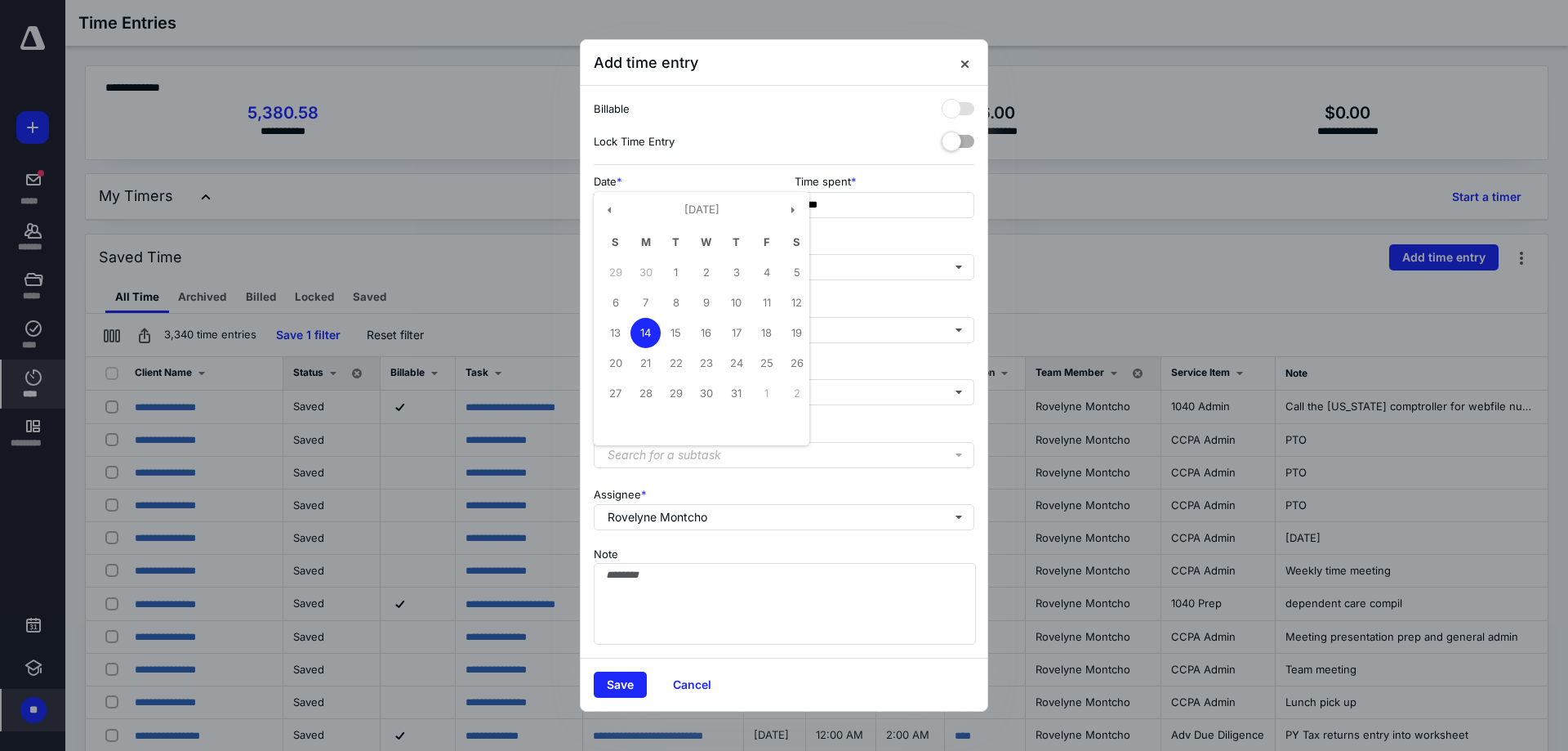 click on "**********" at bounding box center [684, 205] 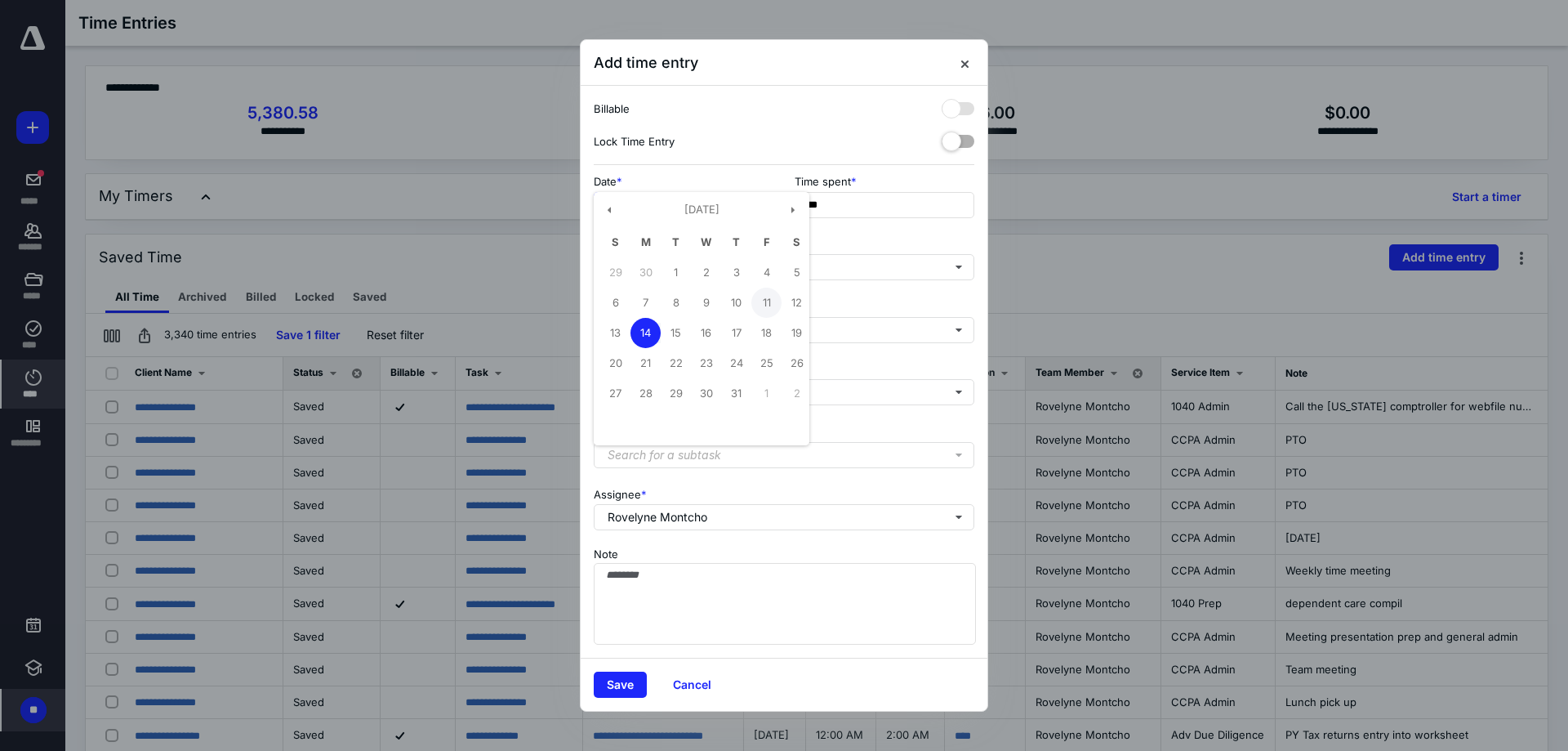 click on "11" at bounding box center [766, 302] 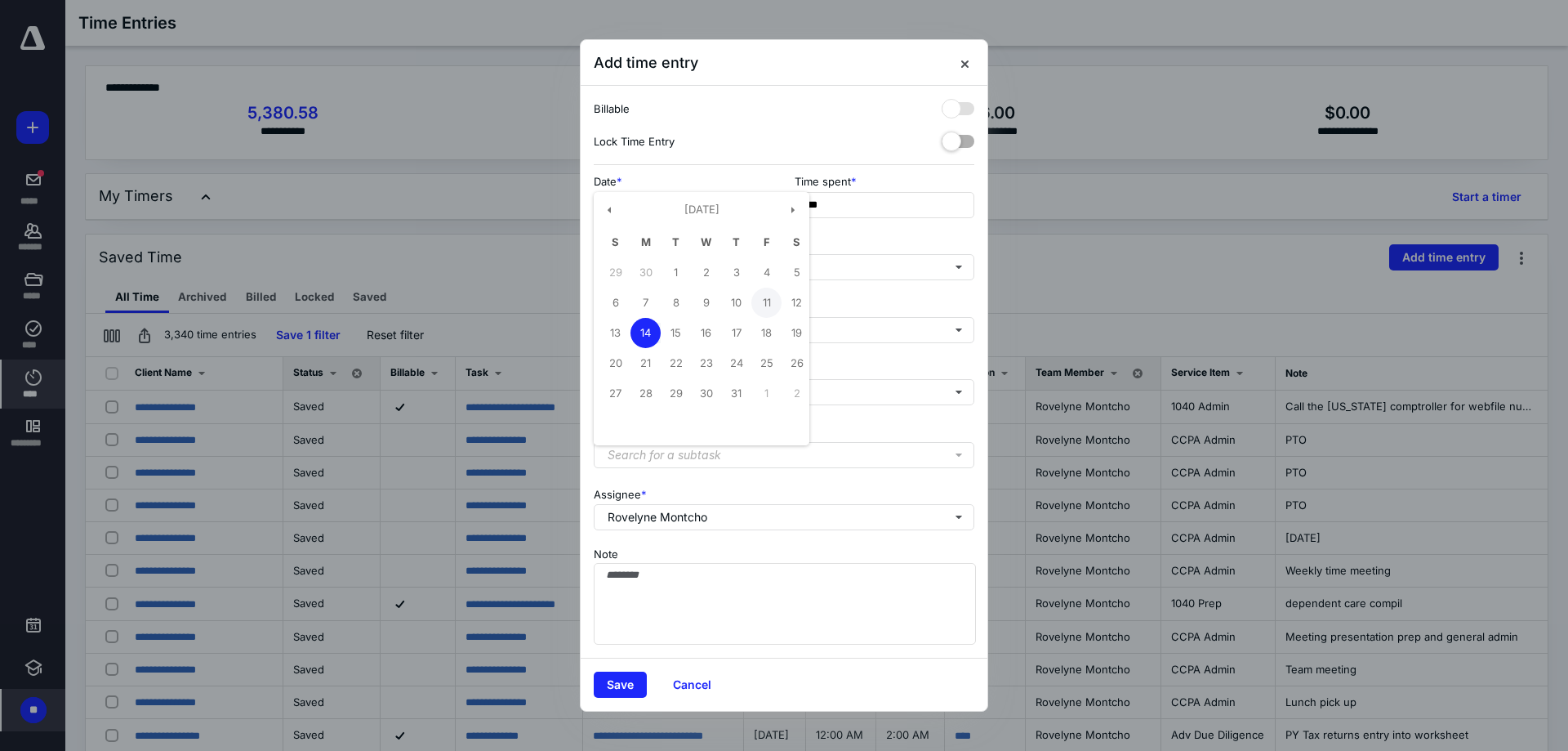 type on "**********" 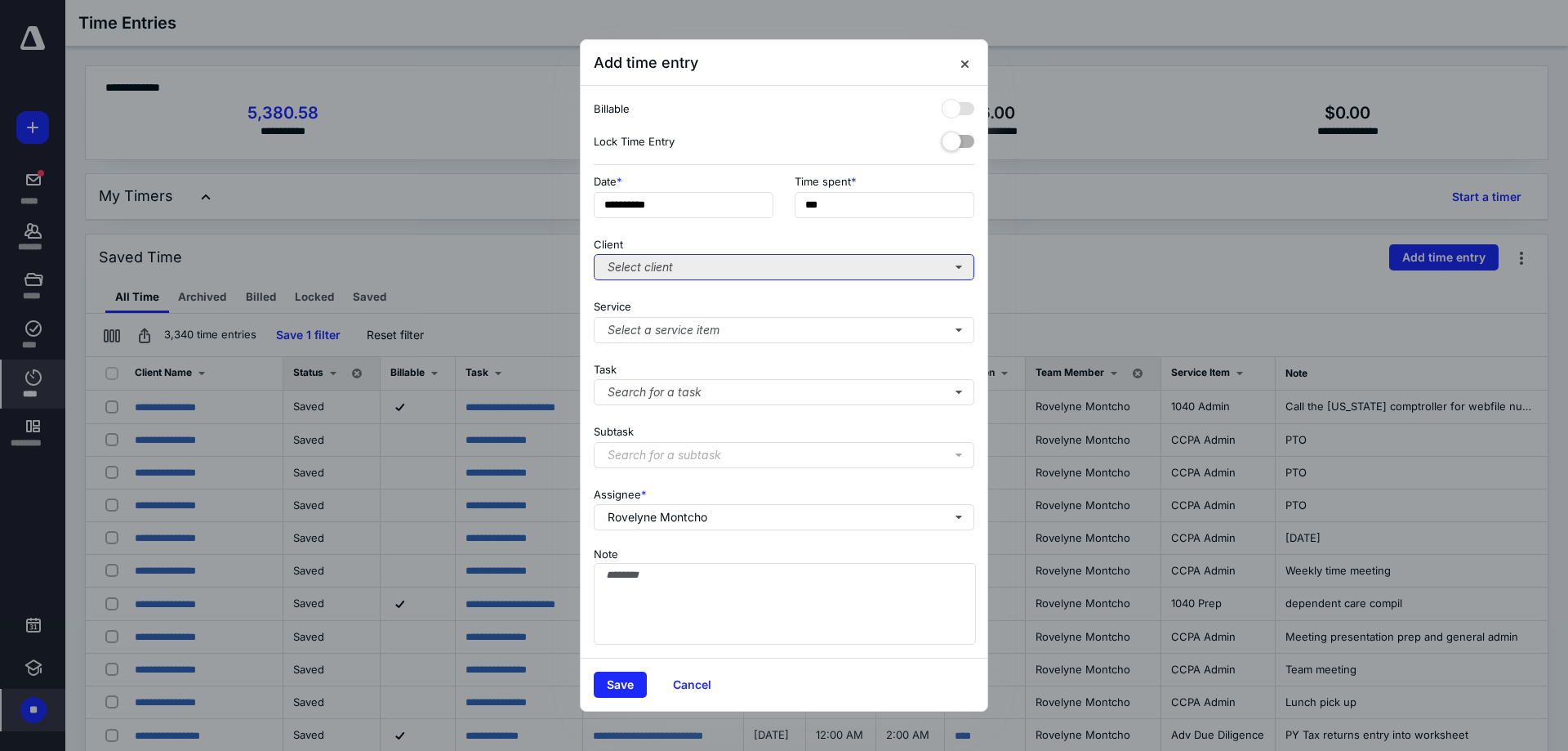 click on "Select client" at bounding box center (784, 267) 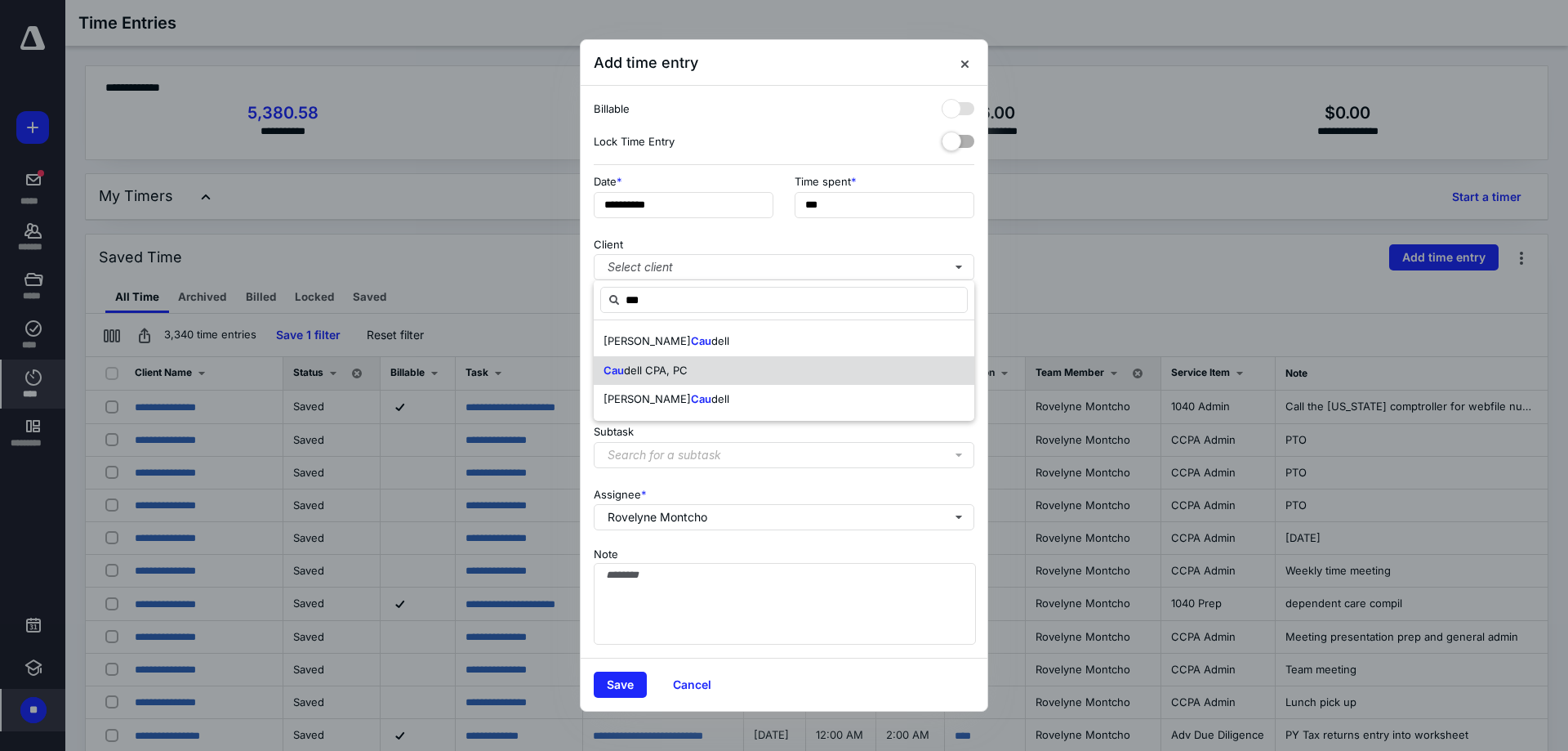 click on "dell CPA, PC" at bounding box center (656, 370) 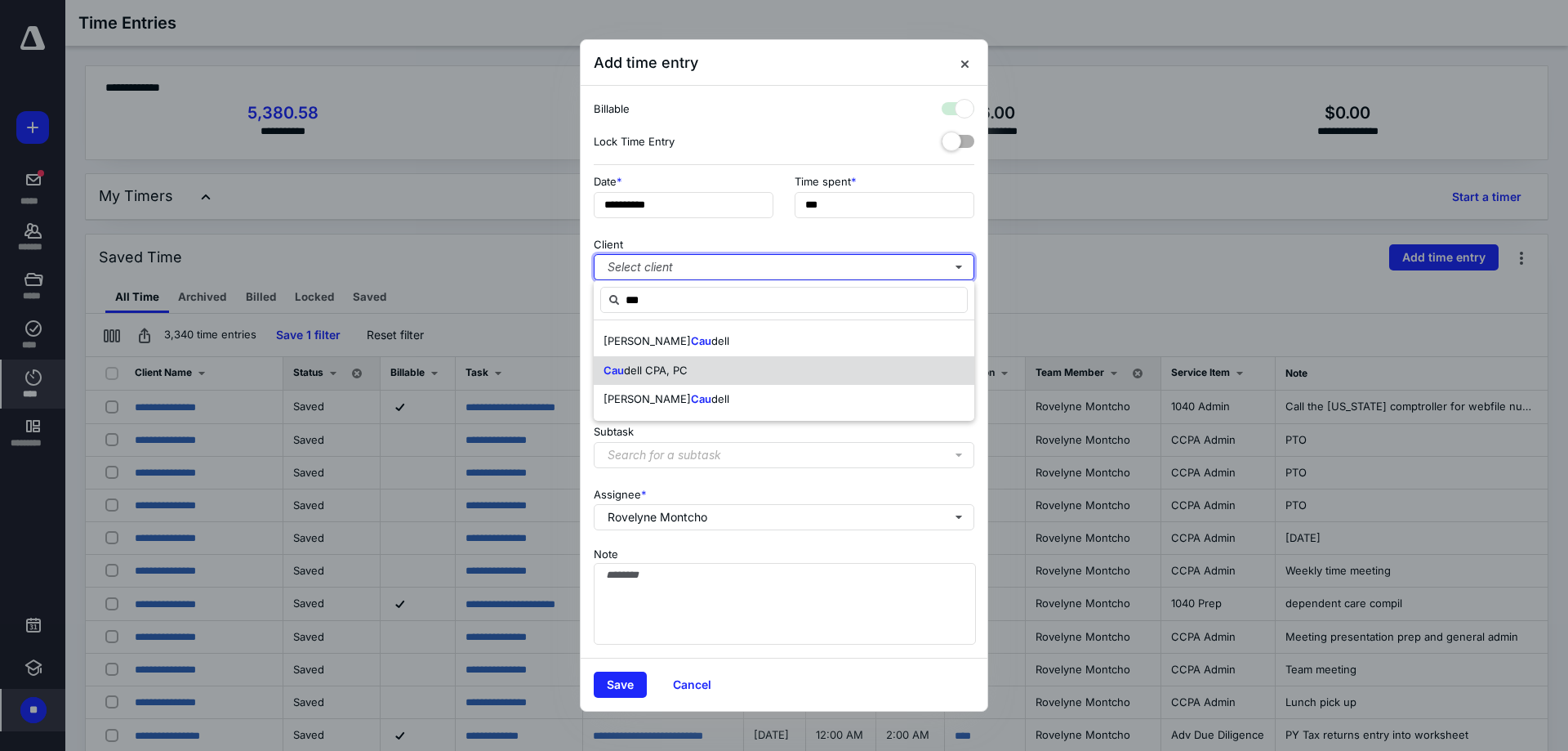 checkbox on "true" 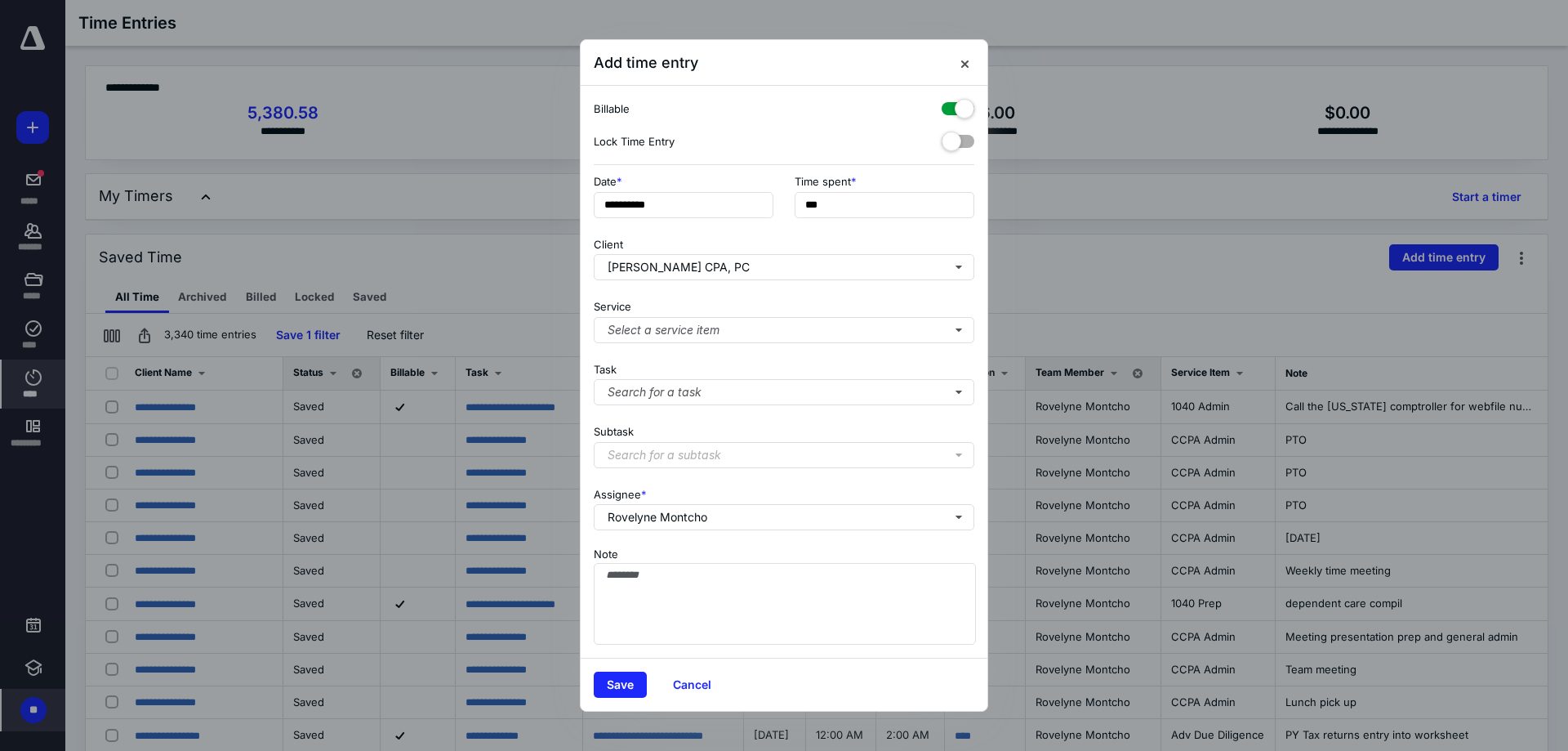 drag, startPoint x: 949, startPoint y: 107, endPoint x: 751, endPoint y: 220, distance: 227.97588 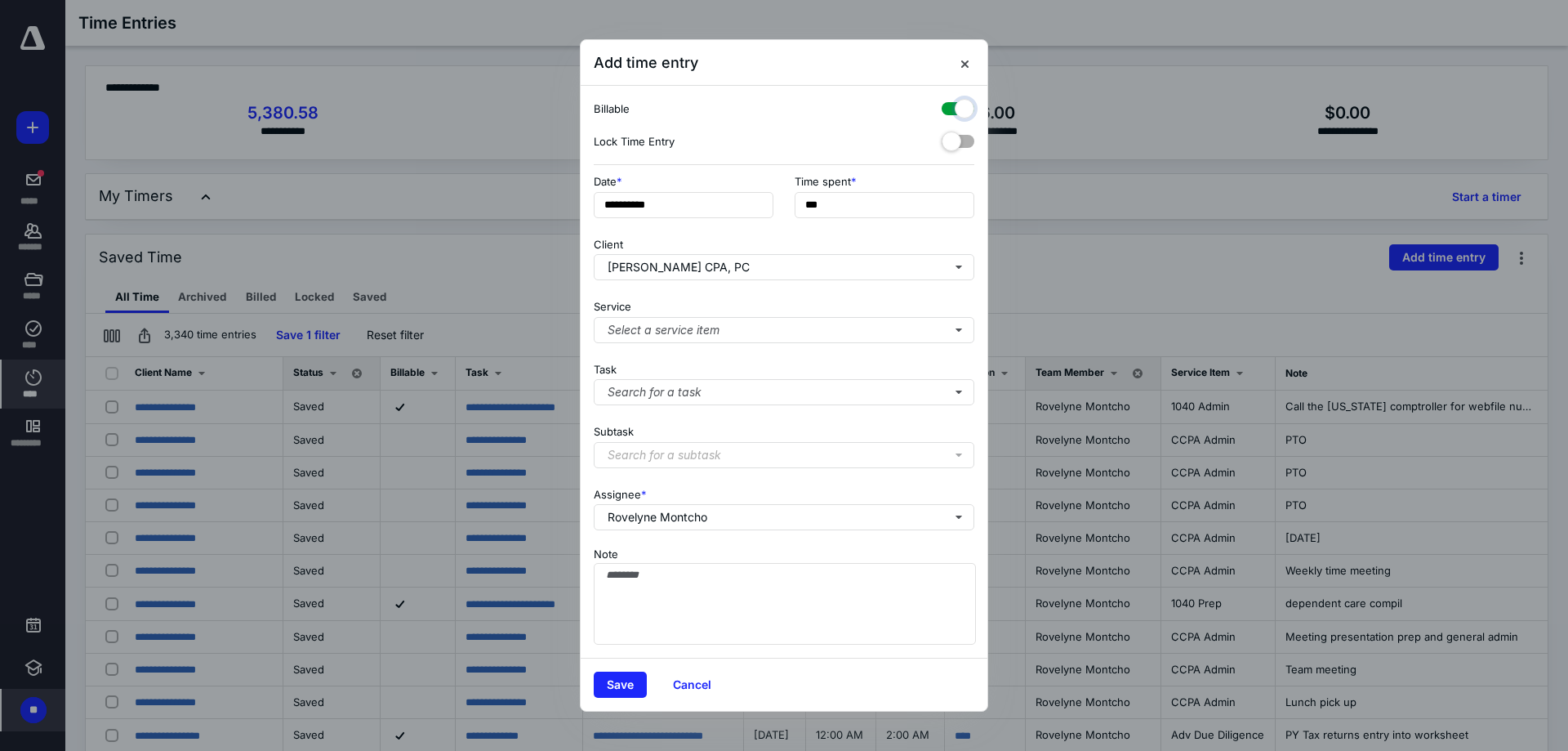 click at bounding box center [950, 106] 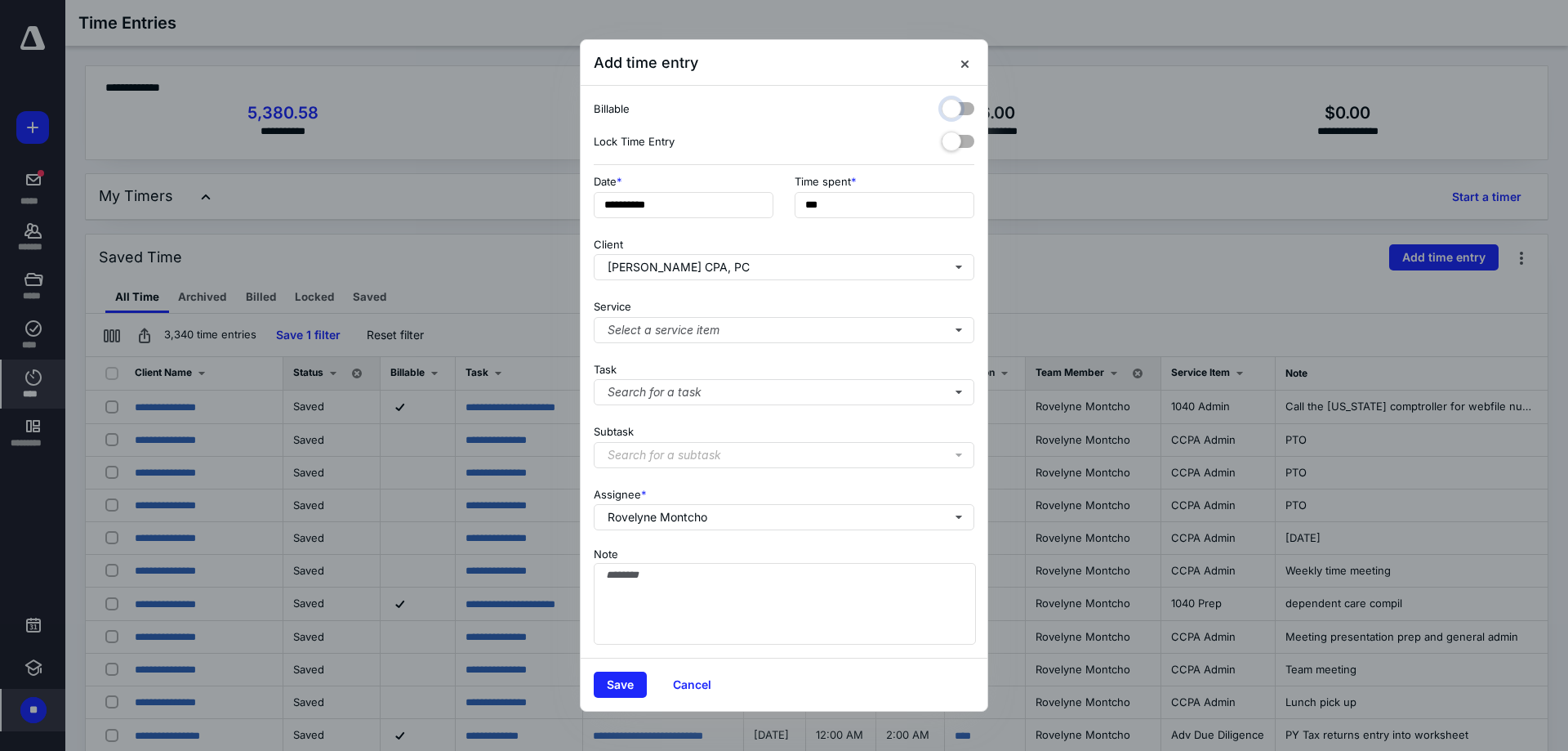 checkbox on "false" 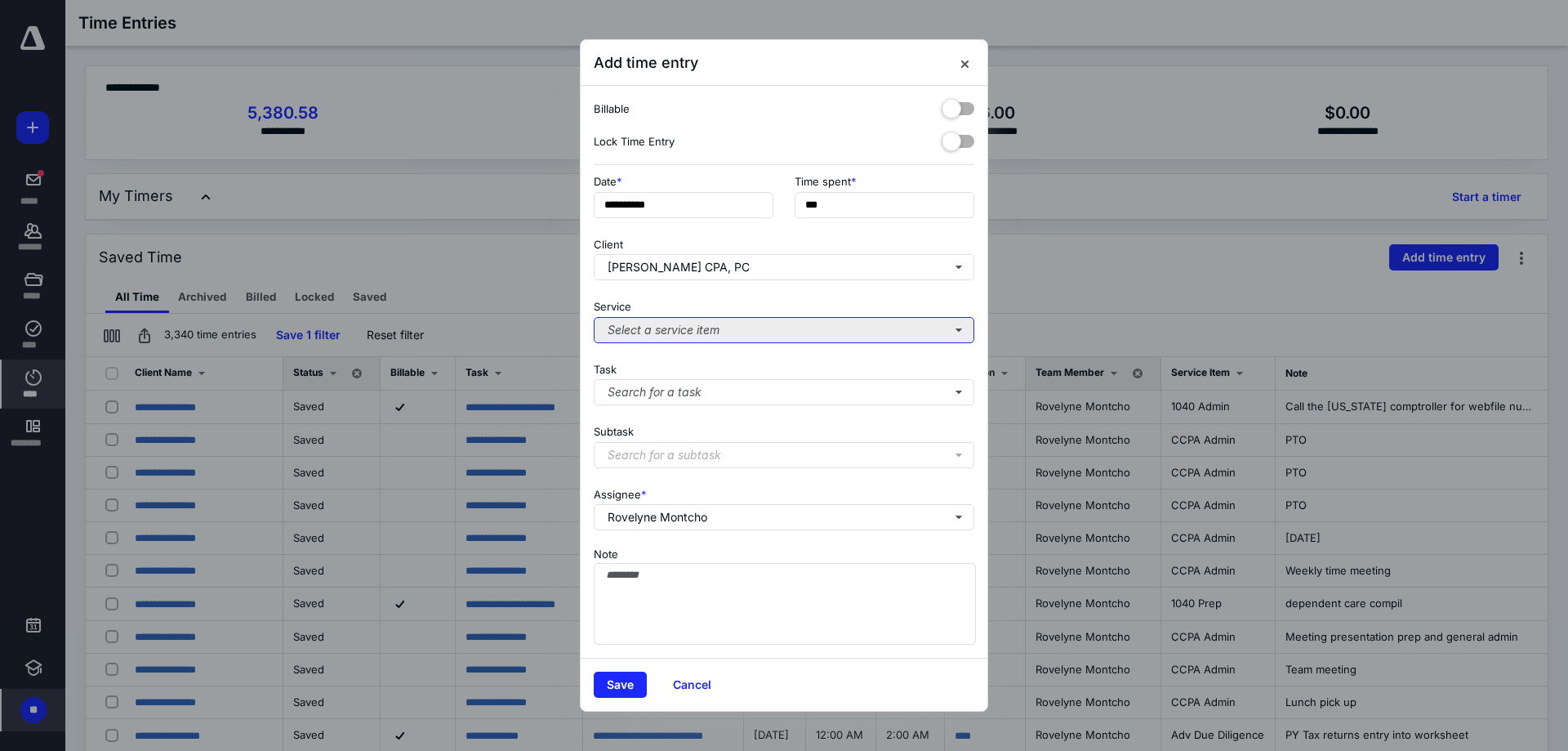 click on "Select a service item" at bounding box center [784, 330] 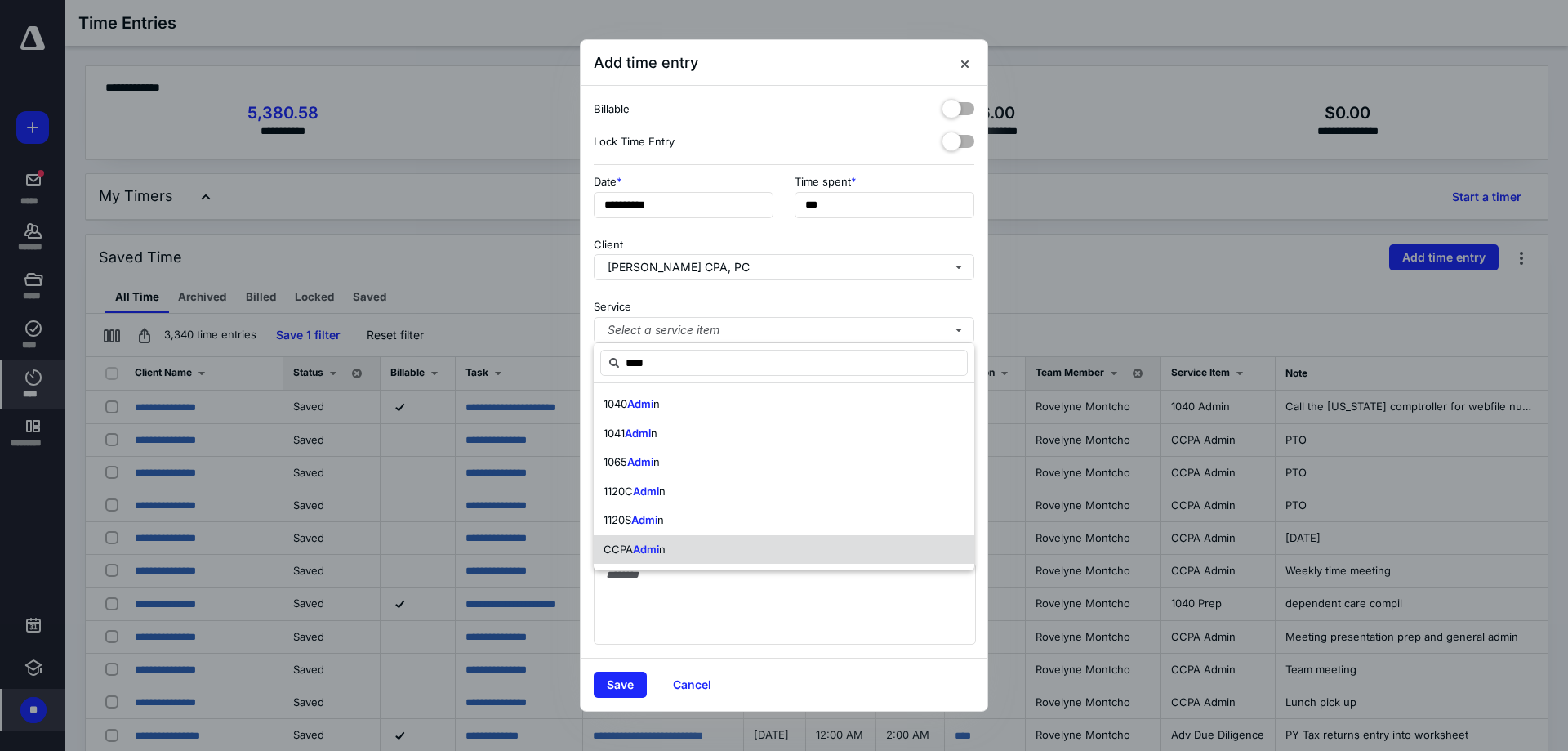 click on "Admi" at bounding box center [646, 549] 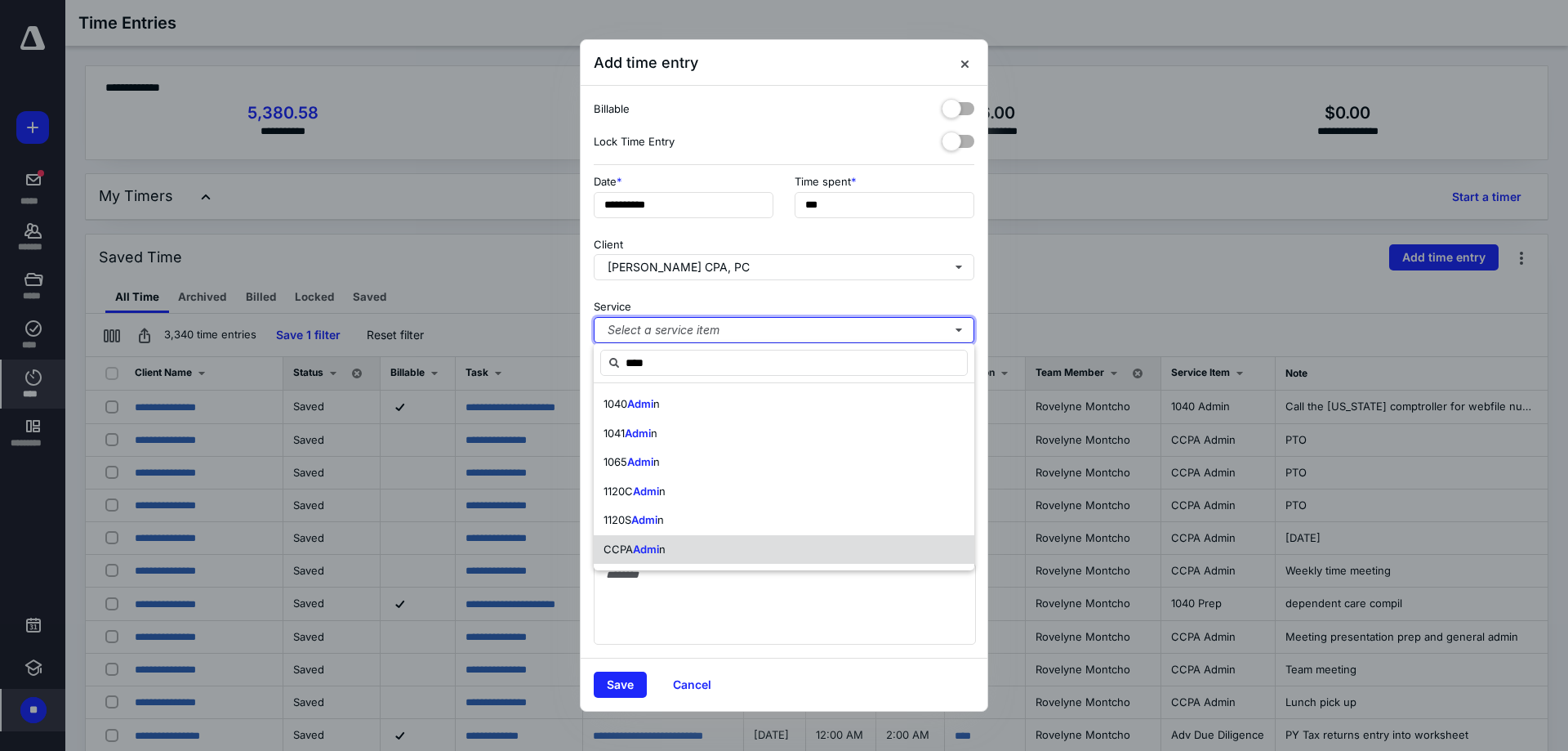 type 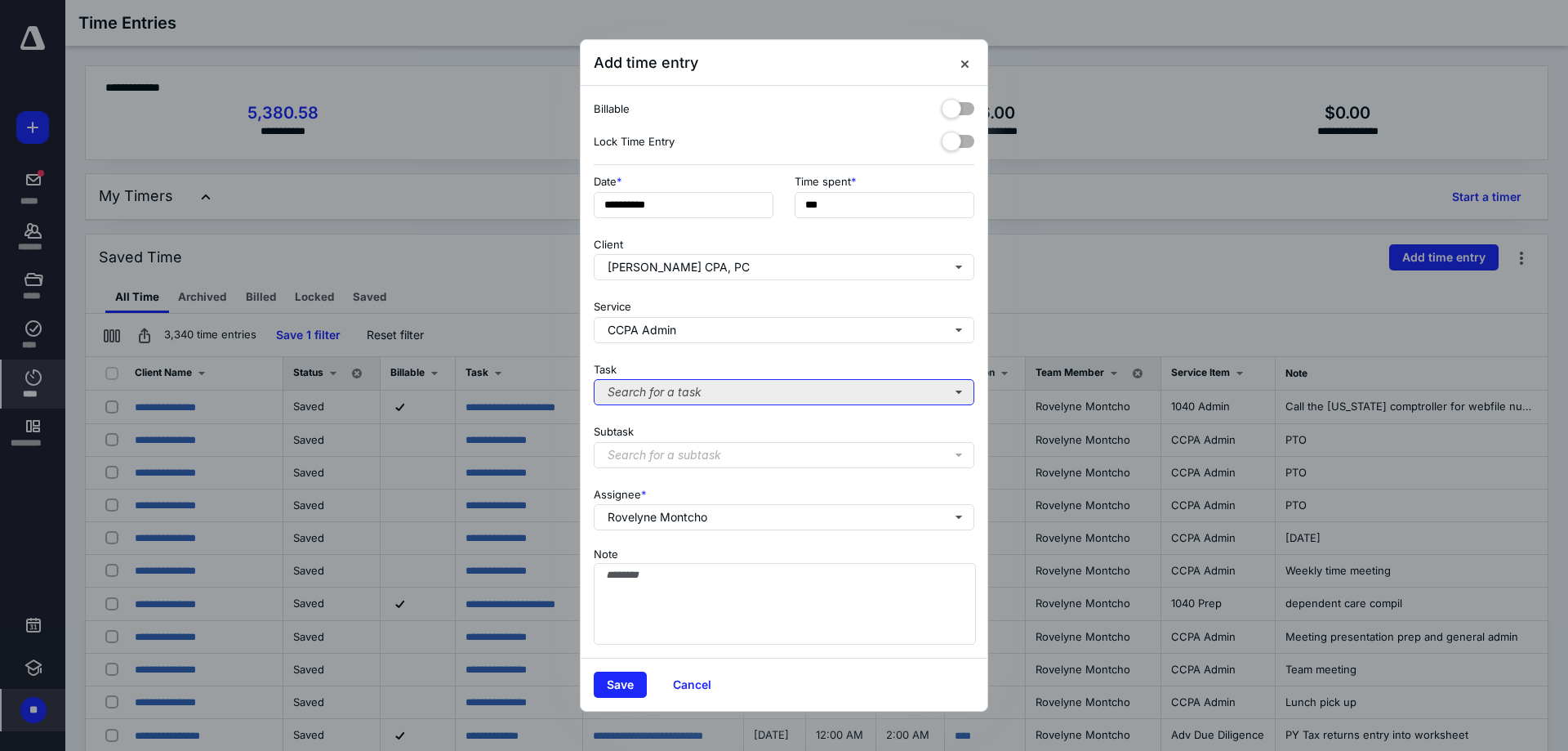 click on "Search for a task" at bounding box center (784, 392) 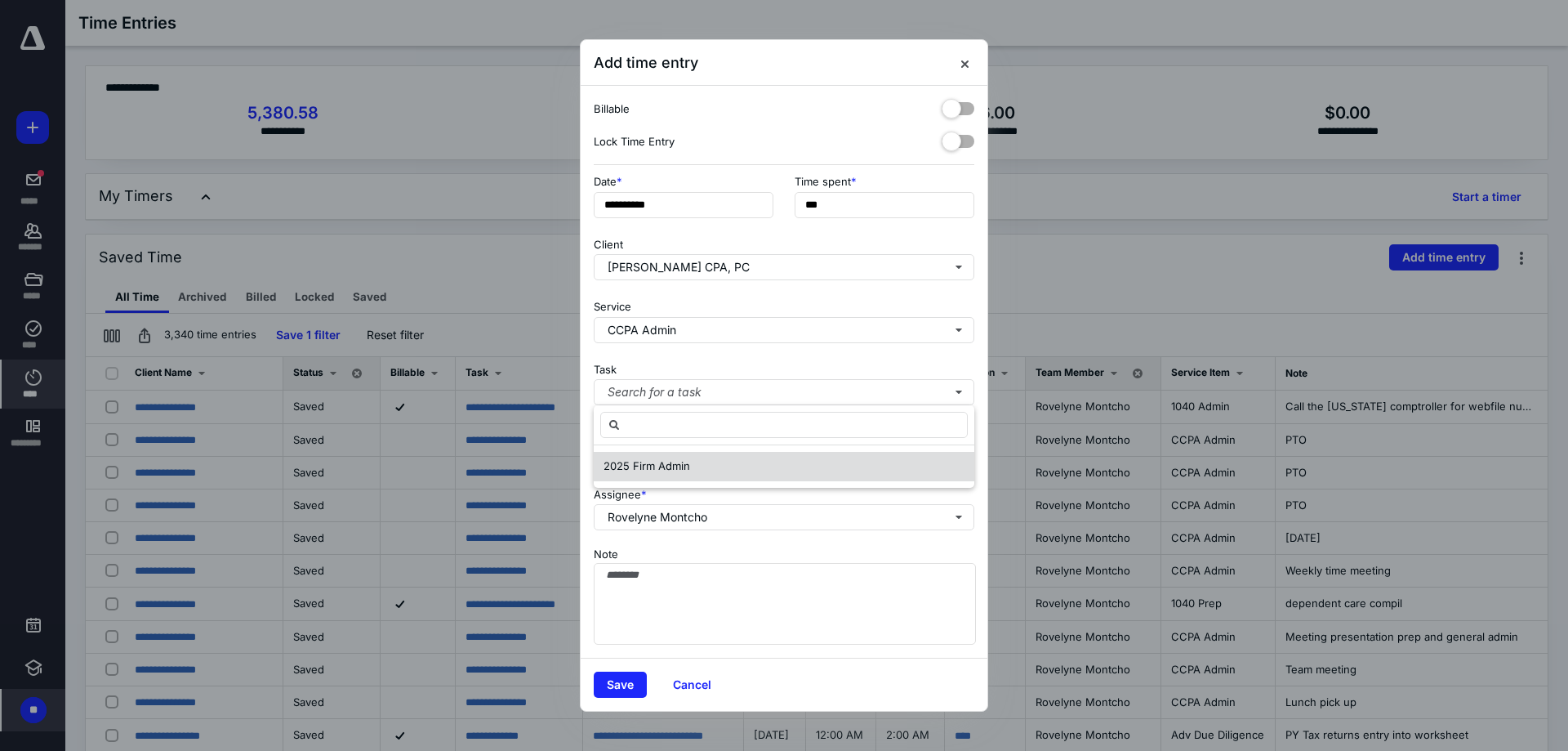 click on "2025 Firm Admin" at bounding box center (647, 466) 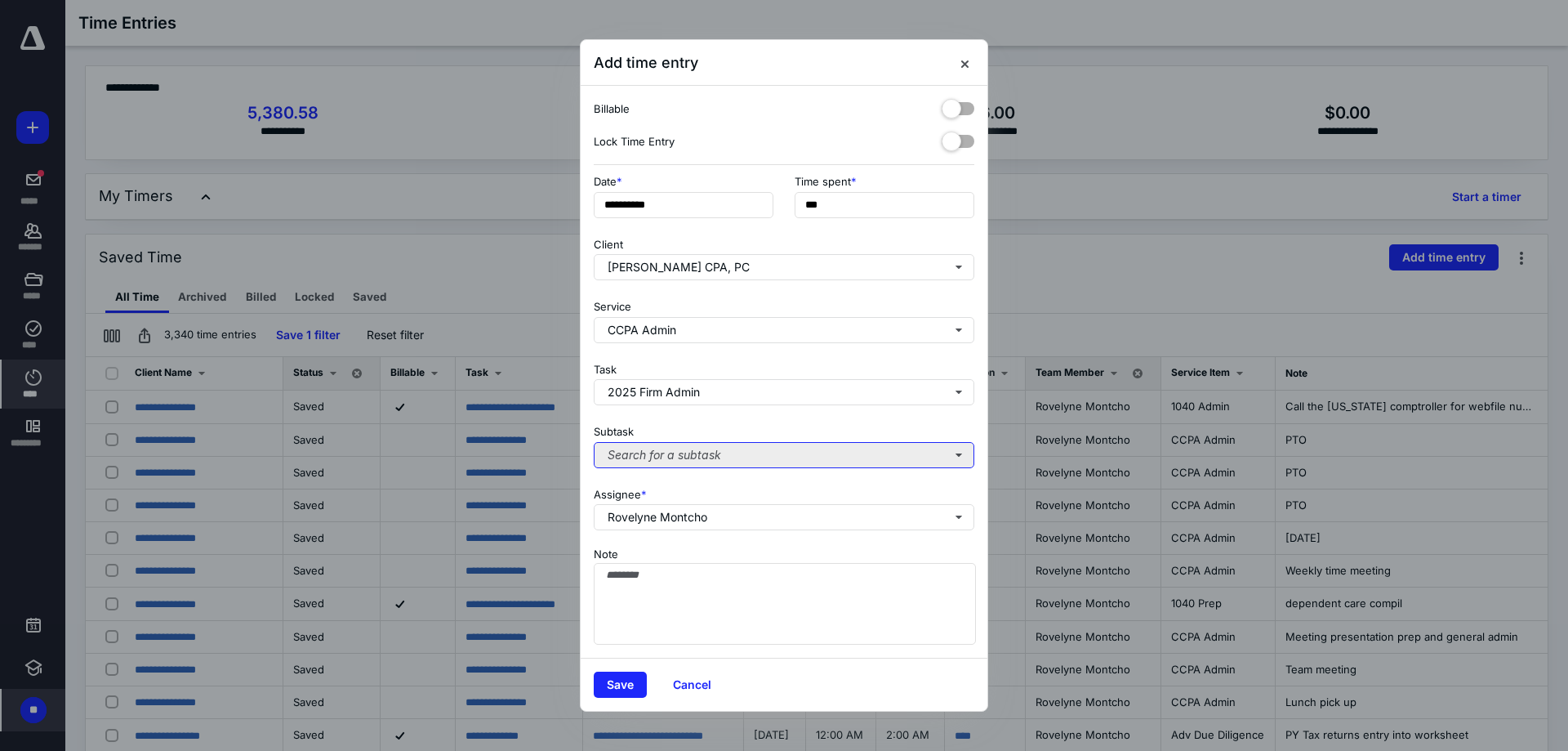 click on "Search for a subtask" at bounding box center [784, 455] 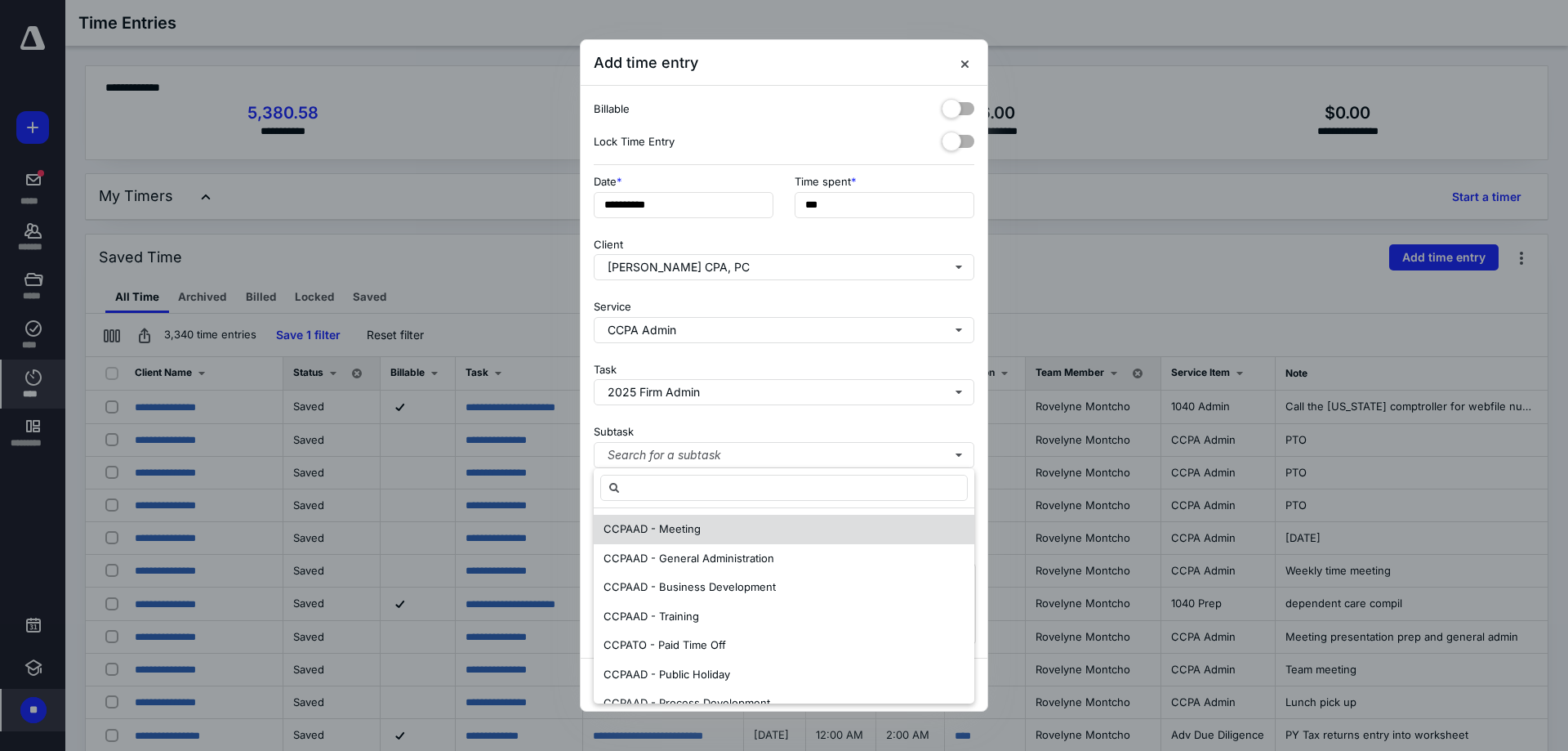 click on "CCPAAD - Meeting" at bounding box center [652, 529] 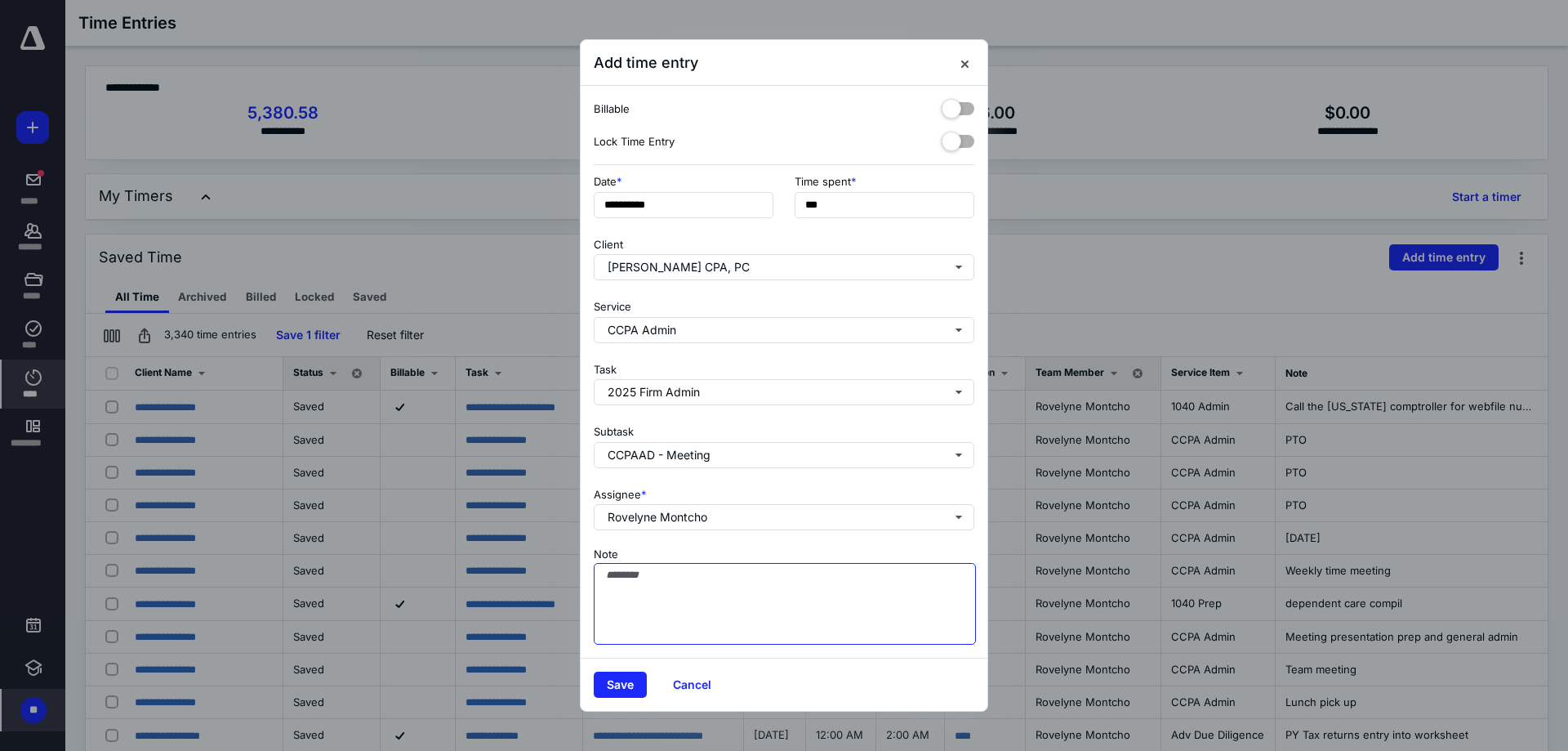 click on "Note" at bounding box center [785, 604] 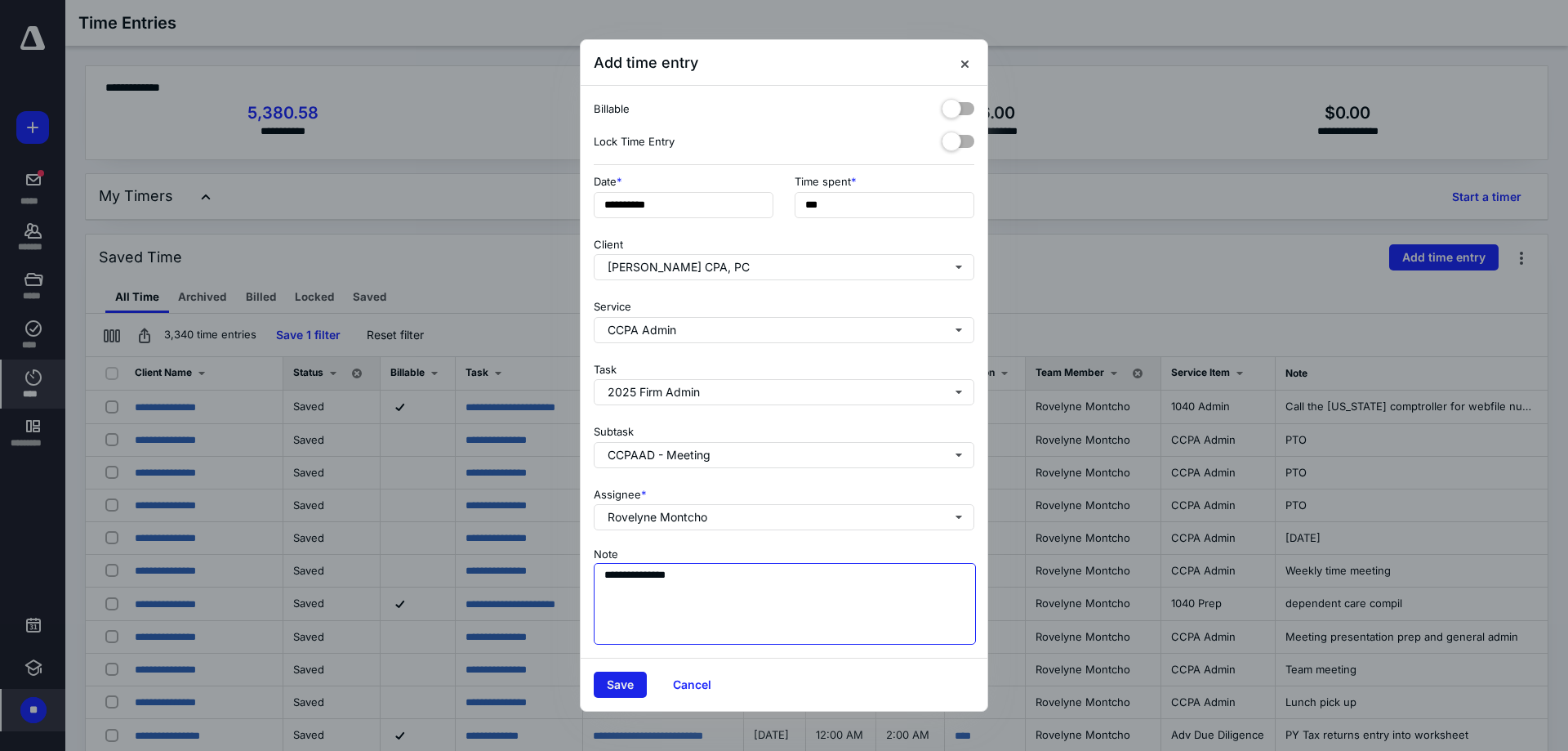 type on "**********" 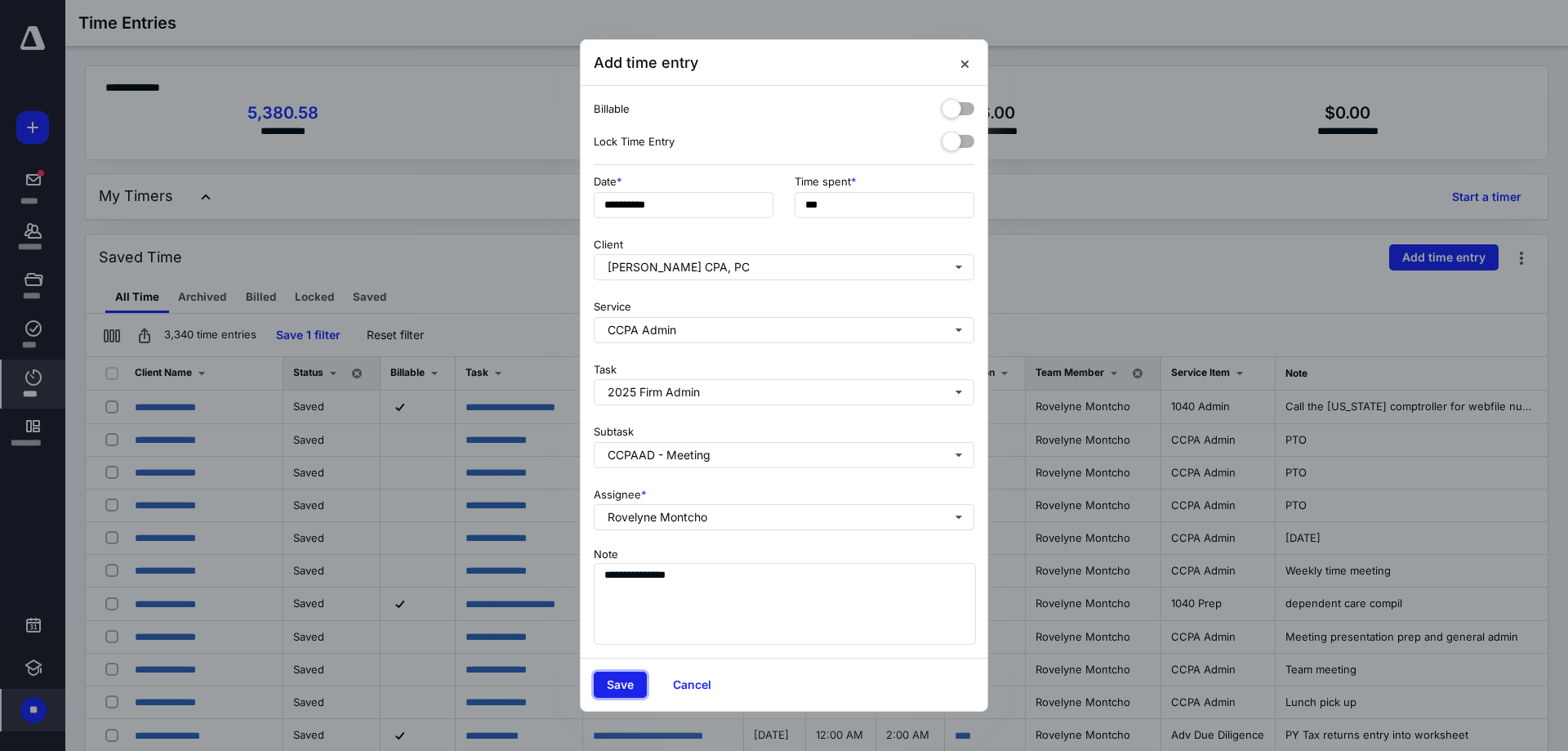 click on "Save" at bounding box center [620, 685] 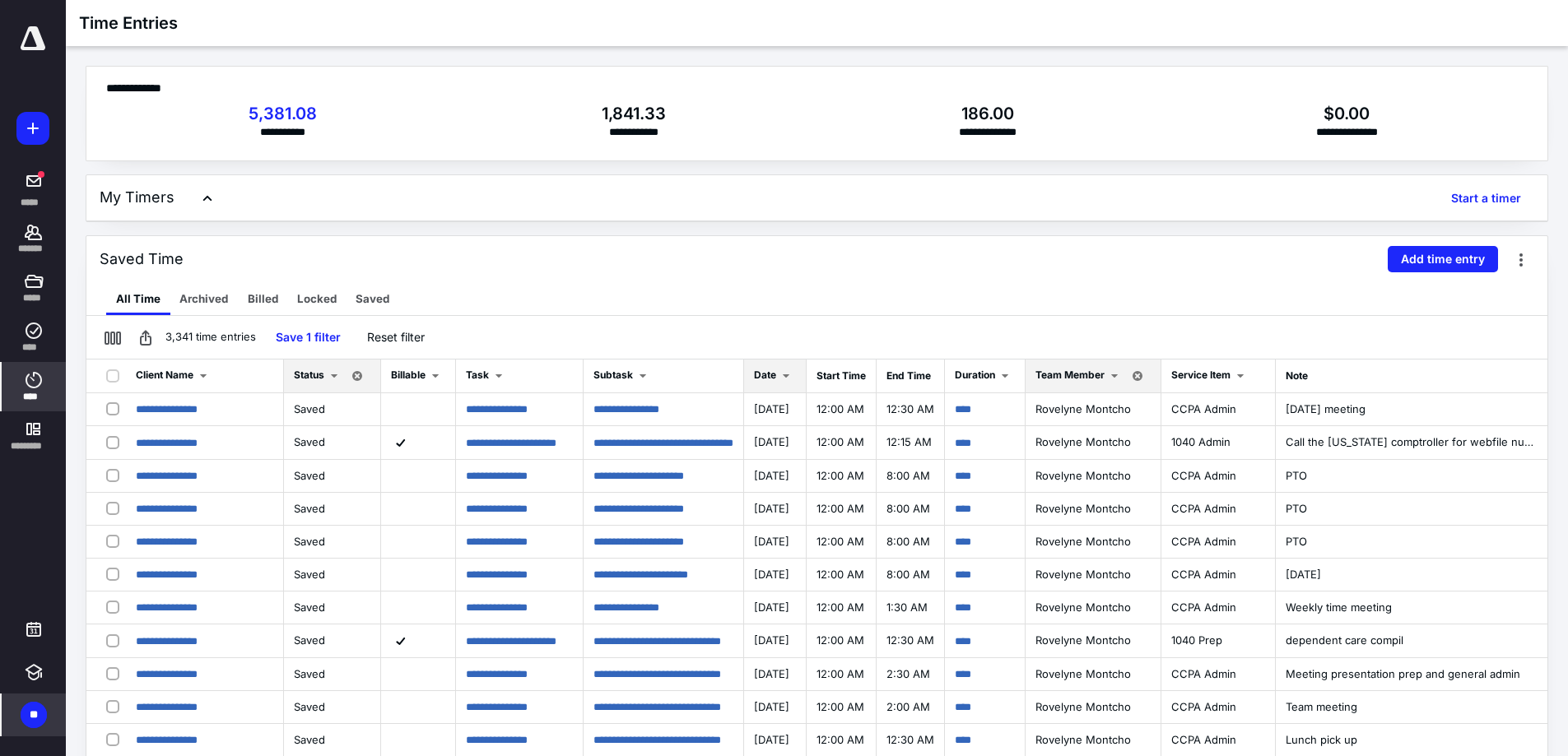 click at bounding box center (786, 376) 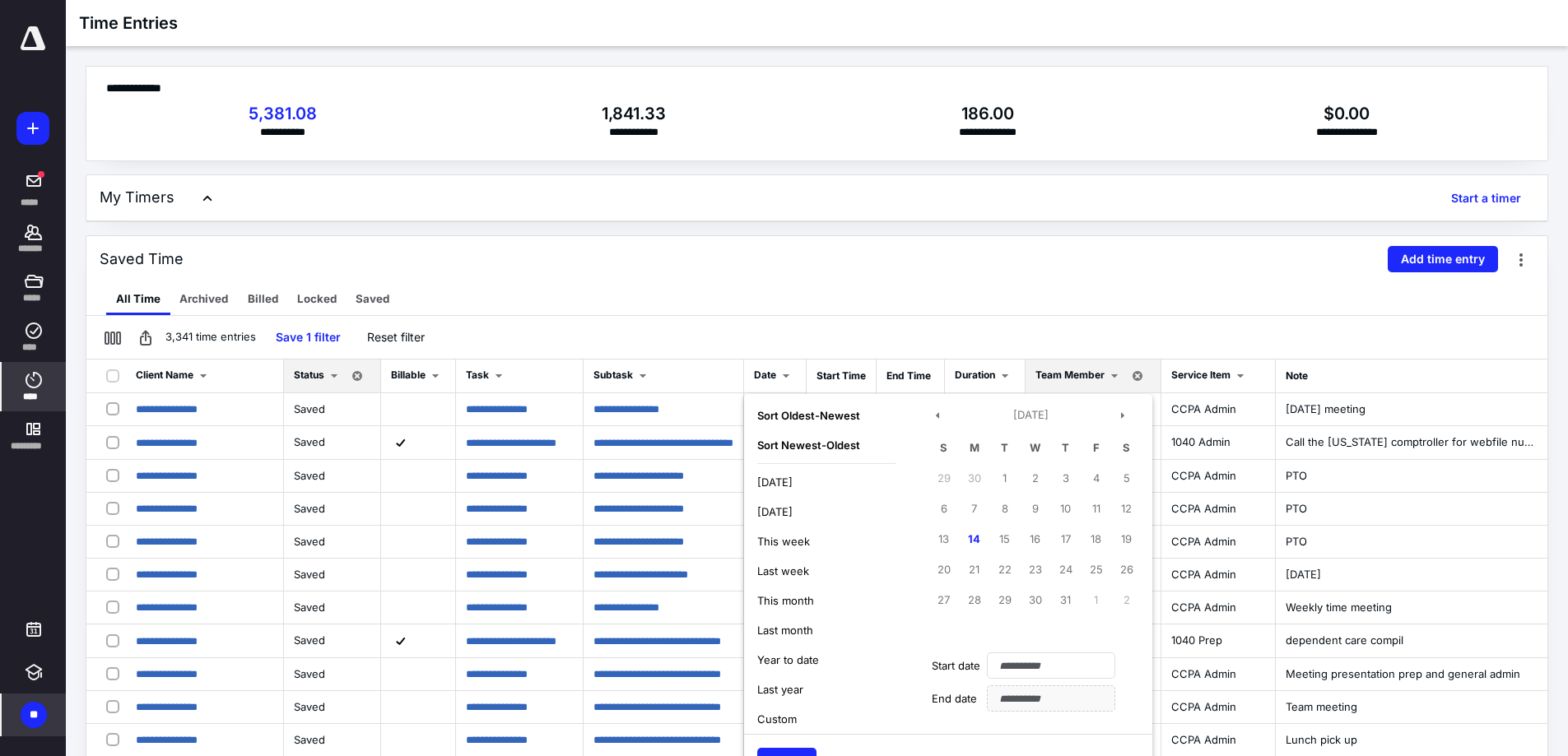 click on "Saved Time Add time entry" at bounding box center (817, 259) 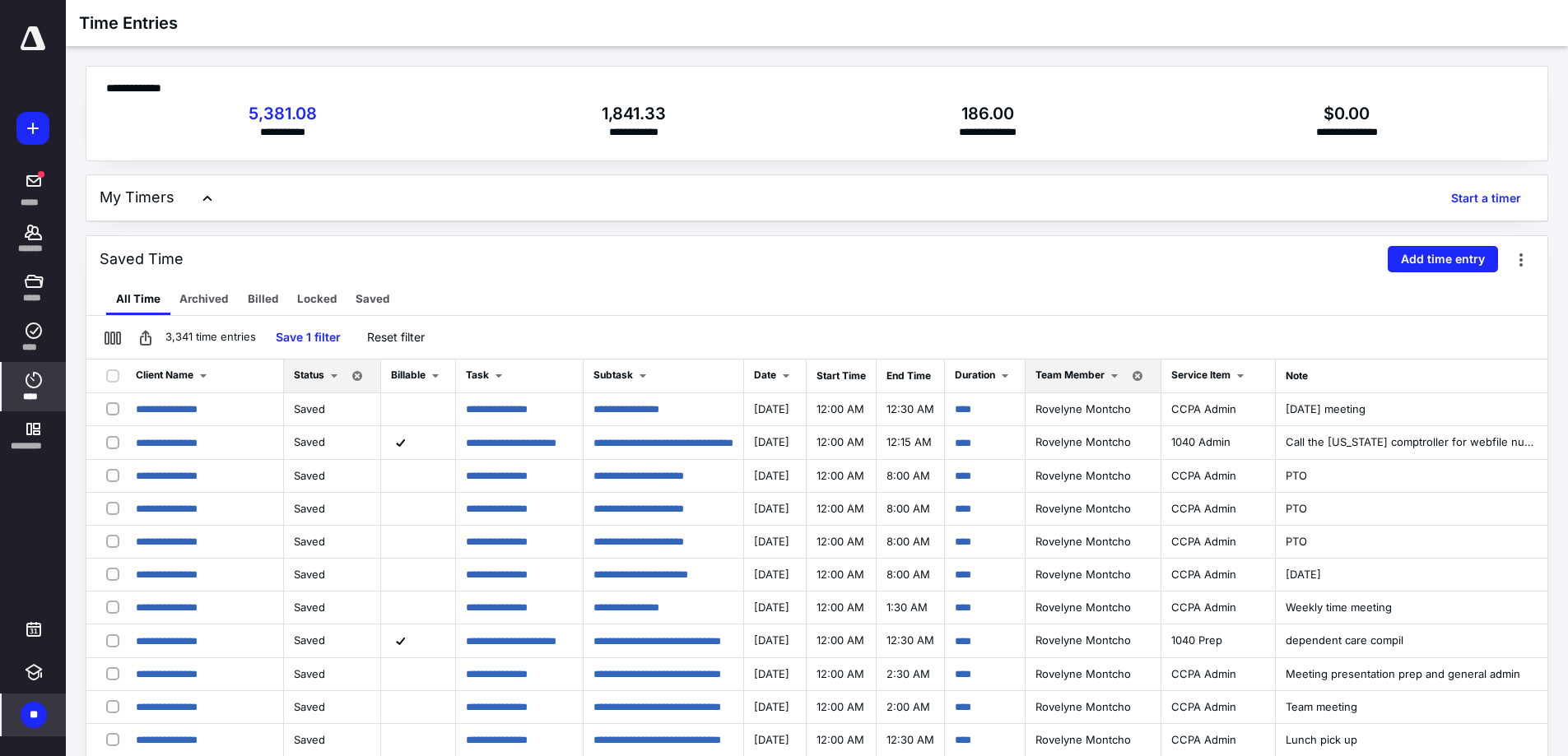 click at bounding box center (1114, 376) 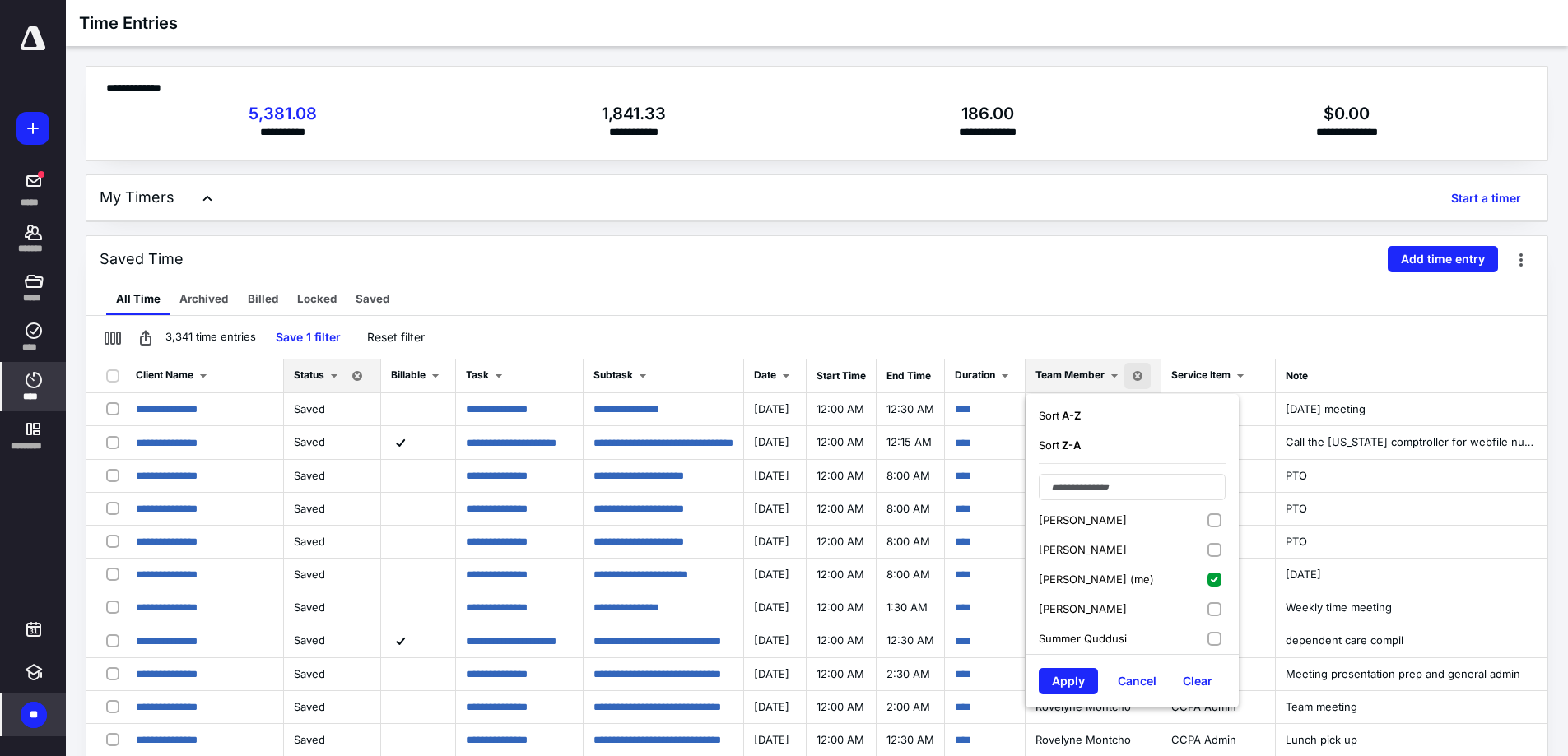 scroll, scrollTop: 144, scrollLeft: 0, axis: vertical 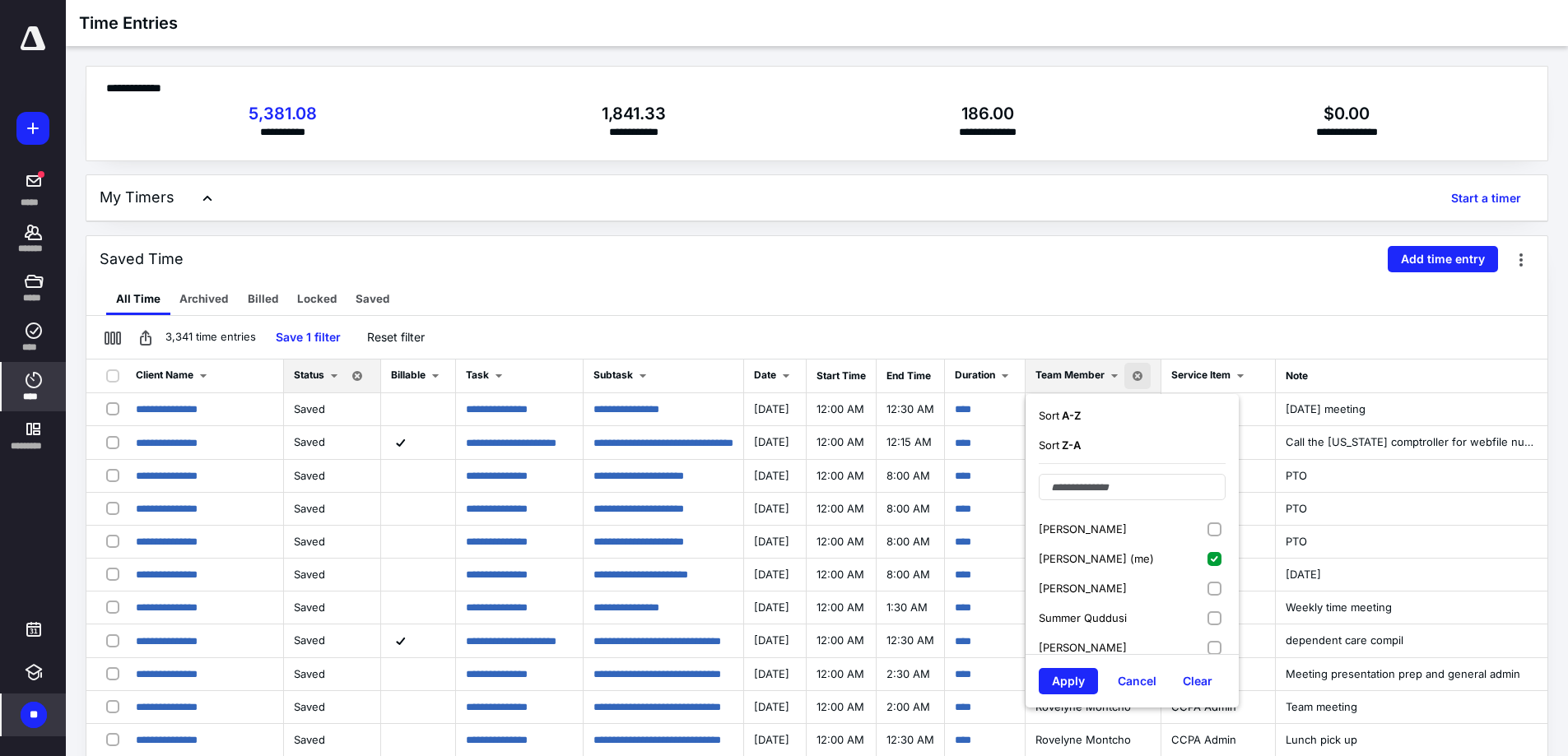 click on "[PERSON_NAME] (me)" at bounding box center [1132, 559] 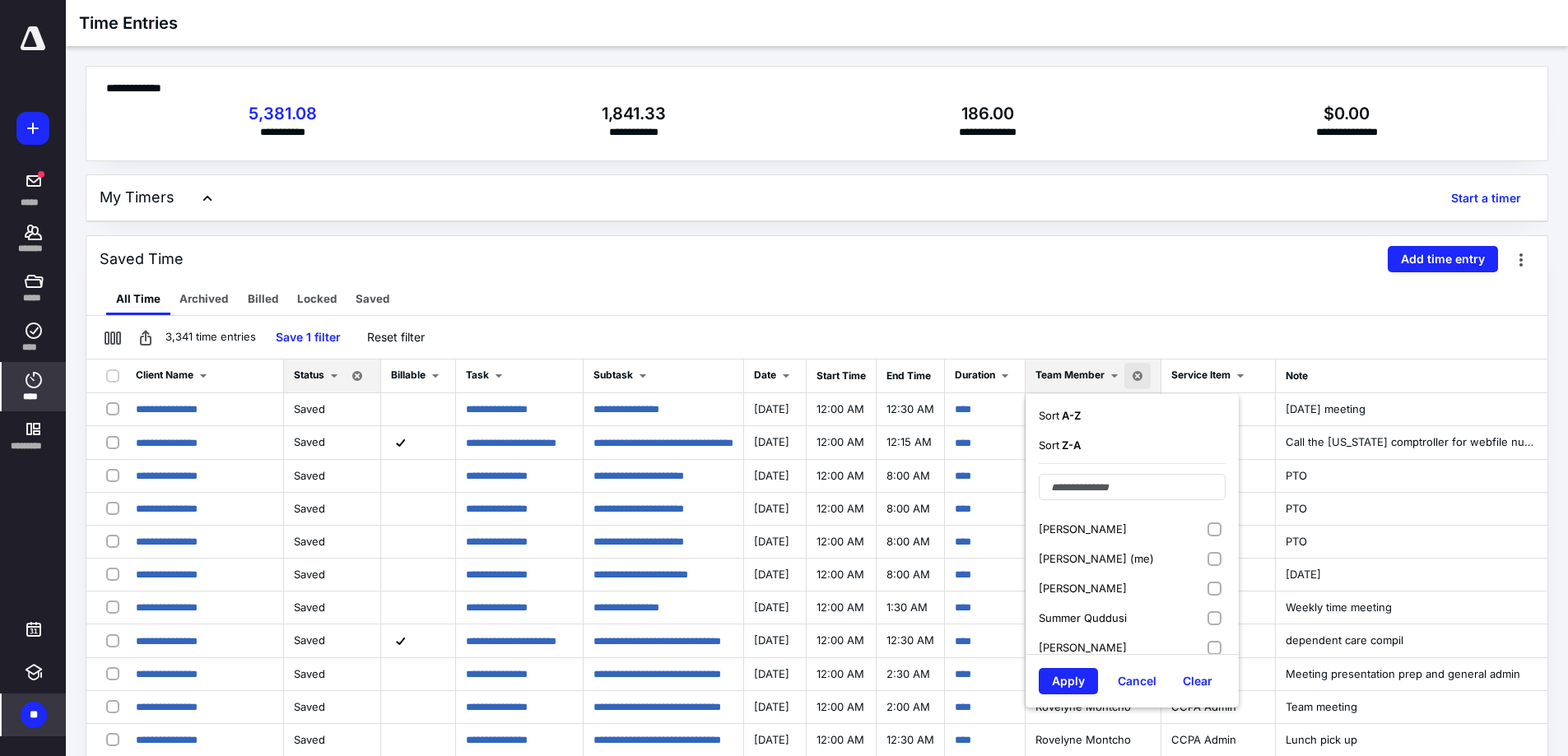 scroll, scrollTop: 182, scrollLeft: 0, axis: vertical 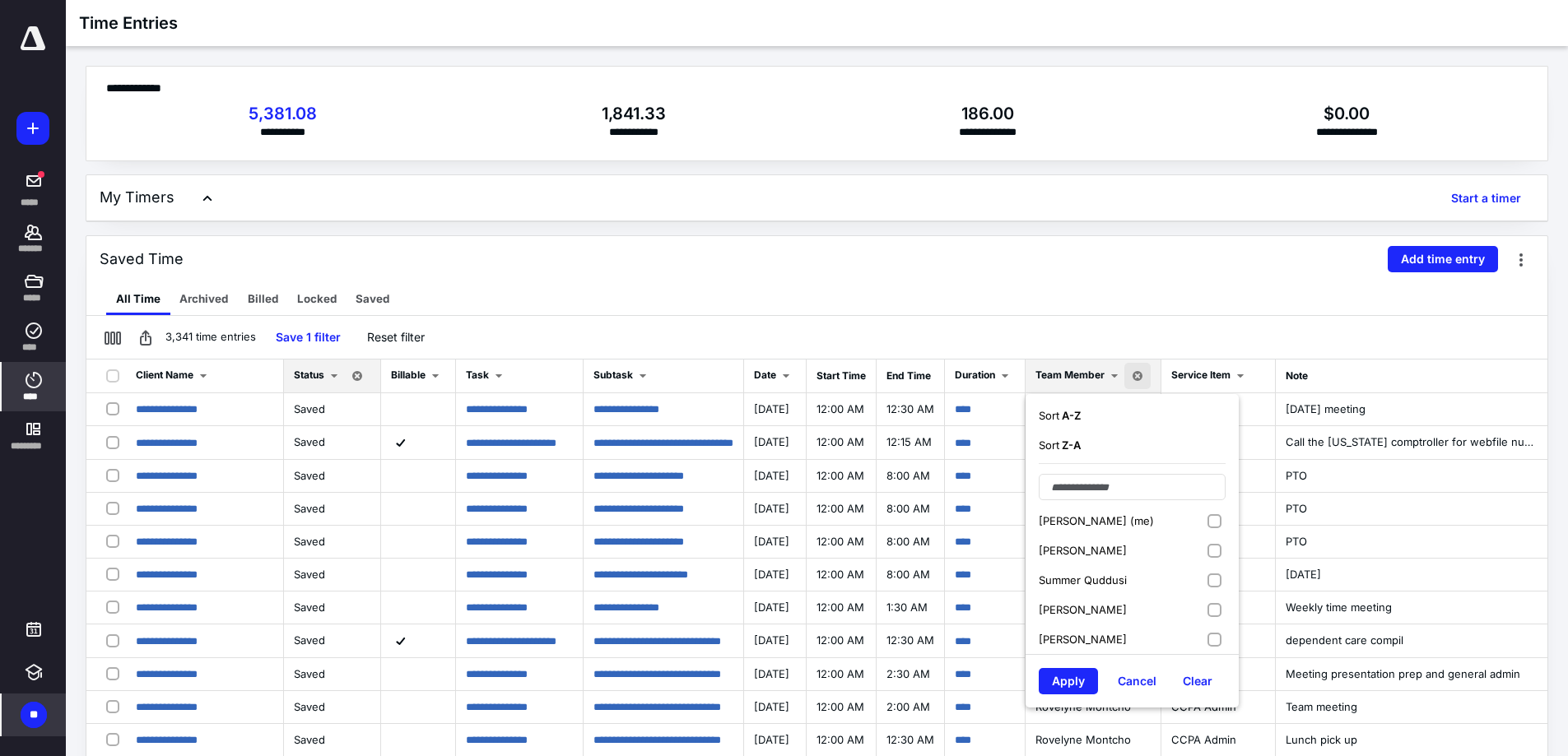 click on "Saved Time Add time entry" at bounding box center (817, 259) 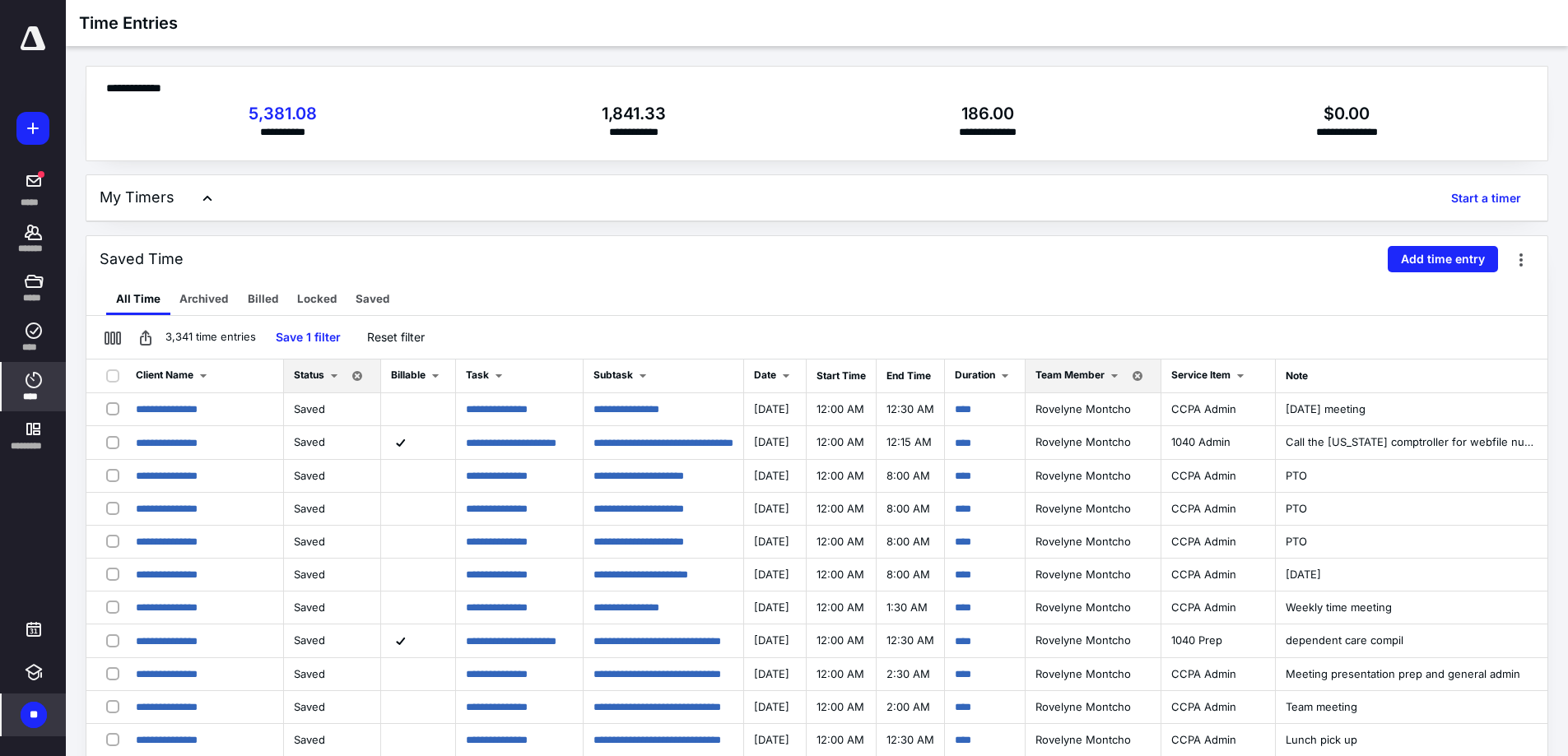 click at bounding box center (1114, 376) 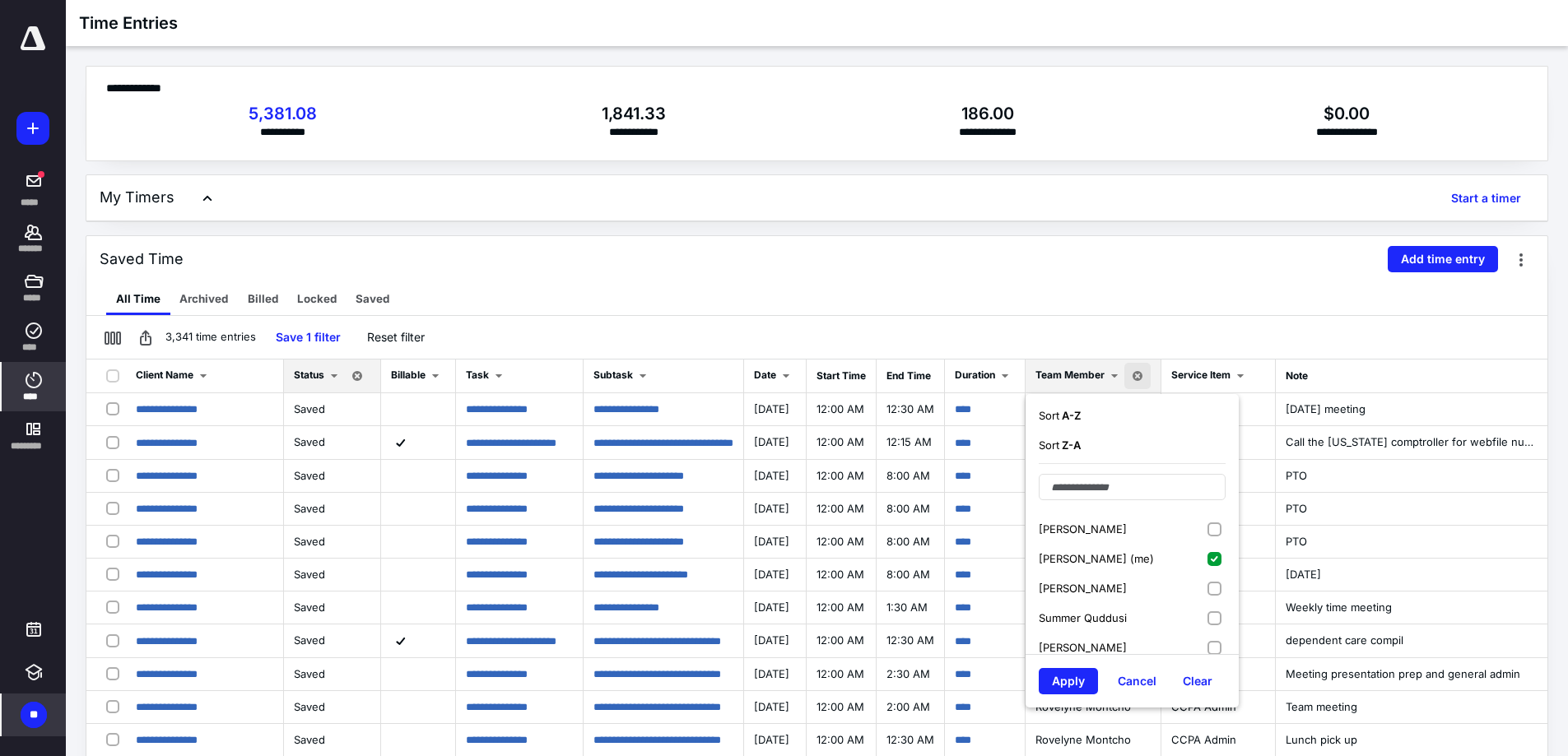 scroll, scrollTop: 165, scrollLeft: 0, axis: vertical 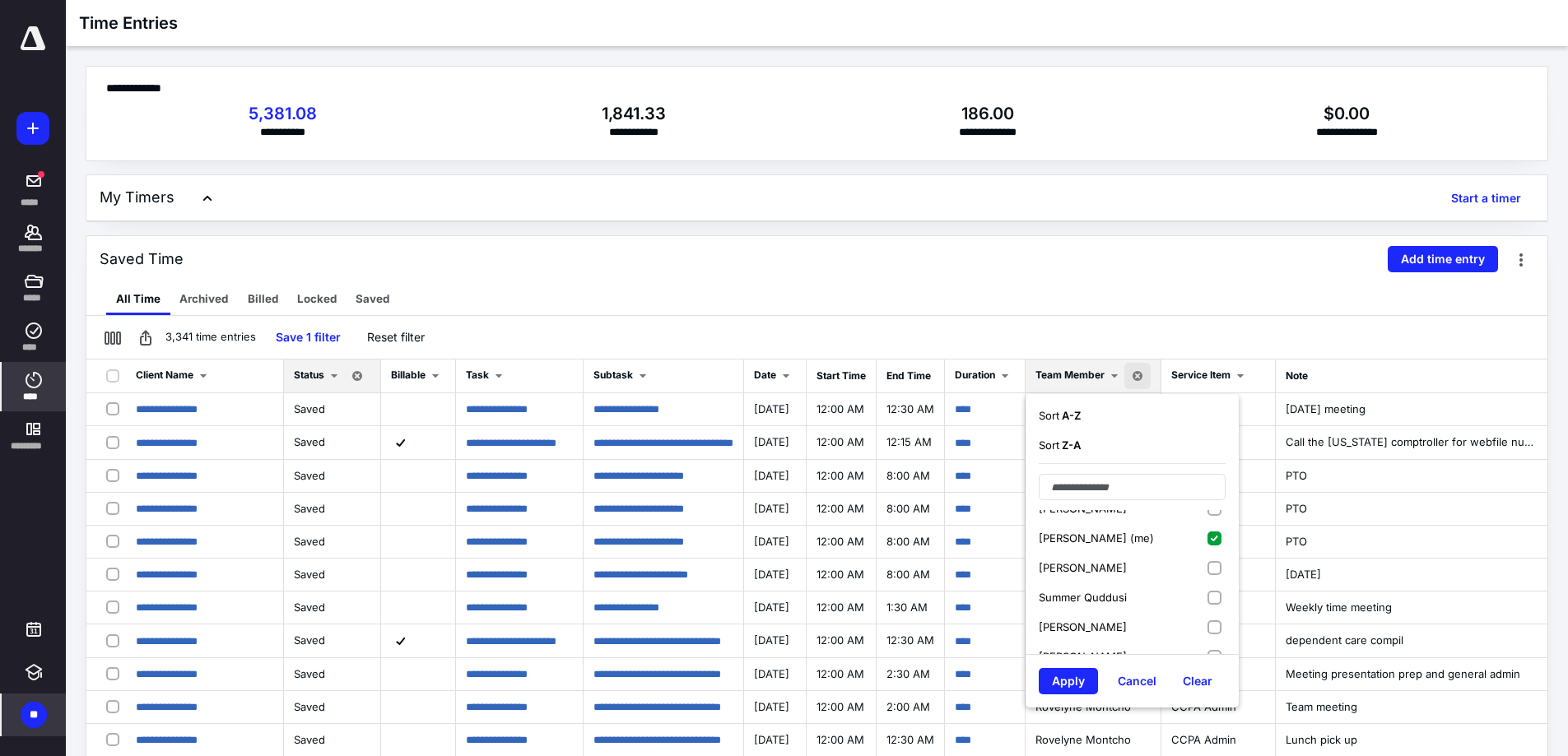 click on "[PERSON_NAME] (me)" at bounding box center (1132, 538) 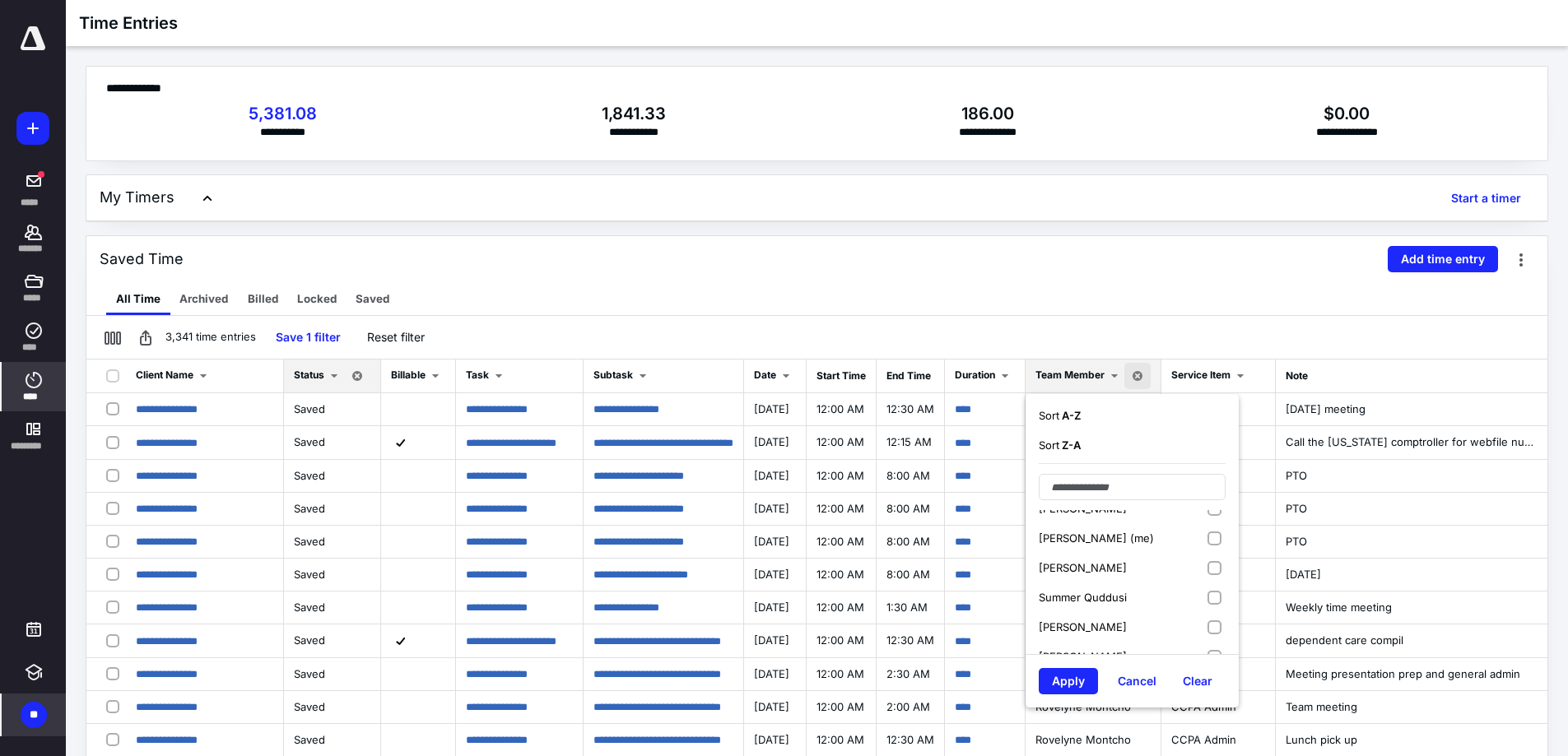 click on "[PERSON_NAME]" at bounding box center [1132, 568] 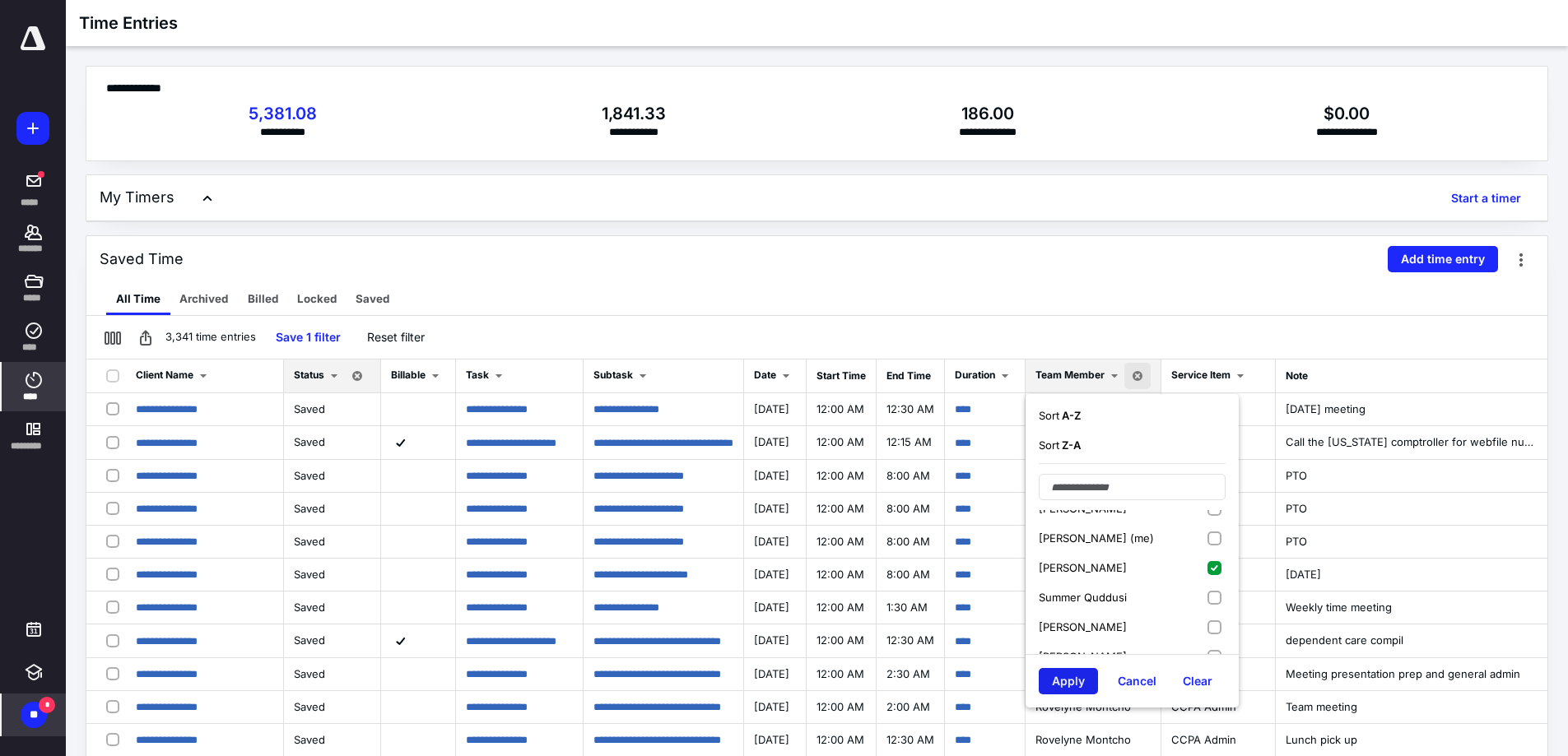 click on "Apply" at bounding box center [1068, 681] 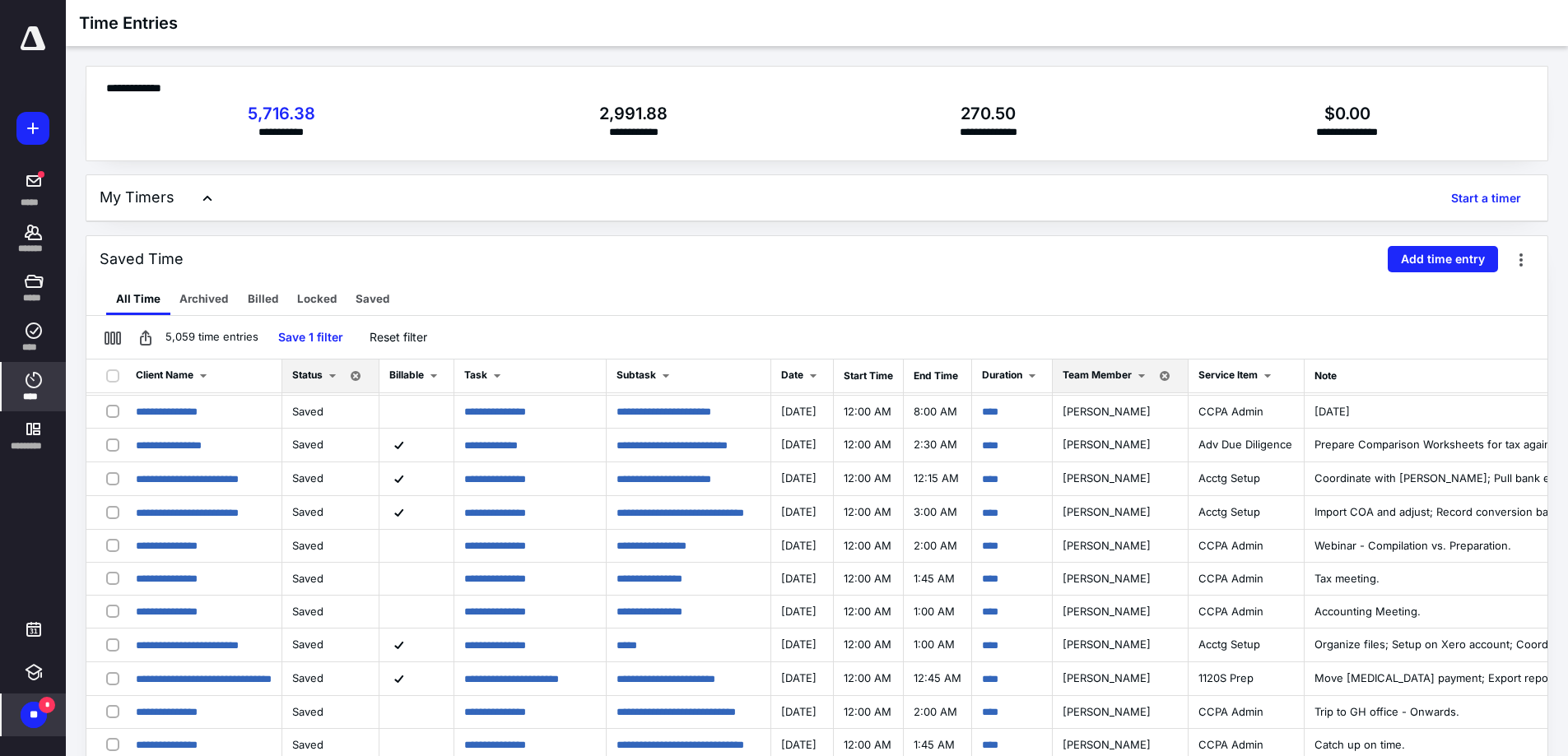 scroll, scrollTop: 555, scrollLeft: 0, axis: vertical 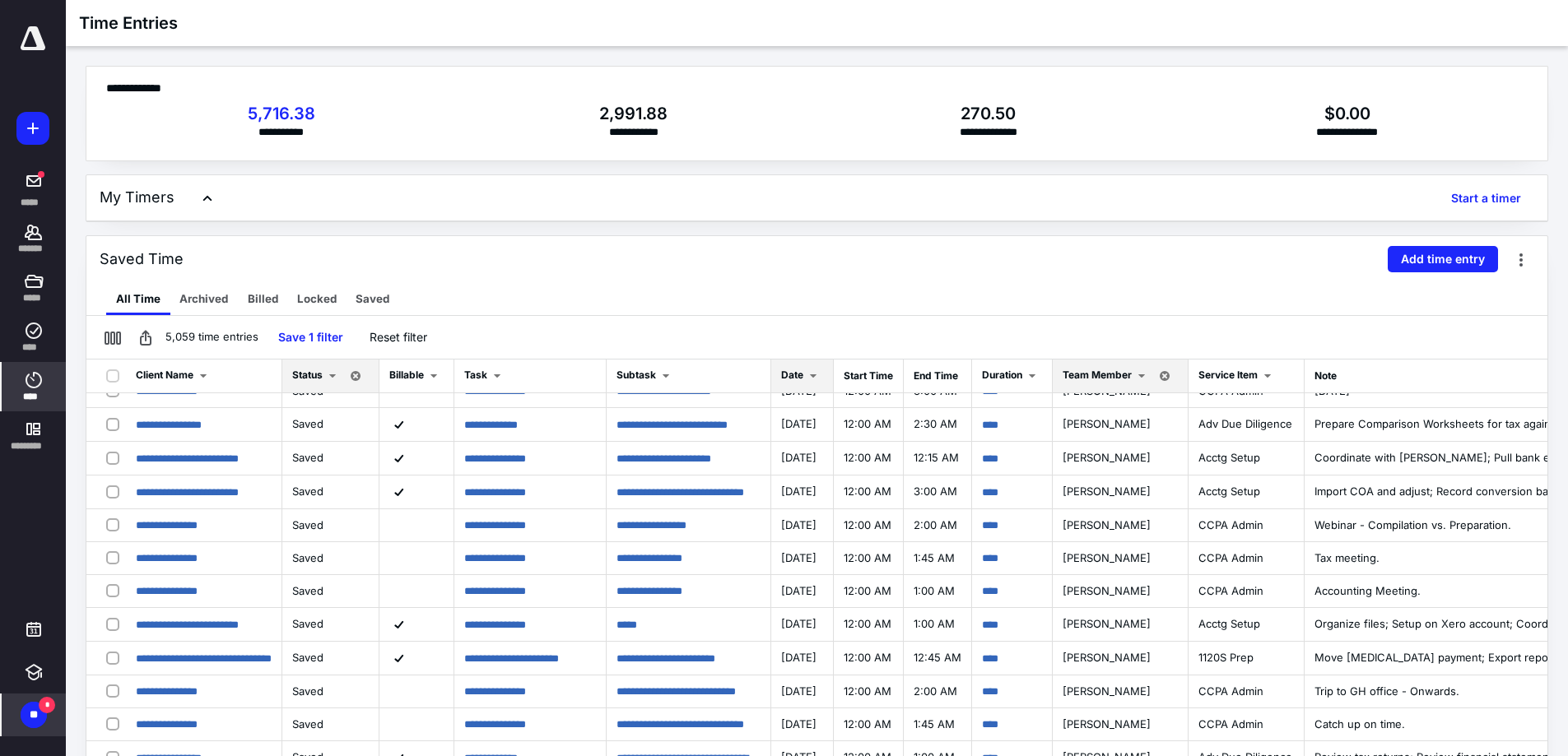 click at bounding box center (813, 376) 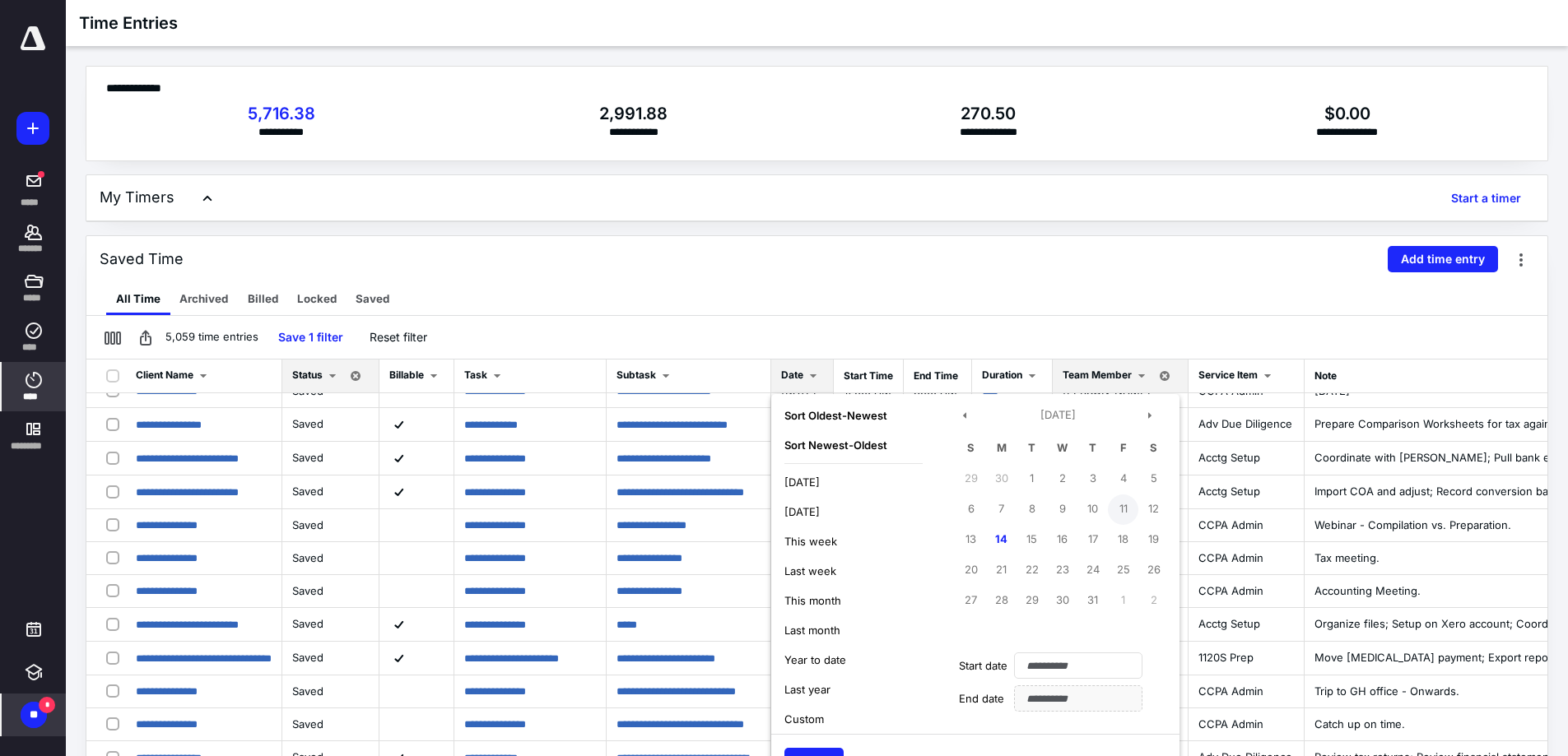click on "11" at bounding box center [1123, 509] 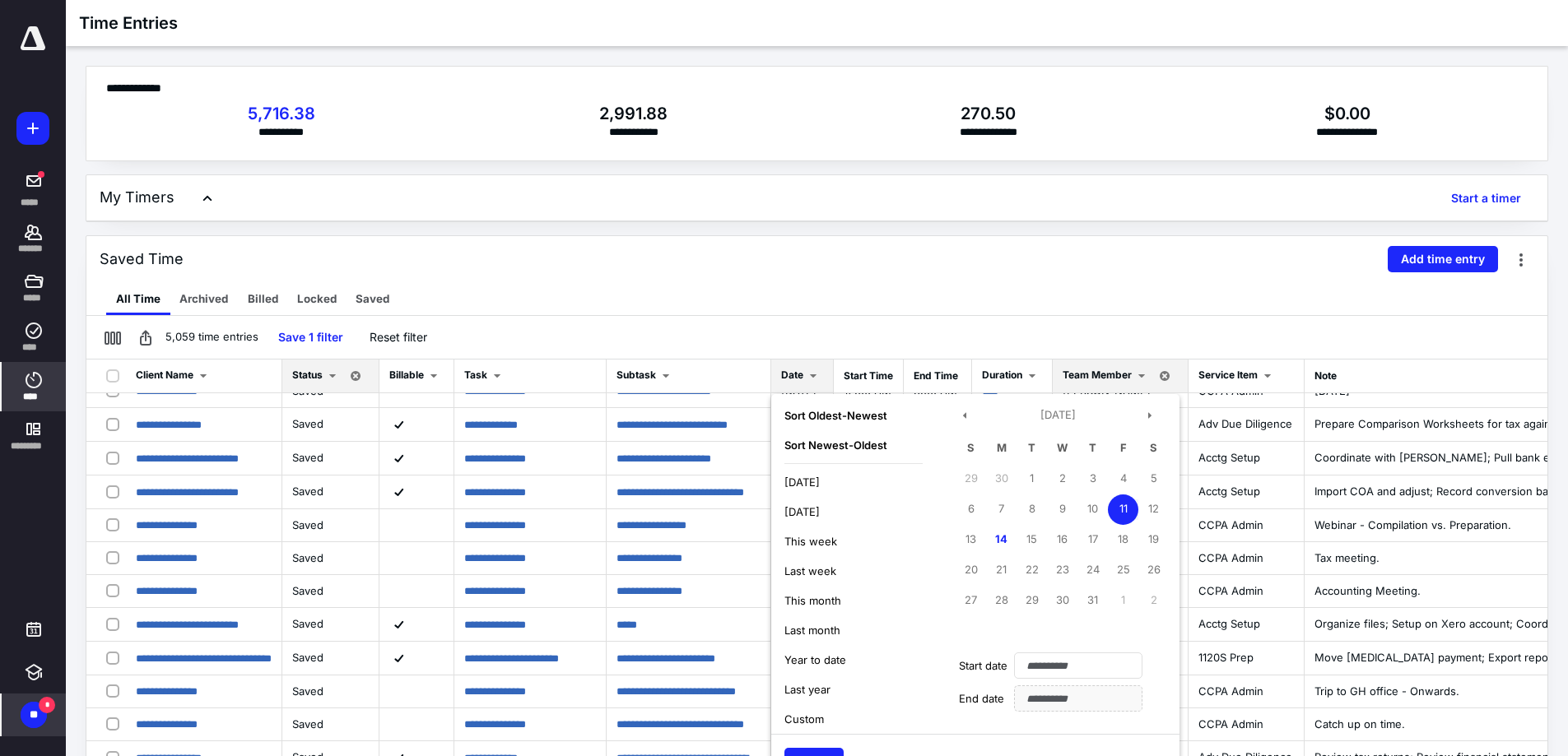type on "**********" 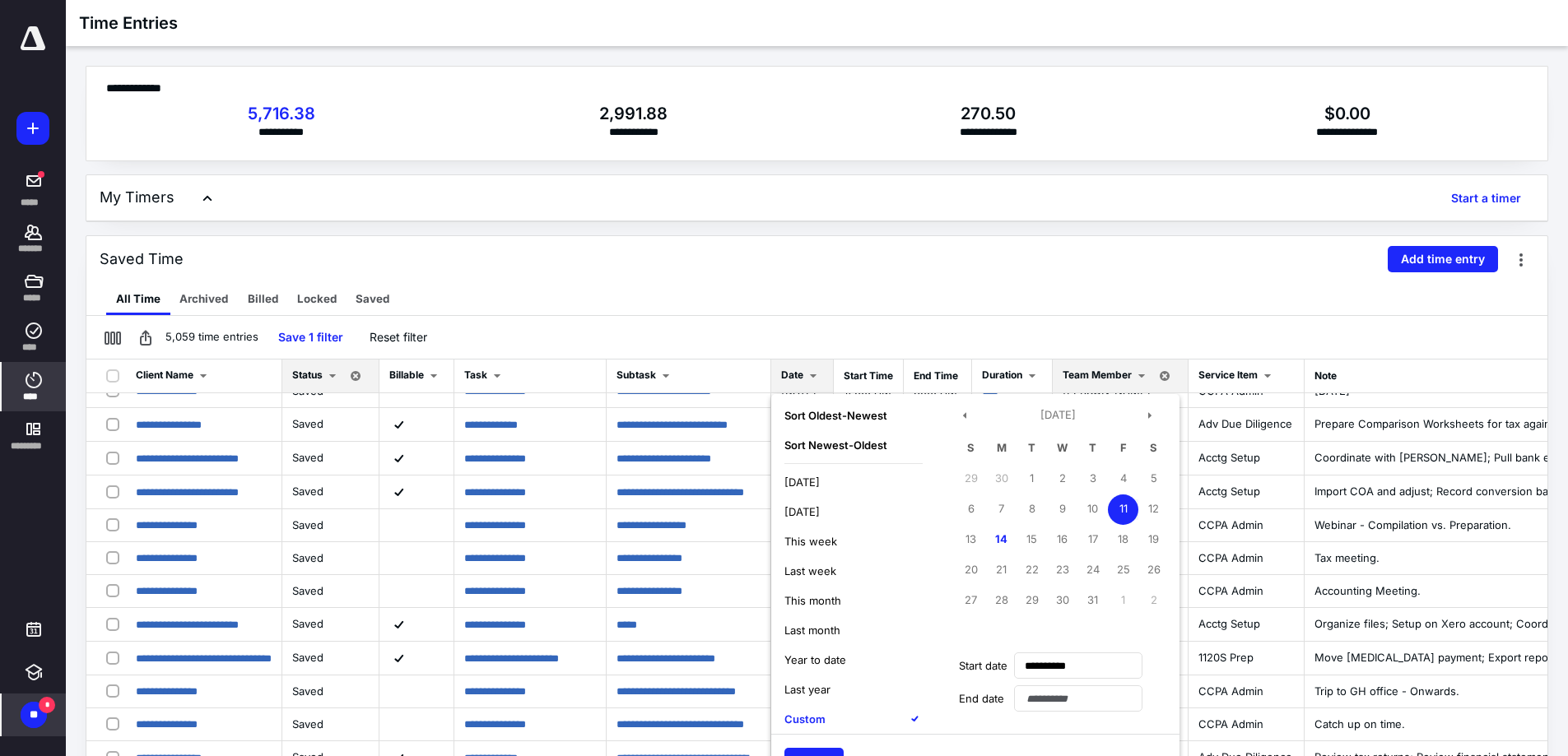 click on "11" at bounding box center (1123, 509) 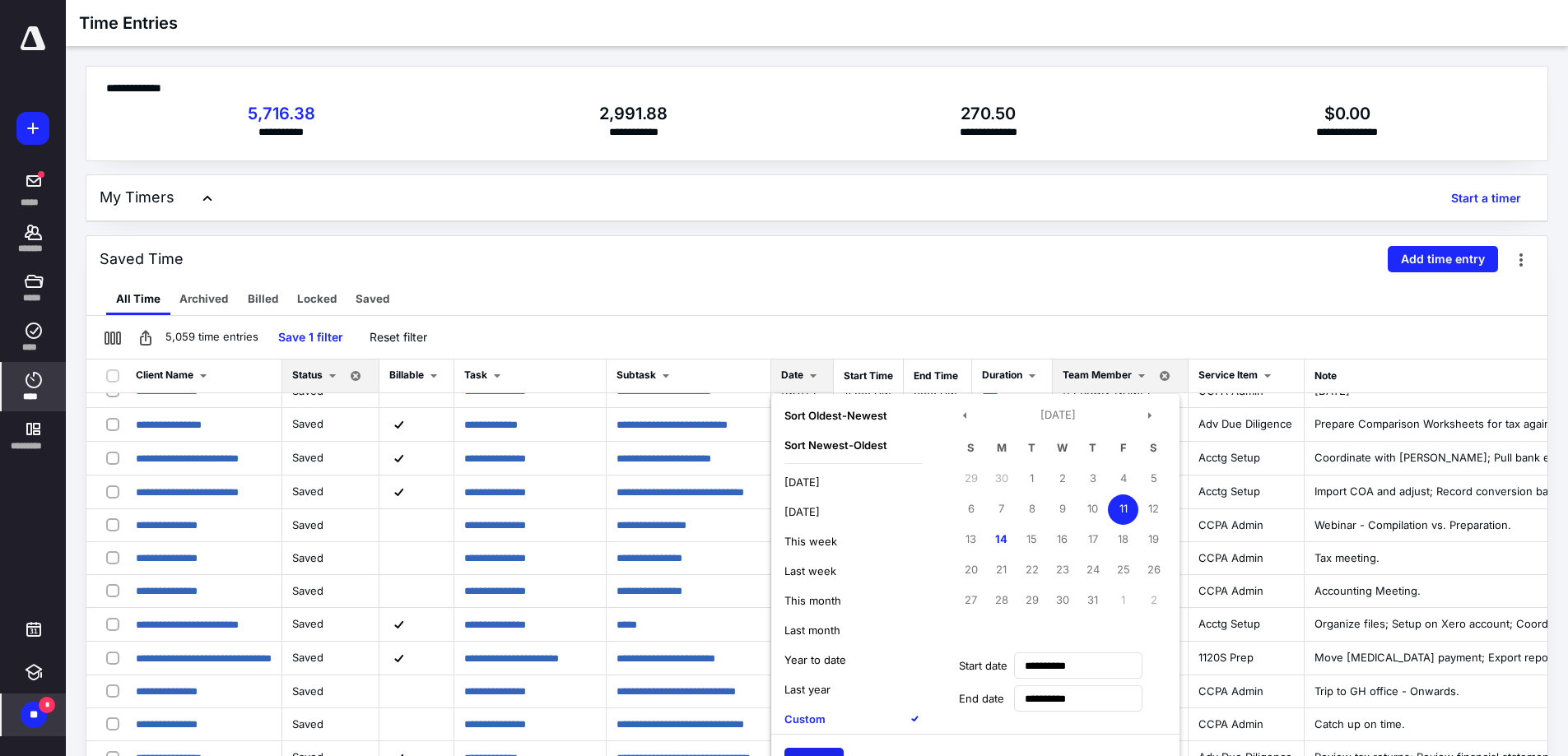 click on "Apply" at bounding box center [814, 761] 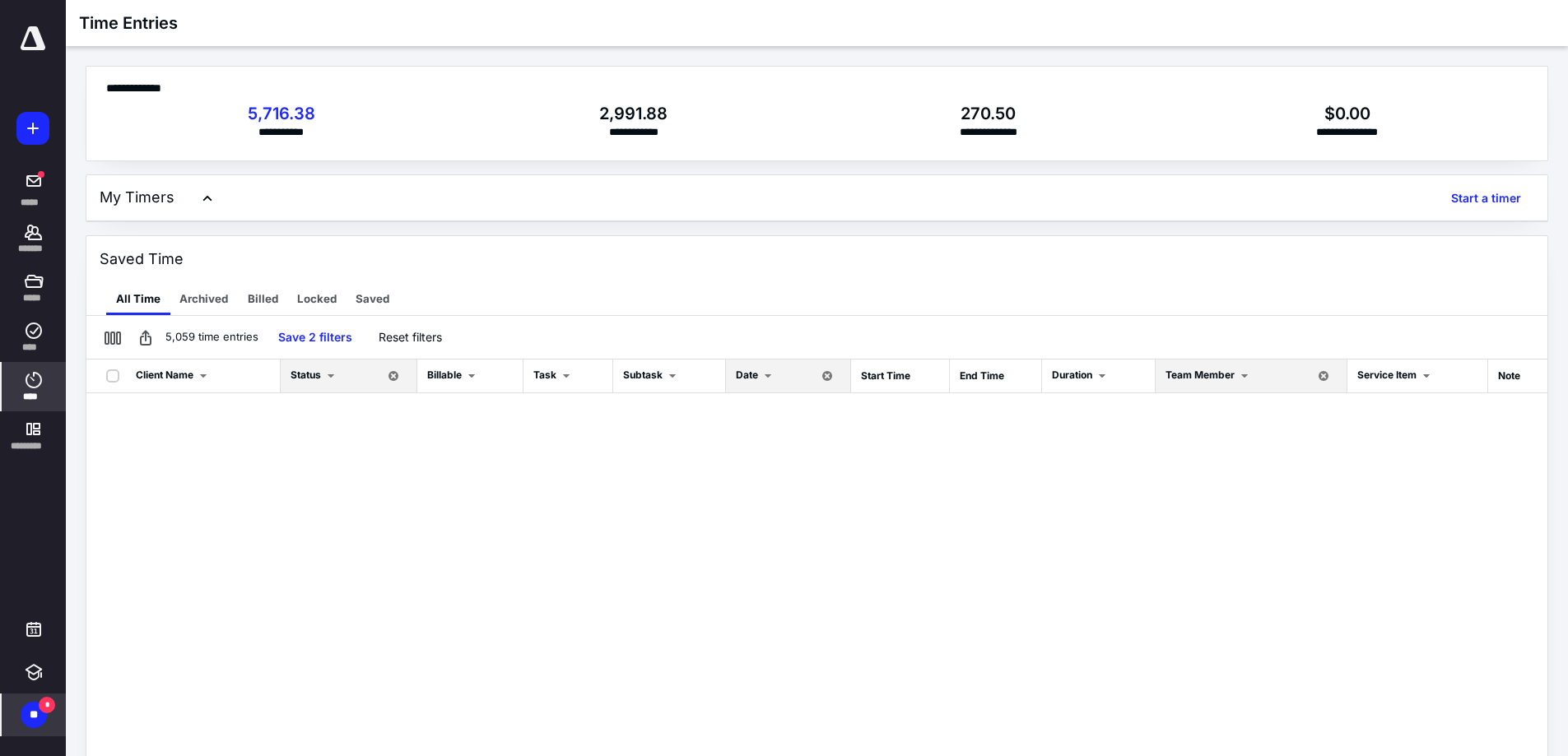 scroll, scrollTop: 0, scrollLeft: 0, axis: both 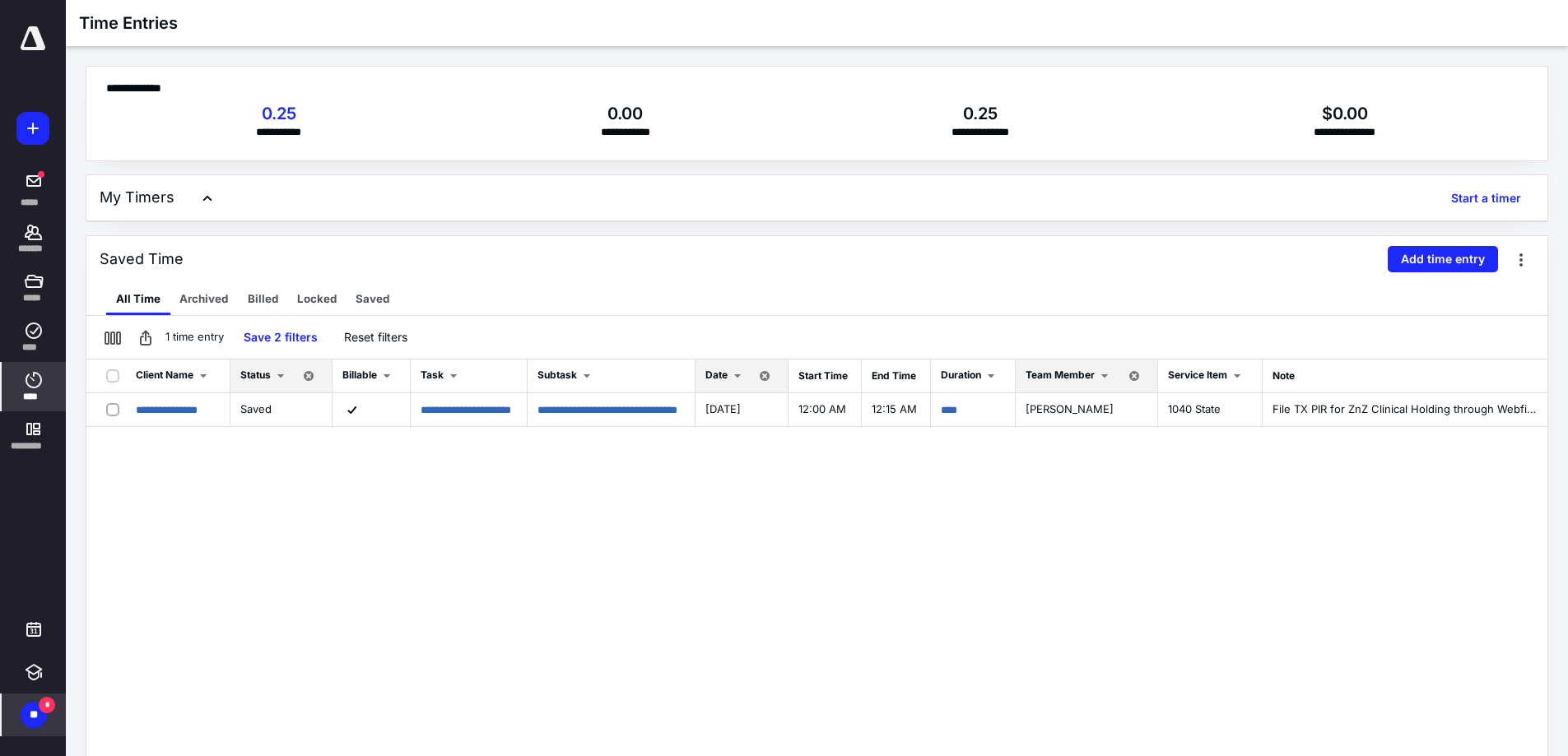 click on "**" at bounding box center (34, 715) 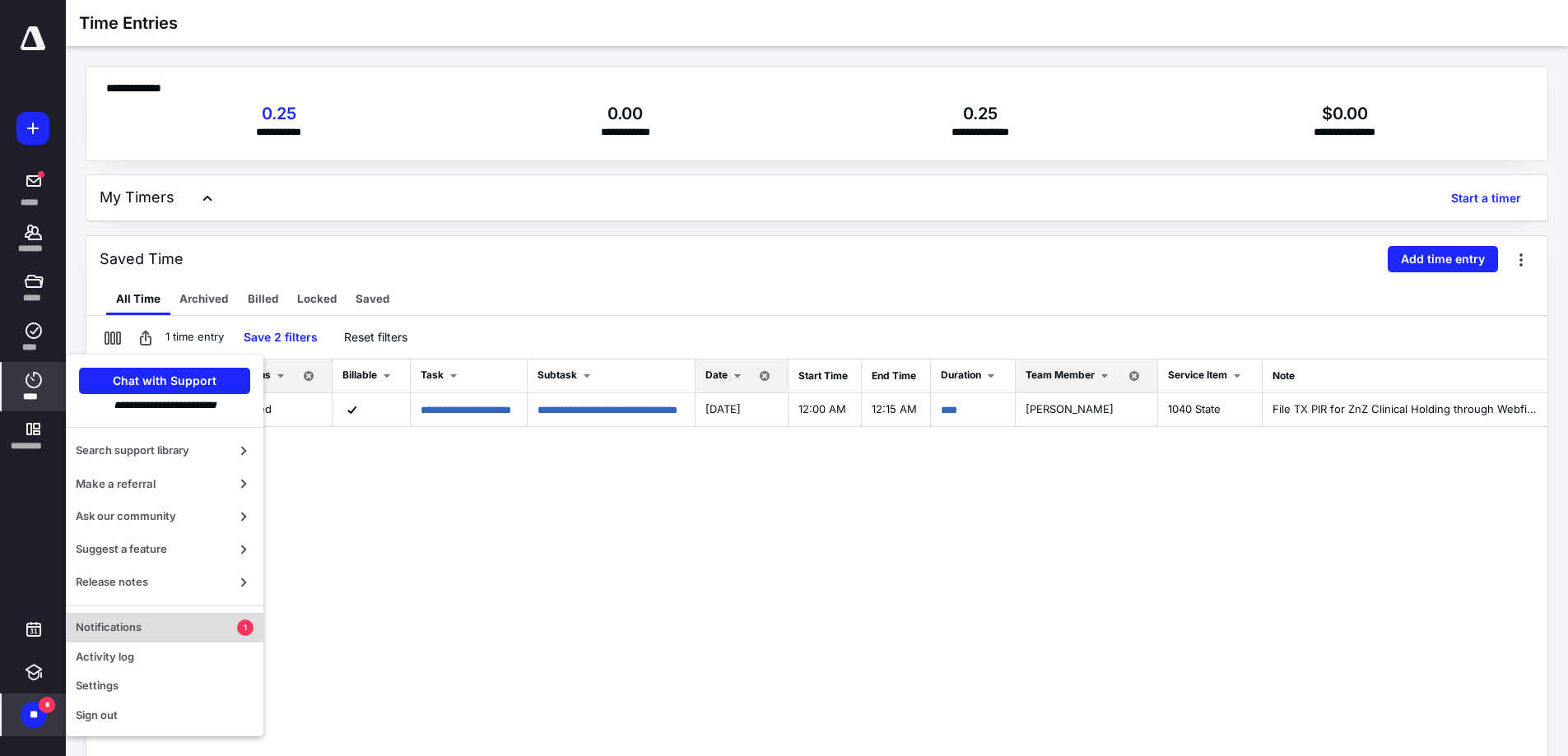 click on "Notifications" at bounding box center [156, 628] 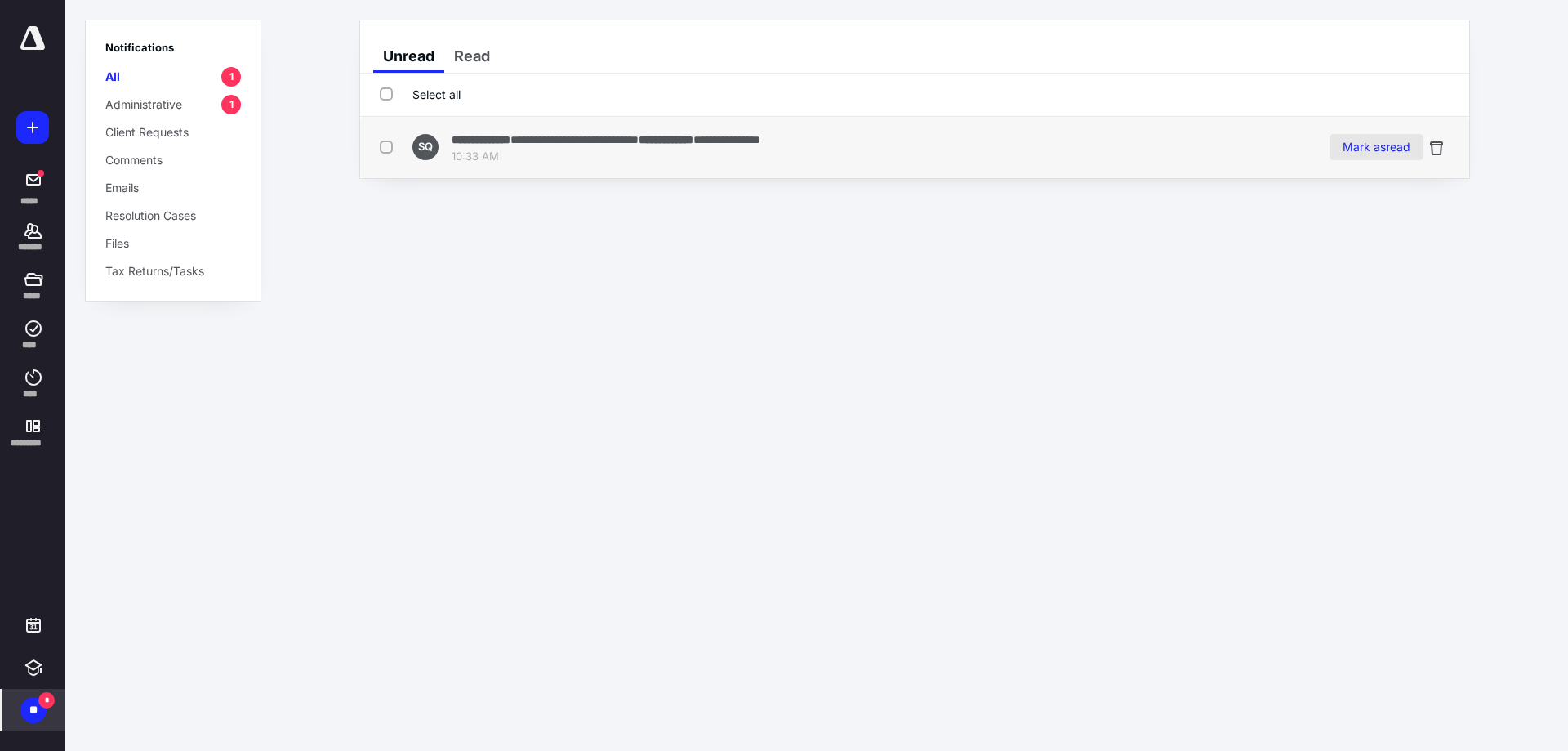 click on "Mark as  read" at bounding box center [1376, 147] 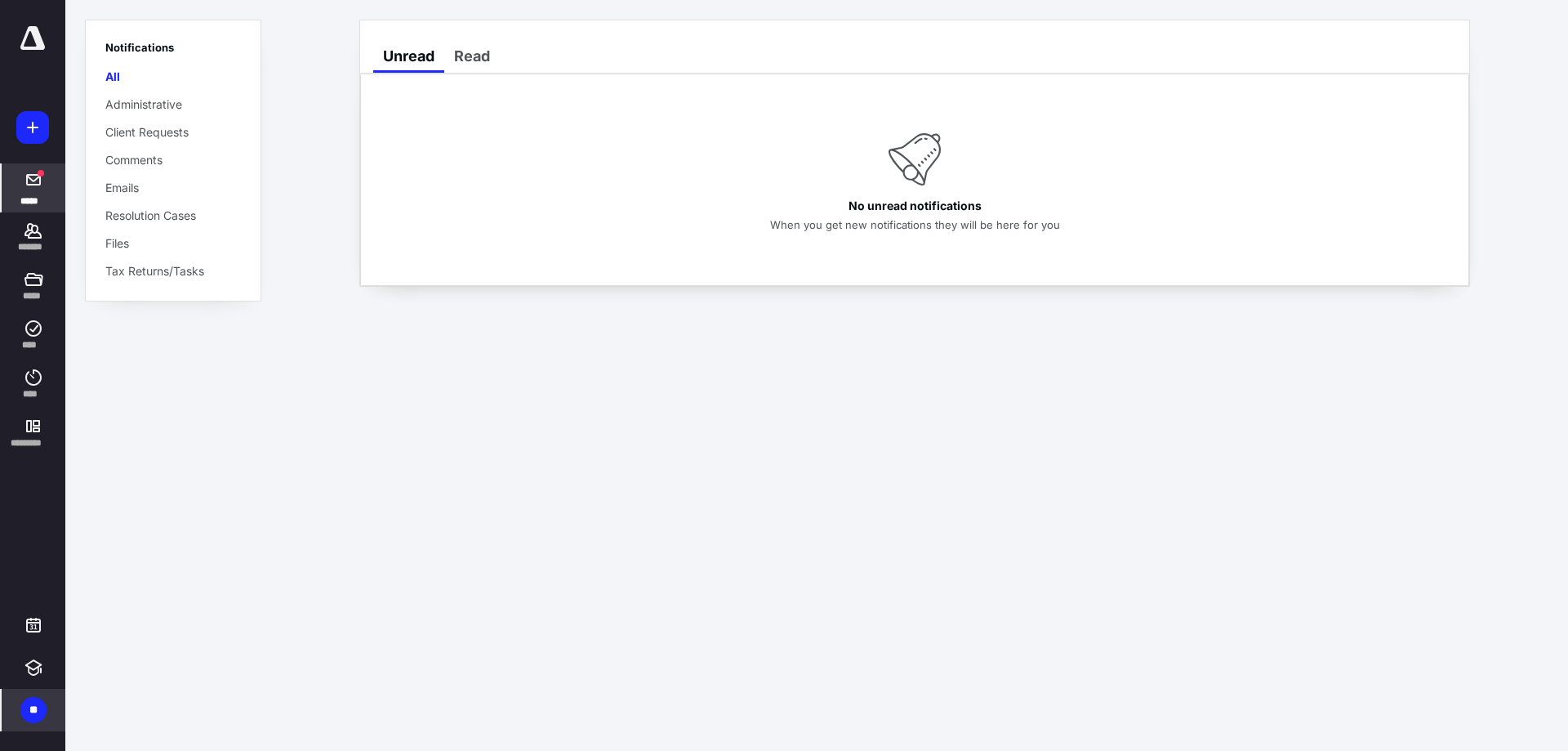 click 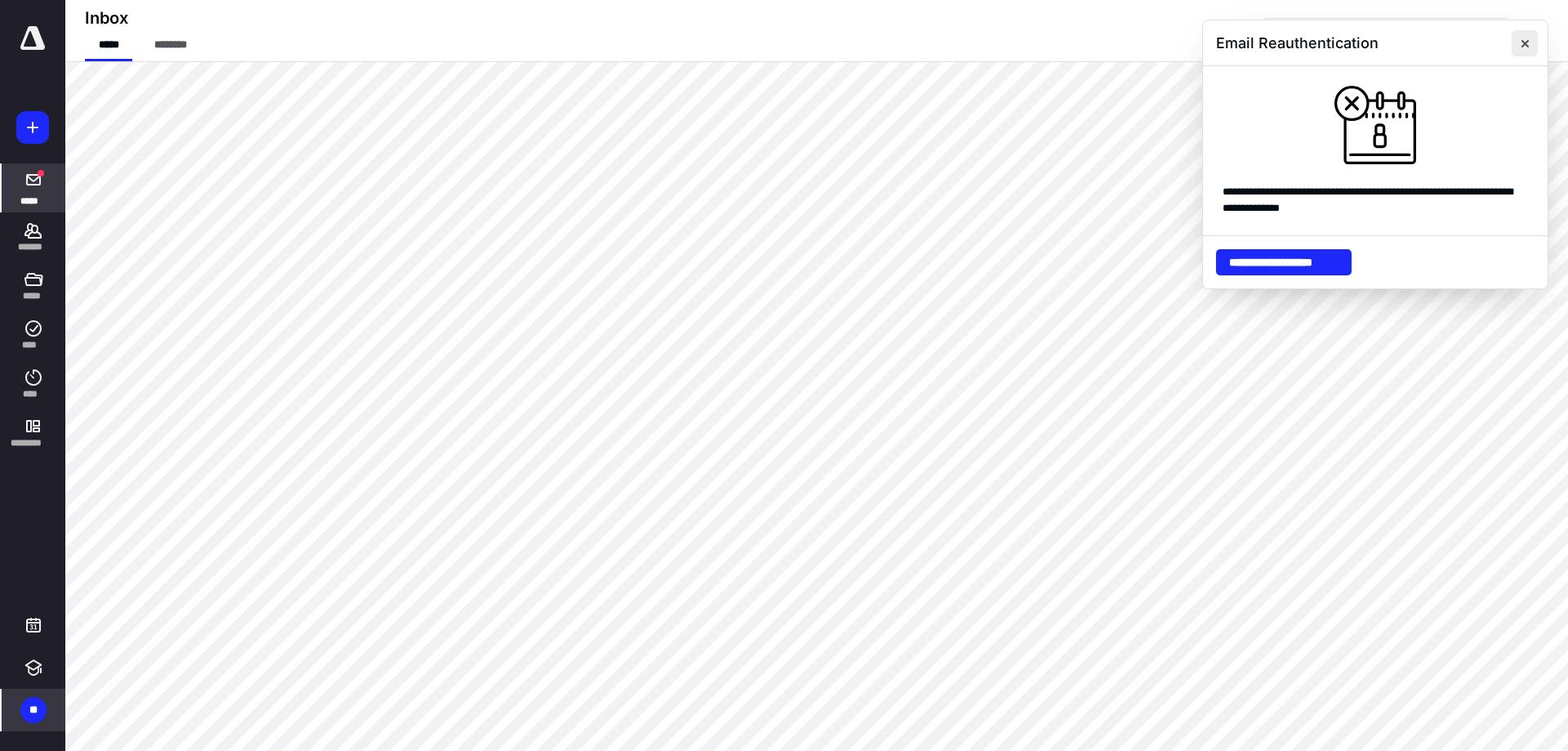 click at bounding box center (1525, 43) 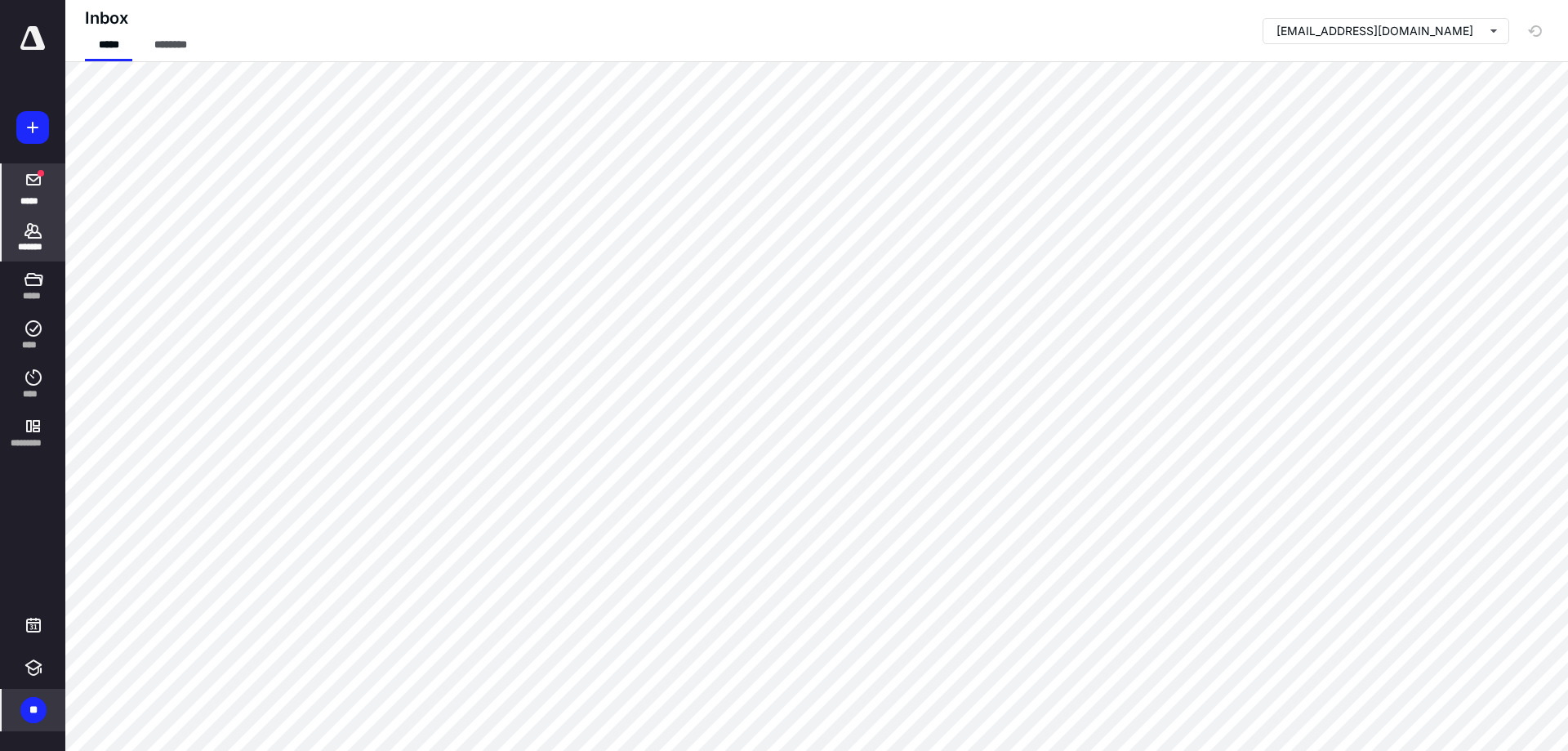 click 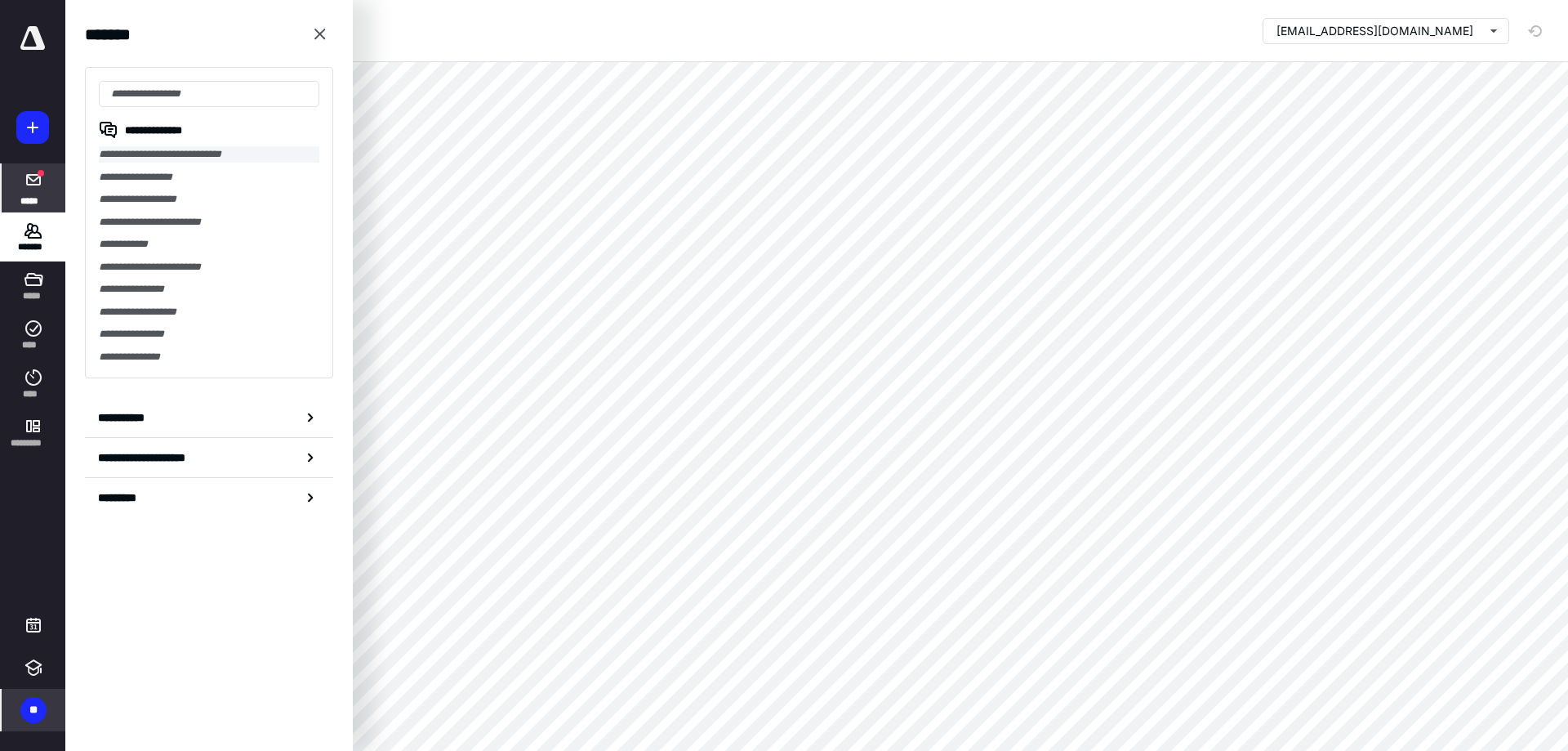 click on "**********" at bounding box center [209, 154] 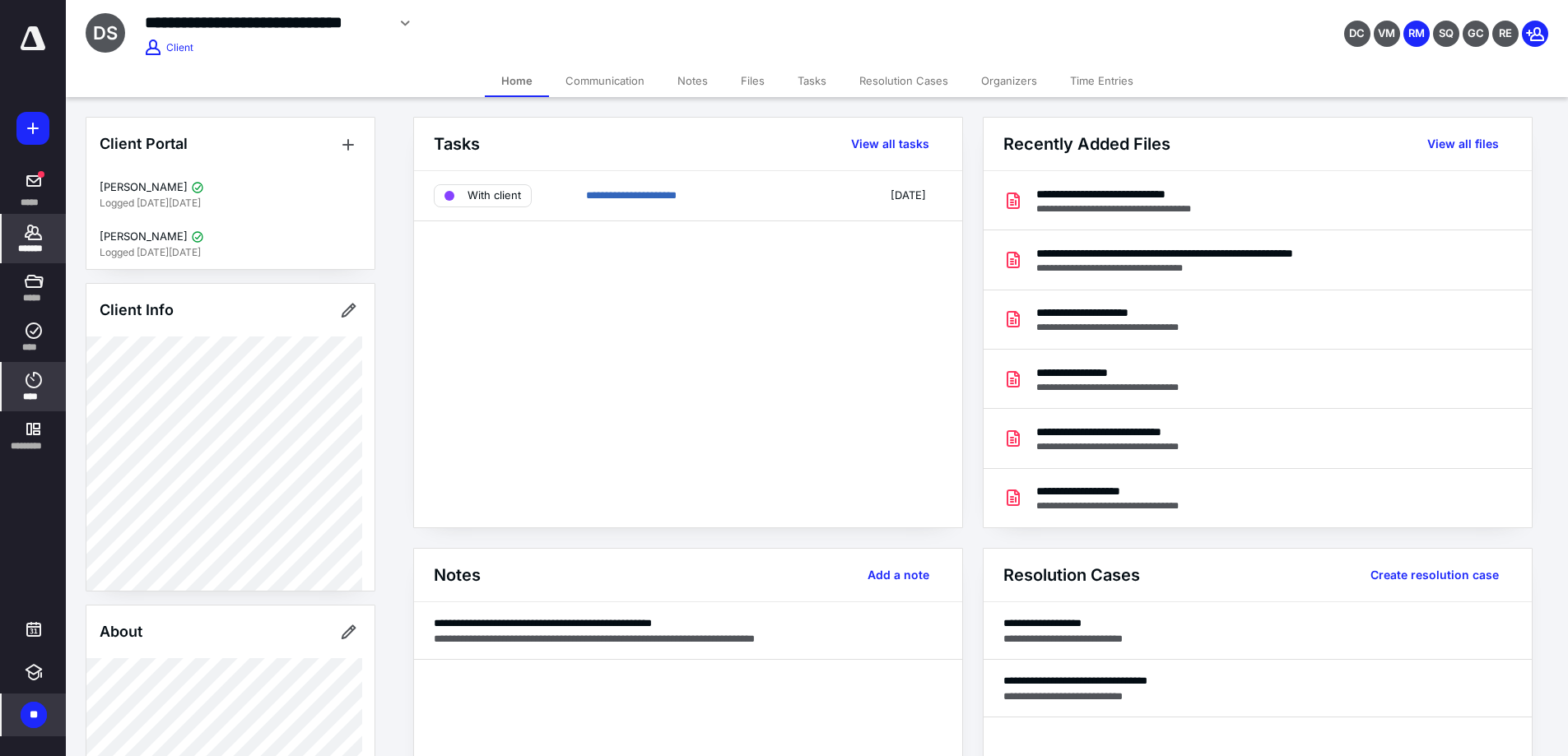 click on "****" at bounding box center [34, 387] 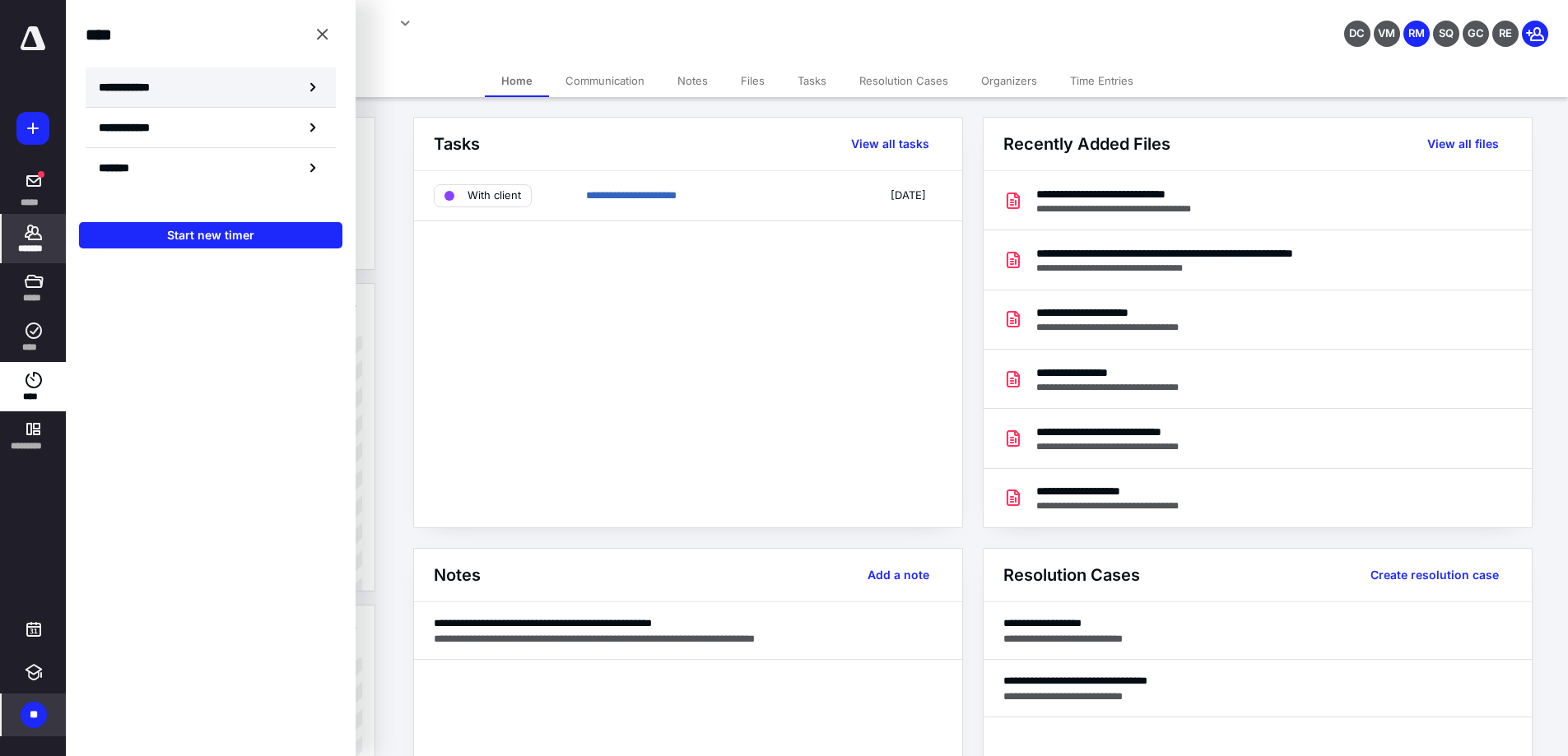 click on "**********" at bounding box center [133, 87] 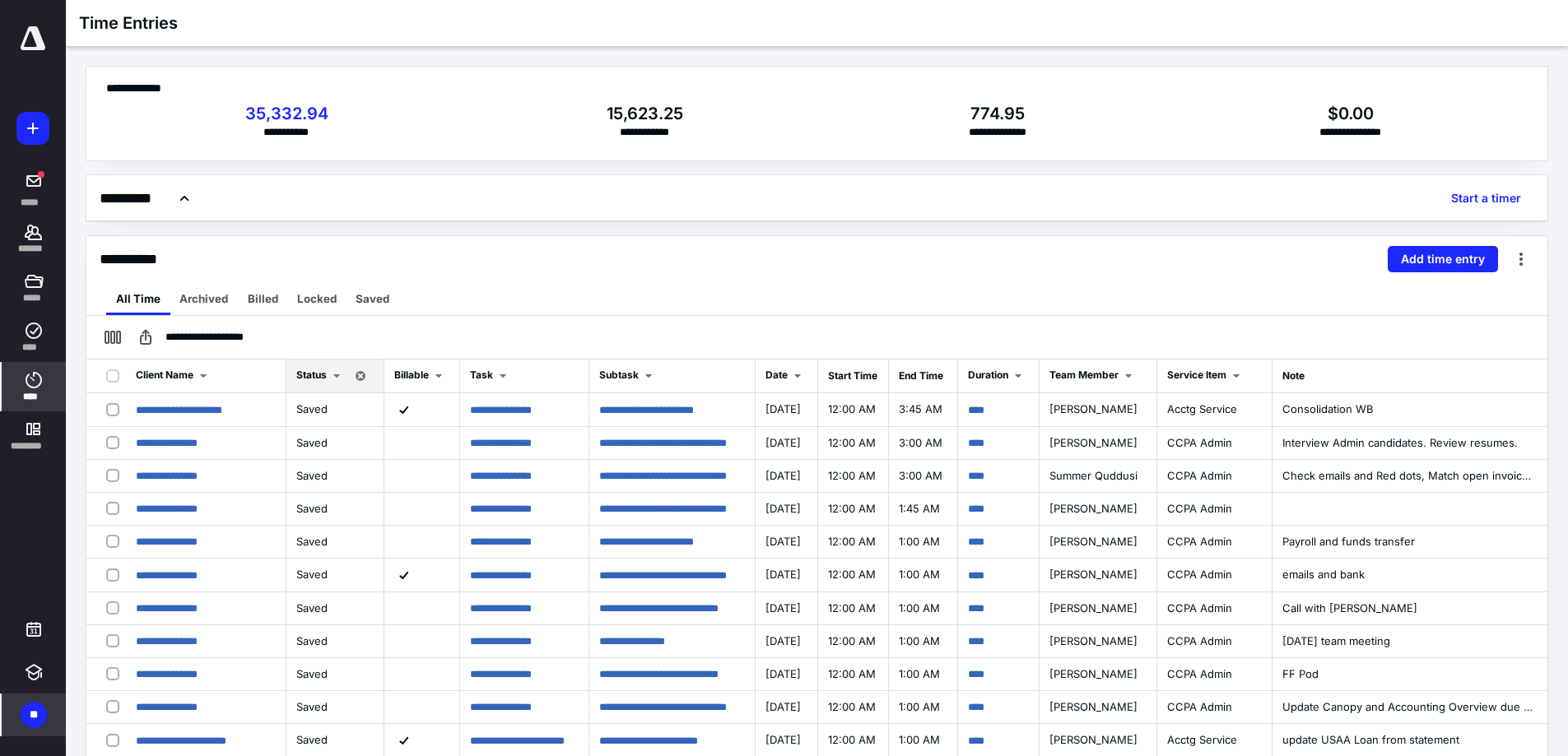 scroll, scrollTop: 62, scrollLeft: 0, axis: vertical 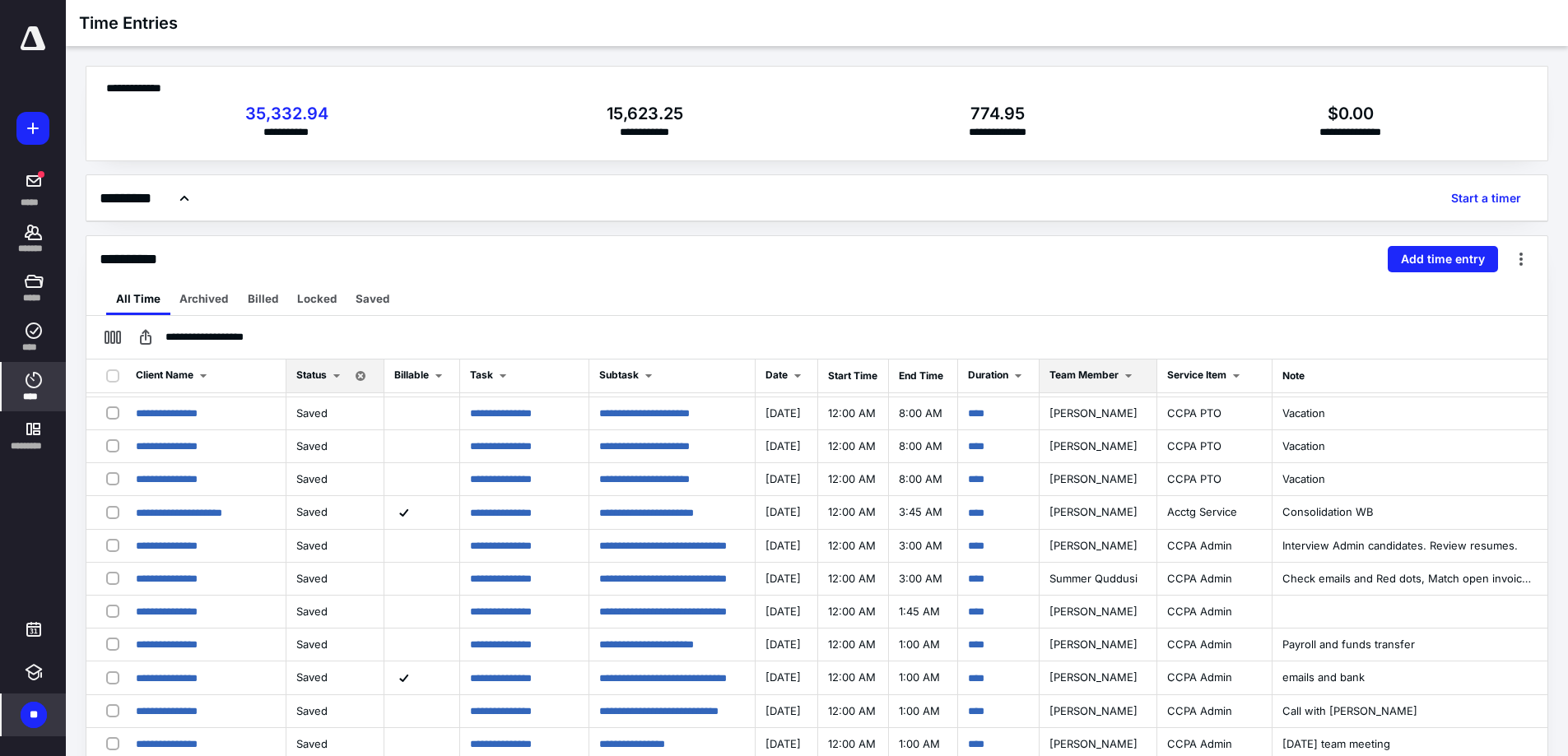 click at bounding box center [1128, 376] 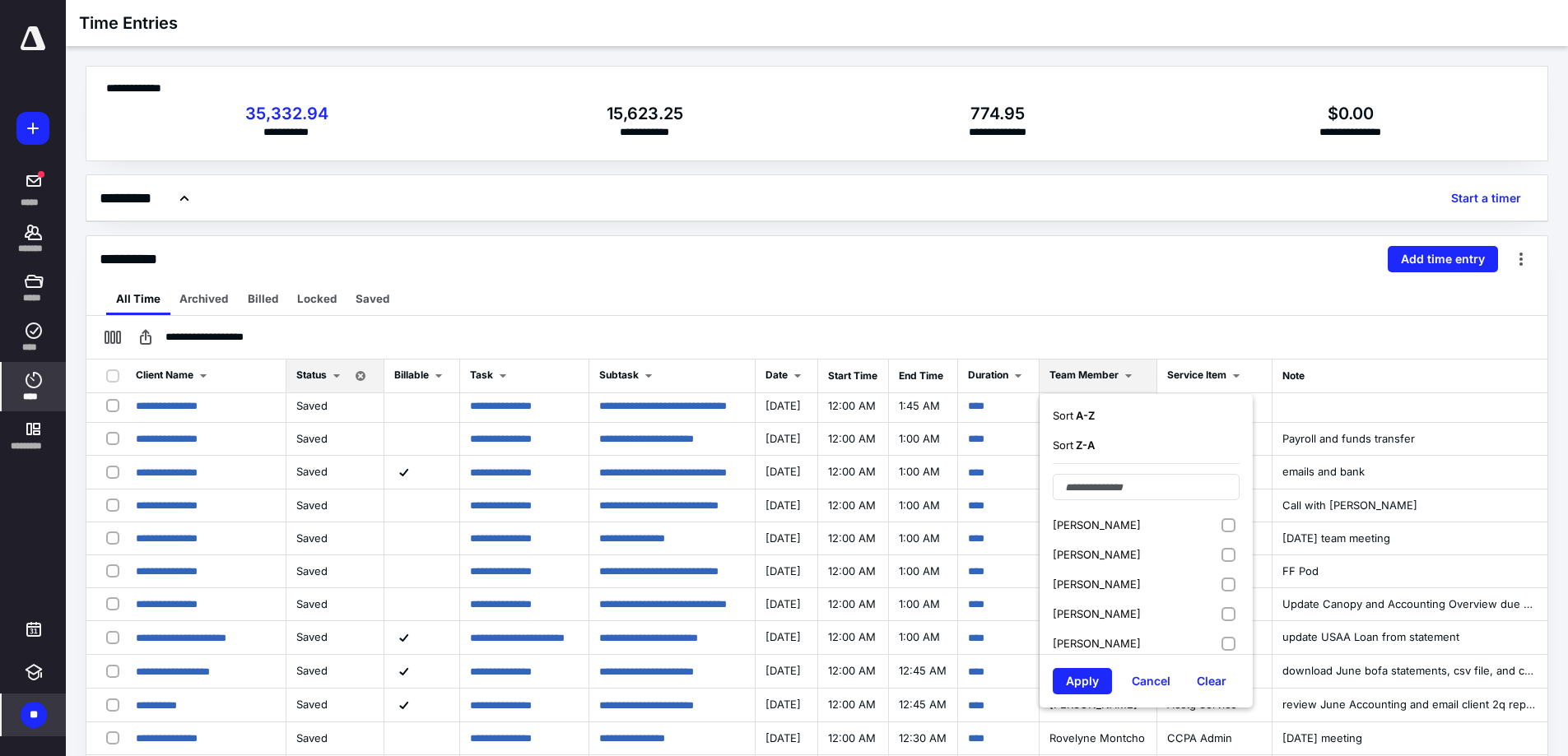 scroll, scrollTop: 288, scrollLeft: 0, axis: vertical 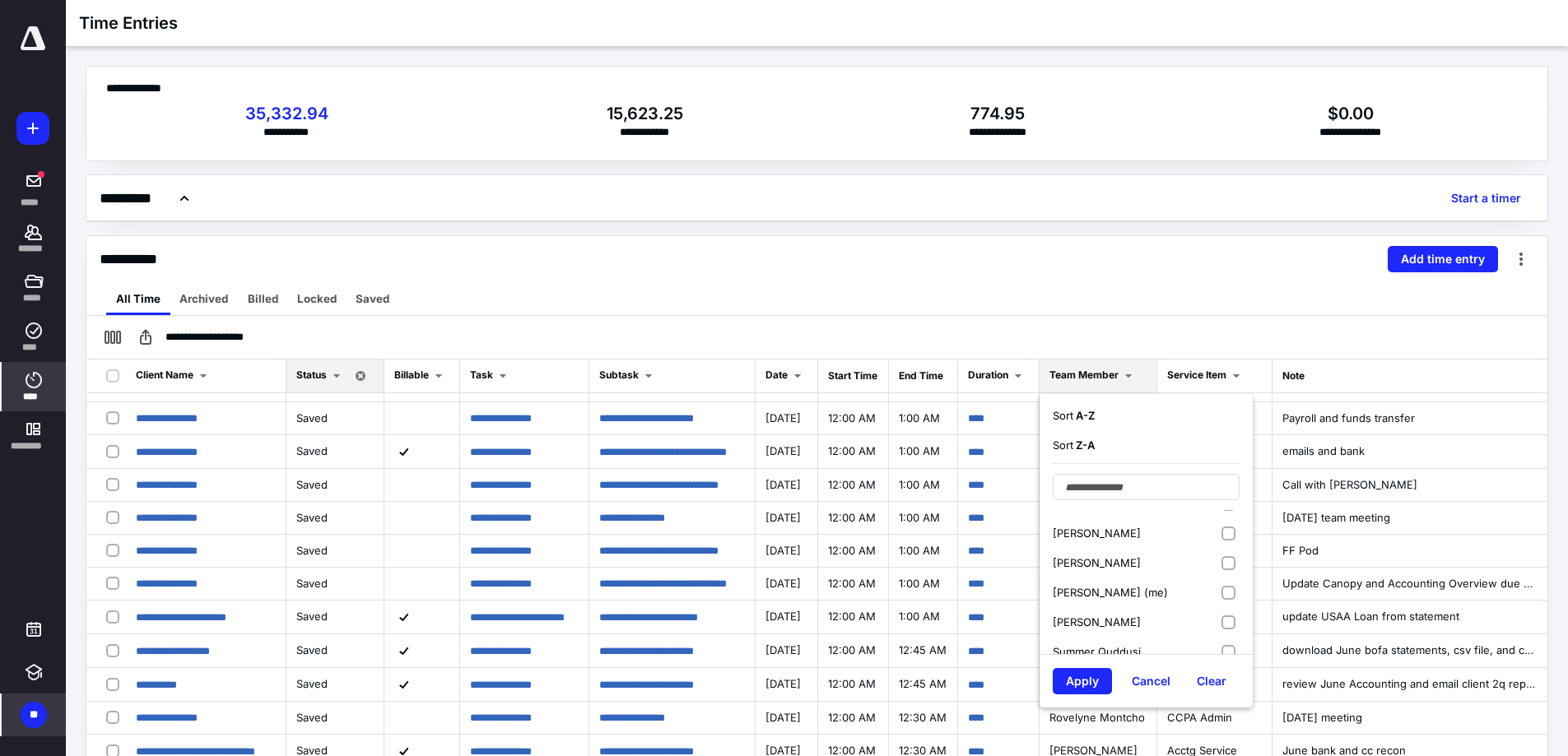 click on "[PERSON_NAME]" at bounding box center [1146, 622] 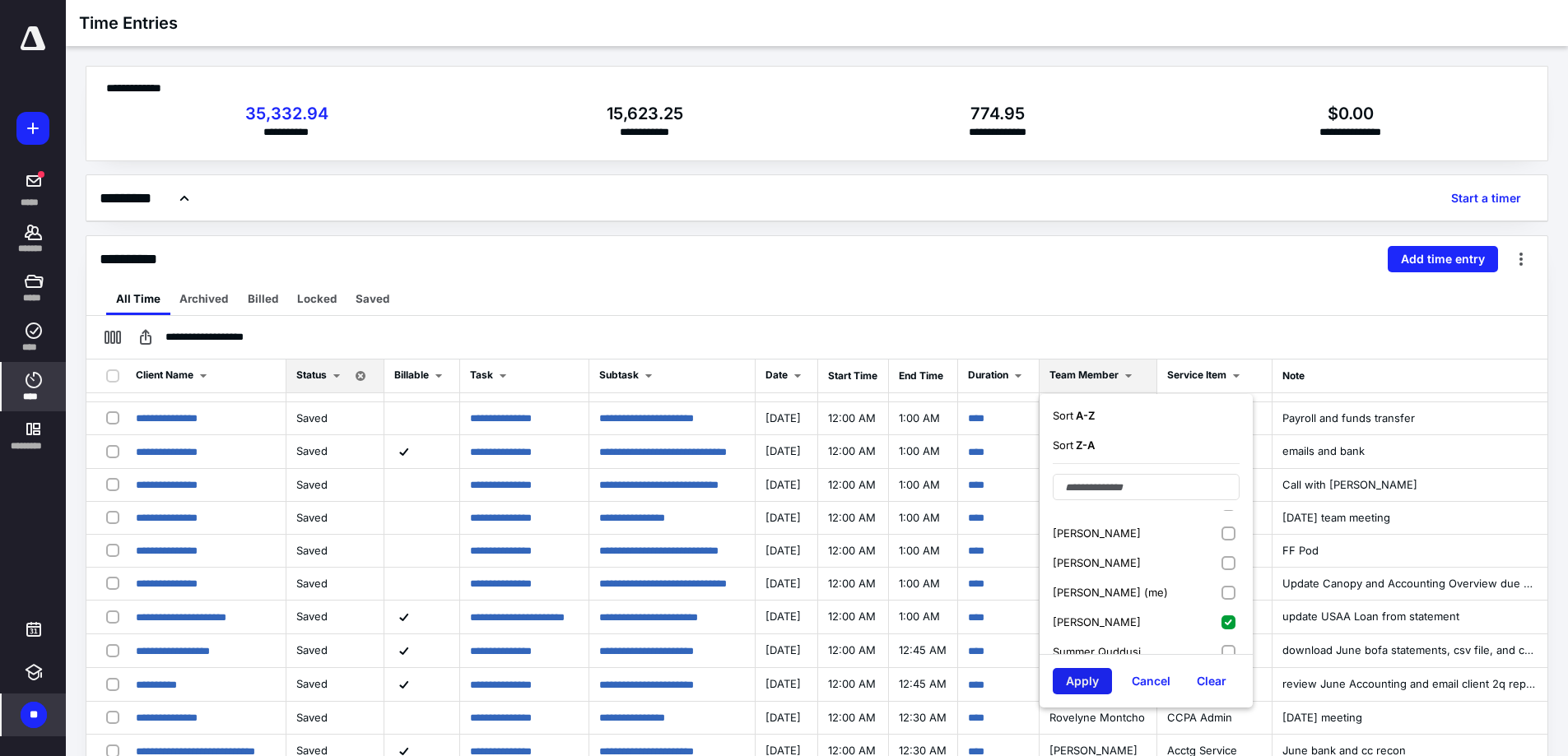 click on "Apply" at bounding box center [1082, 681] 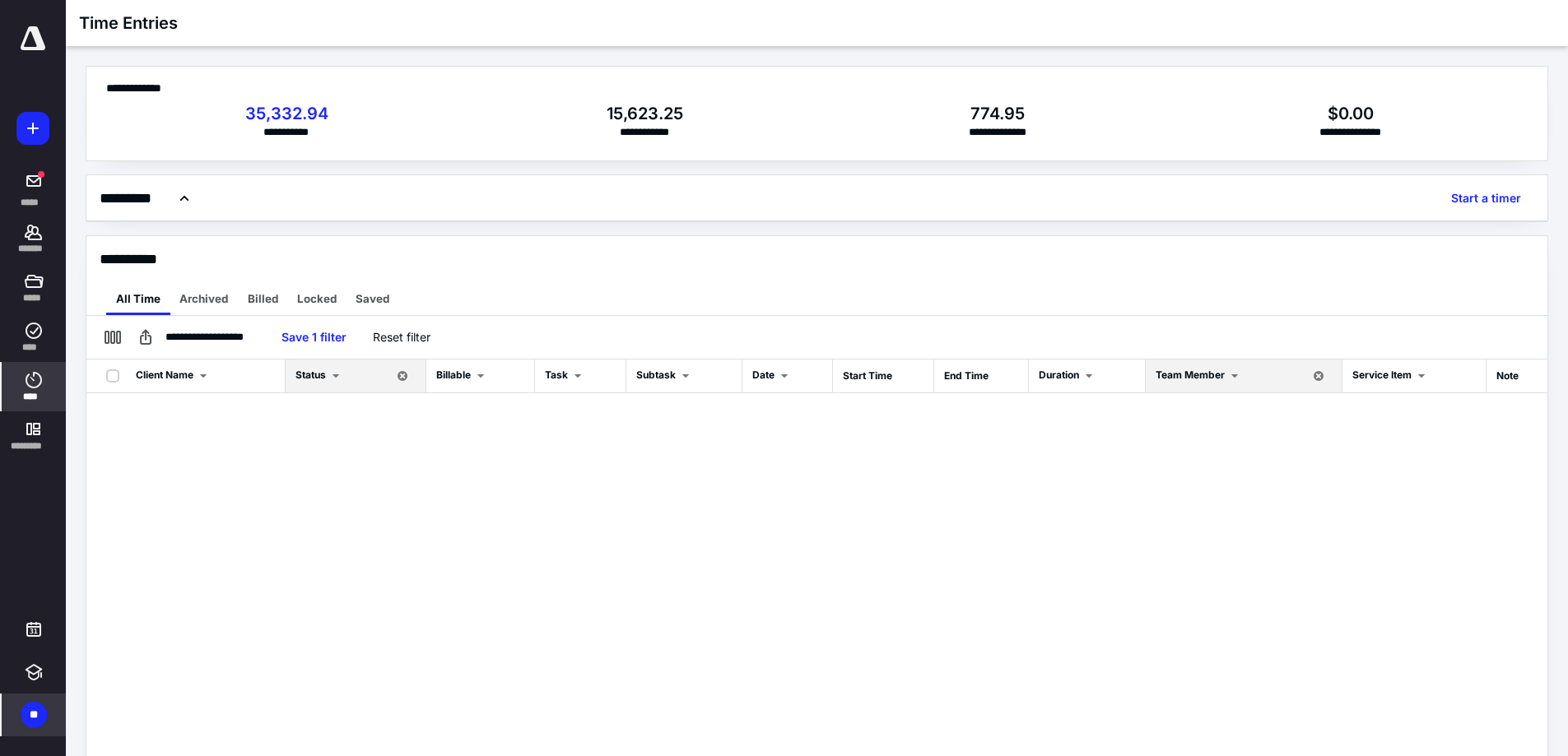 scroll, scrollTop: 0, scrollLeft: 0, axis: both 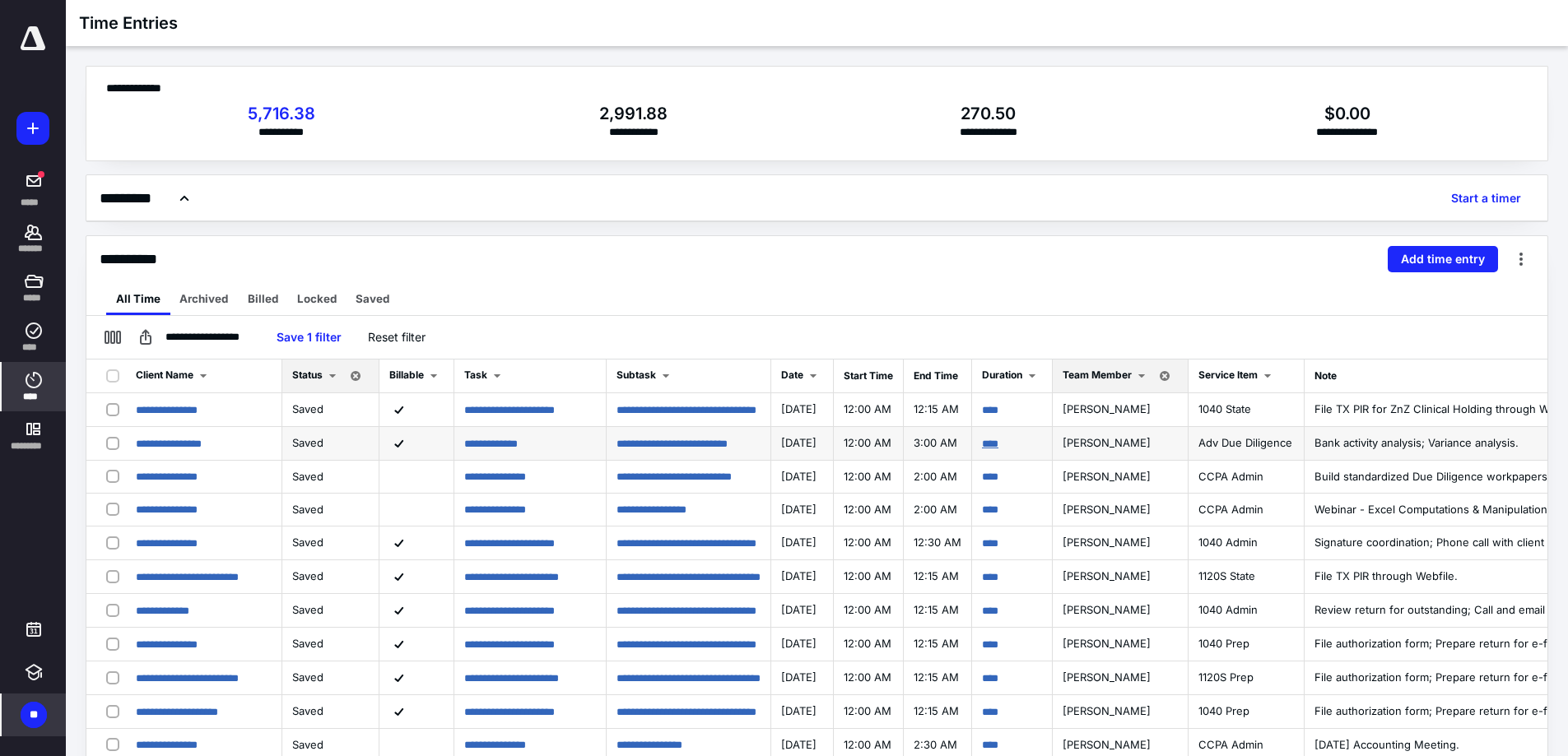 click on "****" at bounding box center [990, 443] 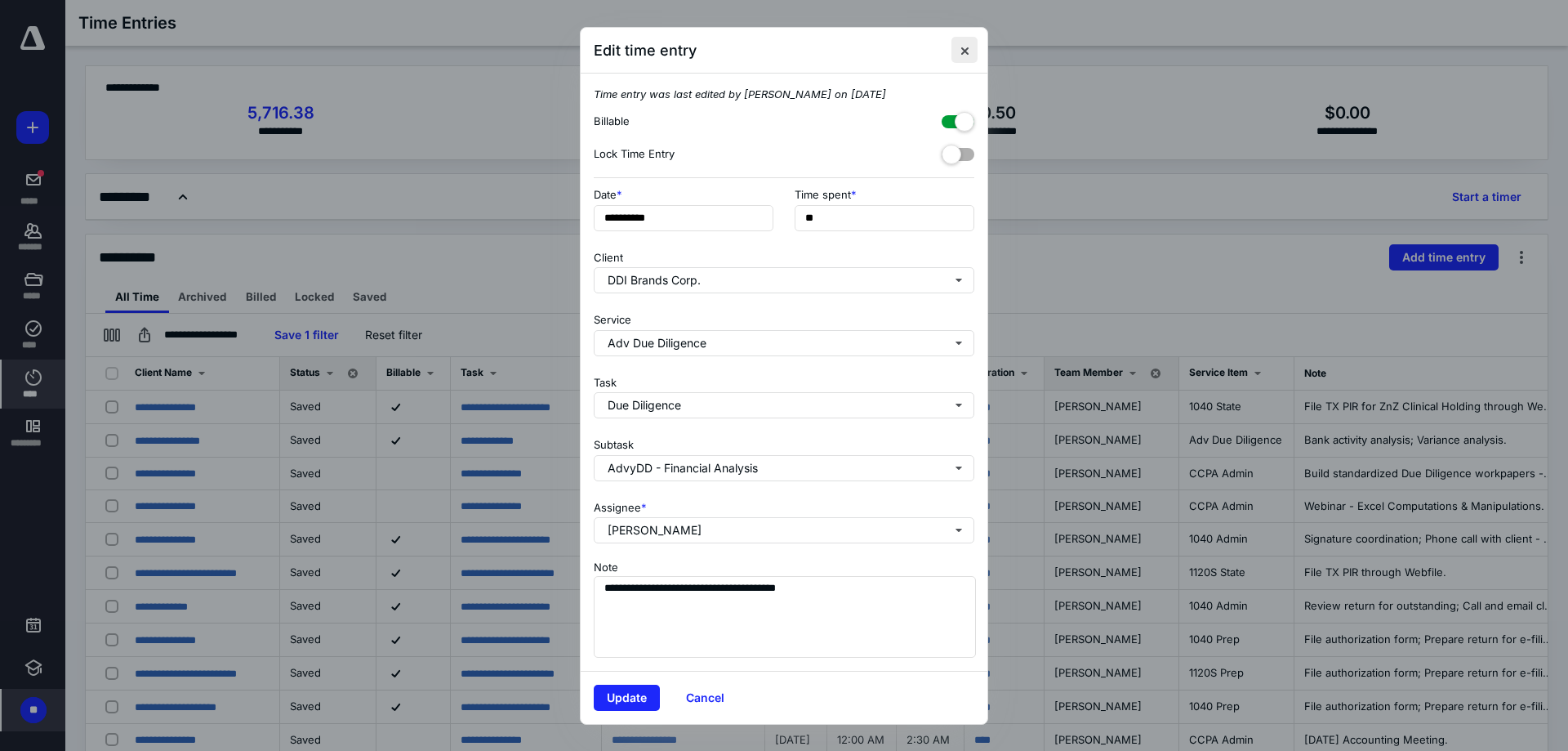 click at bounding box center (964, 50) 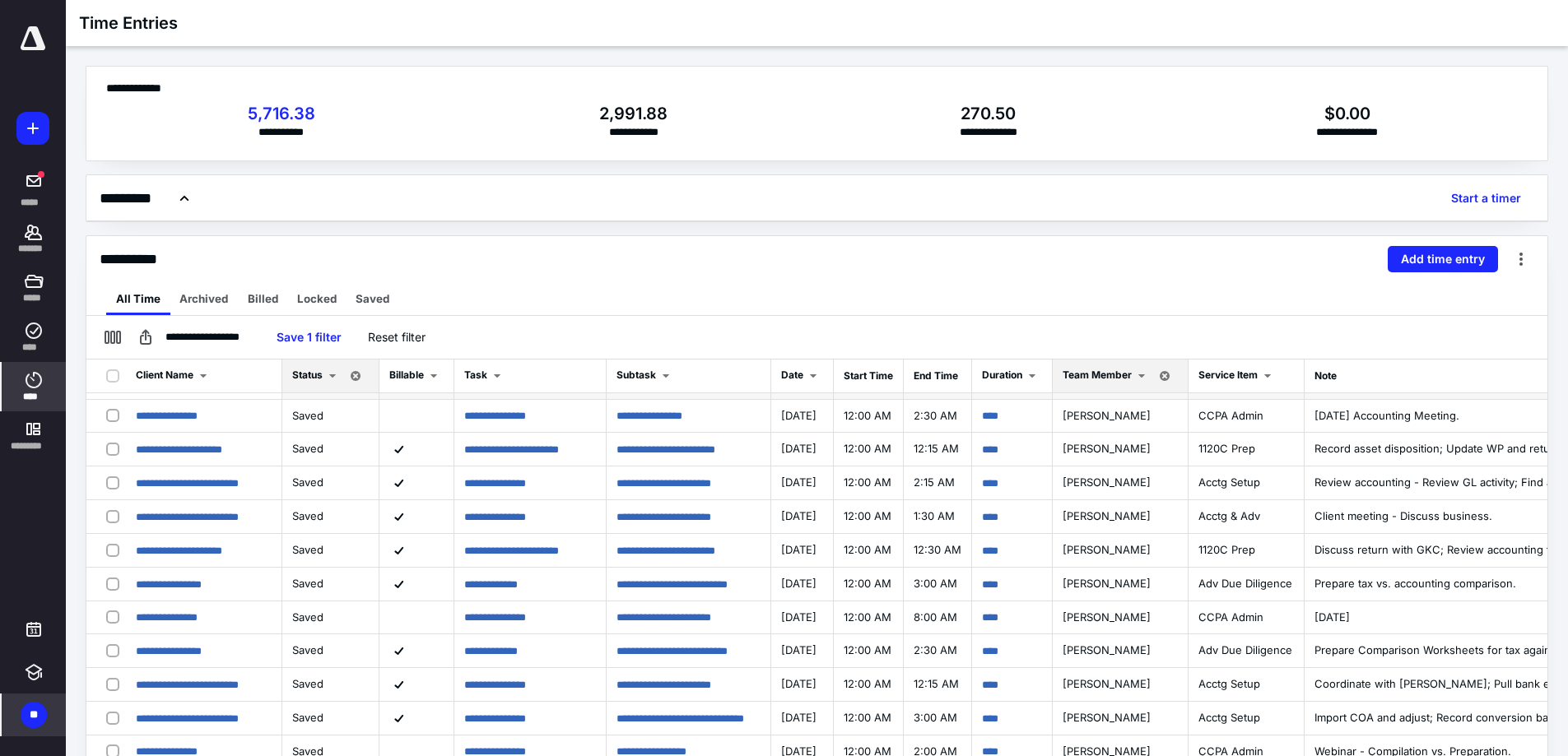scroll, scrollTop: 350, scrollLeft: 0, axis: vertical 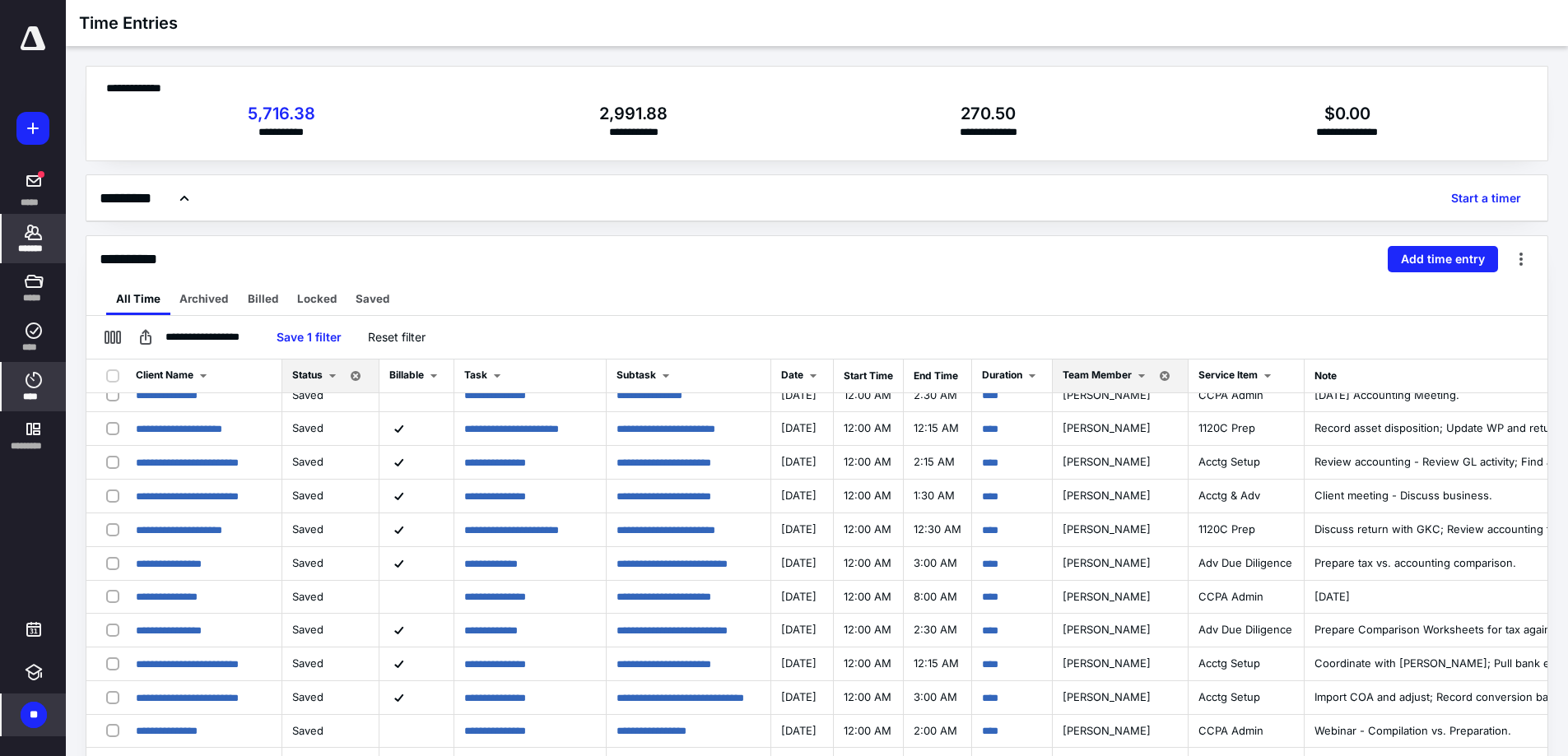click 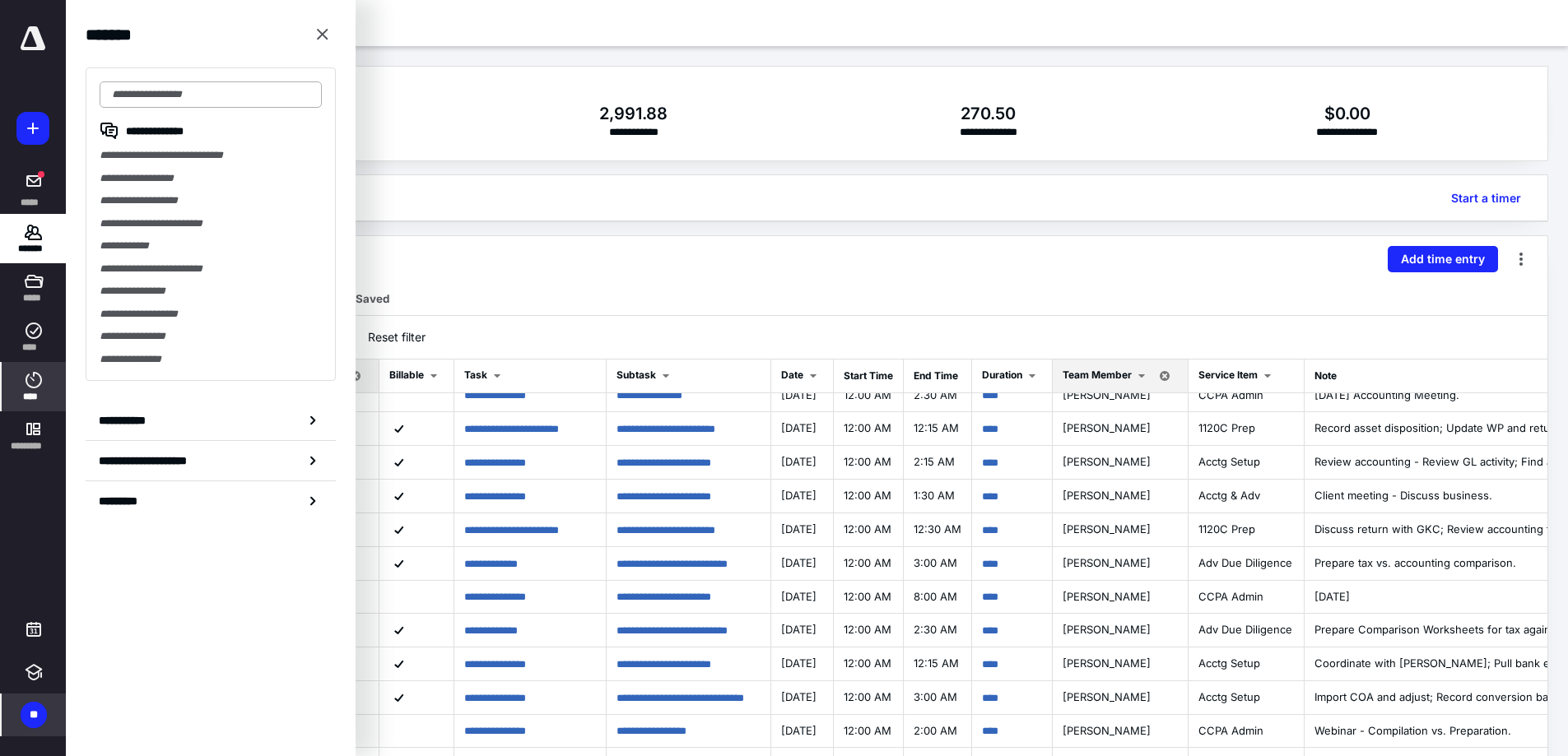 click at bounding box center [211, 95] 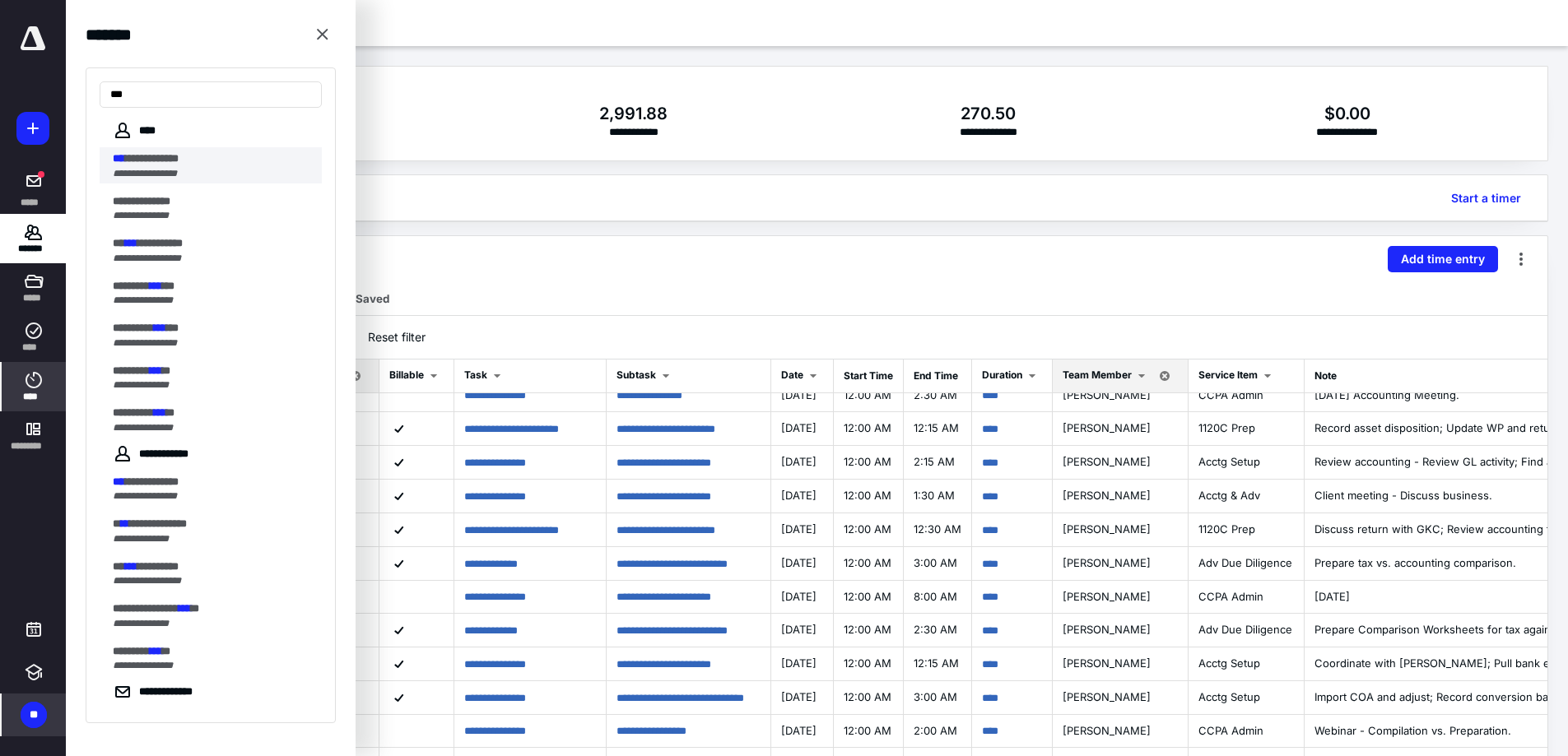 type on "***" 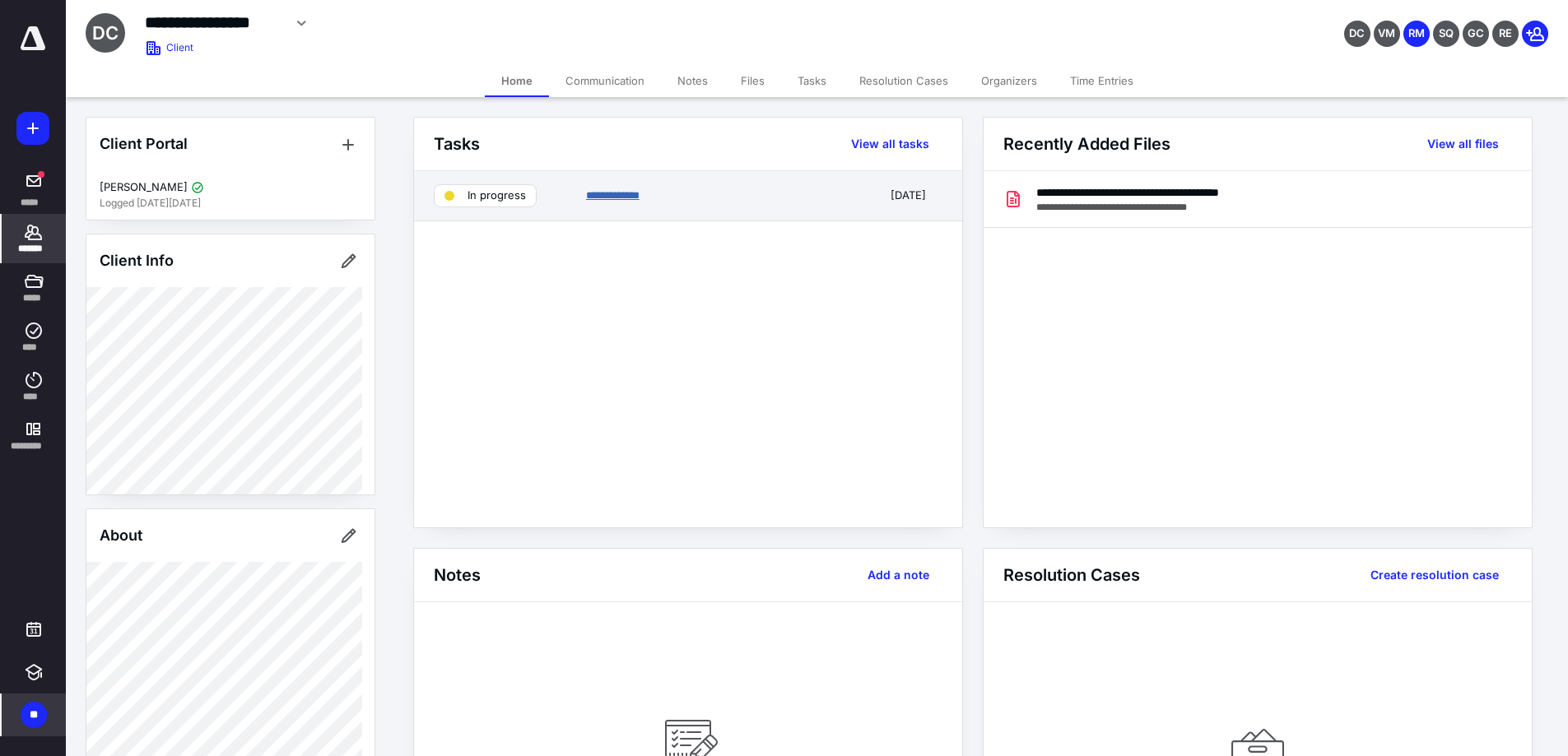 click on "**********" at bounding box center (612, 195) 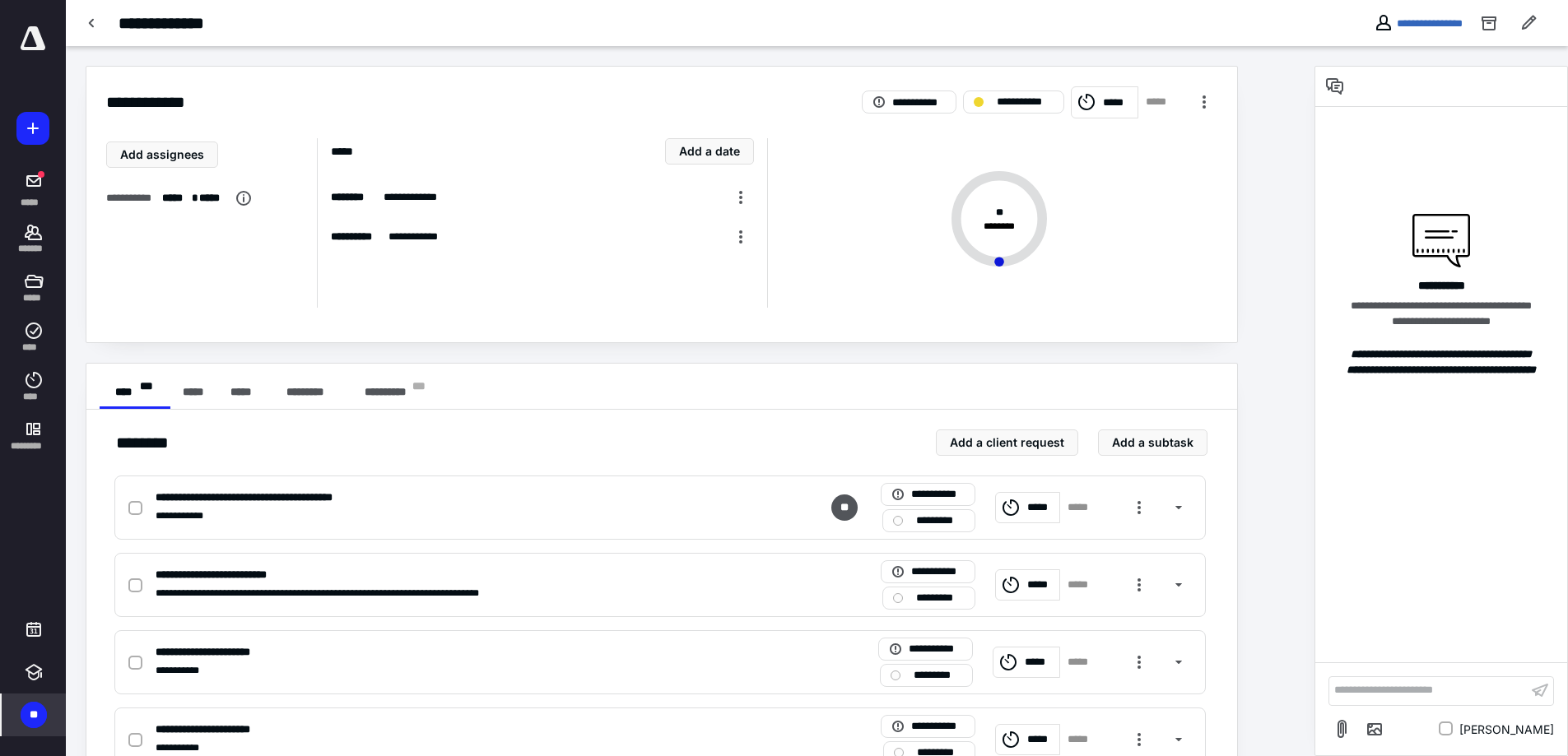 scroll, scrollTop: 56, scrollLeft: 0, axis: vertical 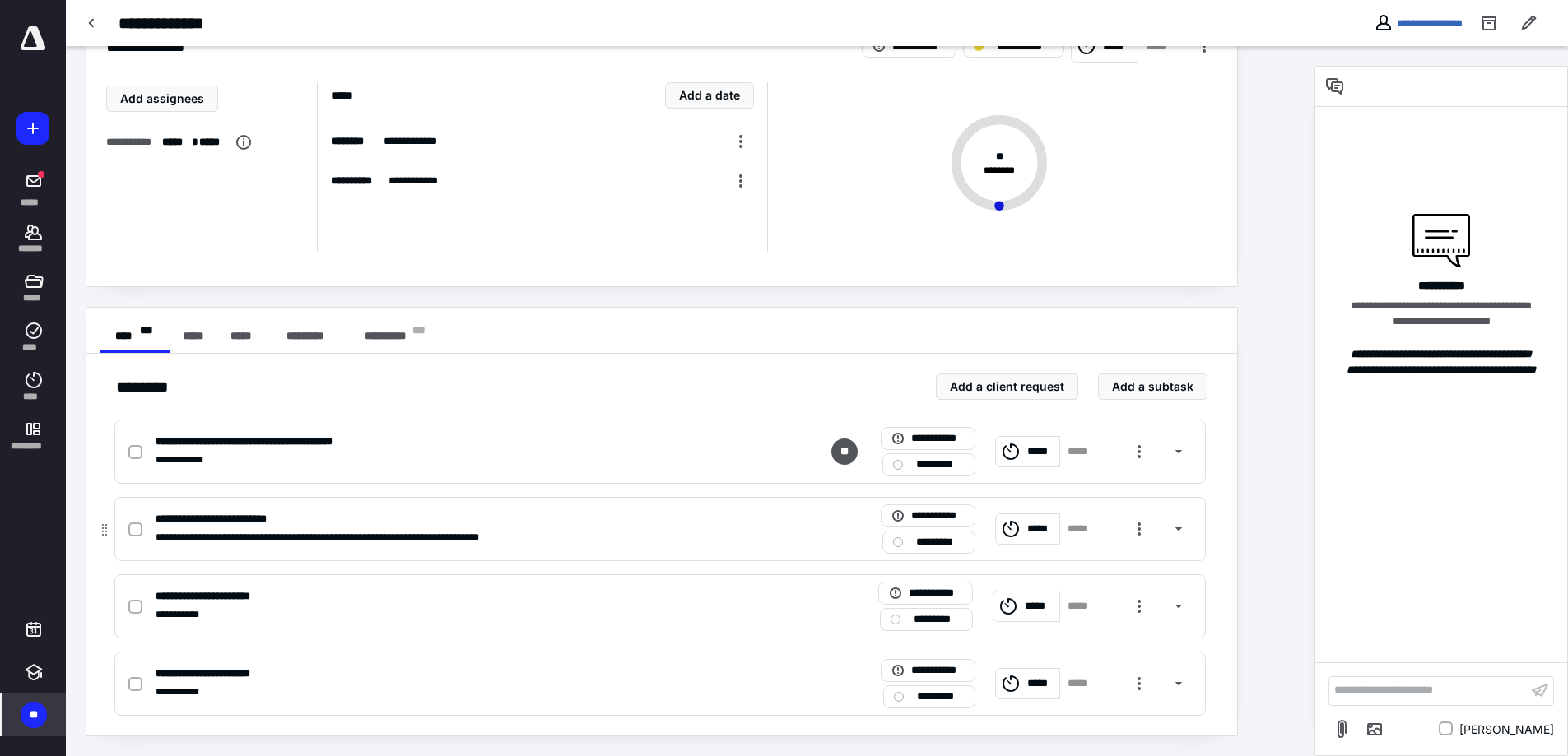 click on "**********" at bounding box center [444, 537] 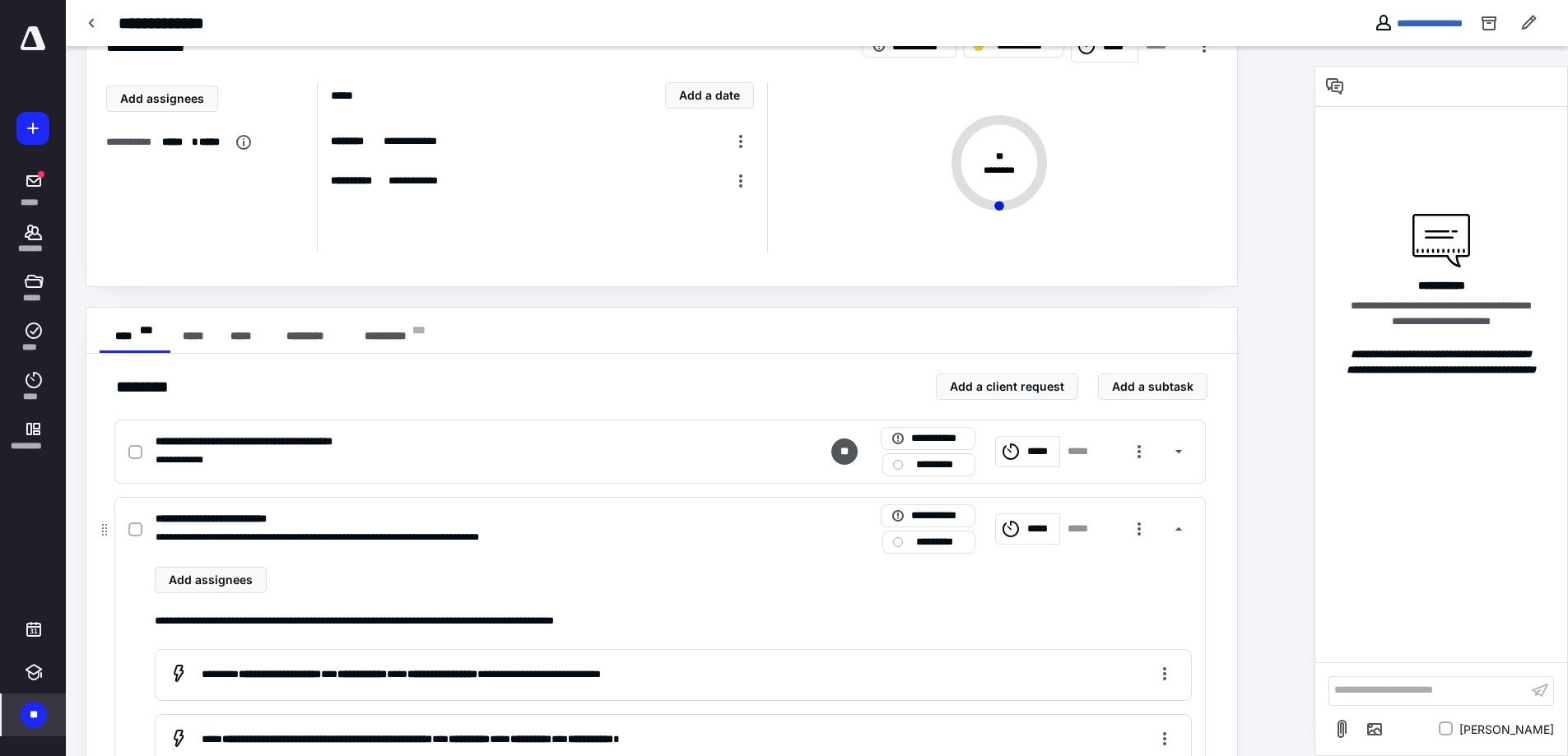 click on "*****" at bounding box center (1040, 529) 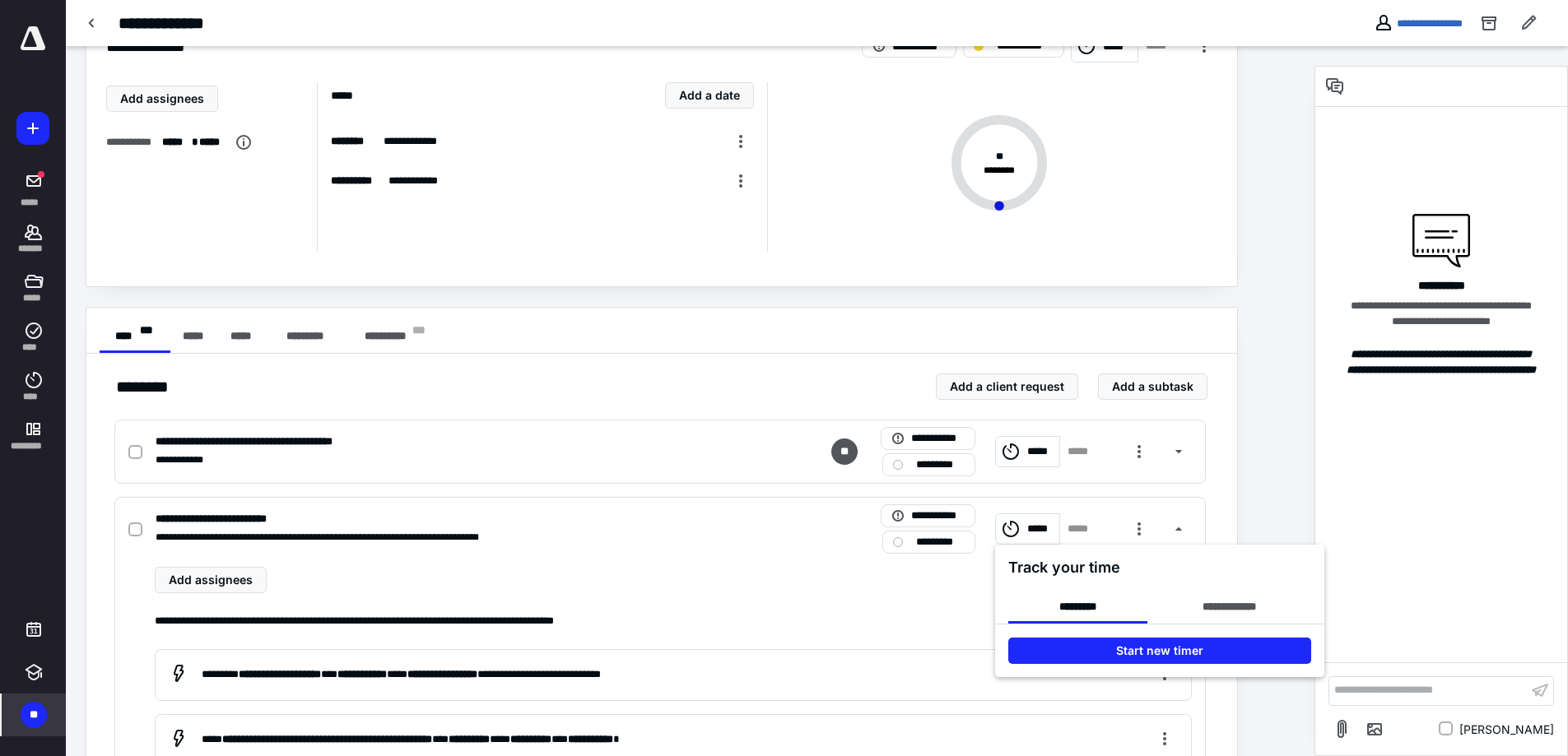 click at bounding box center (784, 378) 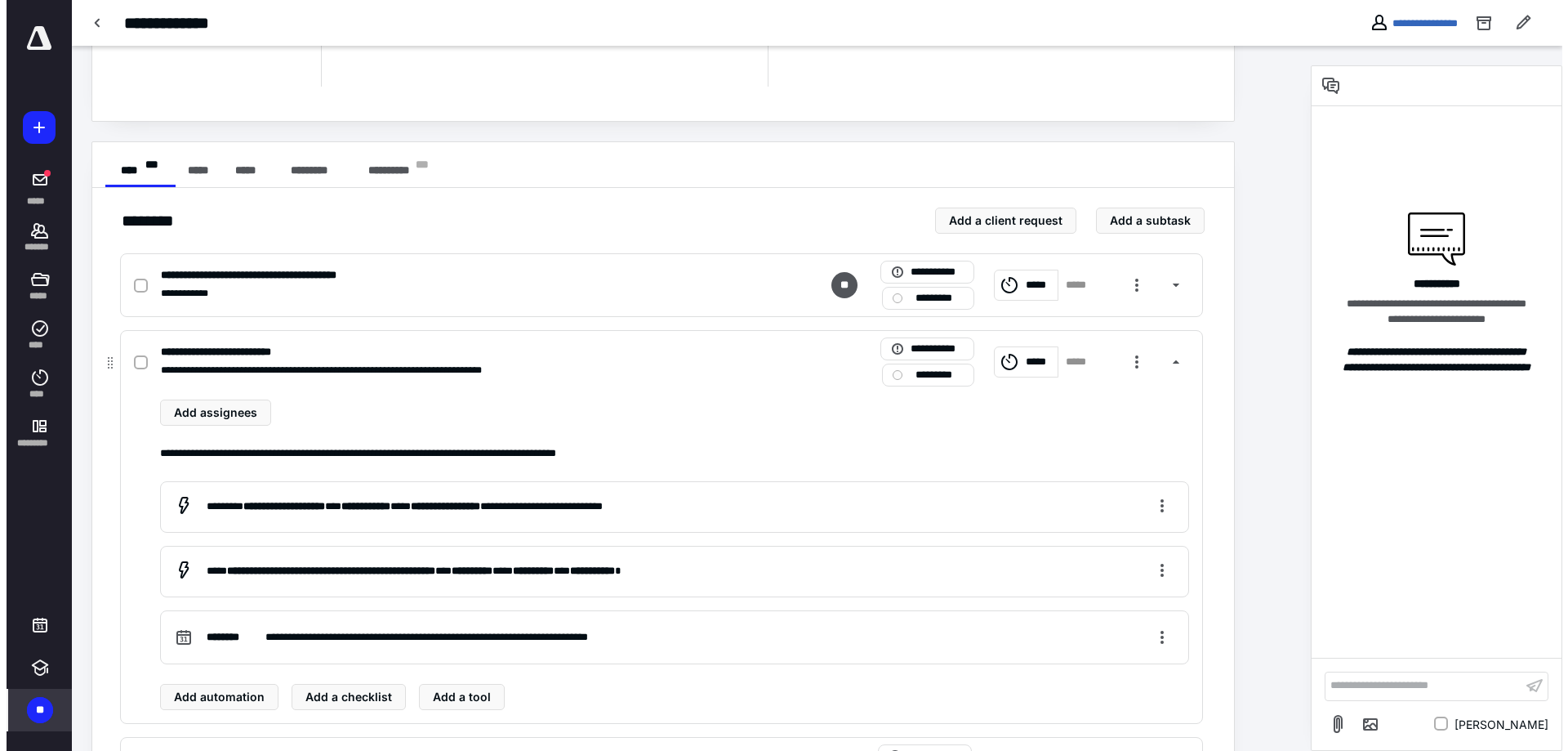 scroll, scrollTop: 301, scrollLeft: 0, axis: vertical 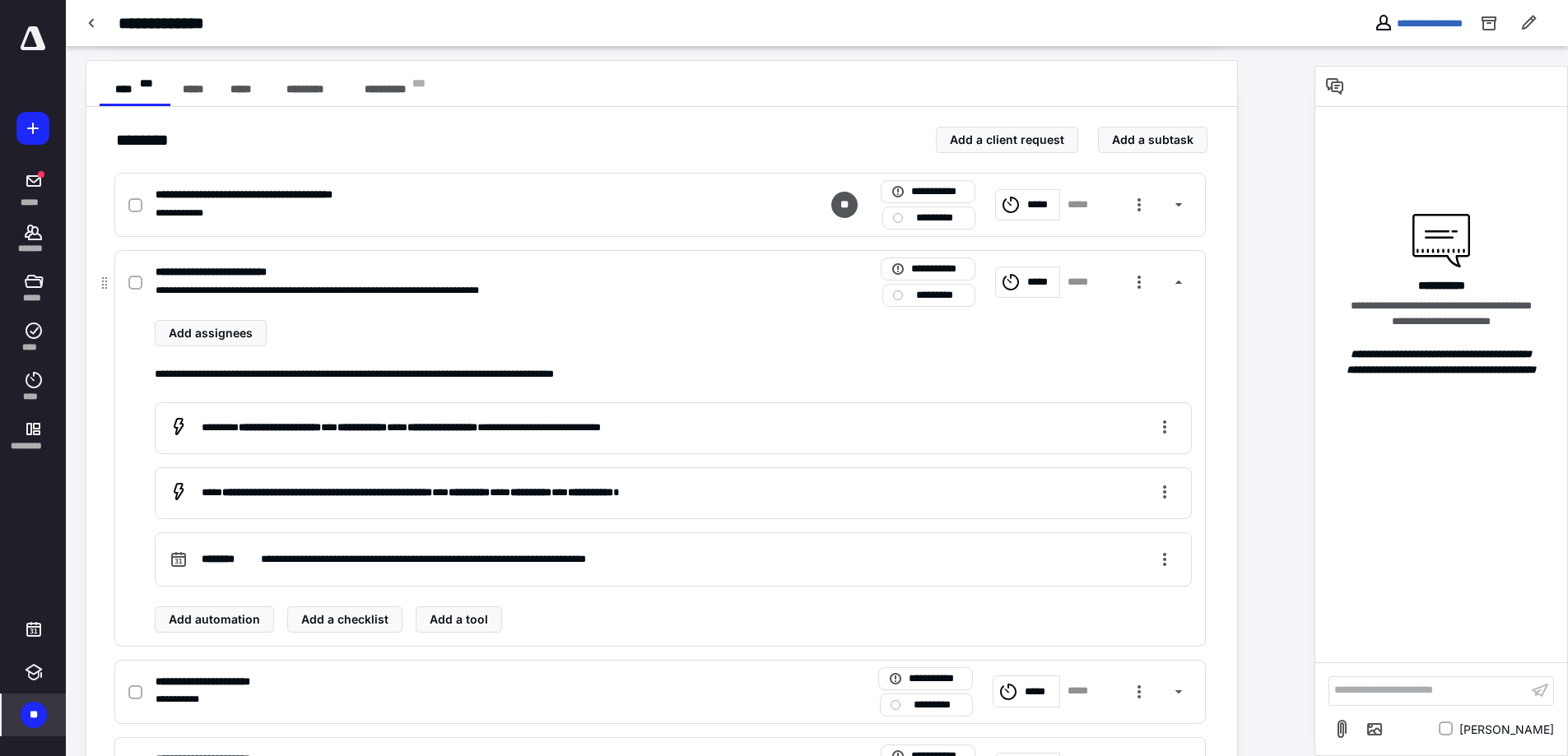 click on "*****" at bounding box center [1040, 282] 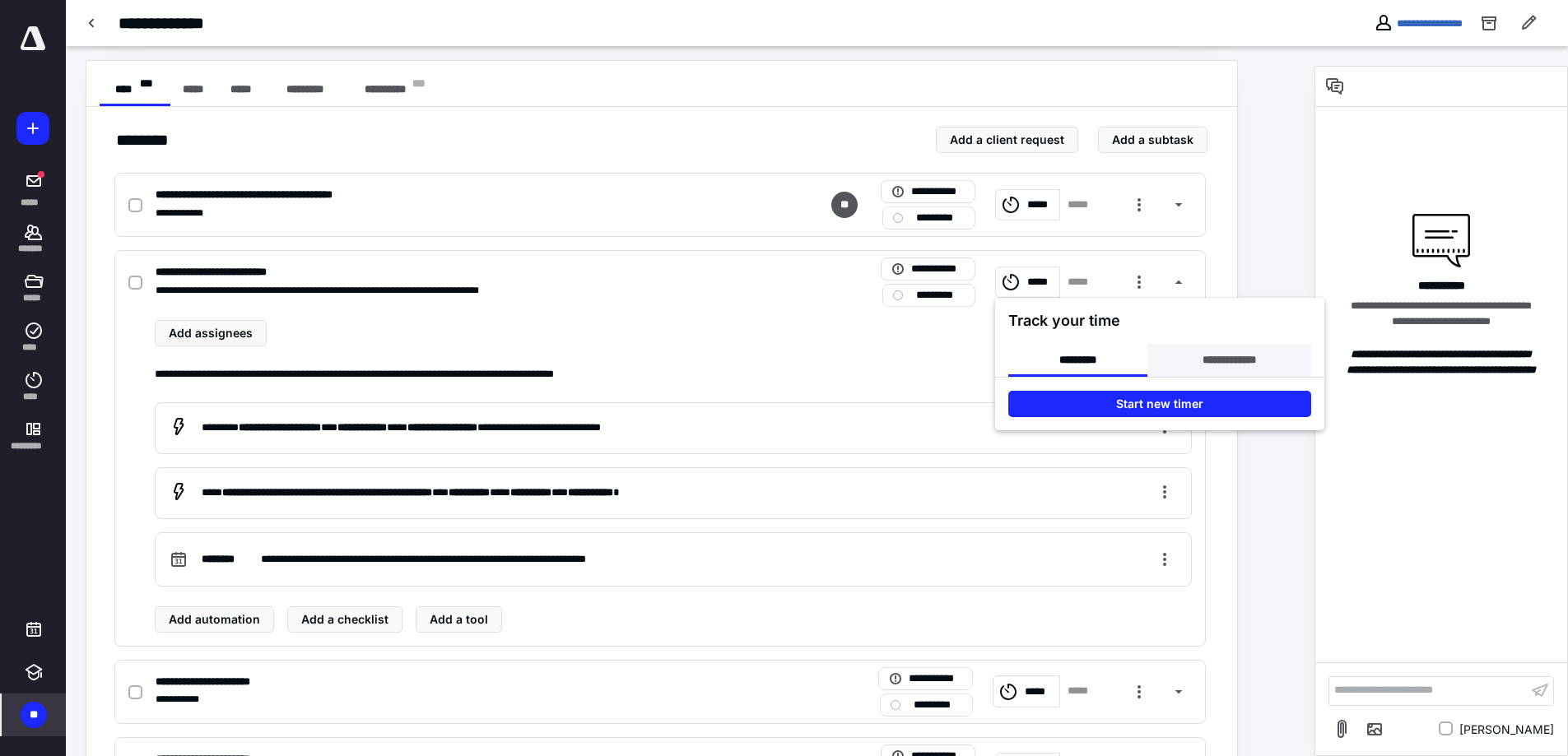 click on "**********" at bounding box center [1229, 360] 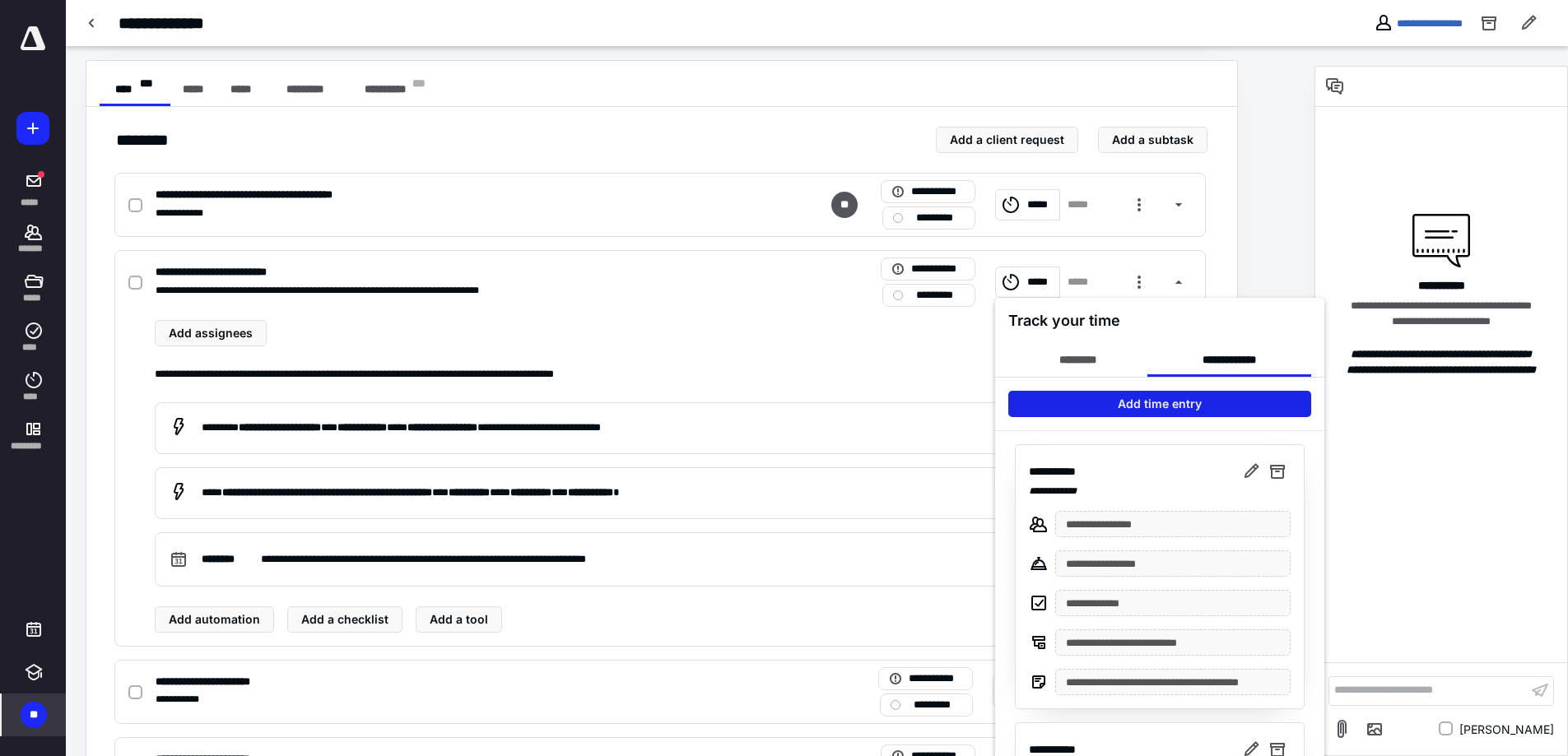 click on "Add time entry" at bounding box center (1160, 404) 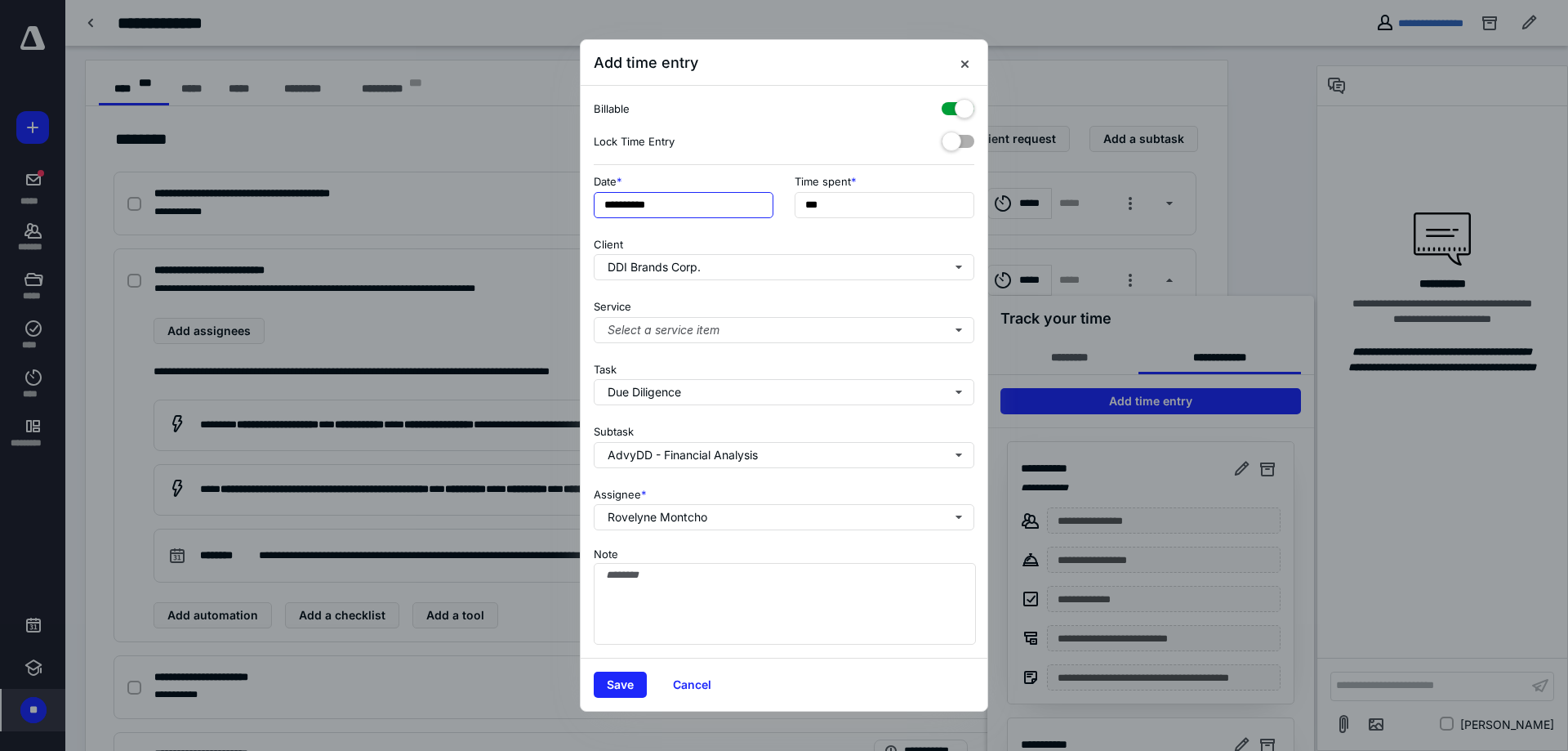 click on "**********" at bounding box center [684, 205] 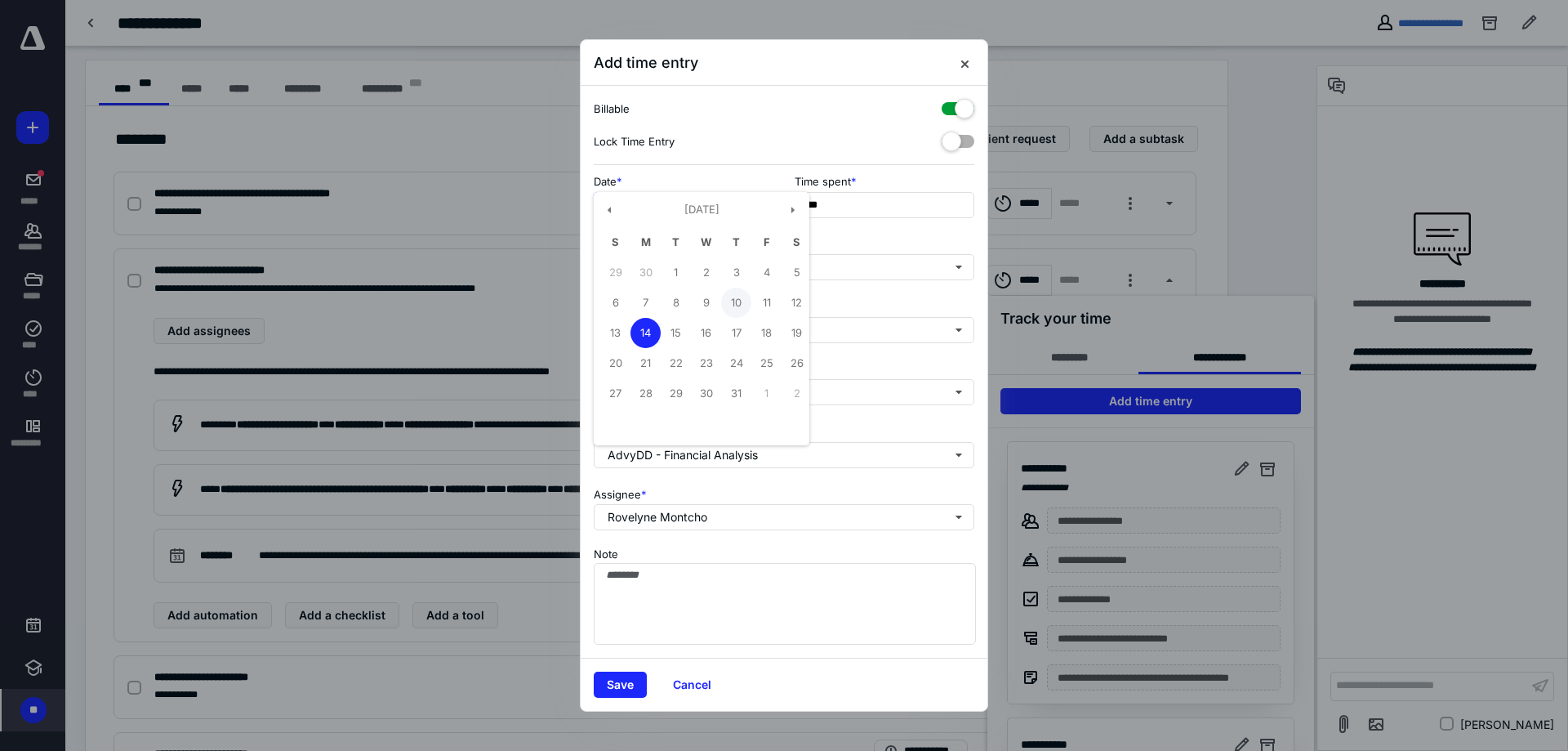 click on "10" at bounding box center [736, 302] 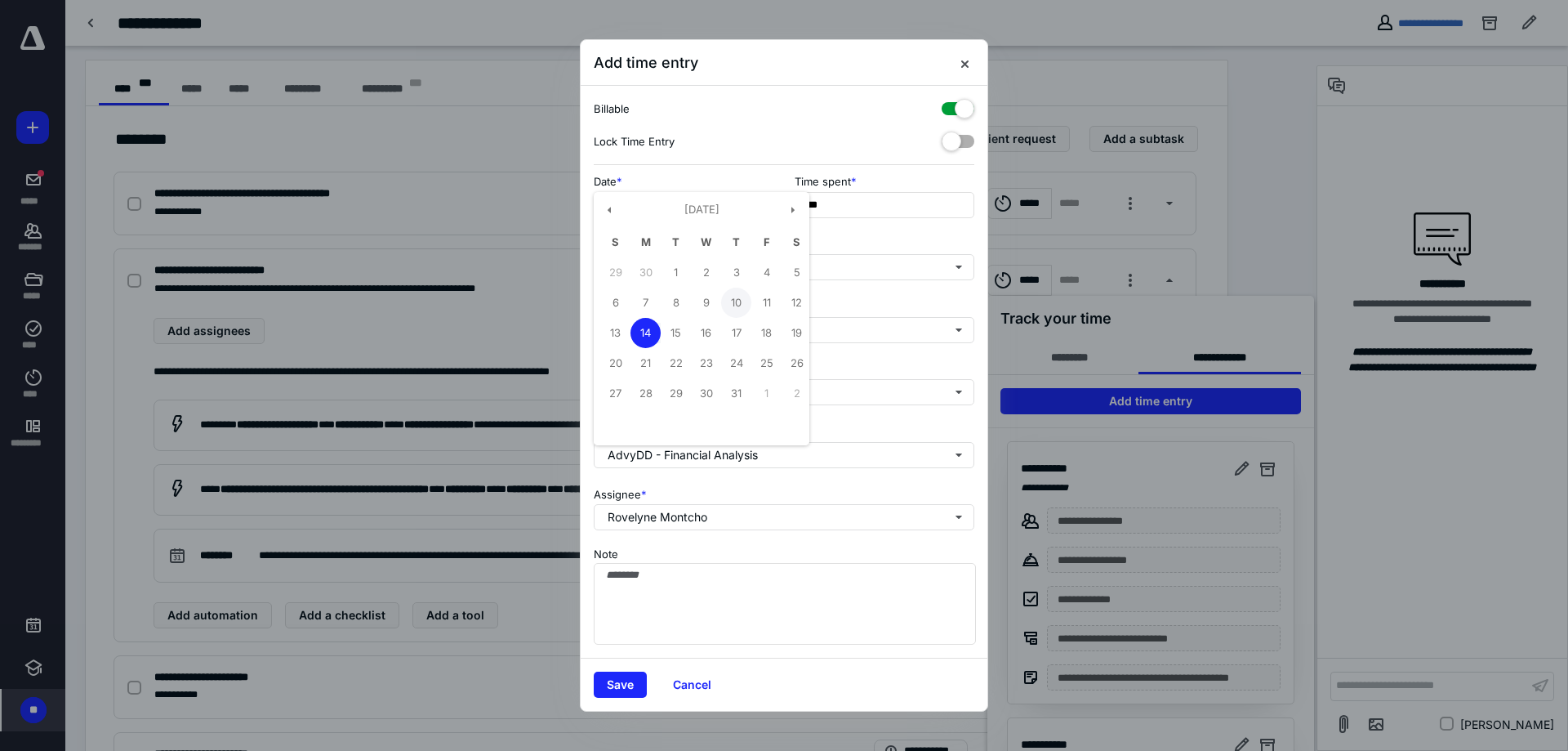 type on "**********" 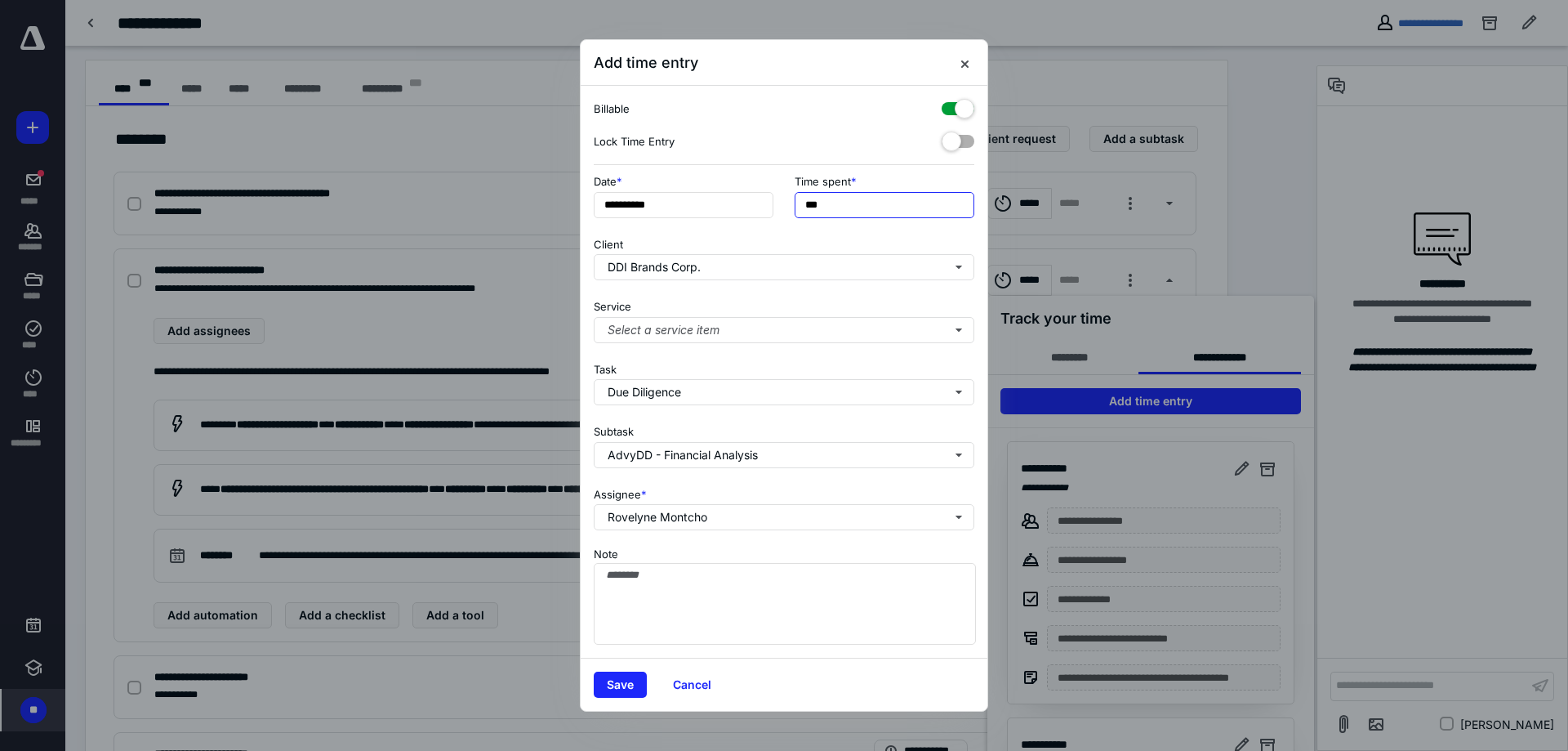 drag, startPoint x: 852, startPoint y: 210, endPoint x: 610, endPoint y: 183, distance: 243.50154 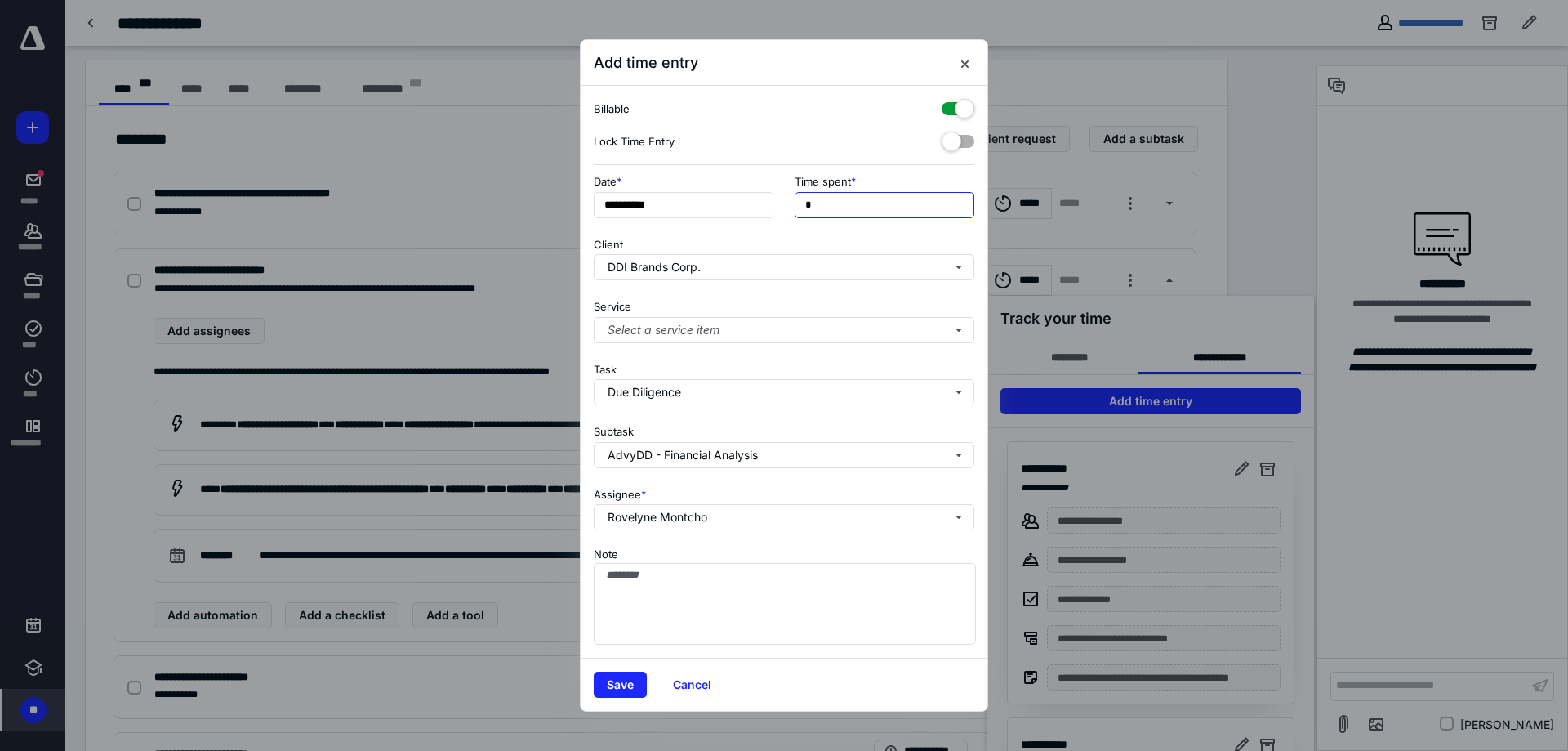 type on "******" 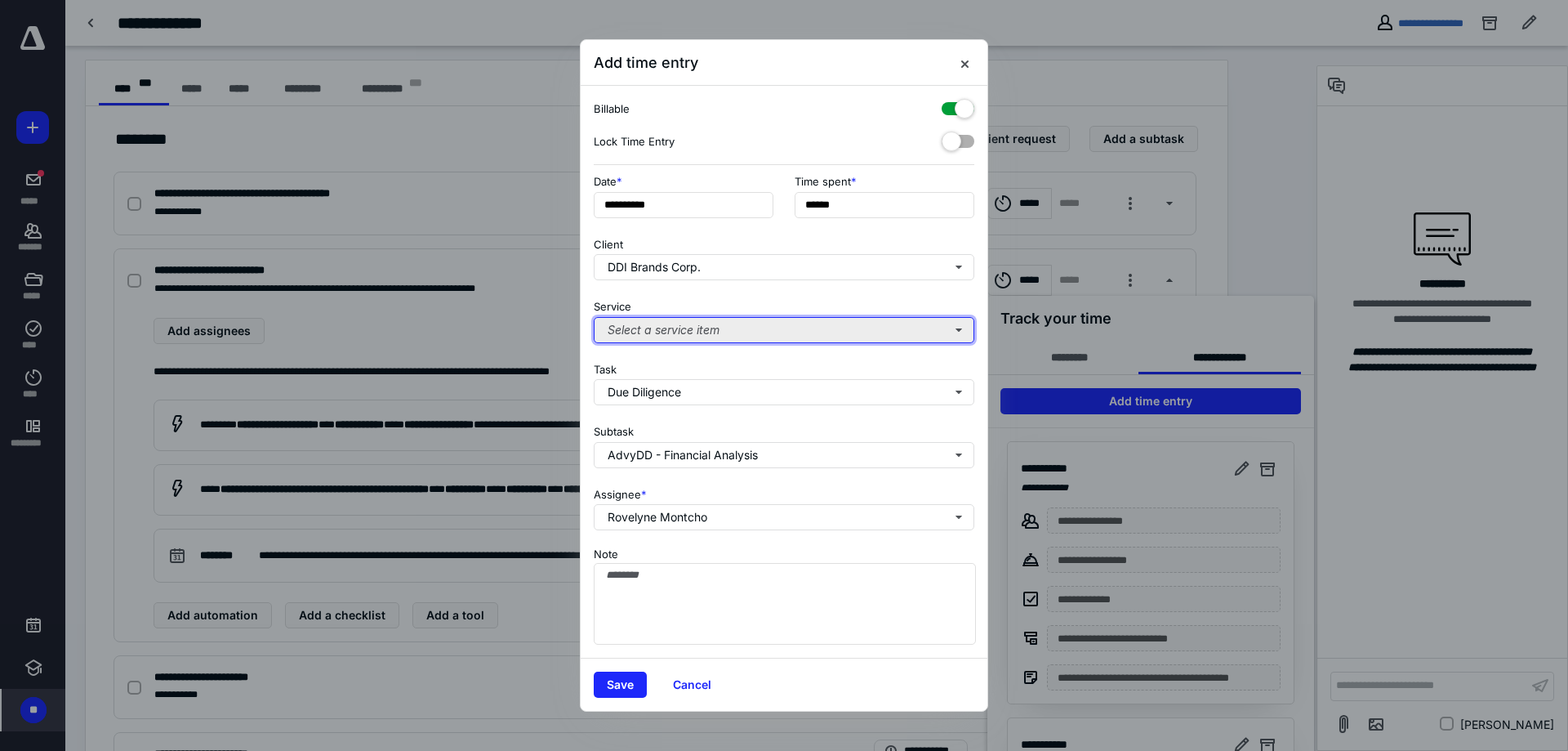 click on "Select a service item" at bounding box center [784, 330] 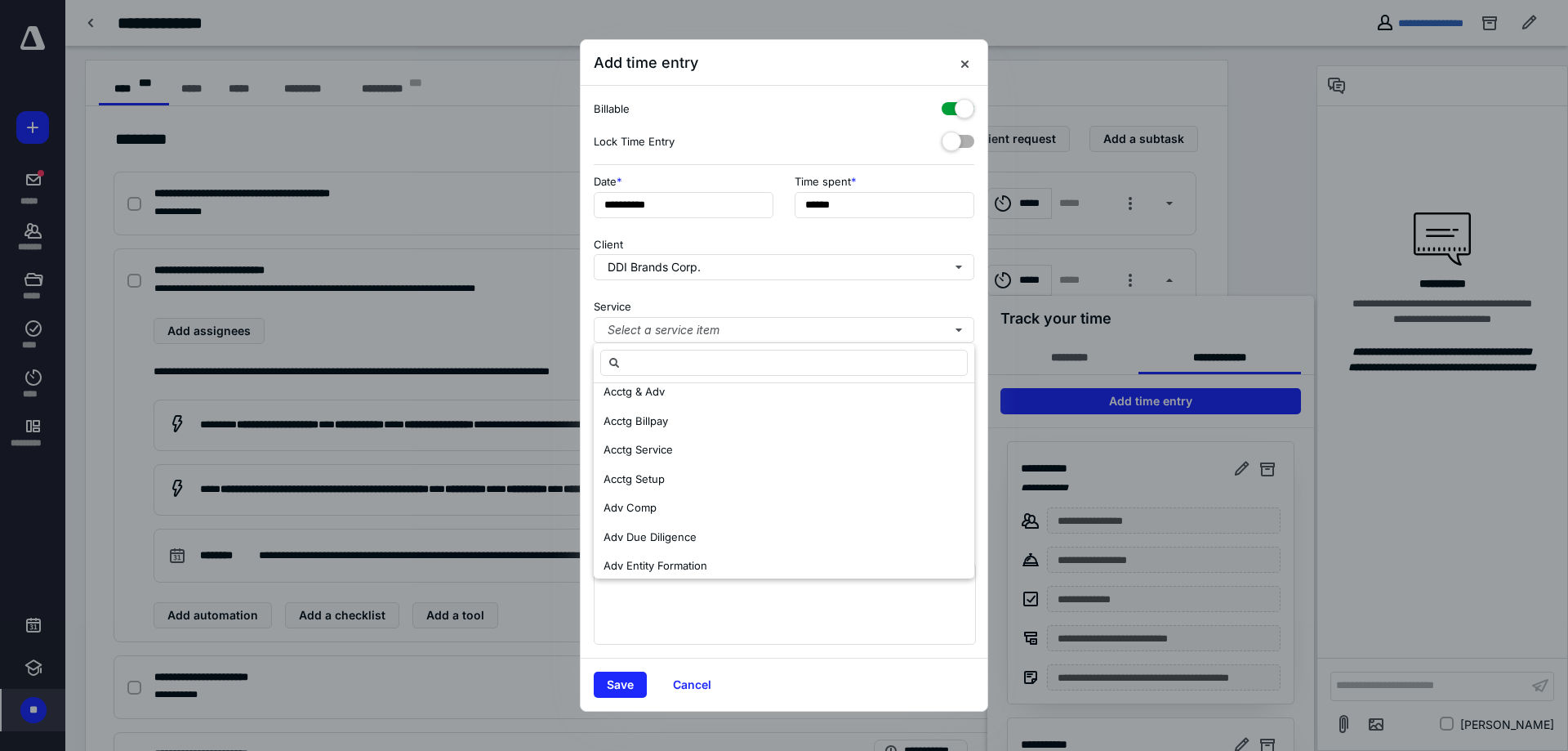 scroll, scrollTop: 633, scrollLeft: 0, axis: vertical 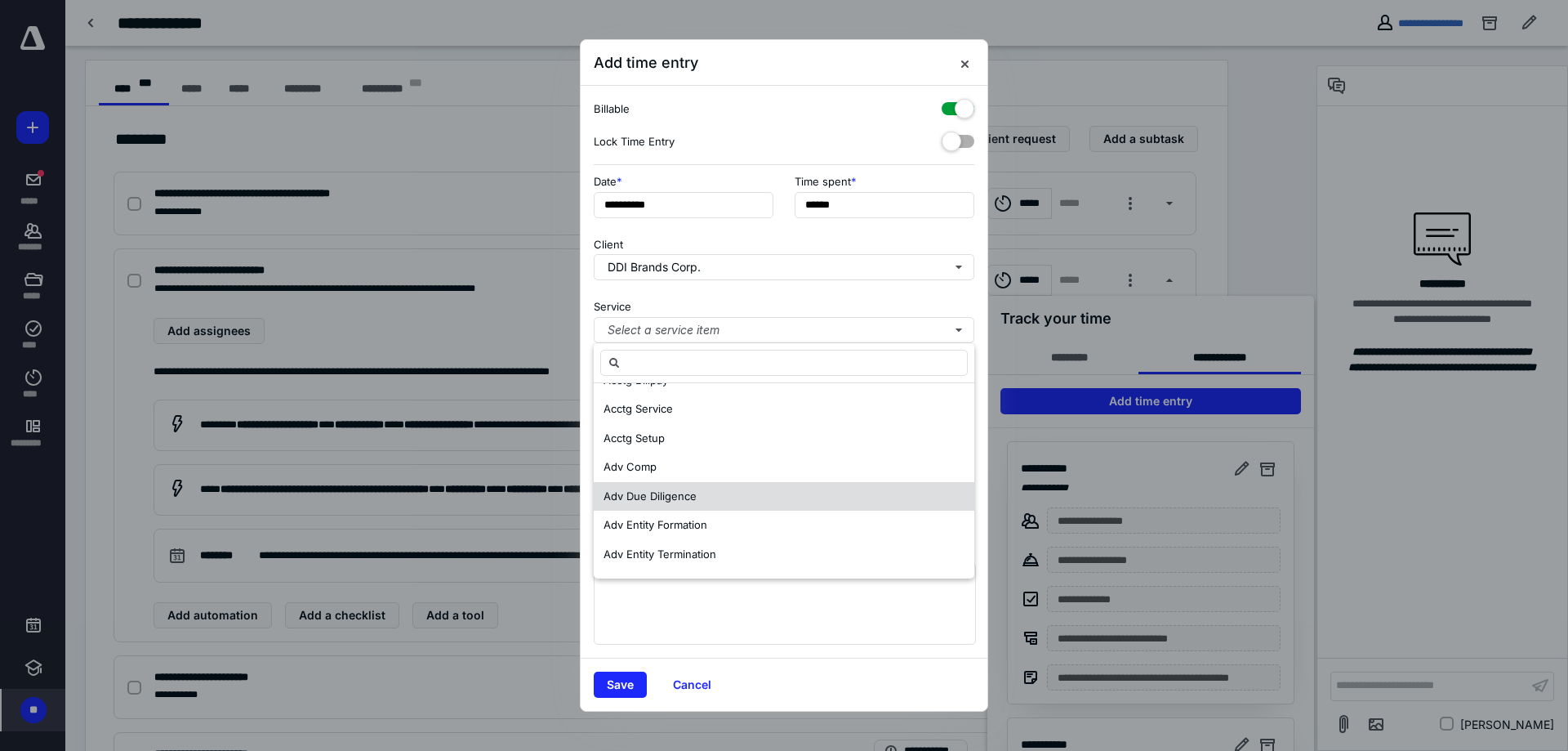 click on "Adv Due Diligence" at bounding box center (650, 496) 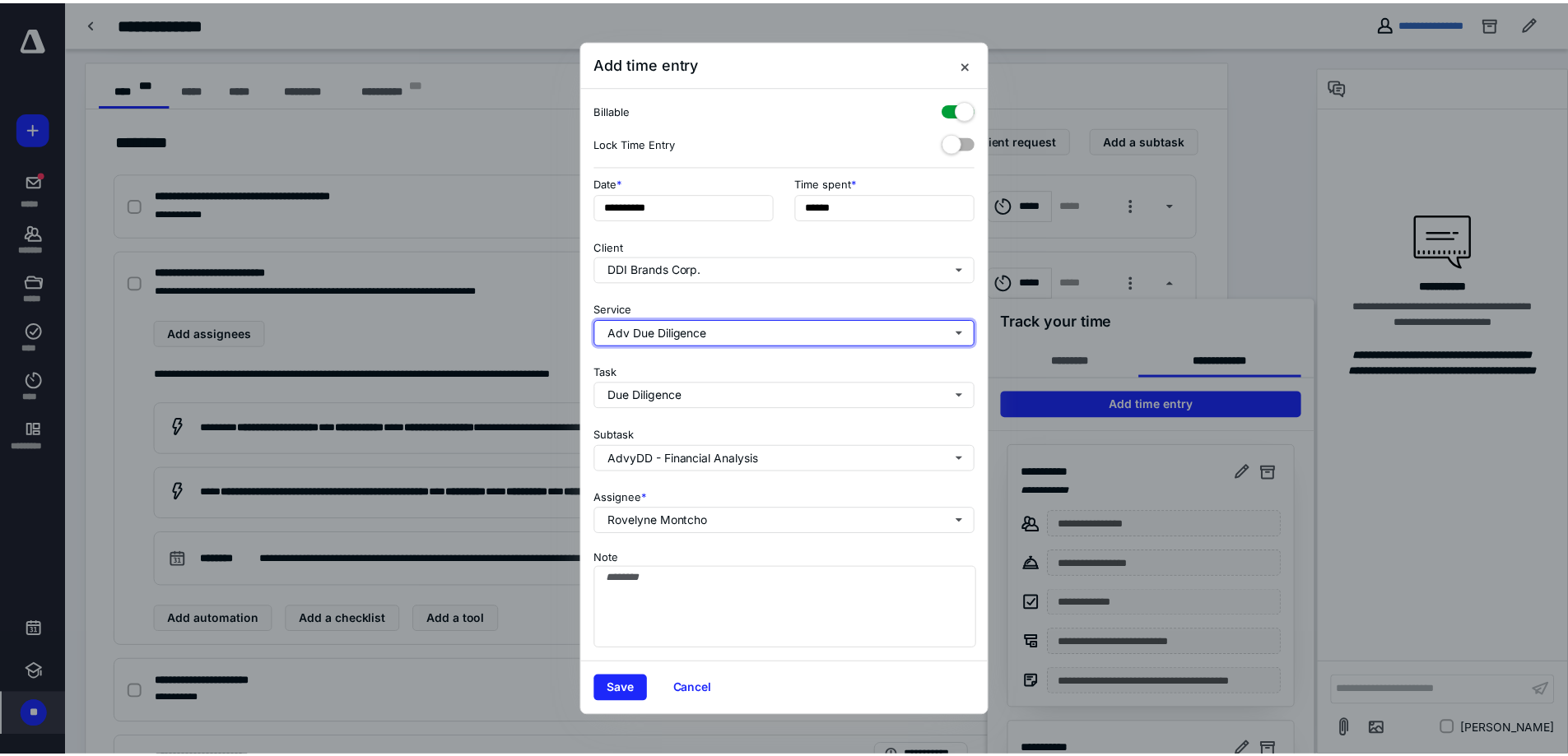 scroll, scrollTop: 0, scrollLeft: 0, axis: both 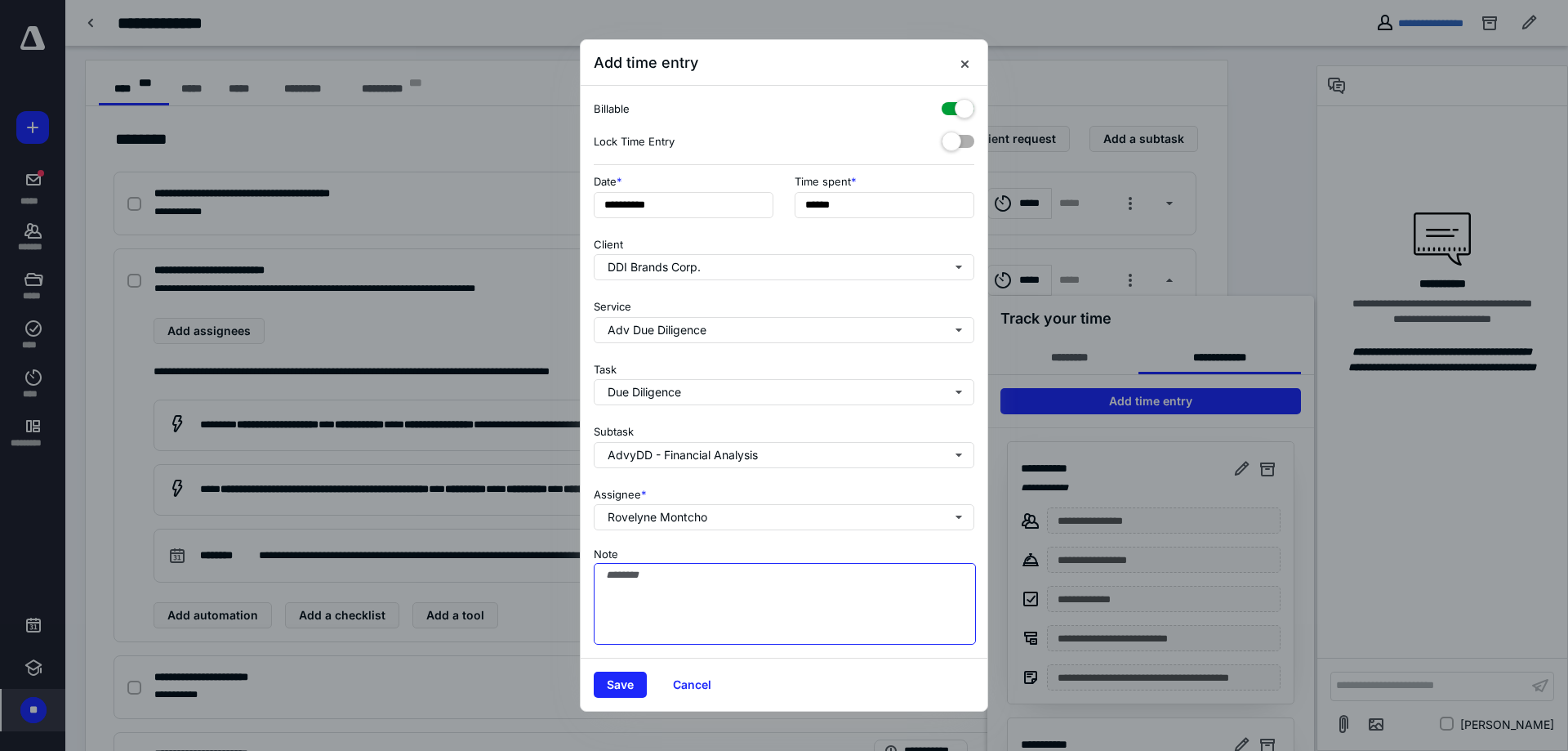 click on "Note" at bounding box center (785, 604) 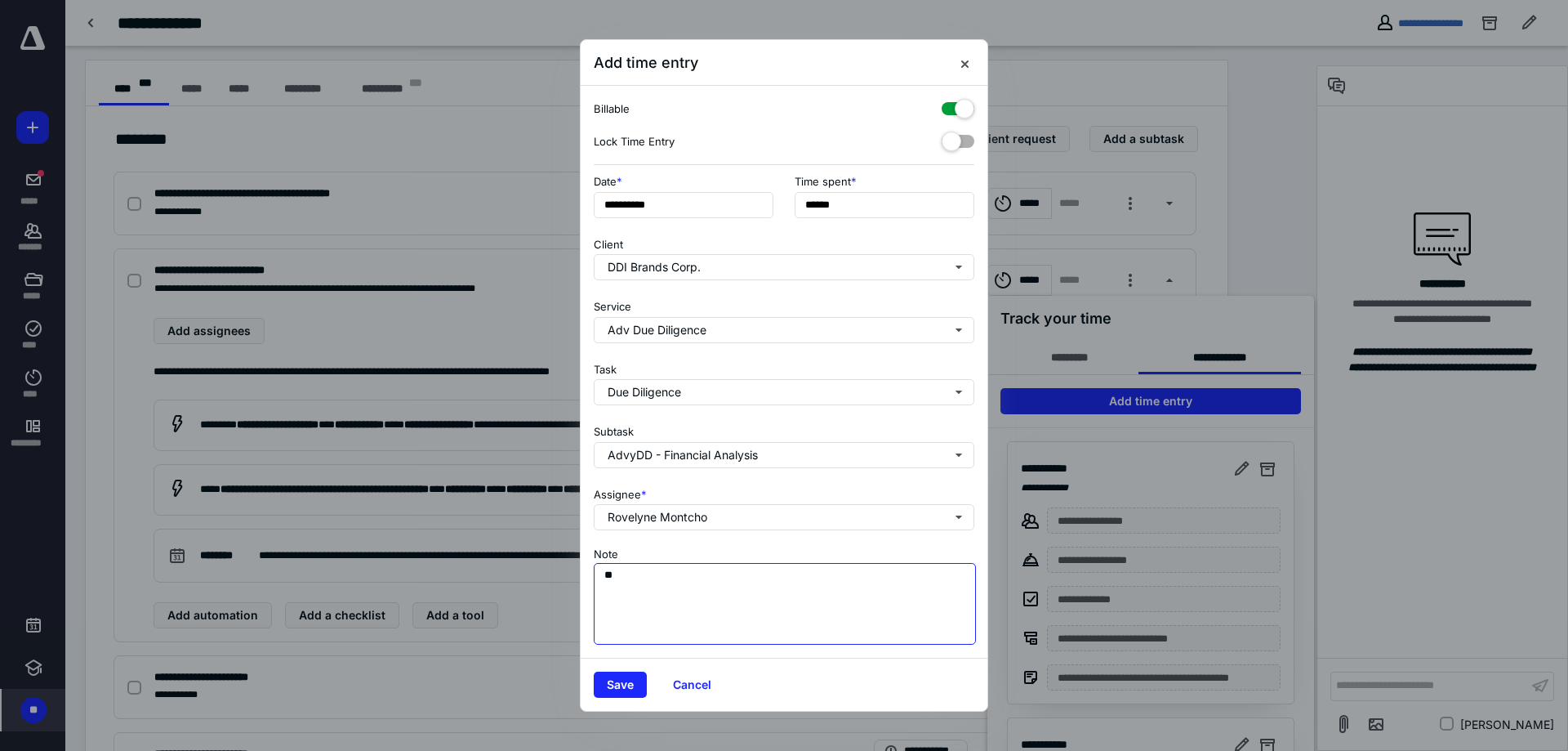 type on "*" 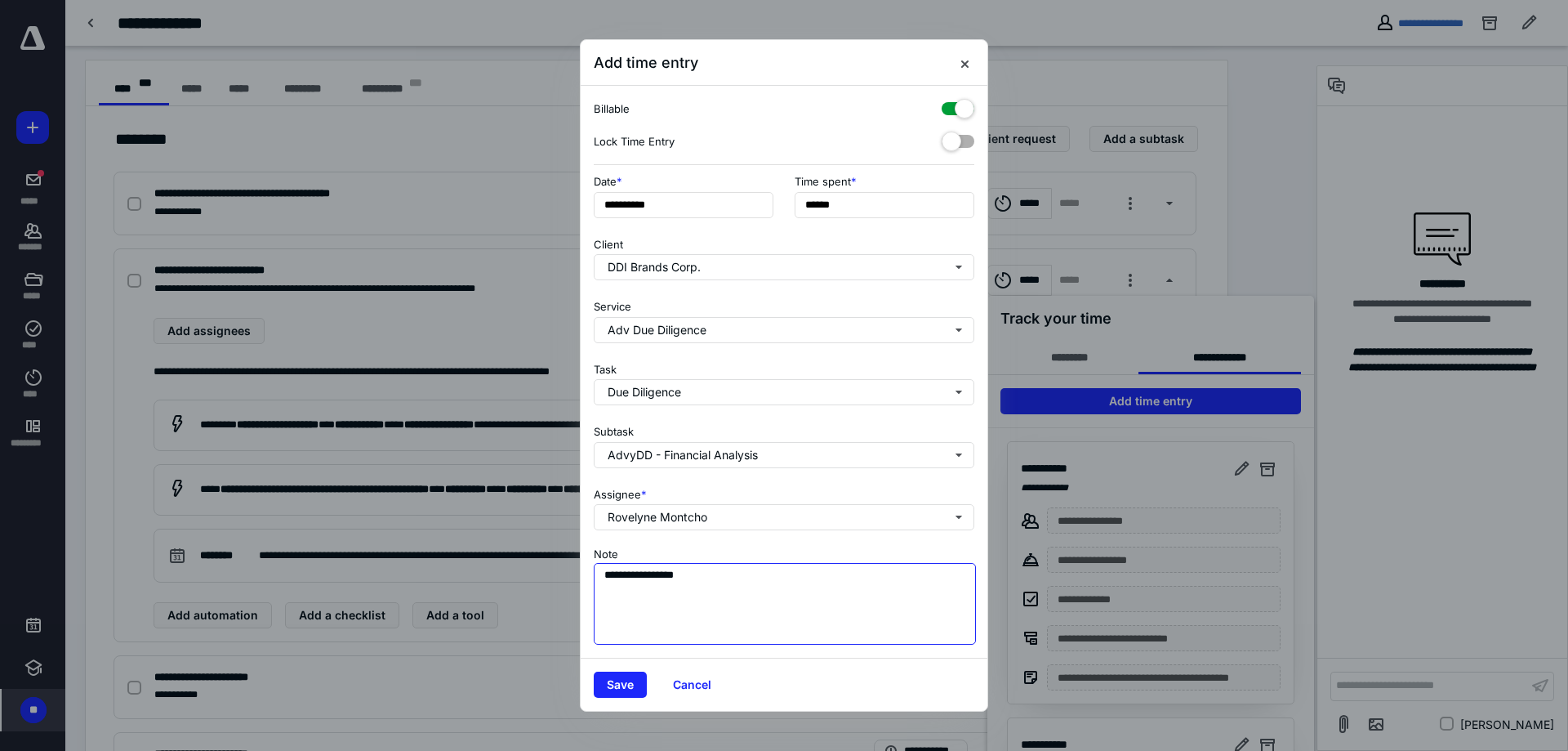 click on "**********" at bounding box center (785, 604) 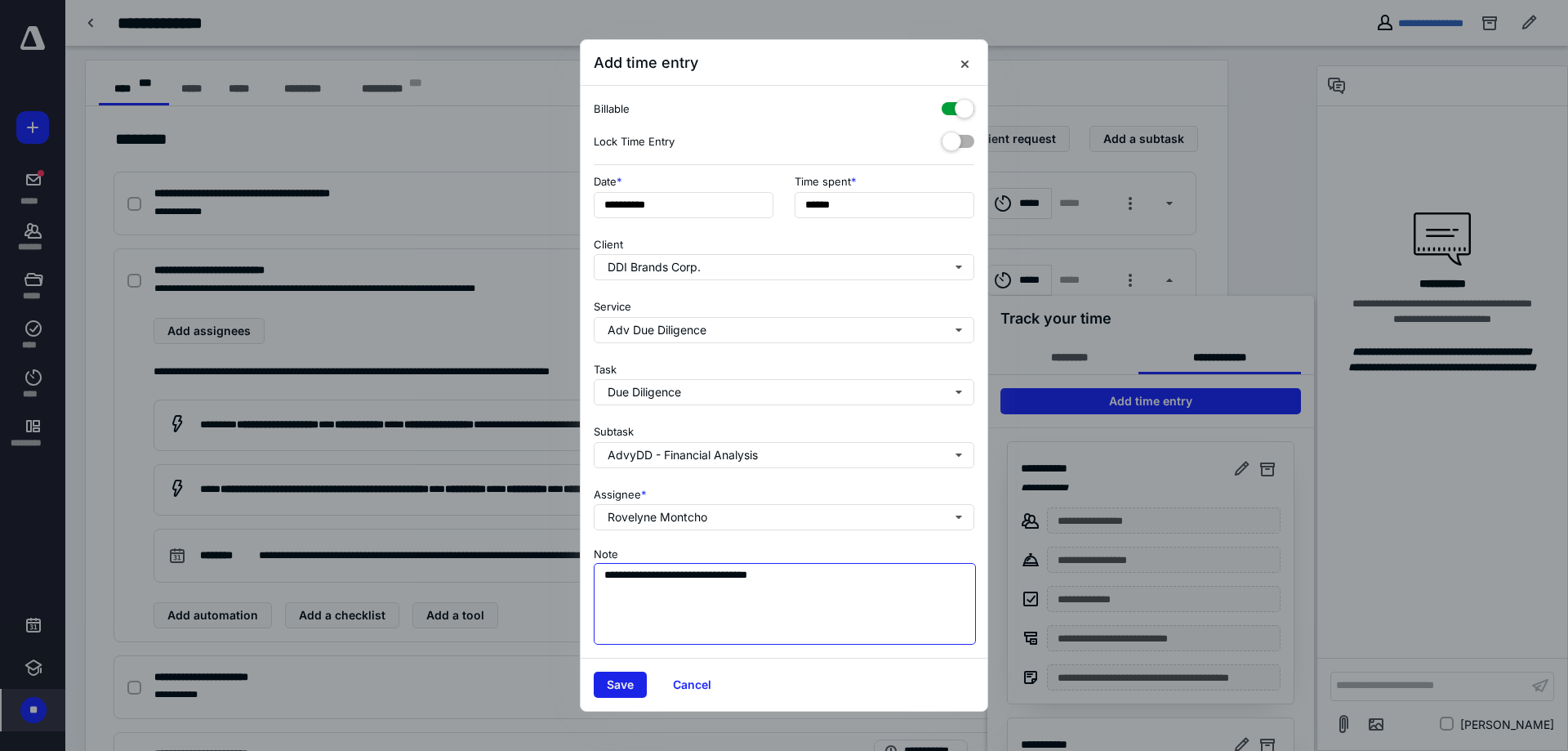 type on "**********" 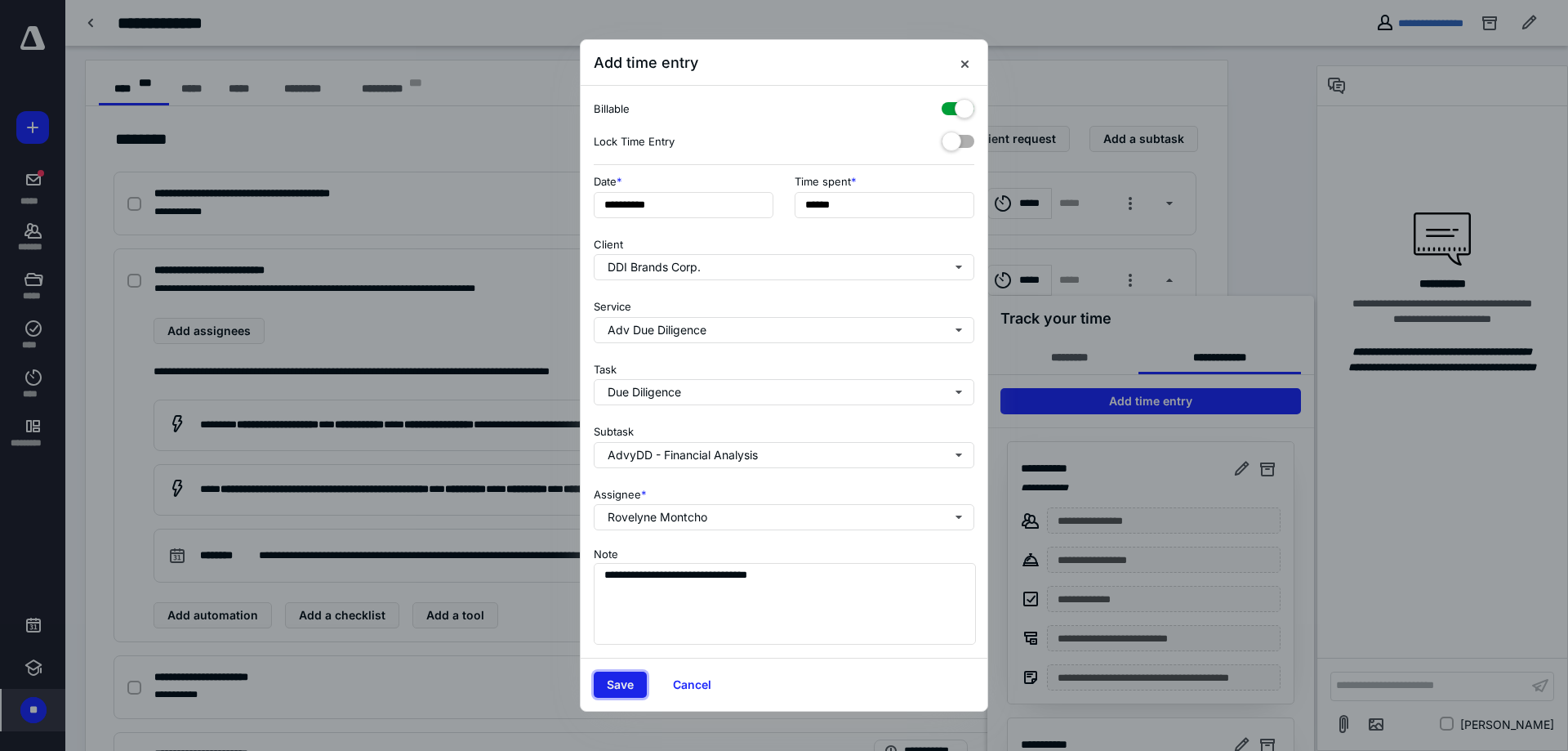 click on "Save" at bounding box center (620, 685) 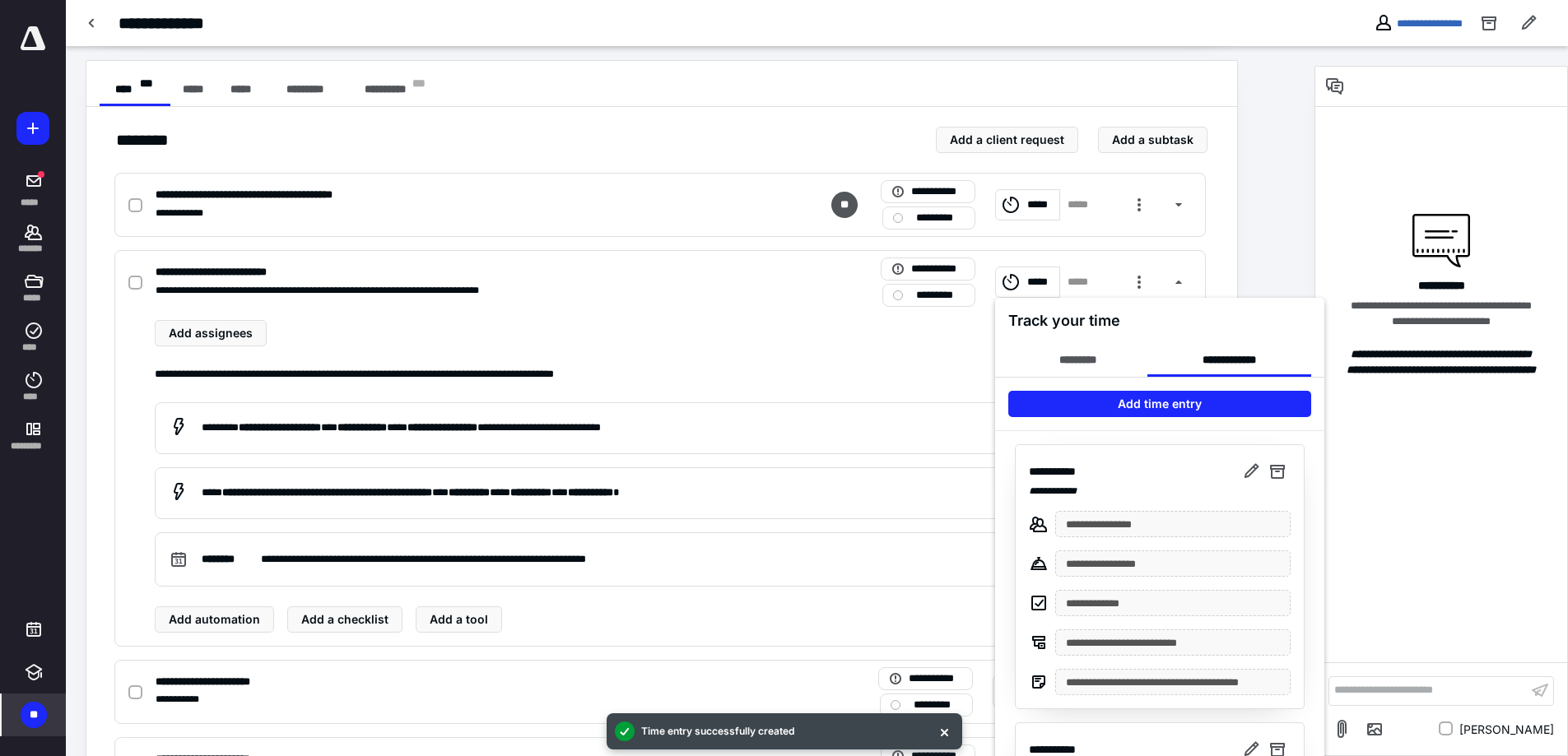 click at bounding box center [784, 378] 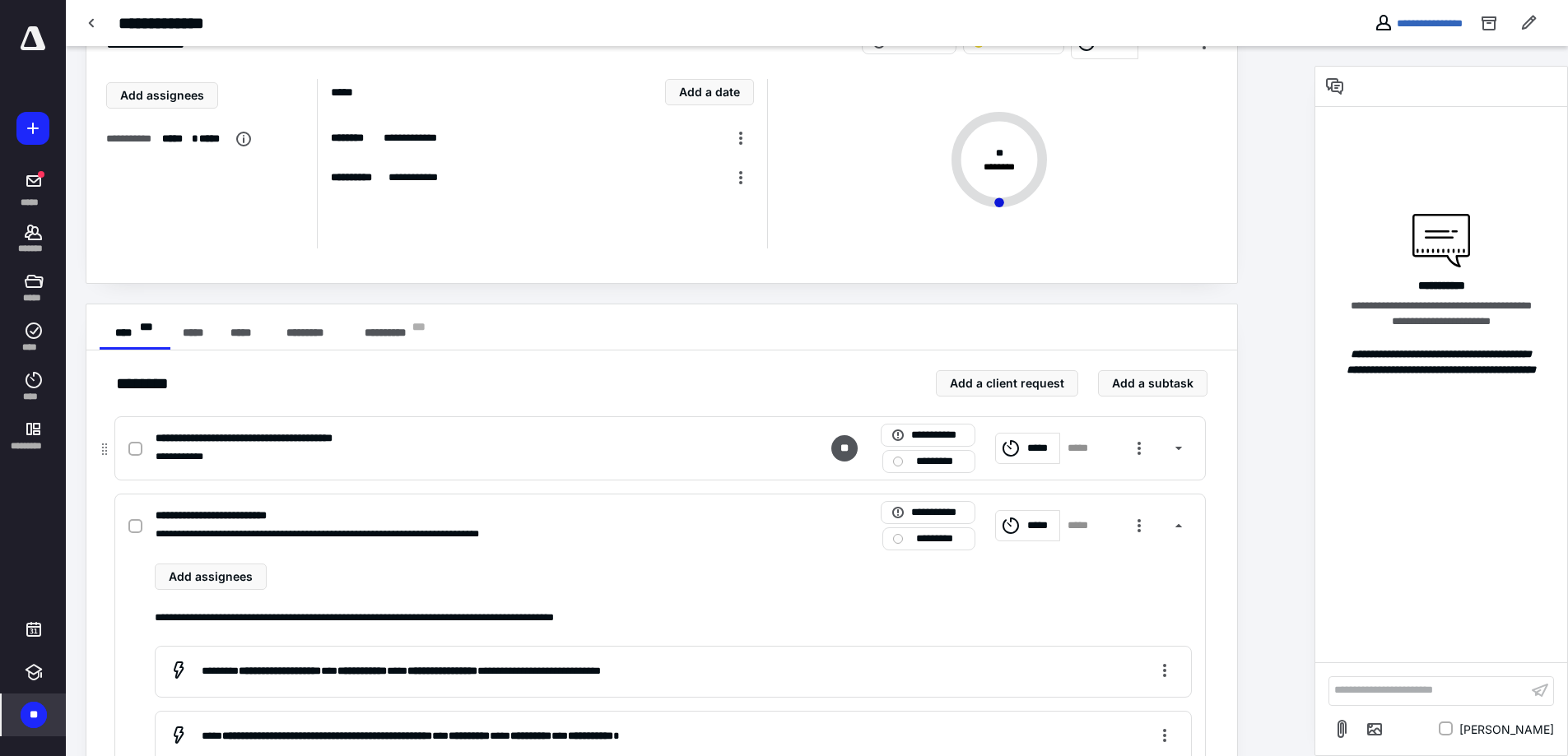 scroll, scrollTop: 0, scrollLeft: 0, axis: both 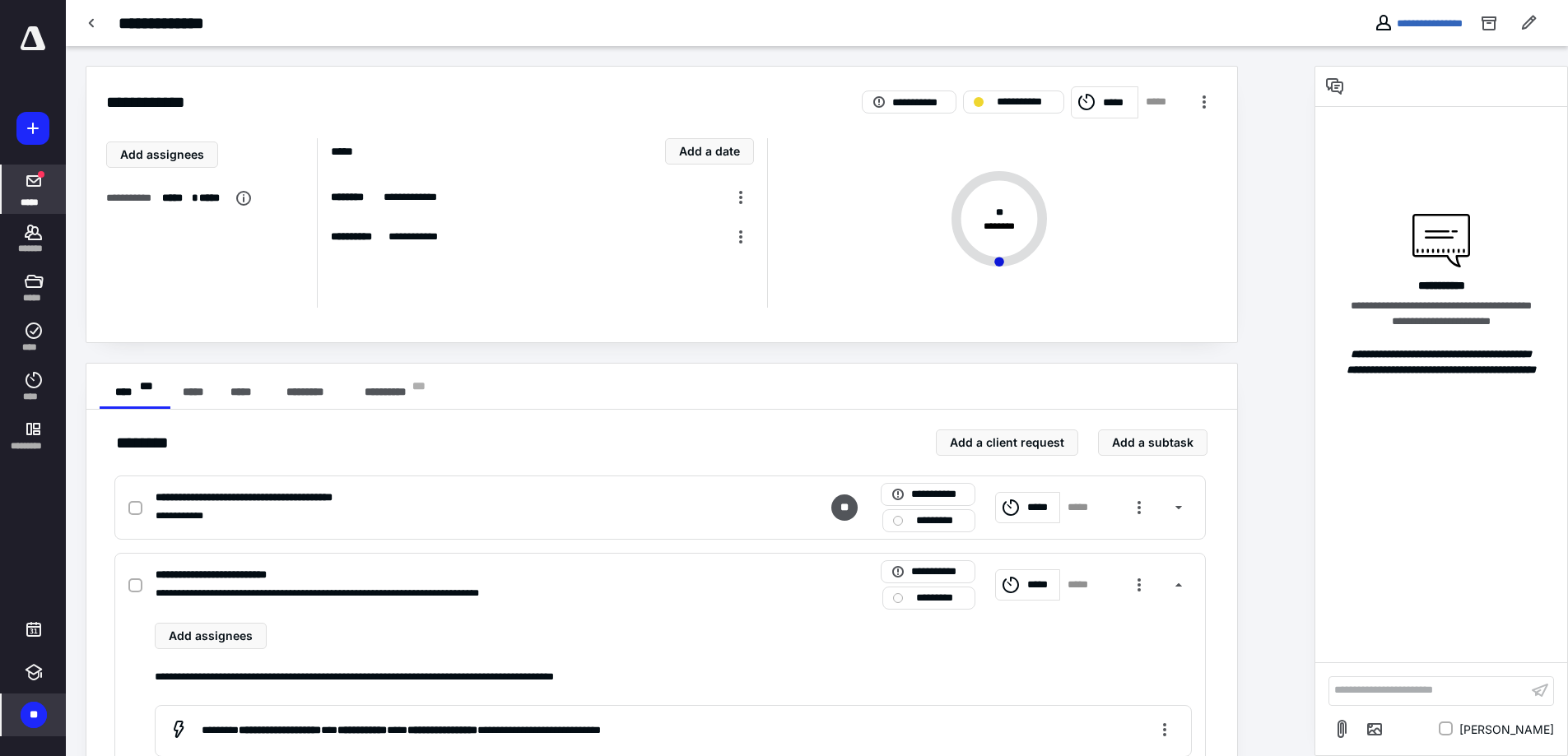 click 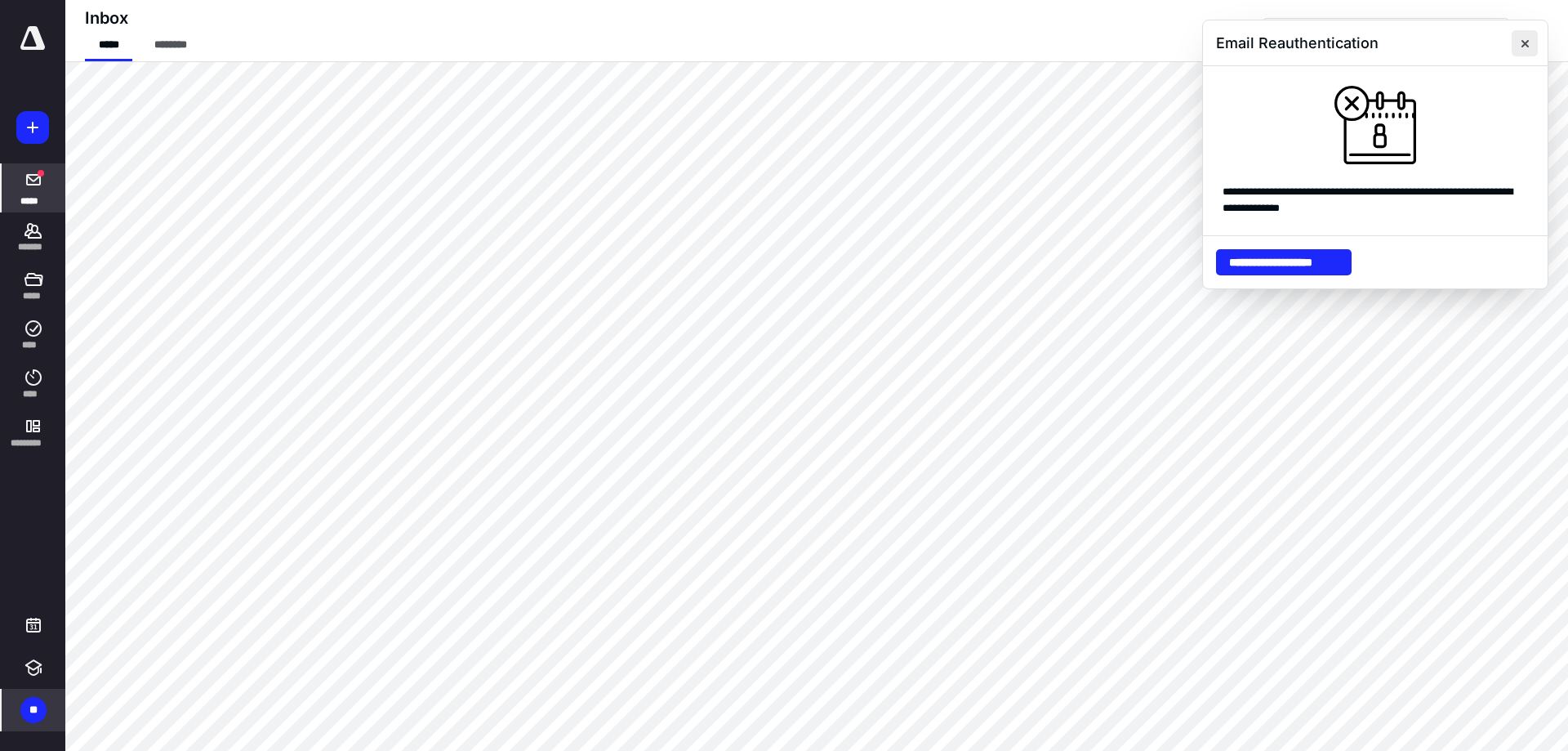 click at bounding box center [1525, 43] 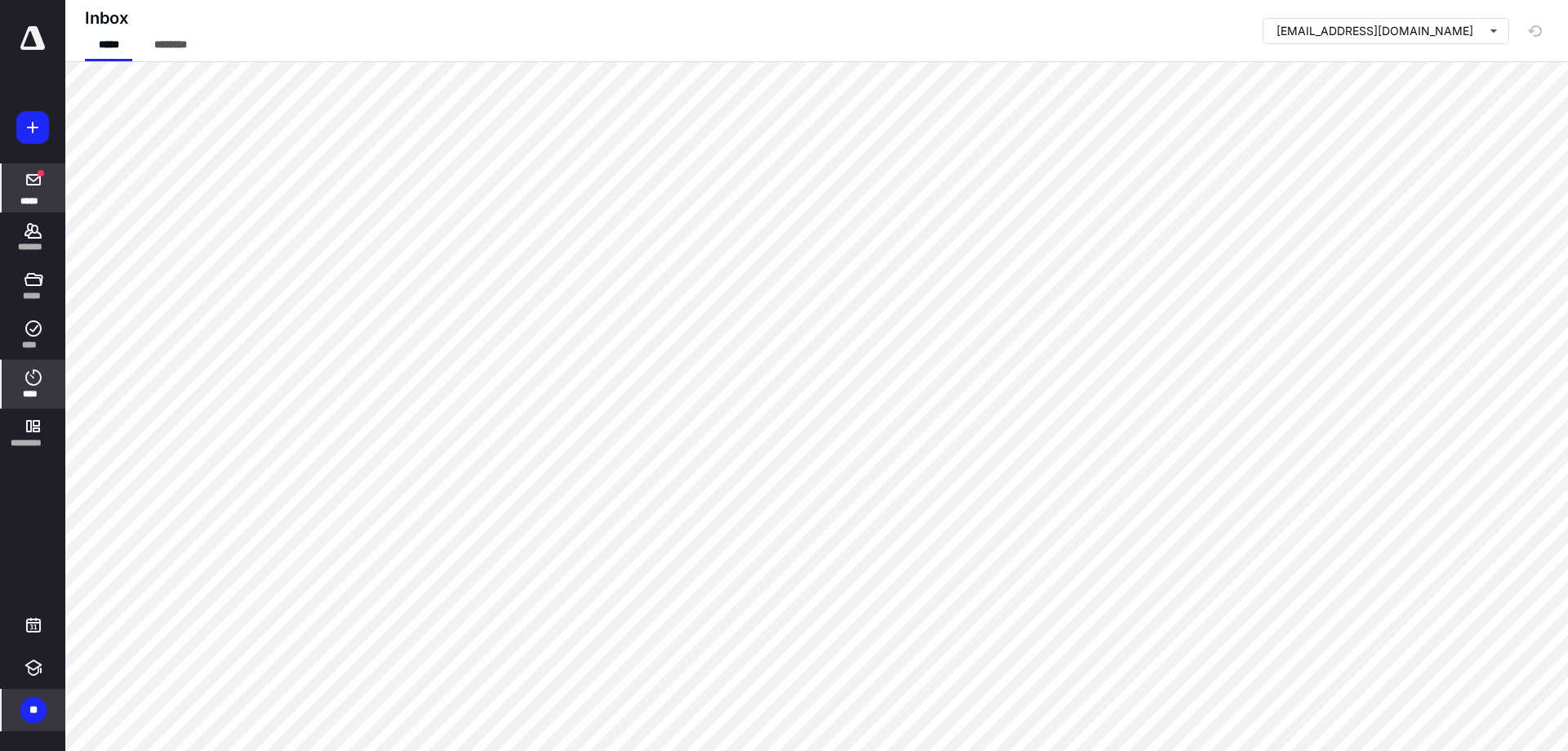 click 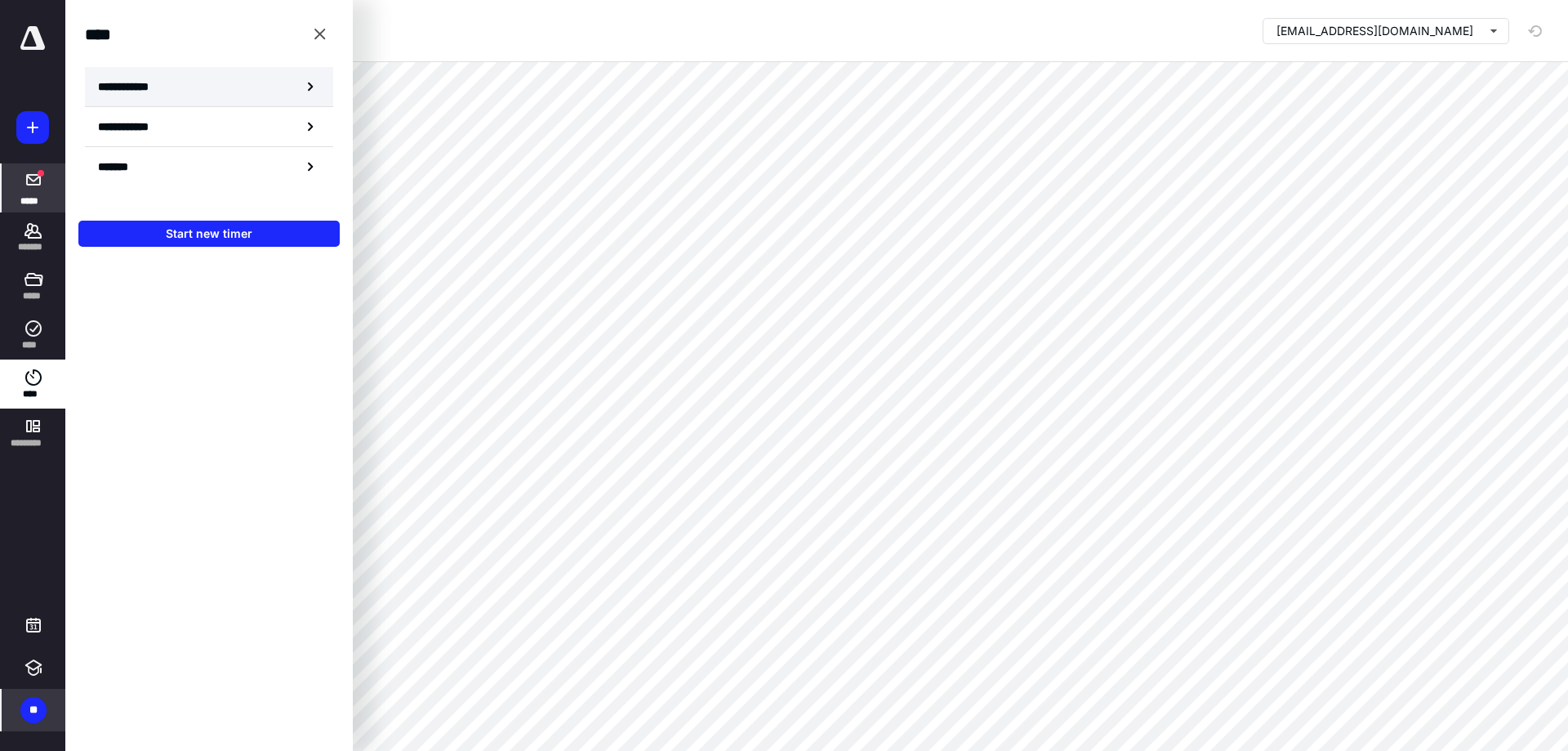 click on "**********" at bounding box center [209, 87] 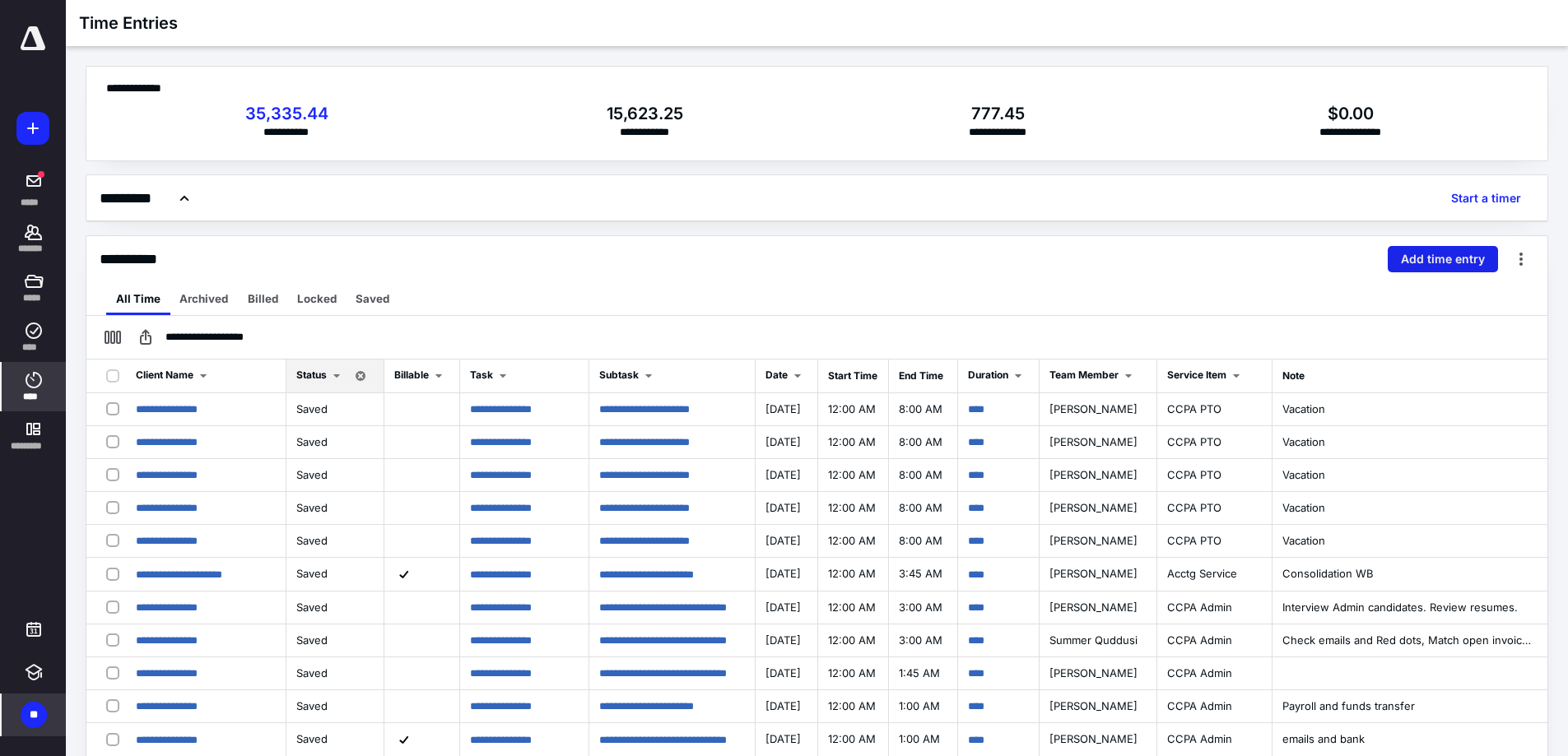 click on "Add time entry" at bounding box center [1443, 259] 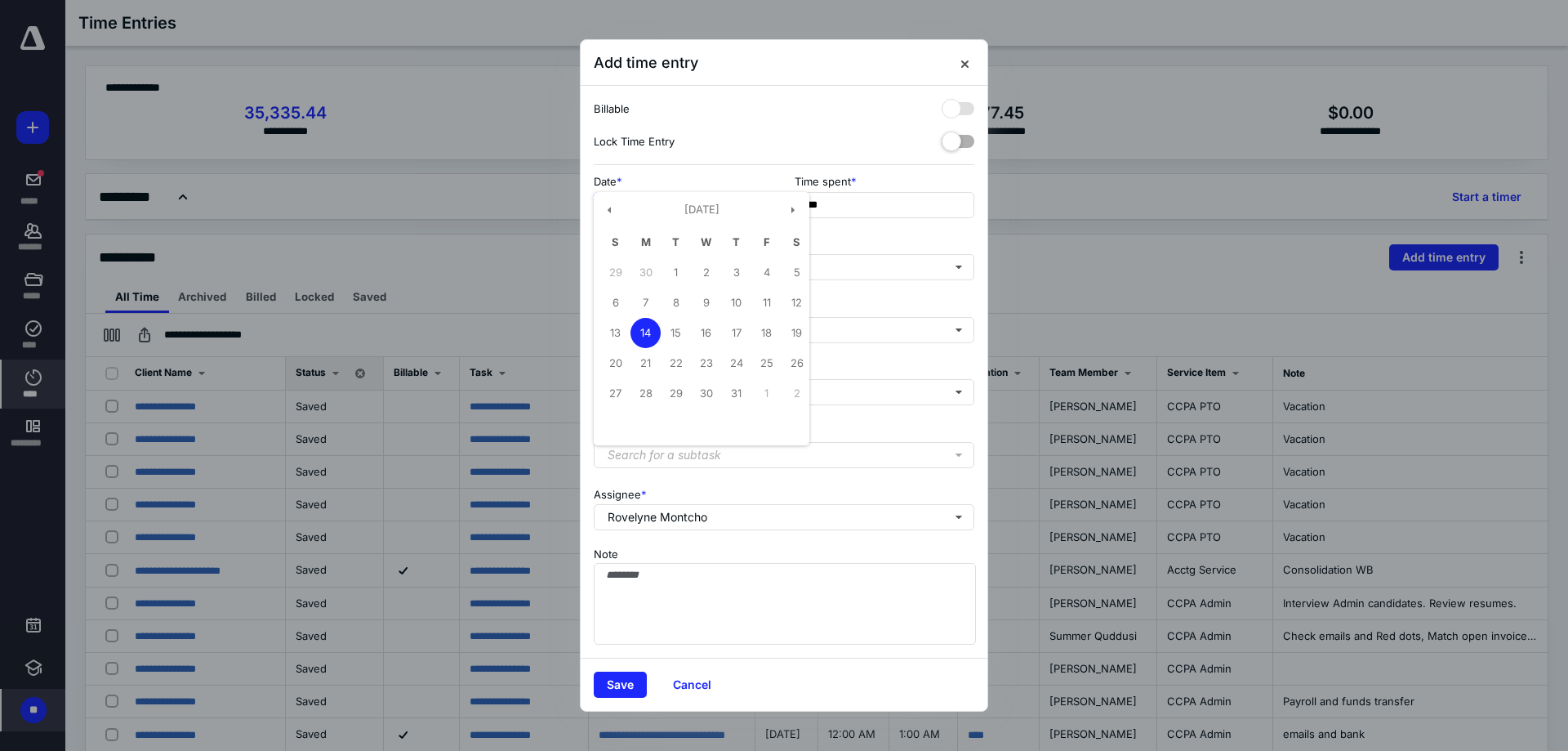 click on "**********" at bounding box center (684, 205) 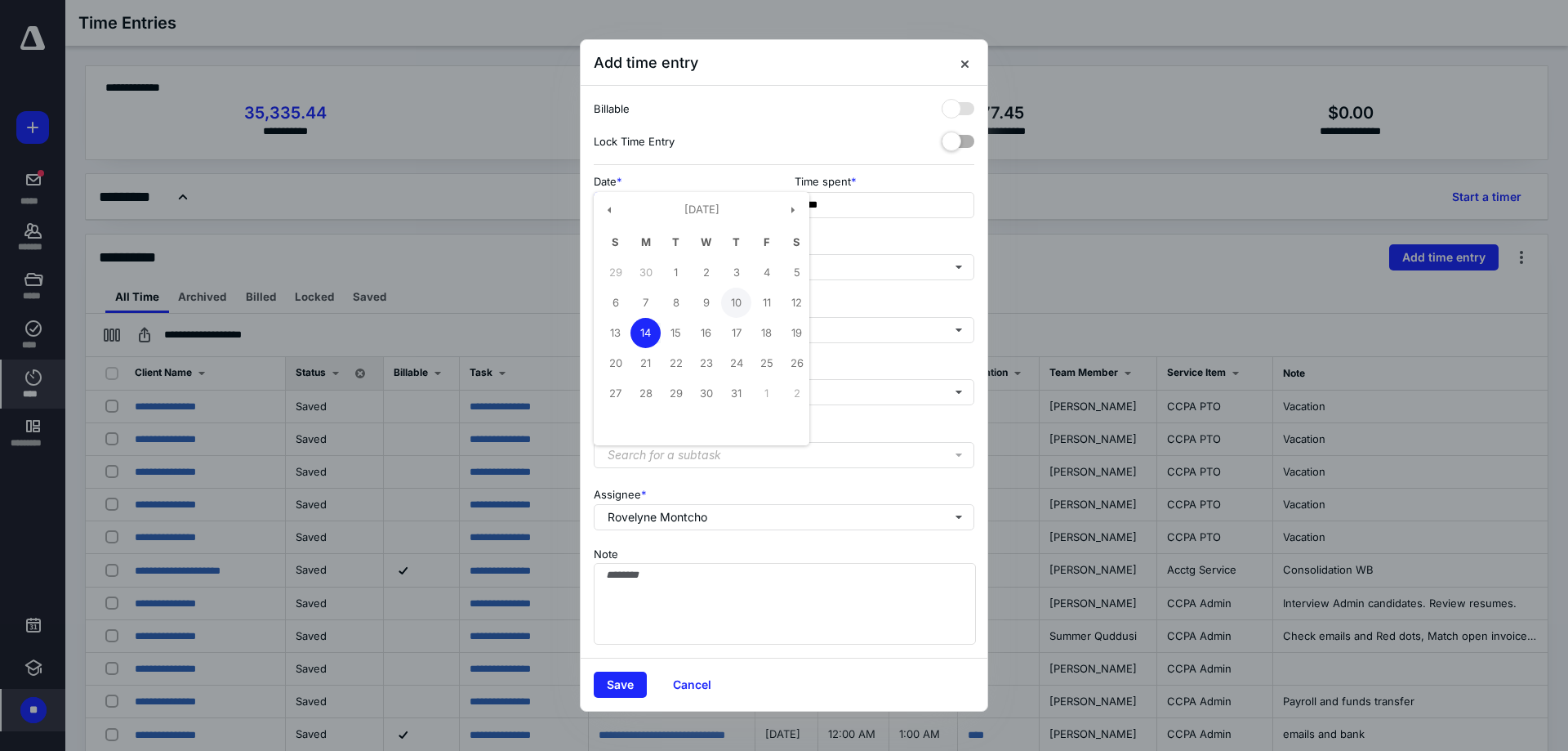 click on "10" at bounding box center (736, 302) 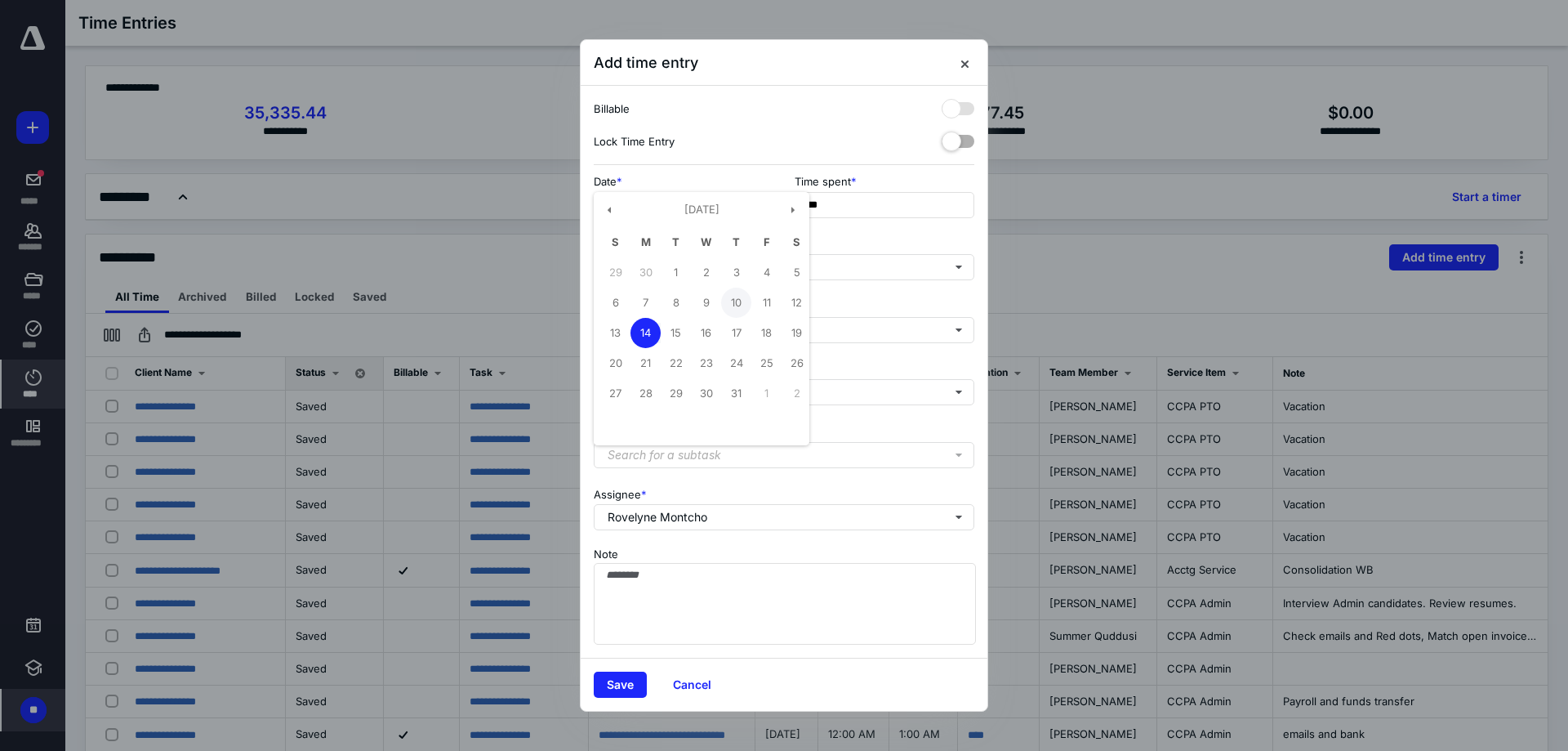 type on "**********" 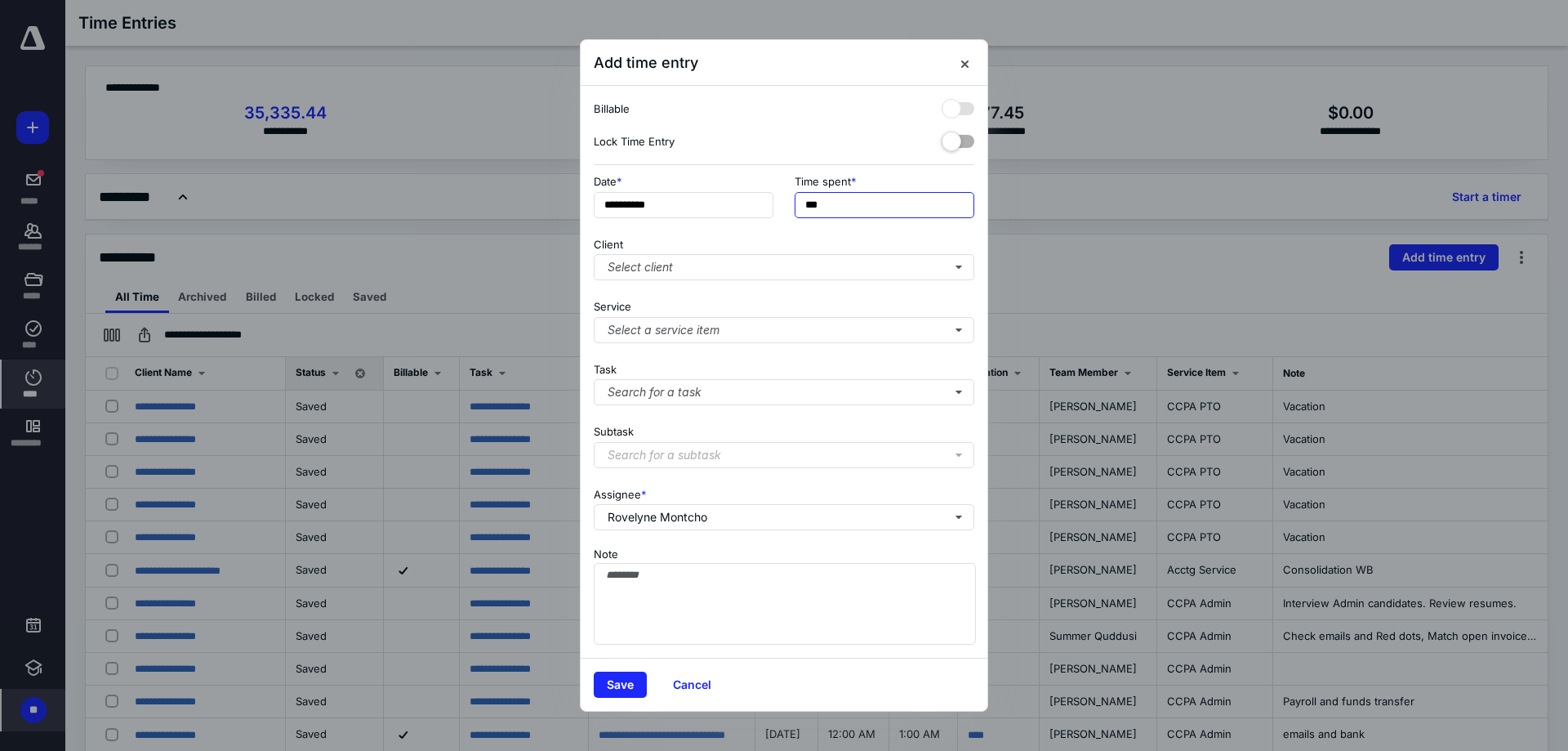 drag, startPoint x: 849, startPoint y: 209, endPoint x: 674, endPoint y: 238, distance: 177.38658 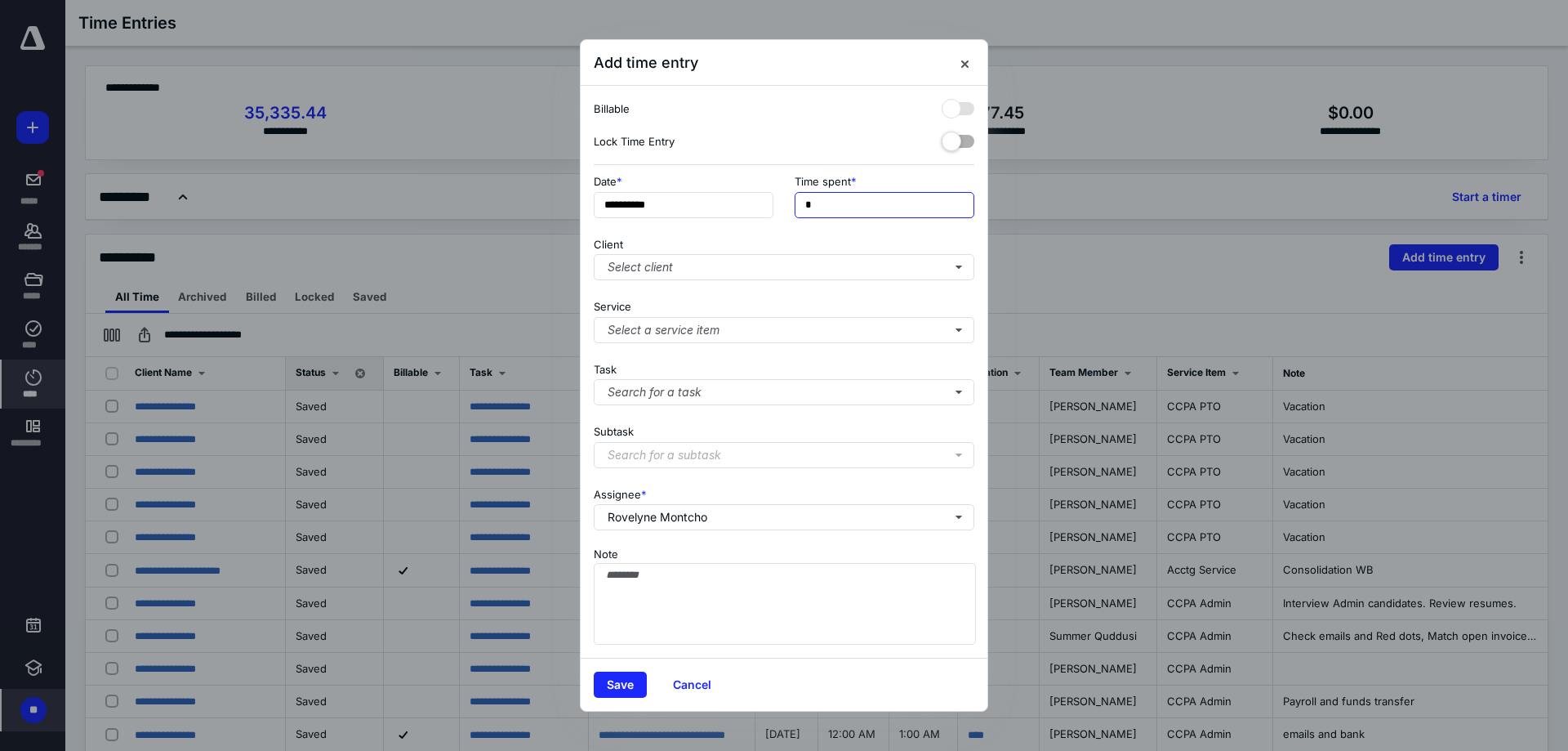 type on "**" 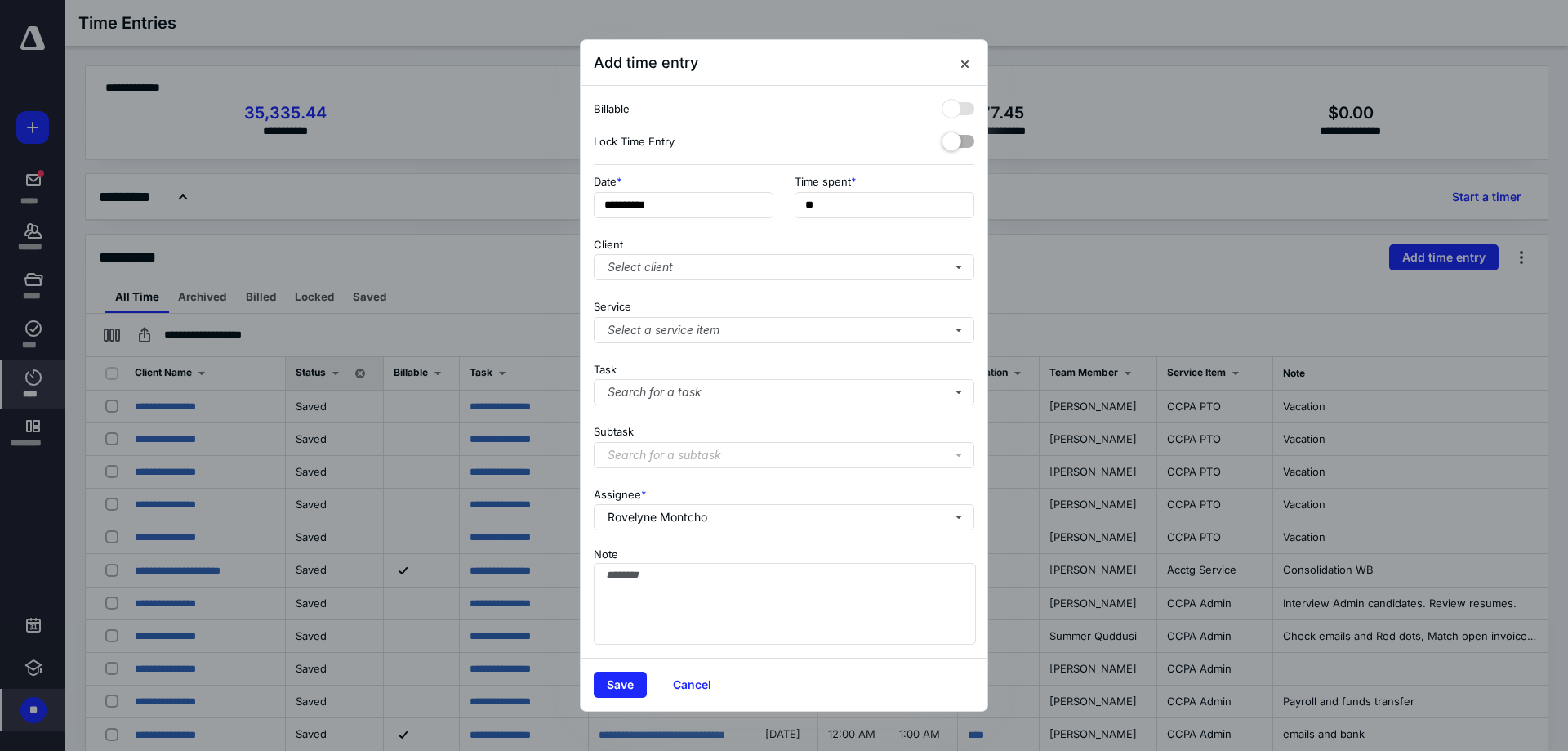 click on "Client Select client" at bounding box center (784, 256) 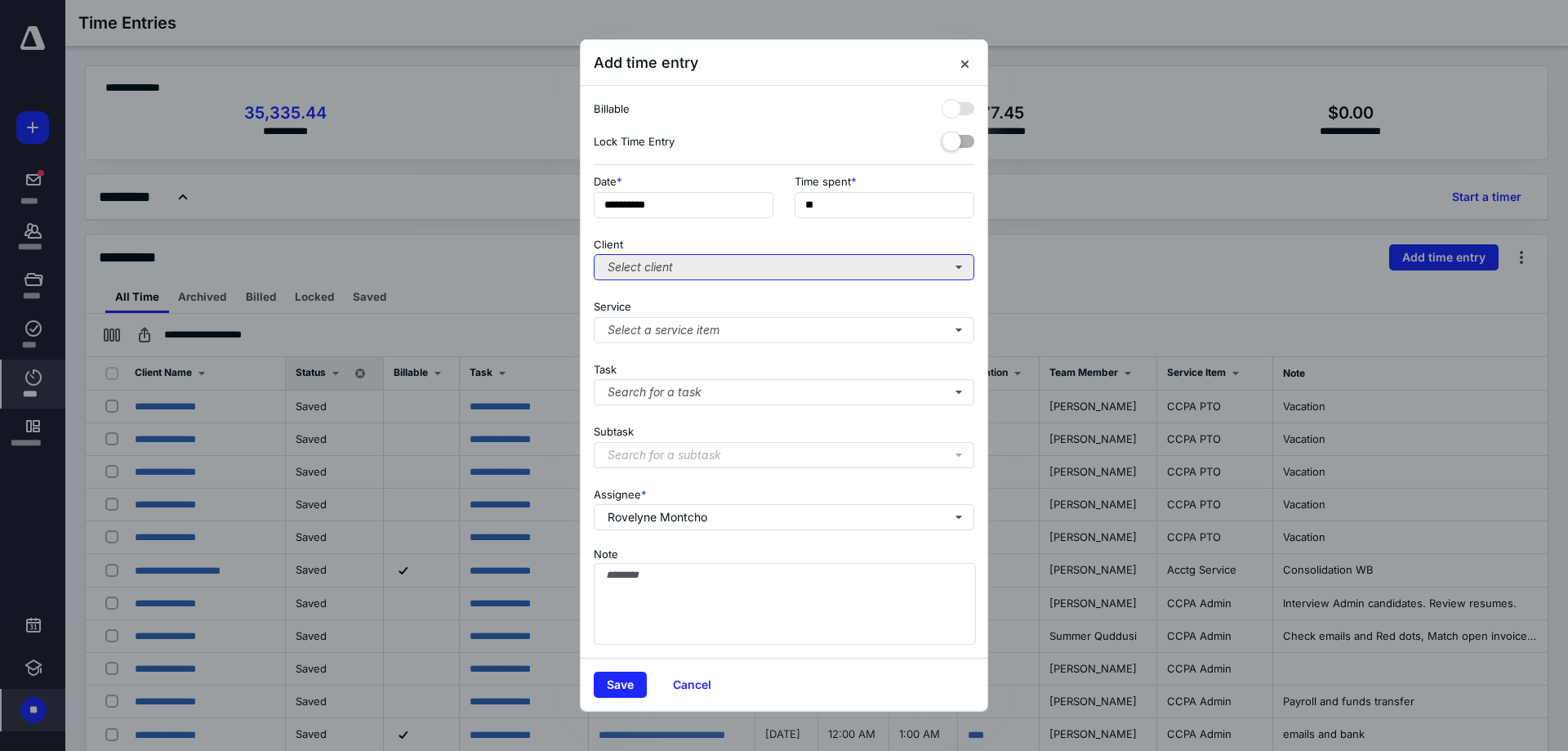 click on "Select client" at bounding box center [784, 267] 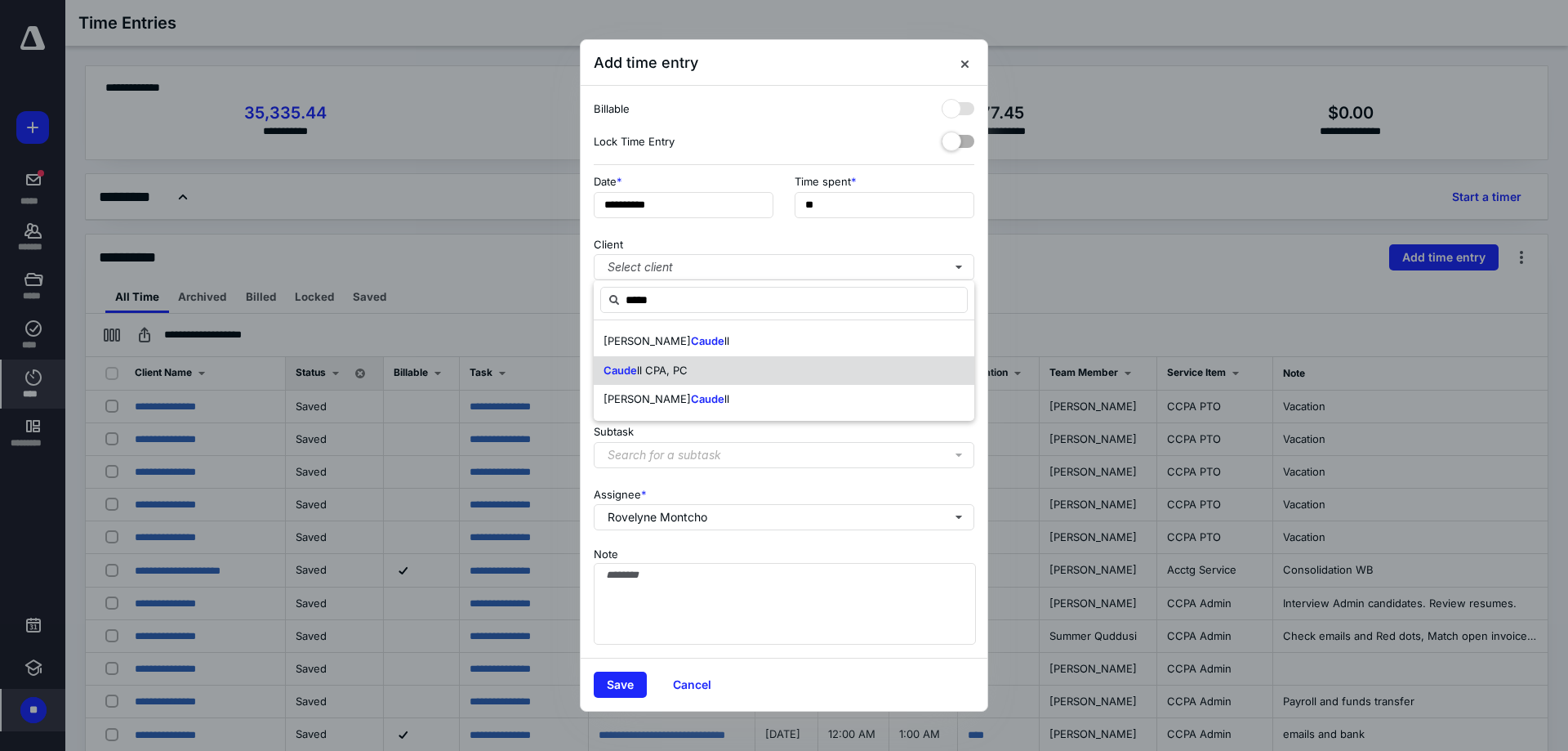 click on "ll CPA, PC" at bounding box center [662, 370] 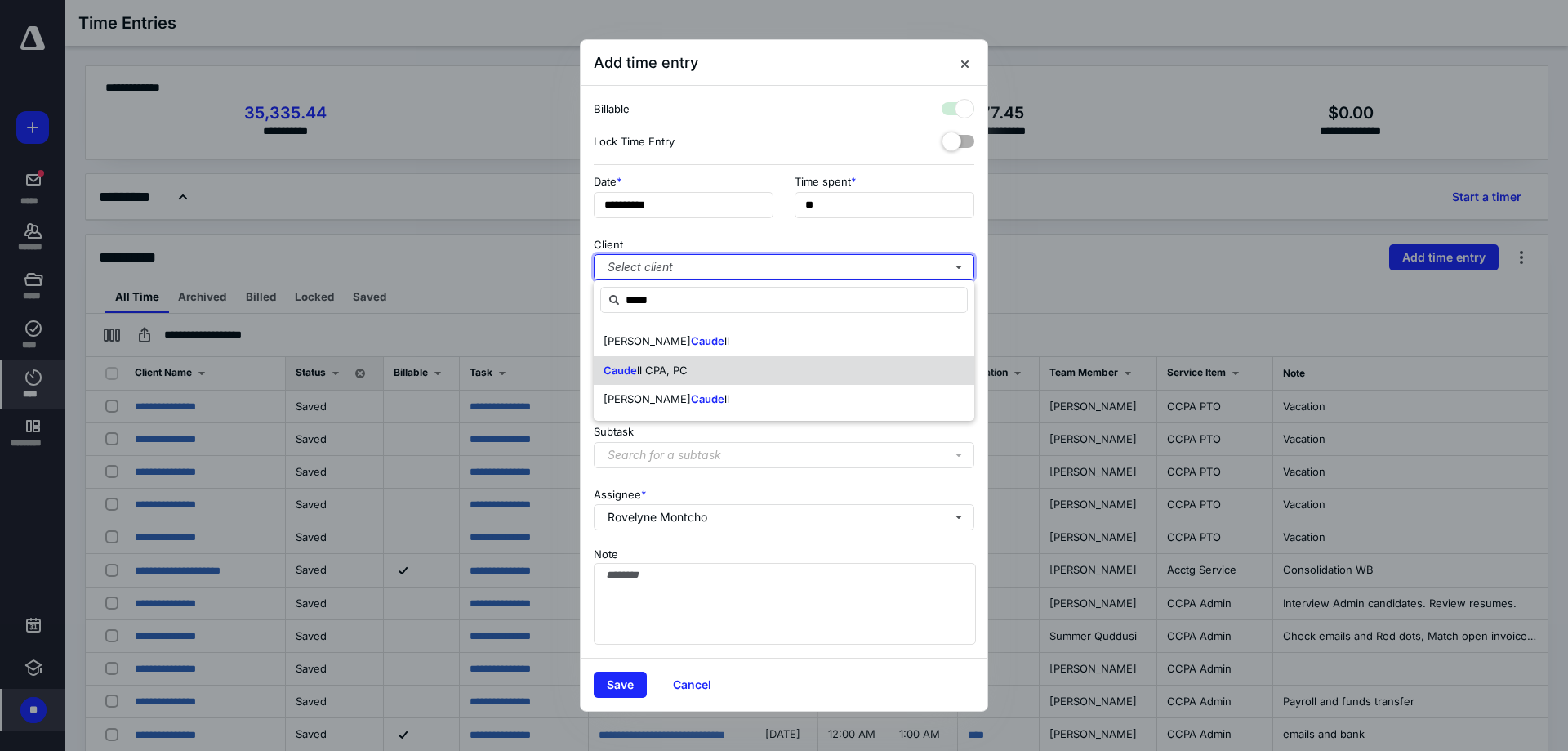 checkbox on "true" 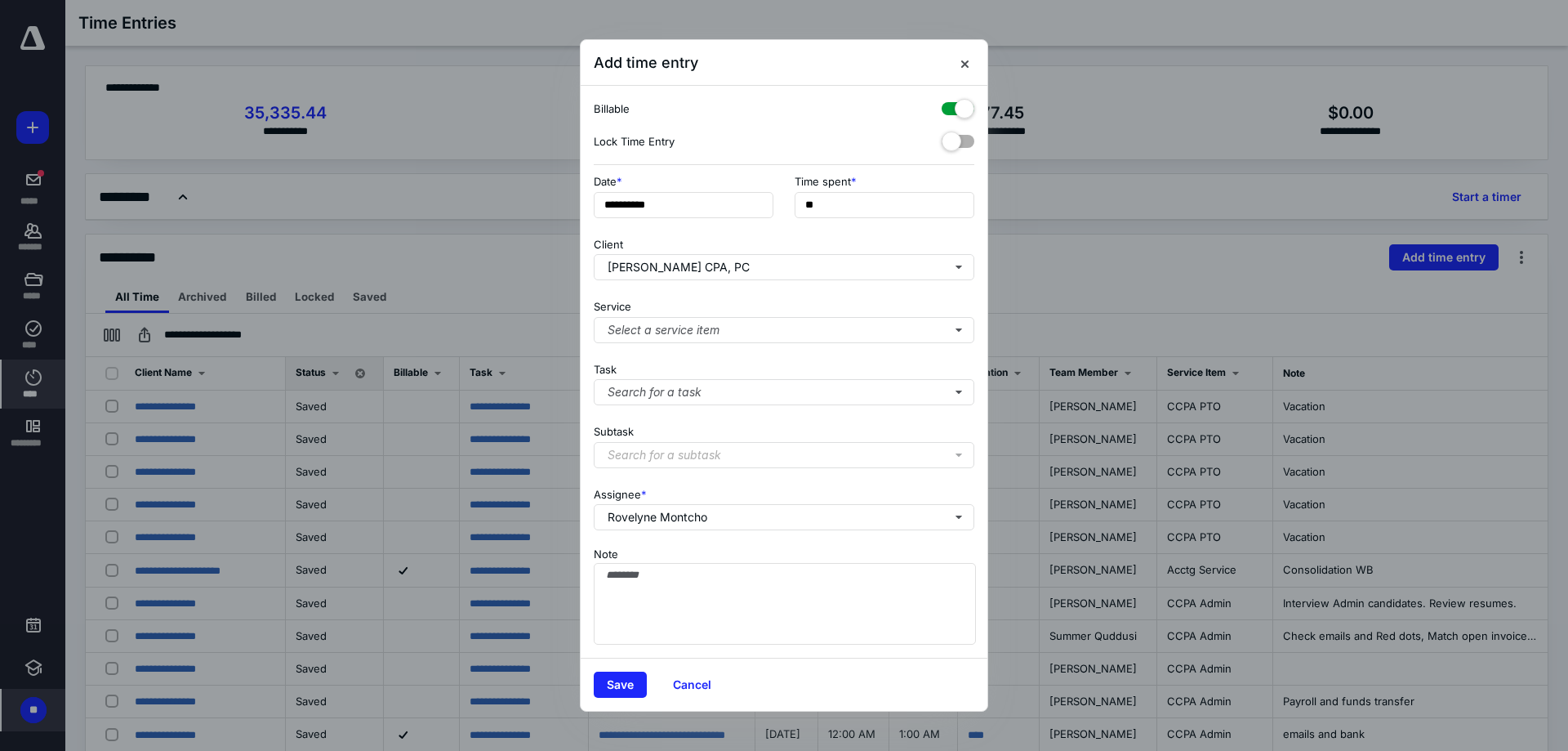 click at bounding box center (958, 105) 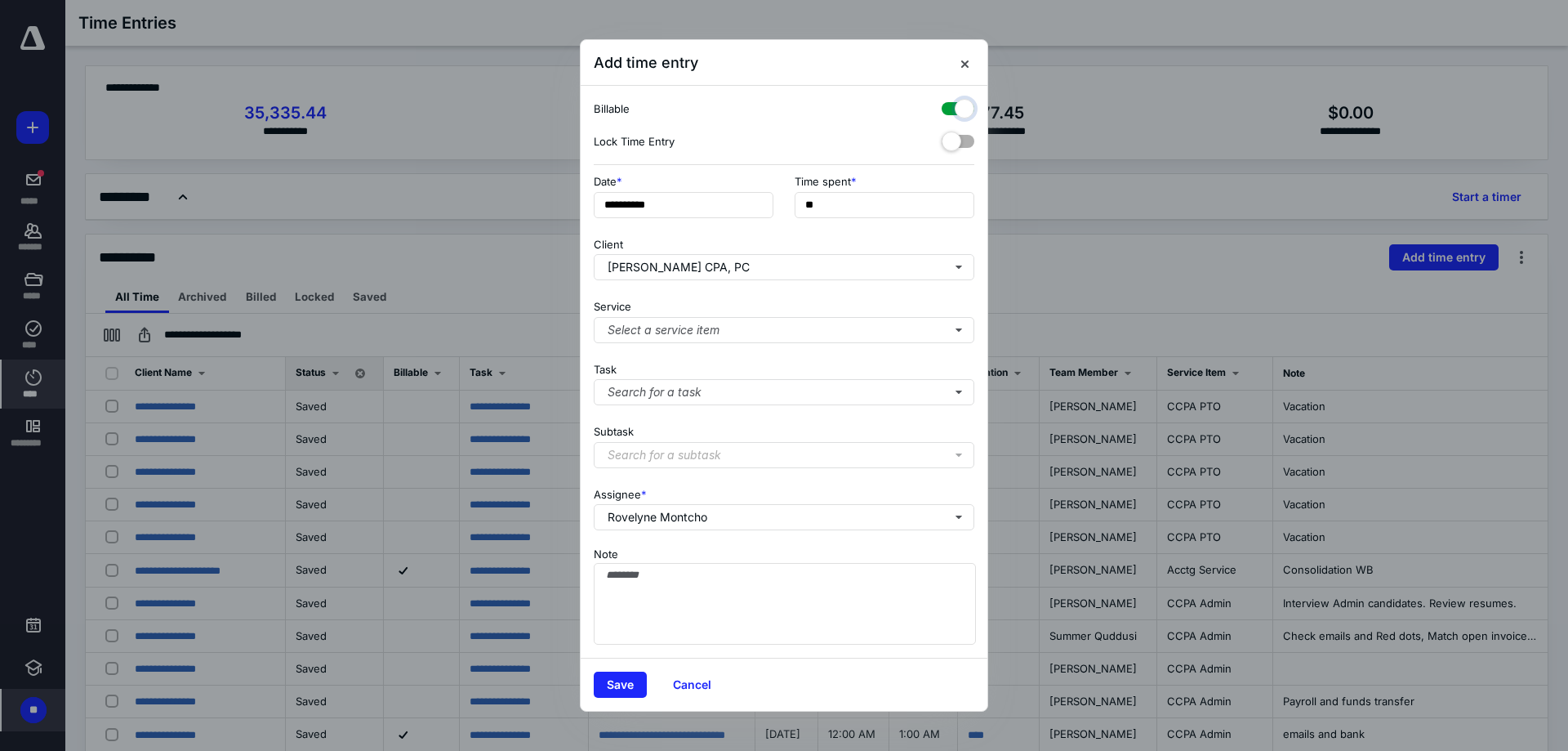 click at bounding box center (950, 106) 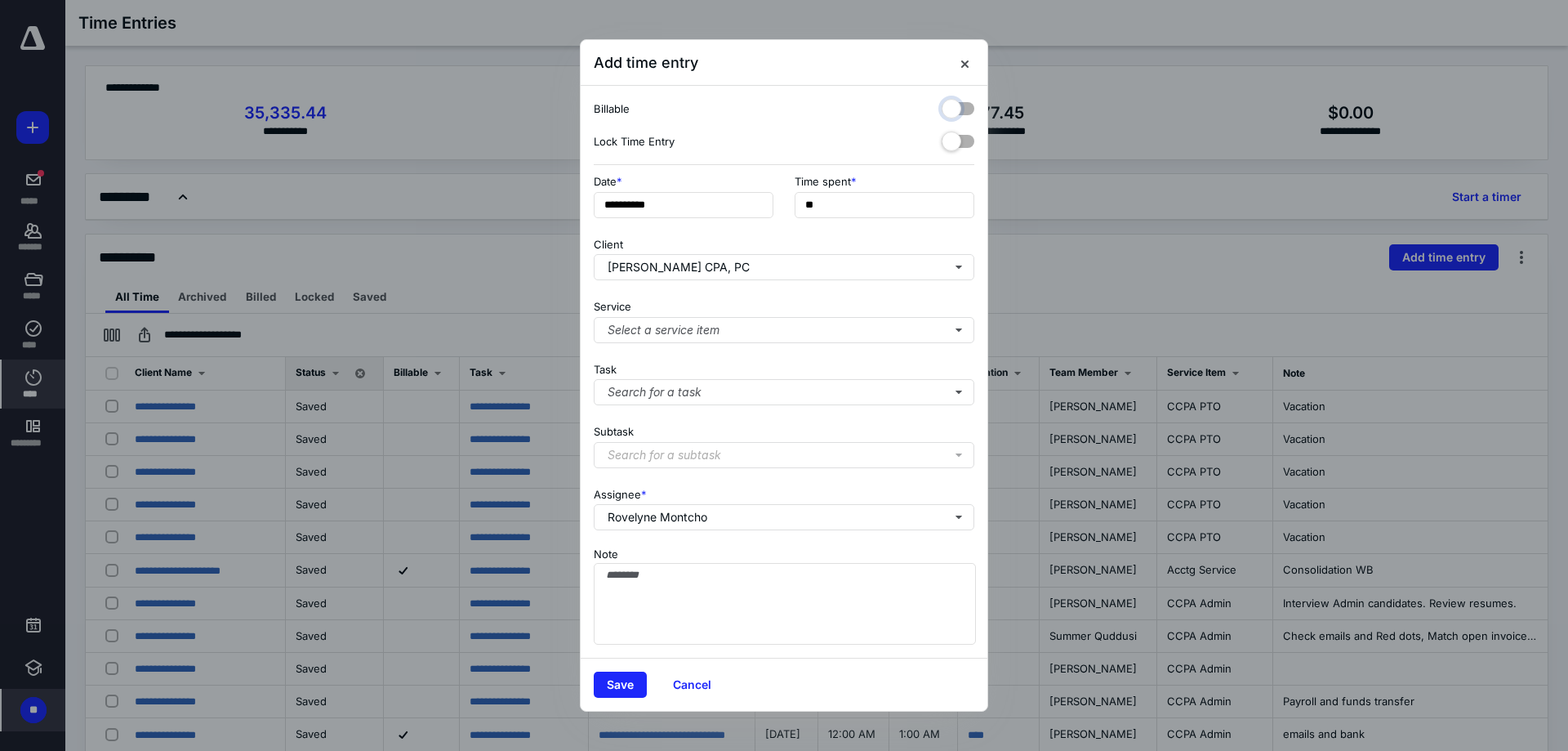 checkbox on "false" 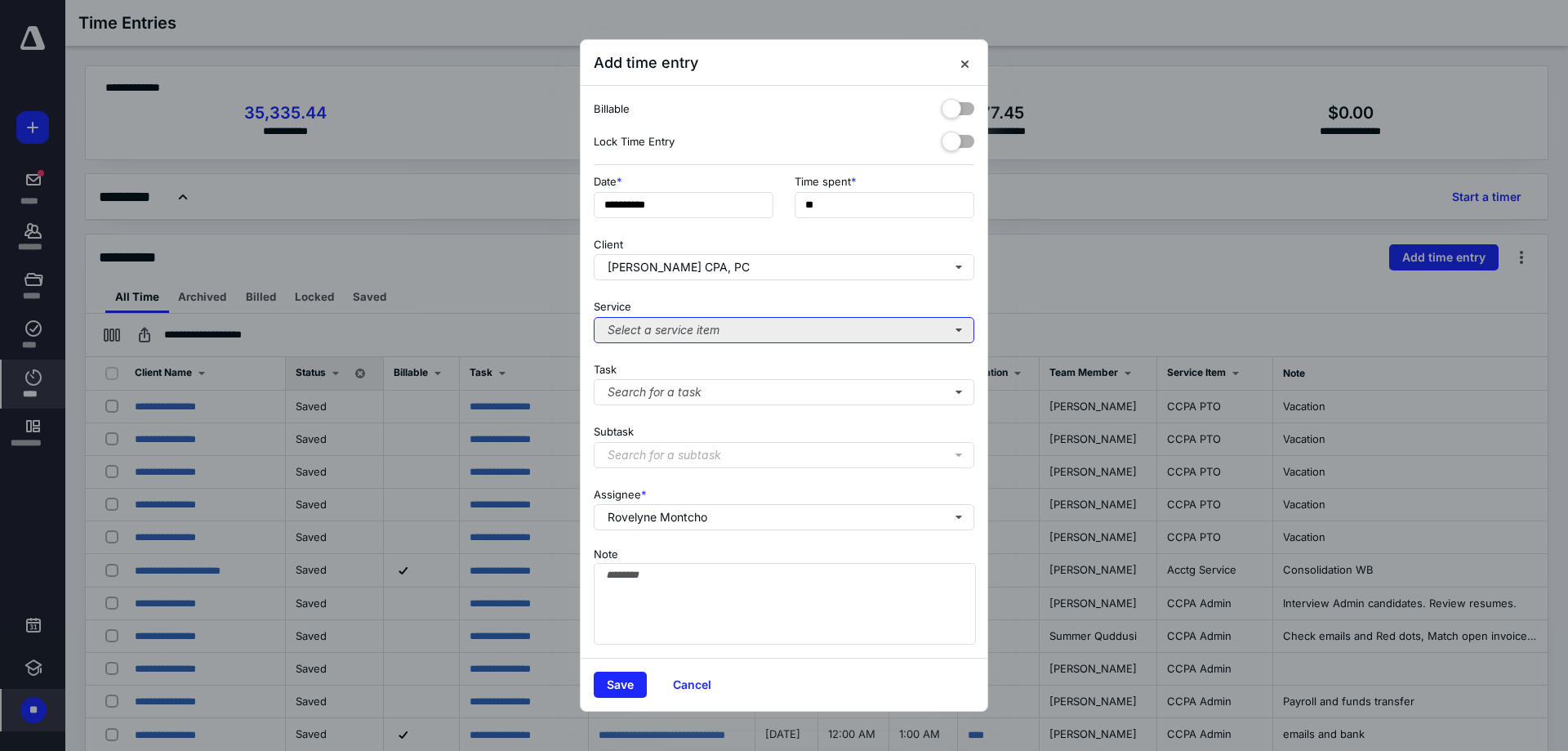 click on "Select a service item" at bounding box center [784, 330] 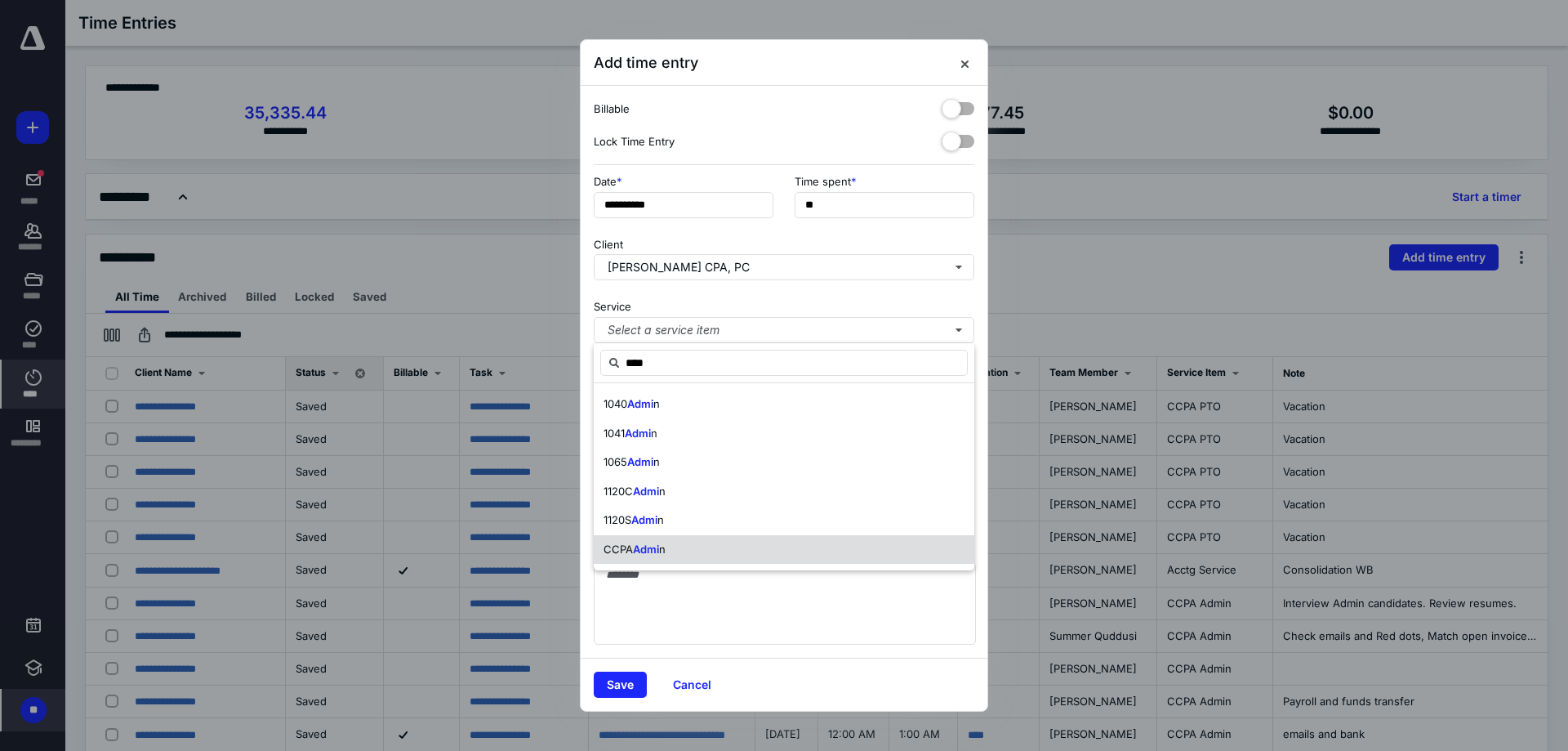 click on "CCPA  Admi n" at bounding box center (784, 550) 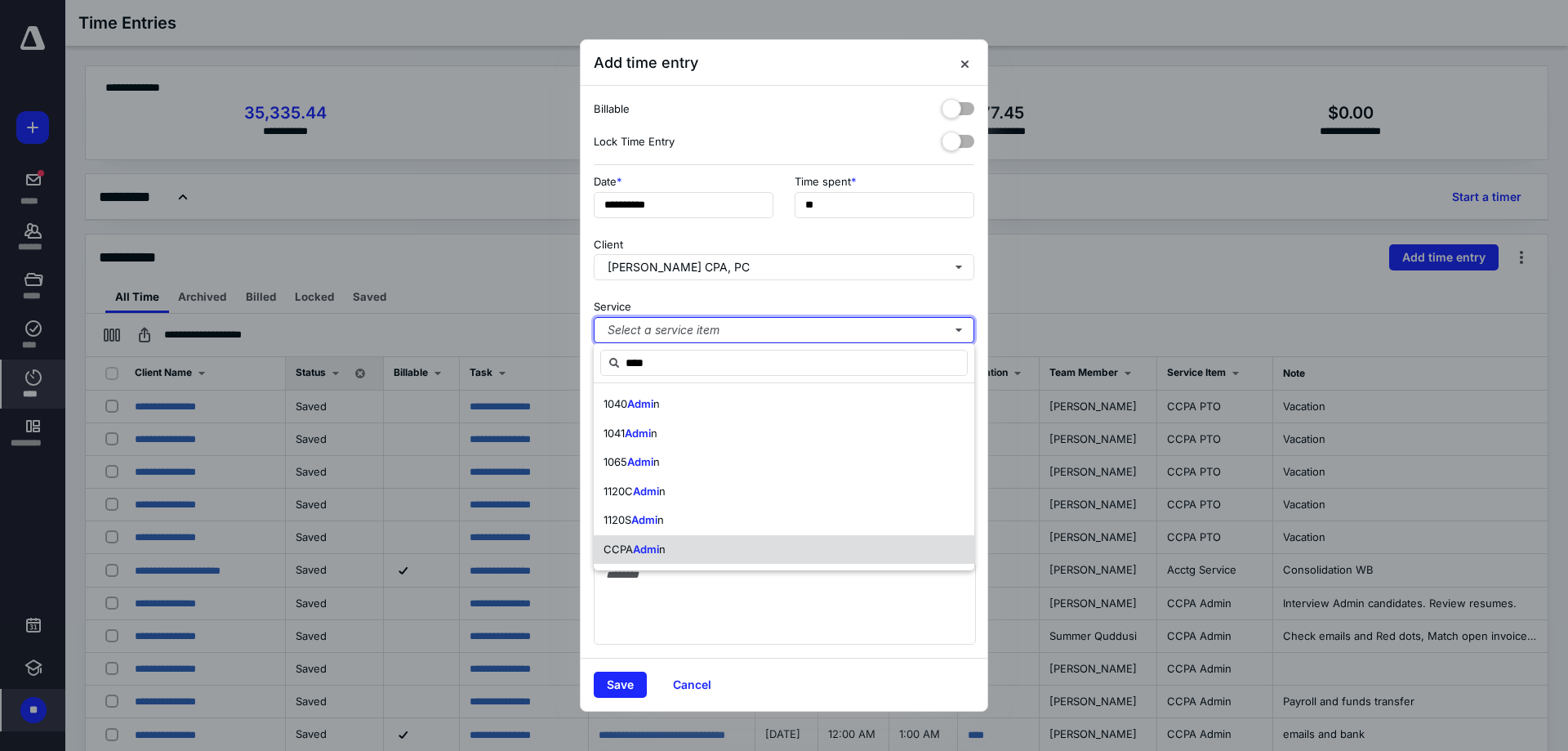 type 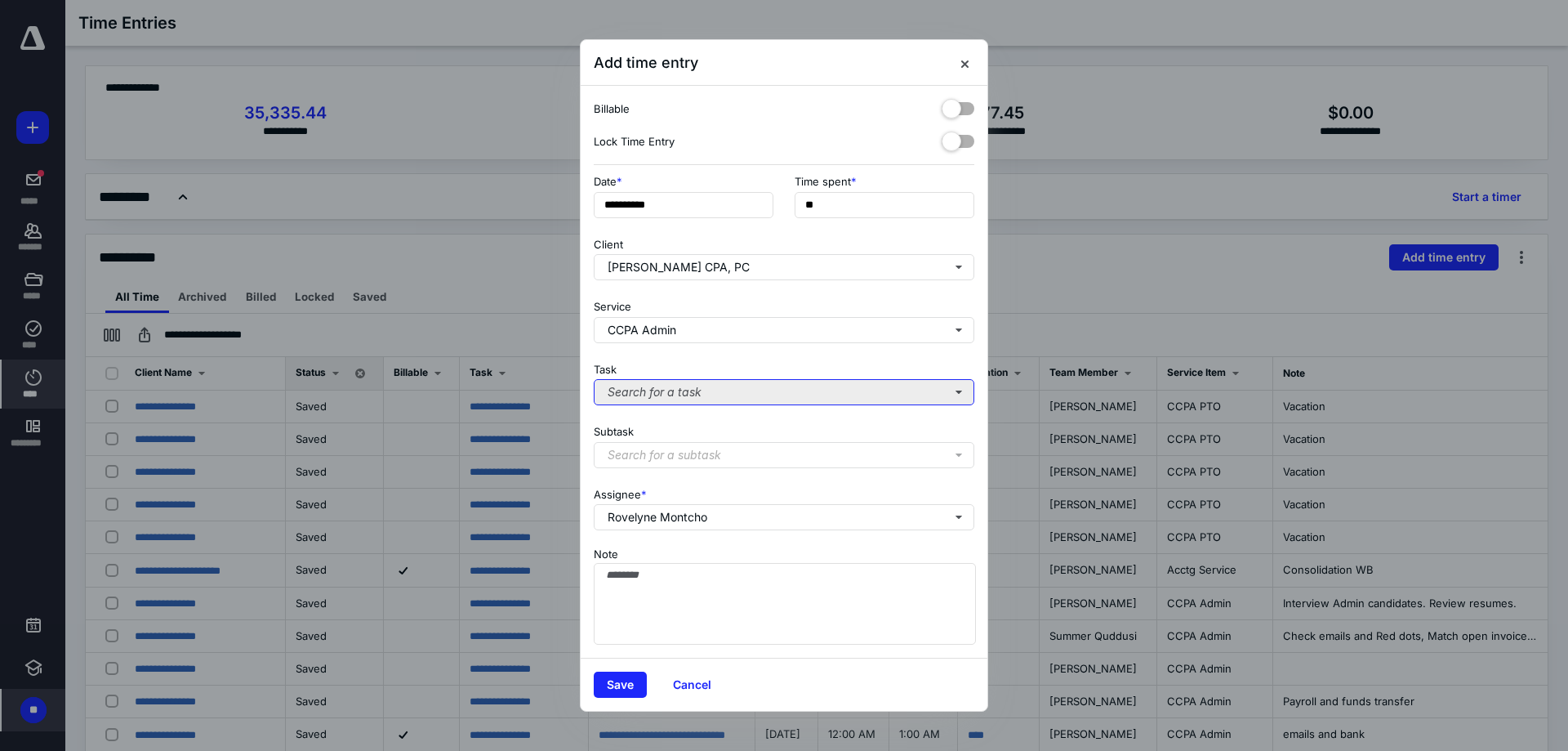click on "Search for a task" at bounding box center (784, 392) 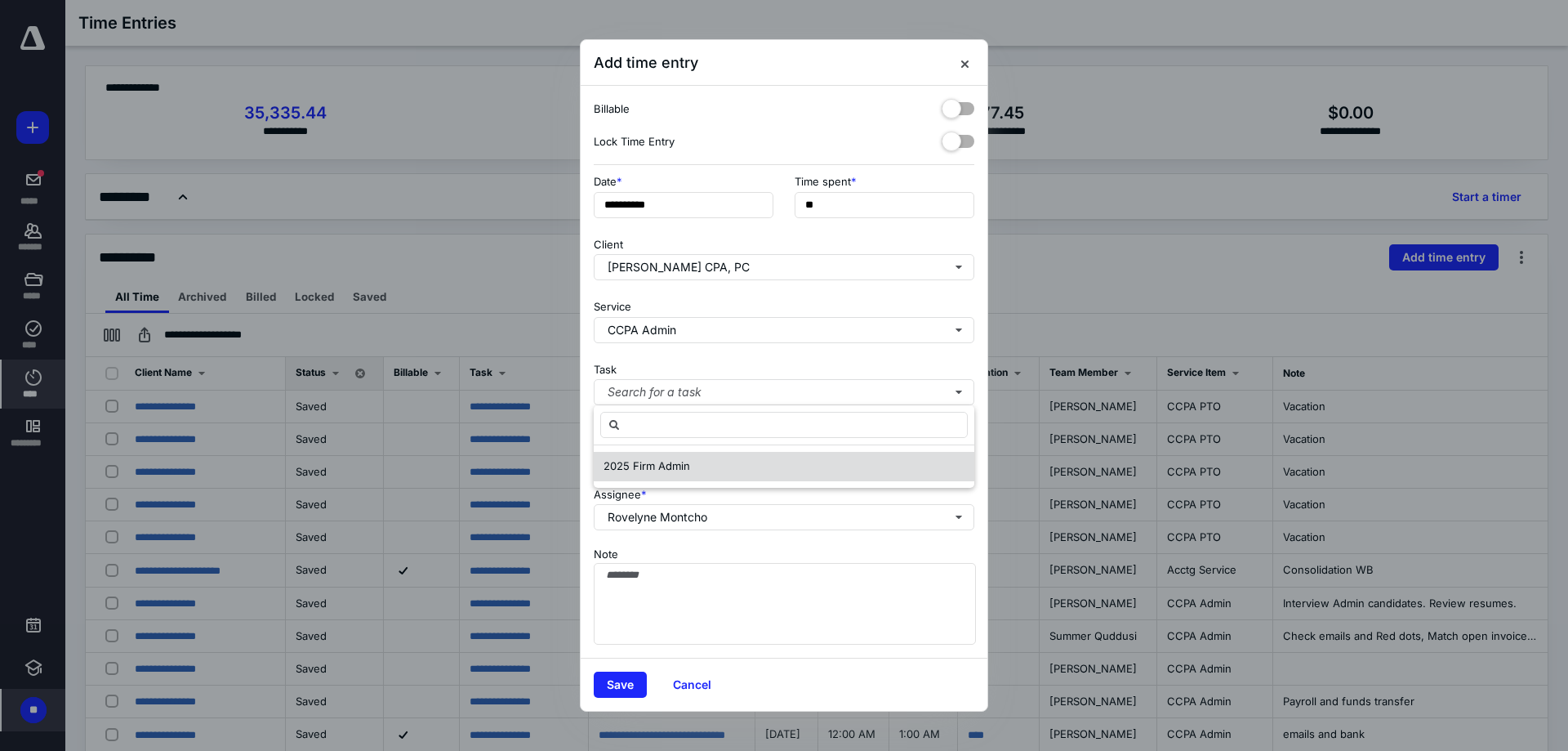 click on "2025 Firm Admin" at bounding box center [647, 466] 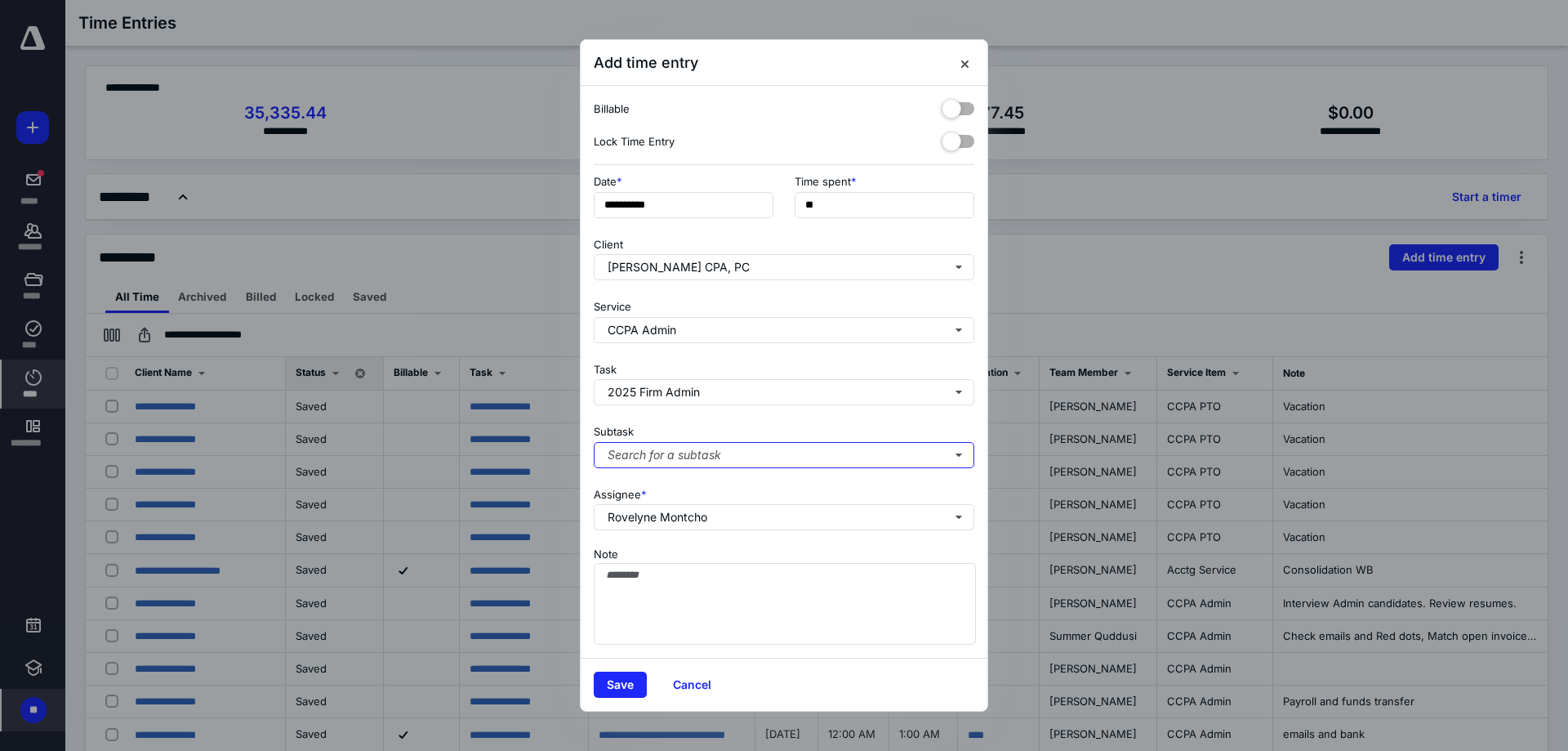 click on "Search for a subtask" at bounding box center (784, 455) 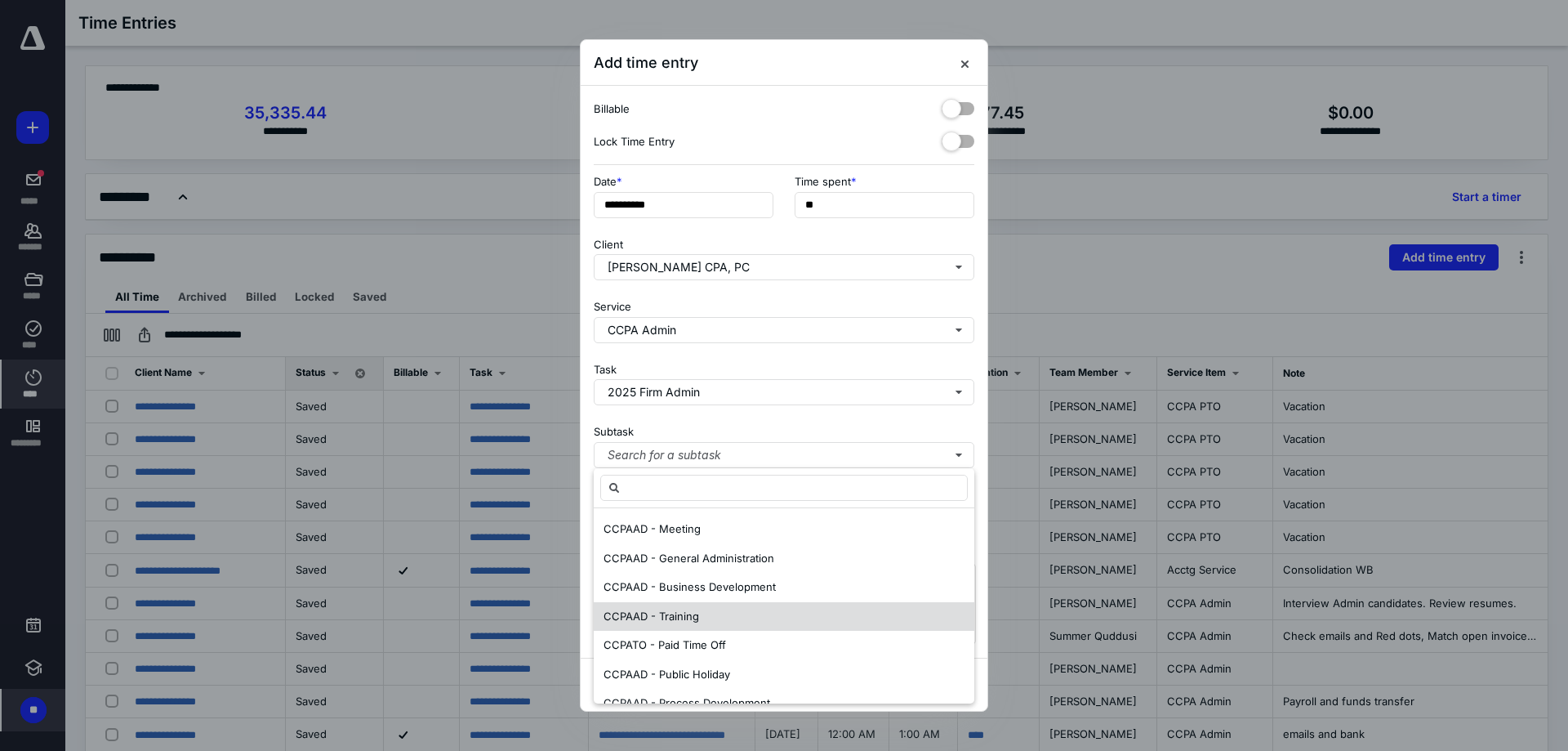 click on "CCPAAD - Training" at bounding box center [651, 616] 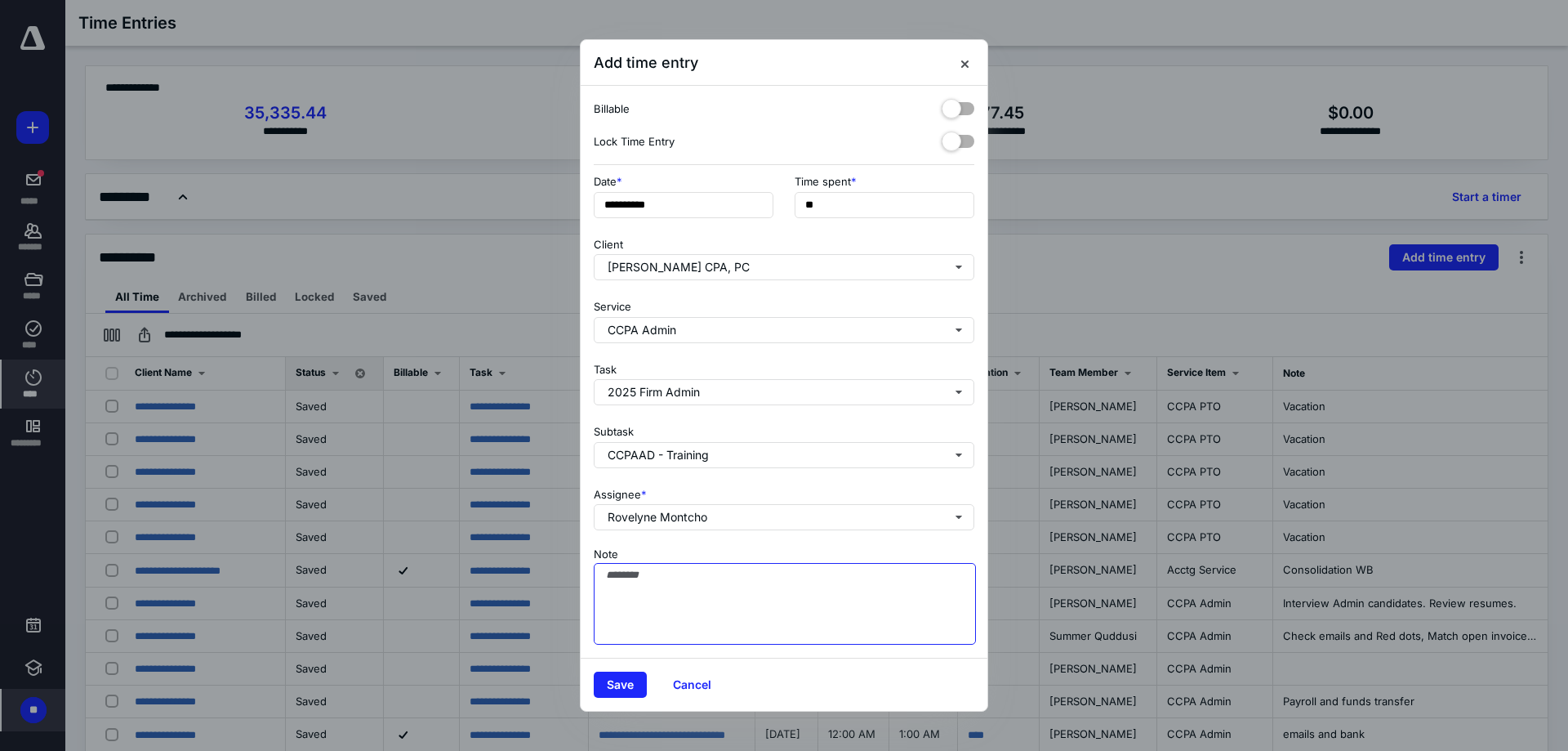 click on "Note" at bounding box center [785, 604] 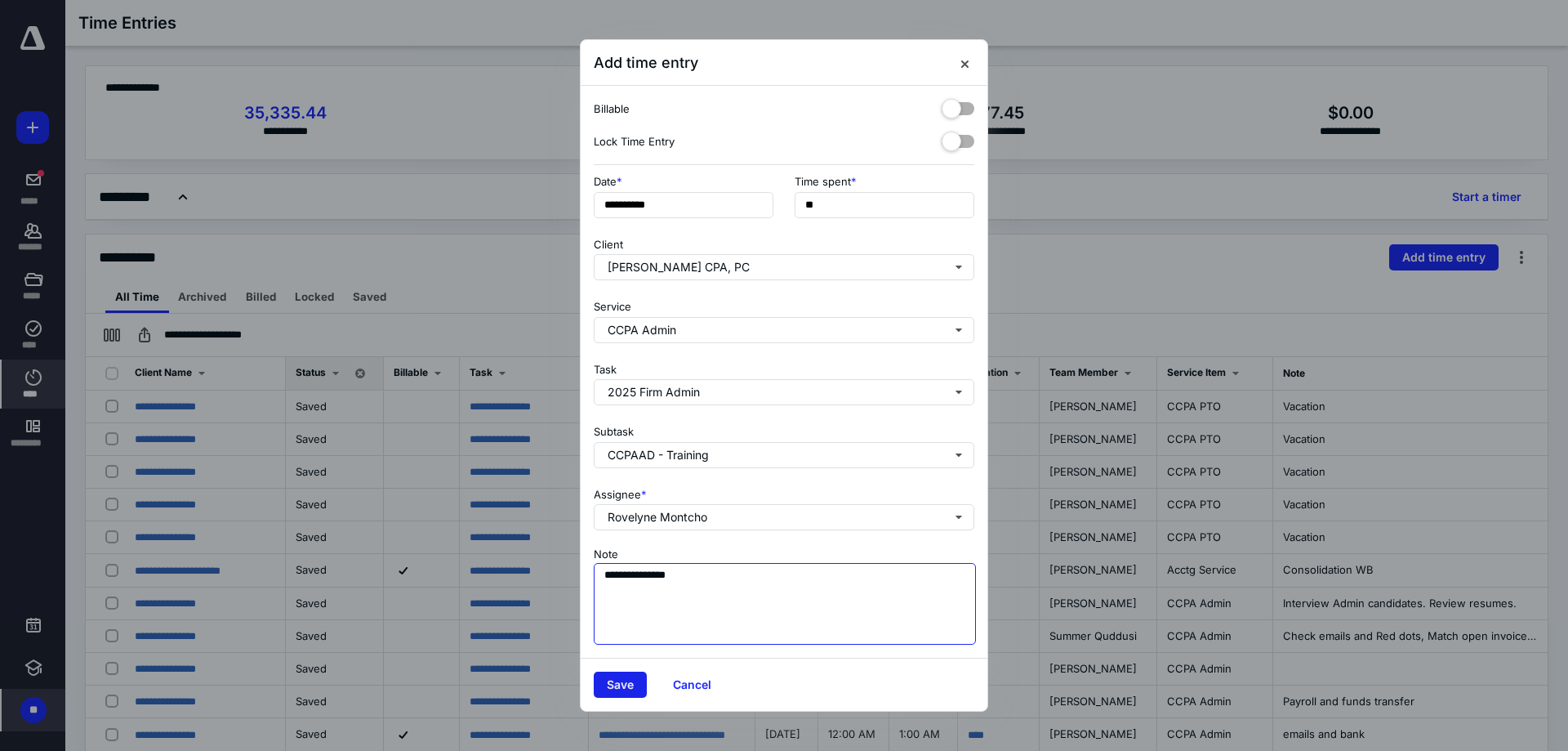 type on "**********" 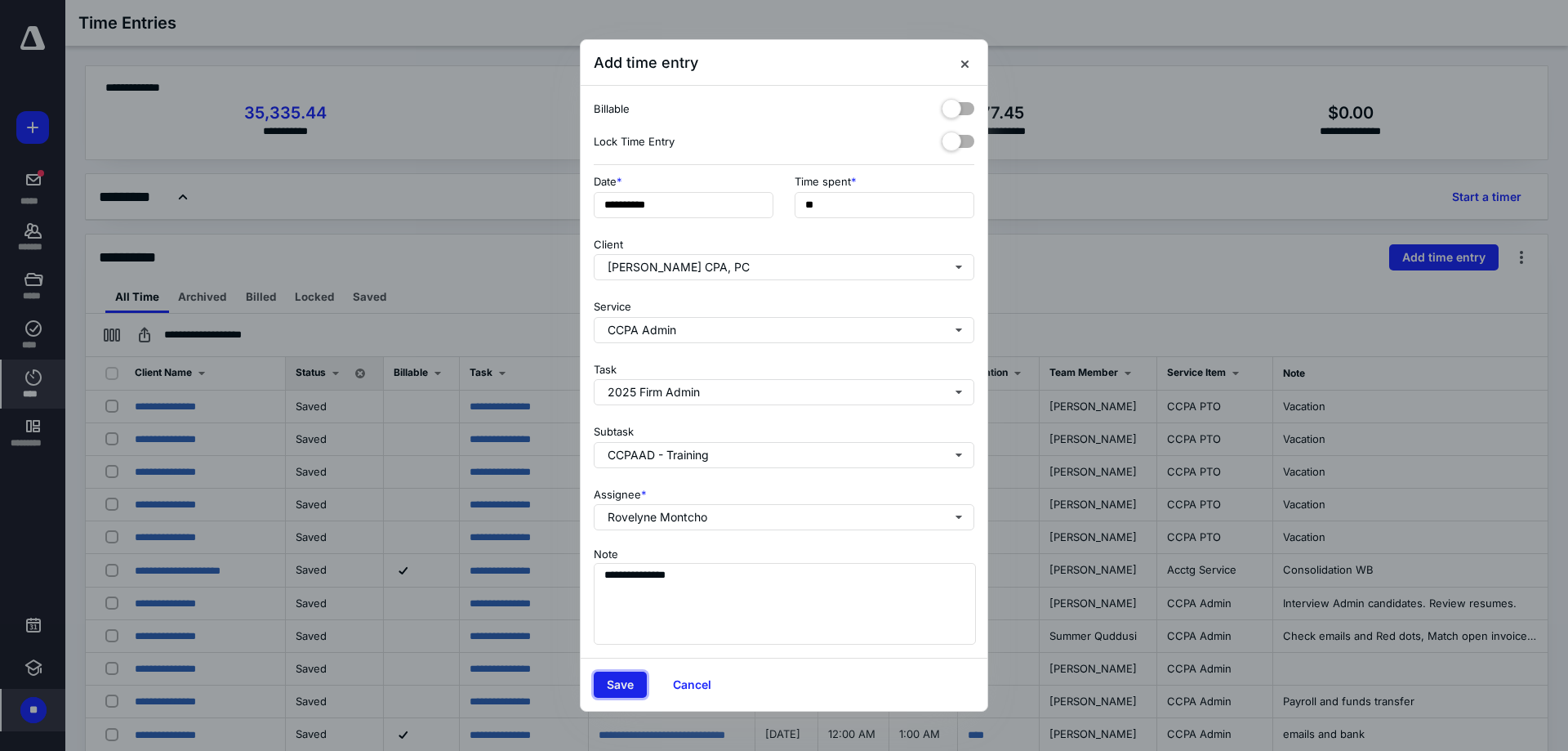 click on "Save" at bounding box center (620, 685) 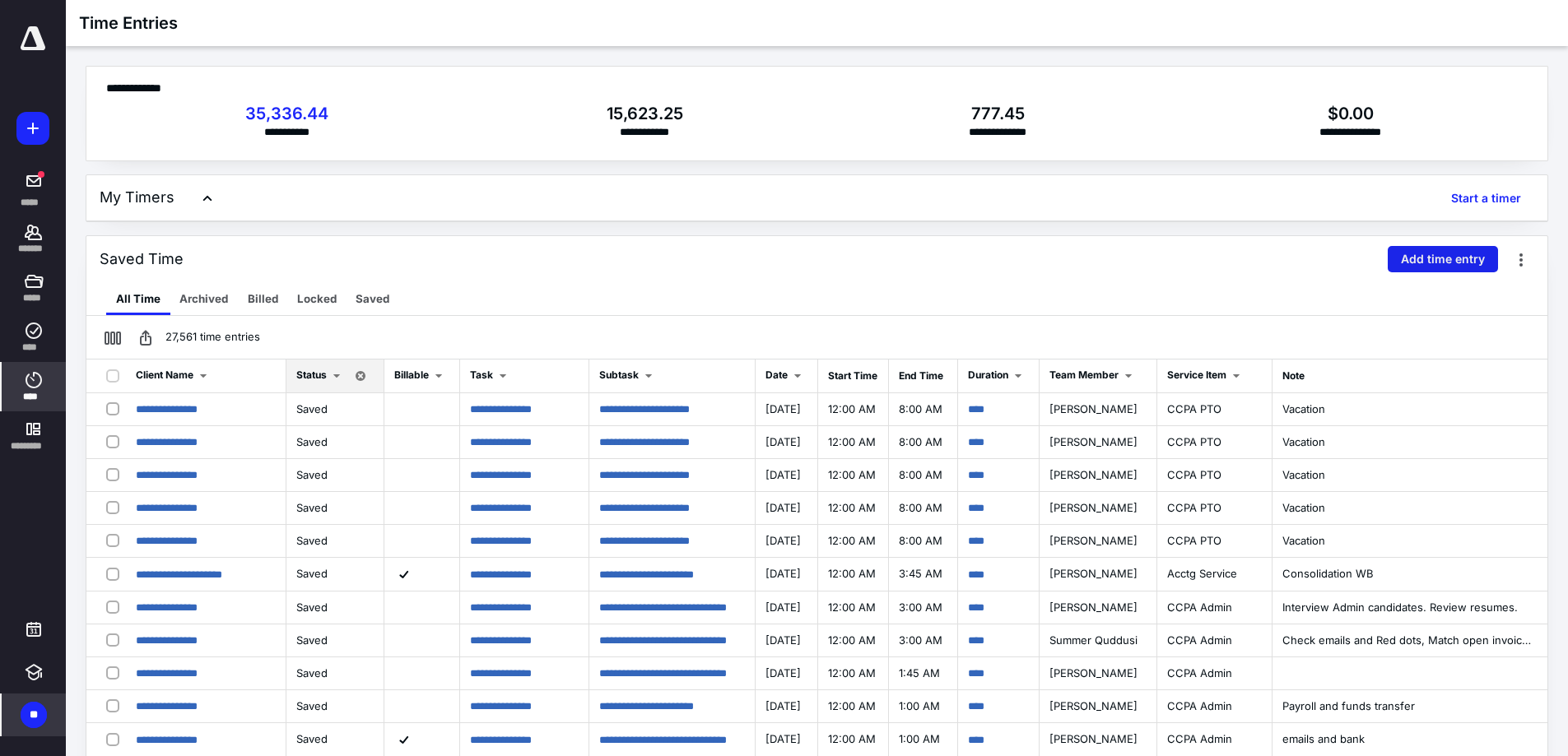 click on "Add time entry" at bounding box center [1443, 259] 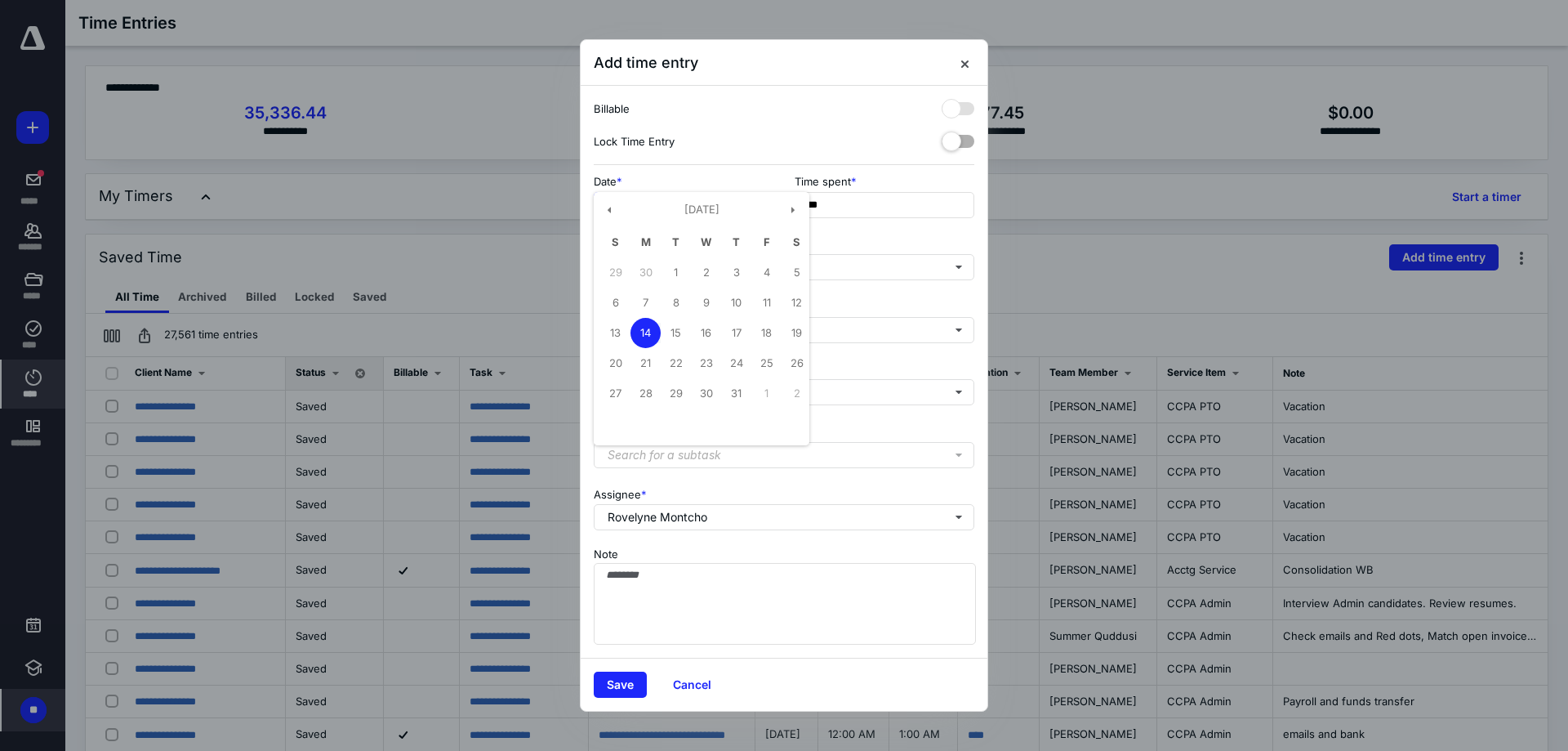 click on "**********" at bounding box center (684, 205) 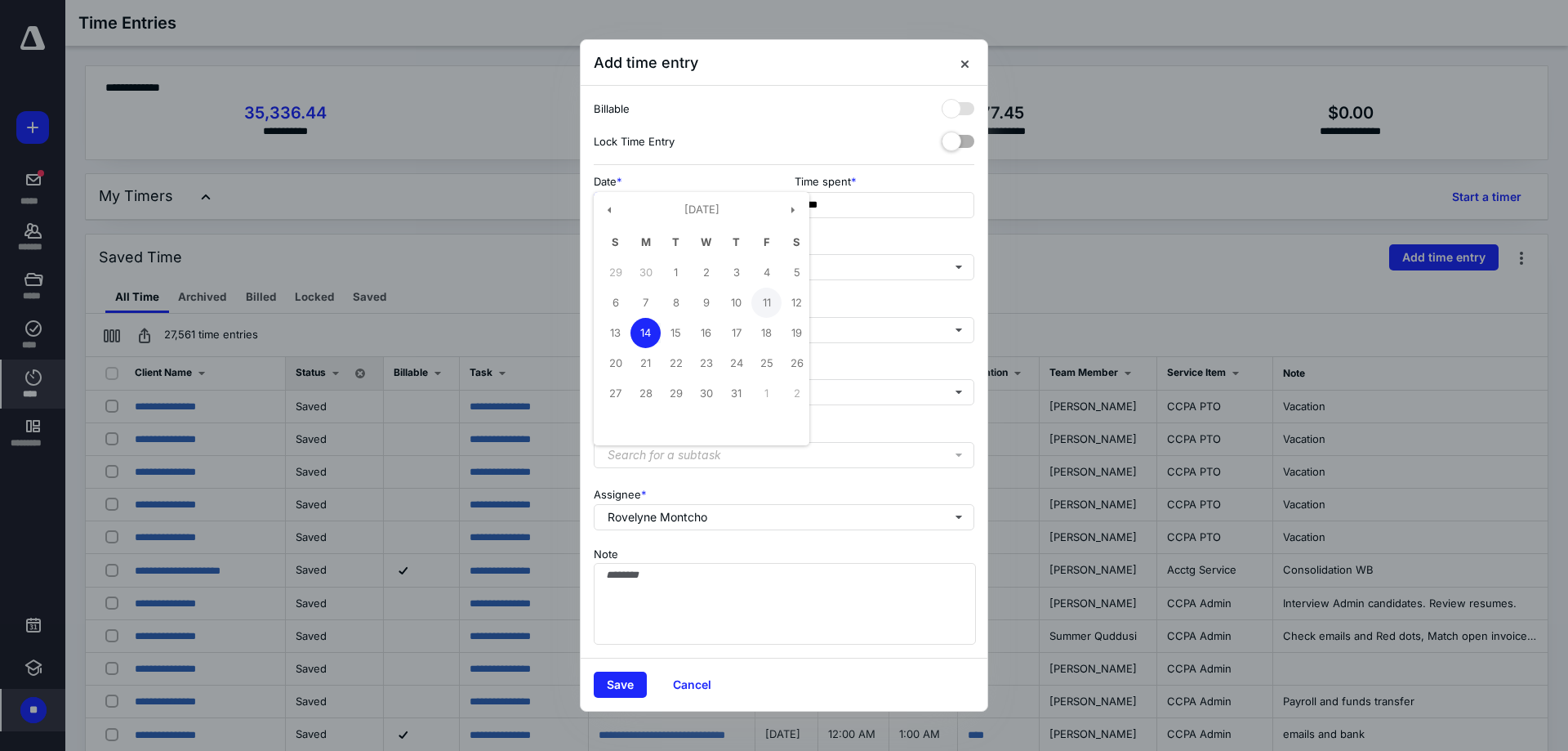 click on "11" at bounding box center (766, 302) 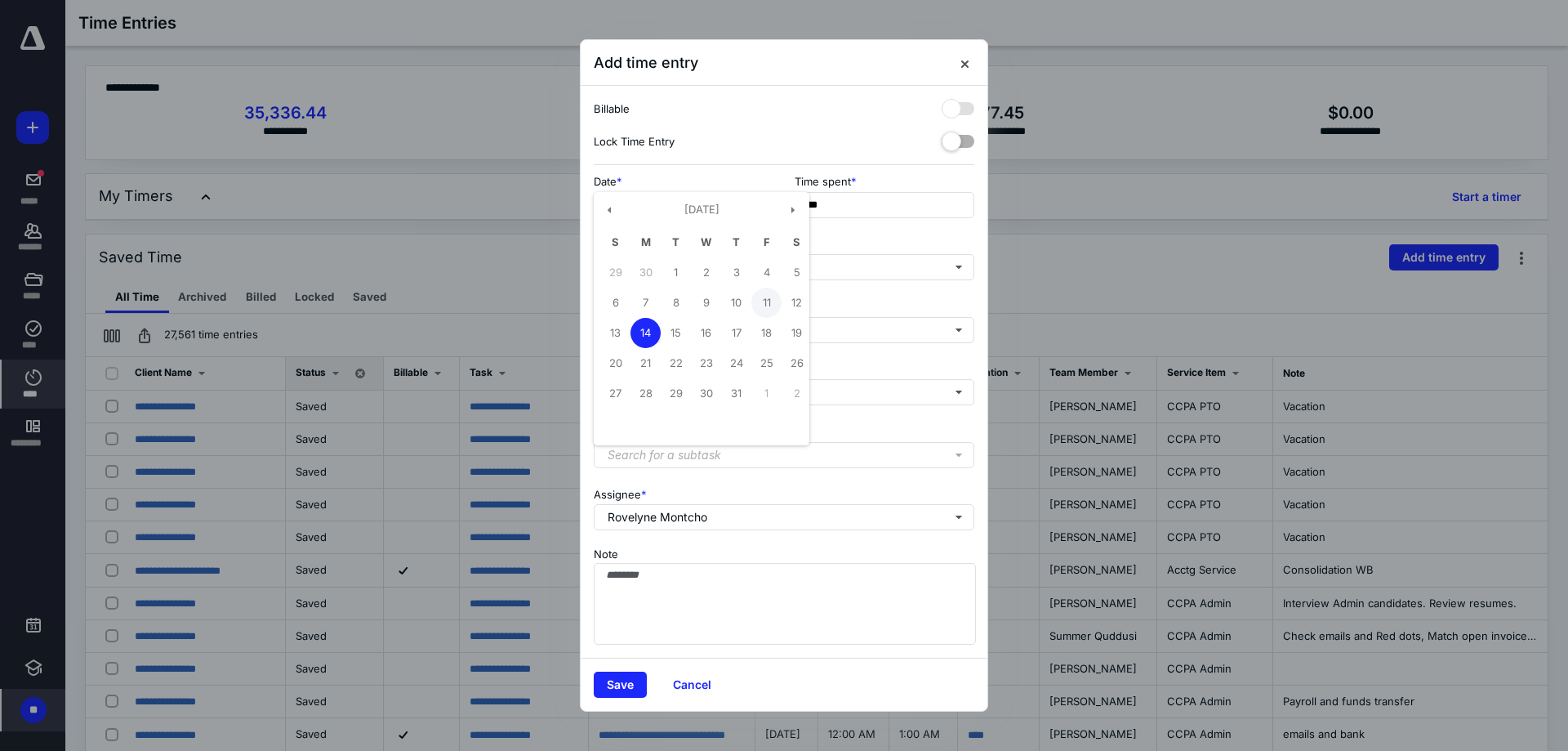 type on "**********" 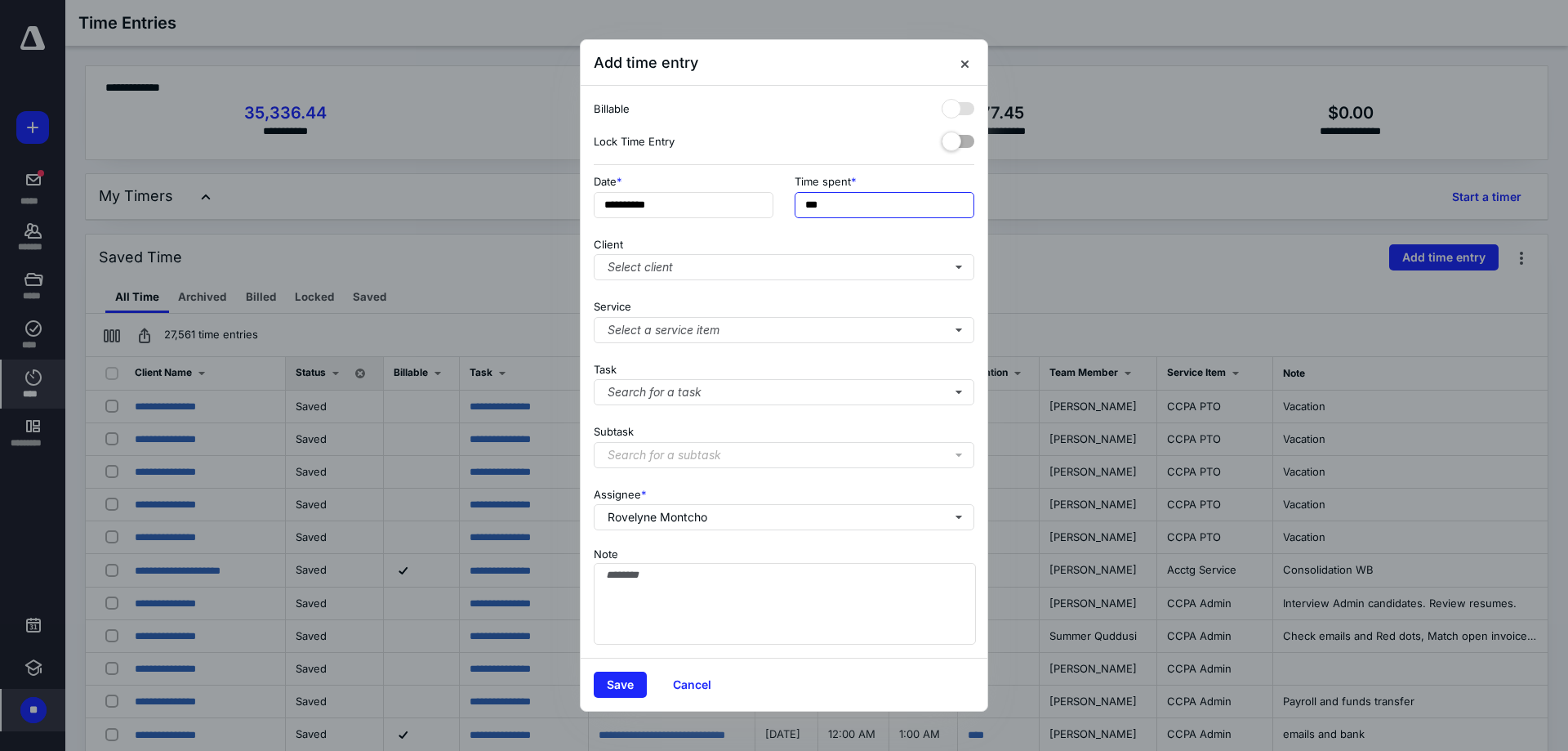 drag, startPoint x: 858, startPoint y: 203, endPoint x: 739, endPoint y: 225, distance: 121.017 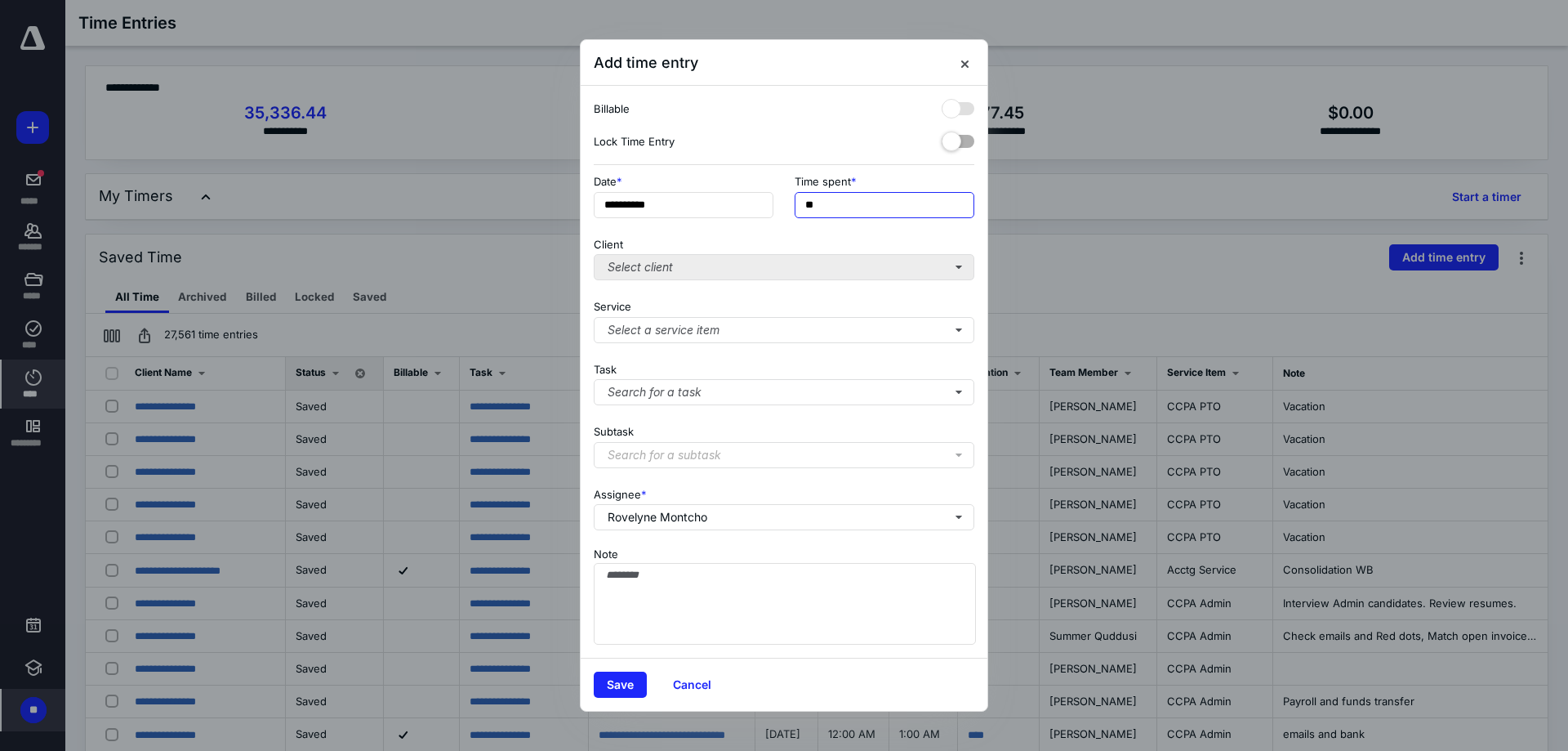 type on "***" 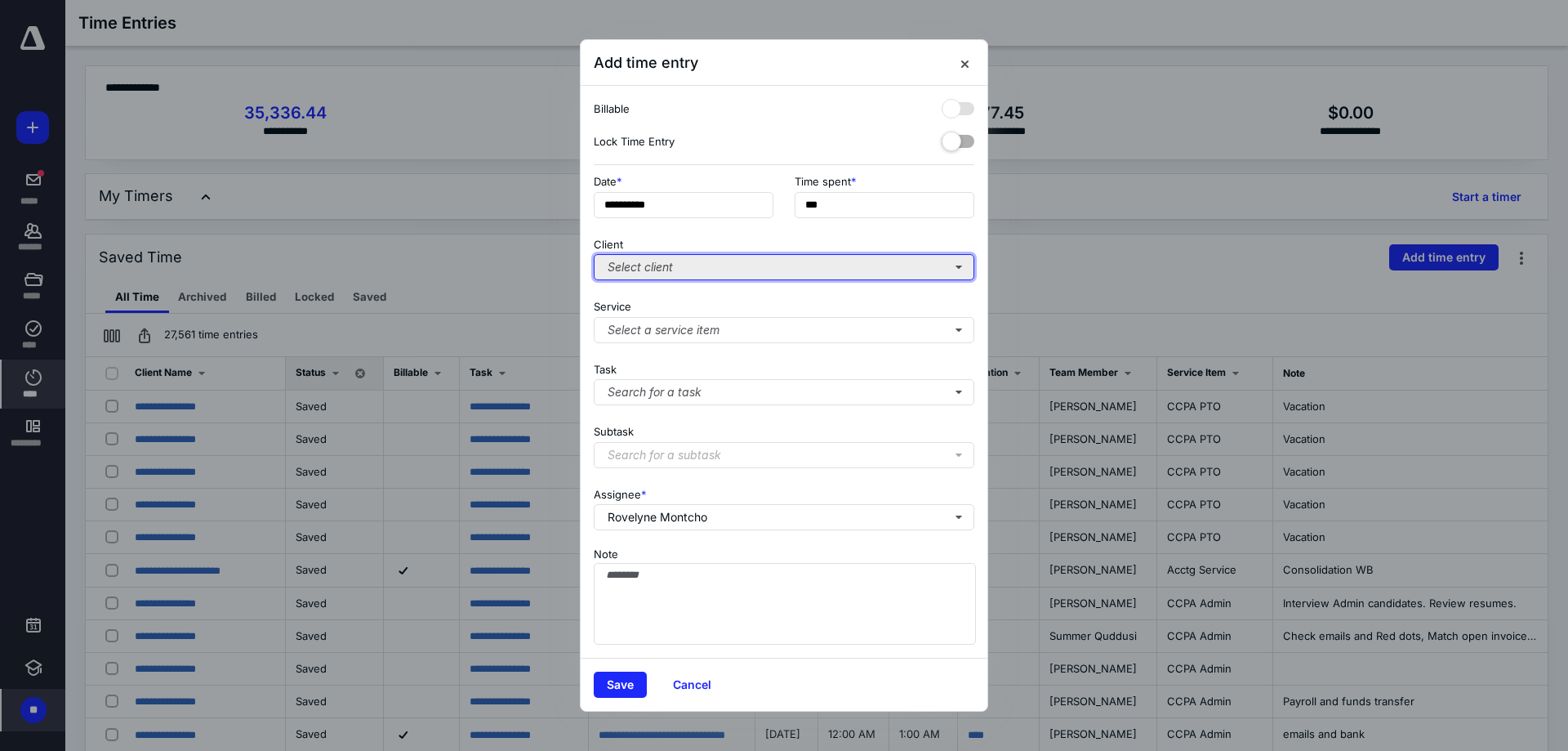 click on "Select client" at bounding box center [784, 267] 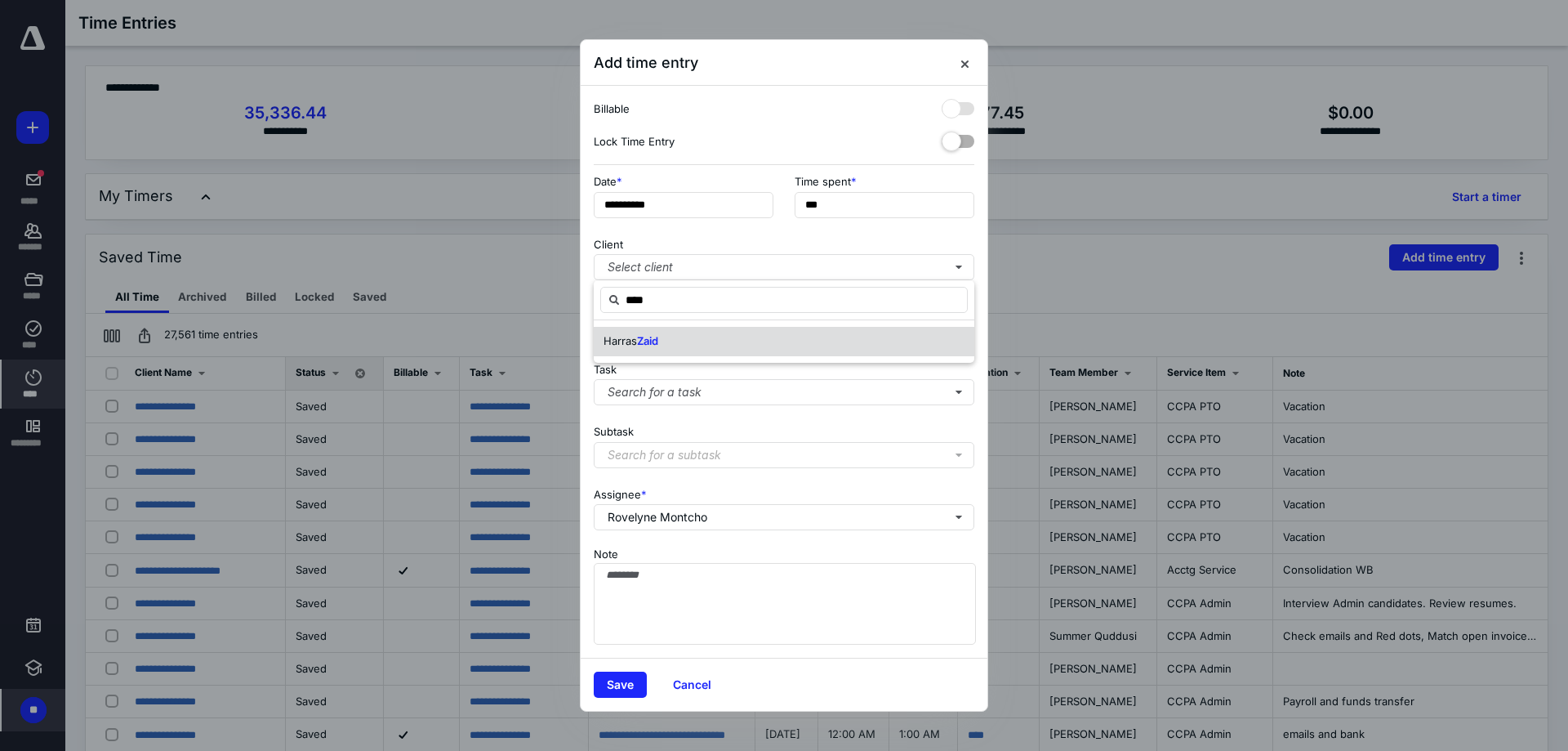 click on "Zaid" at bounding box center (648, 341) 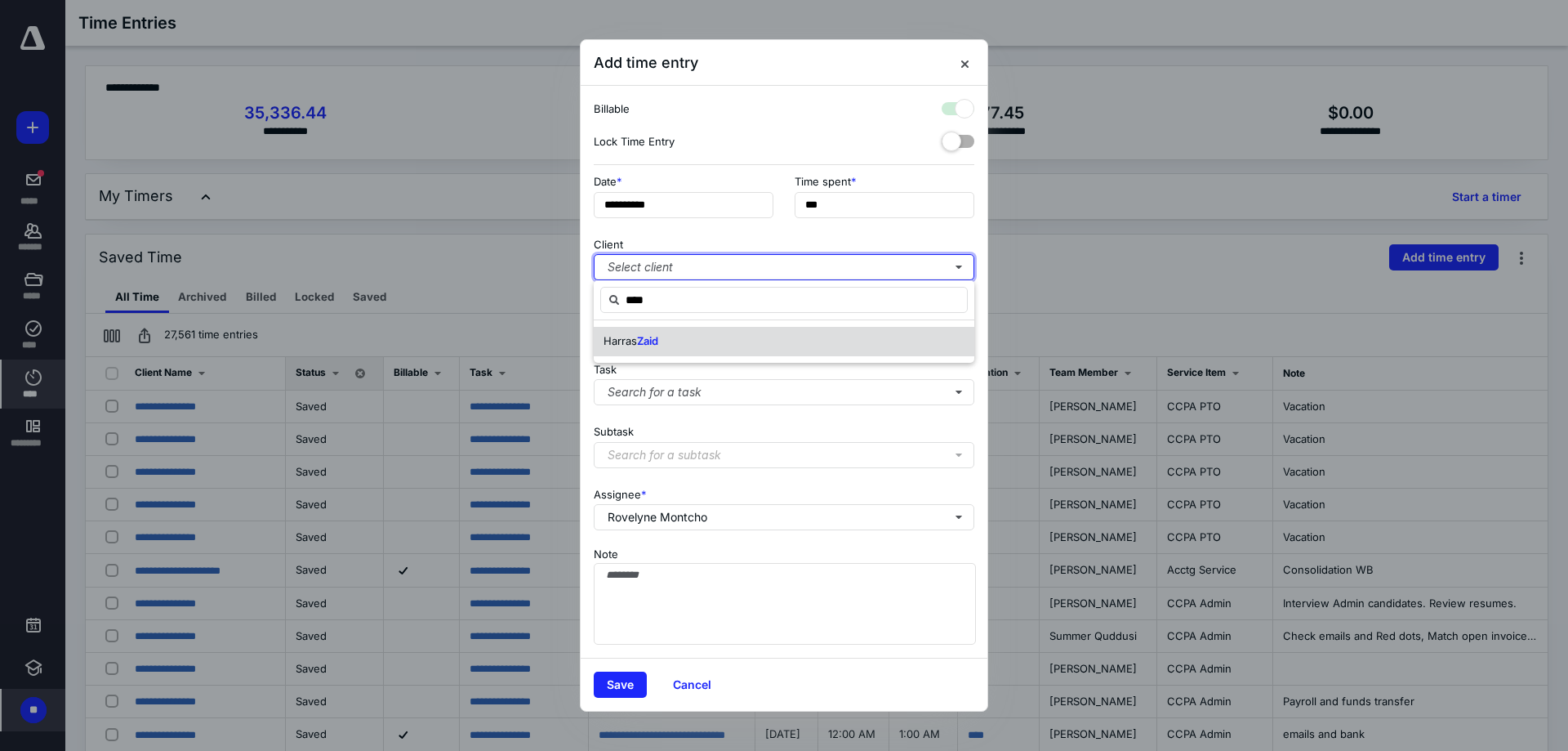 checkbox on "true" 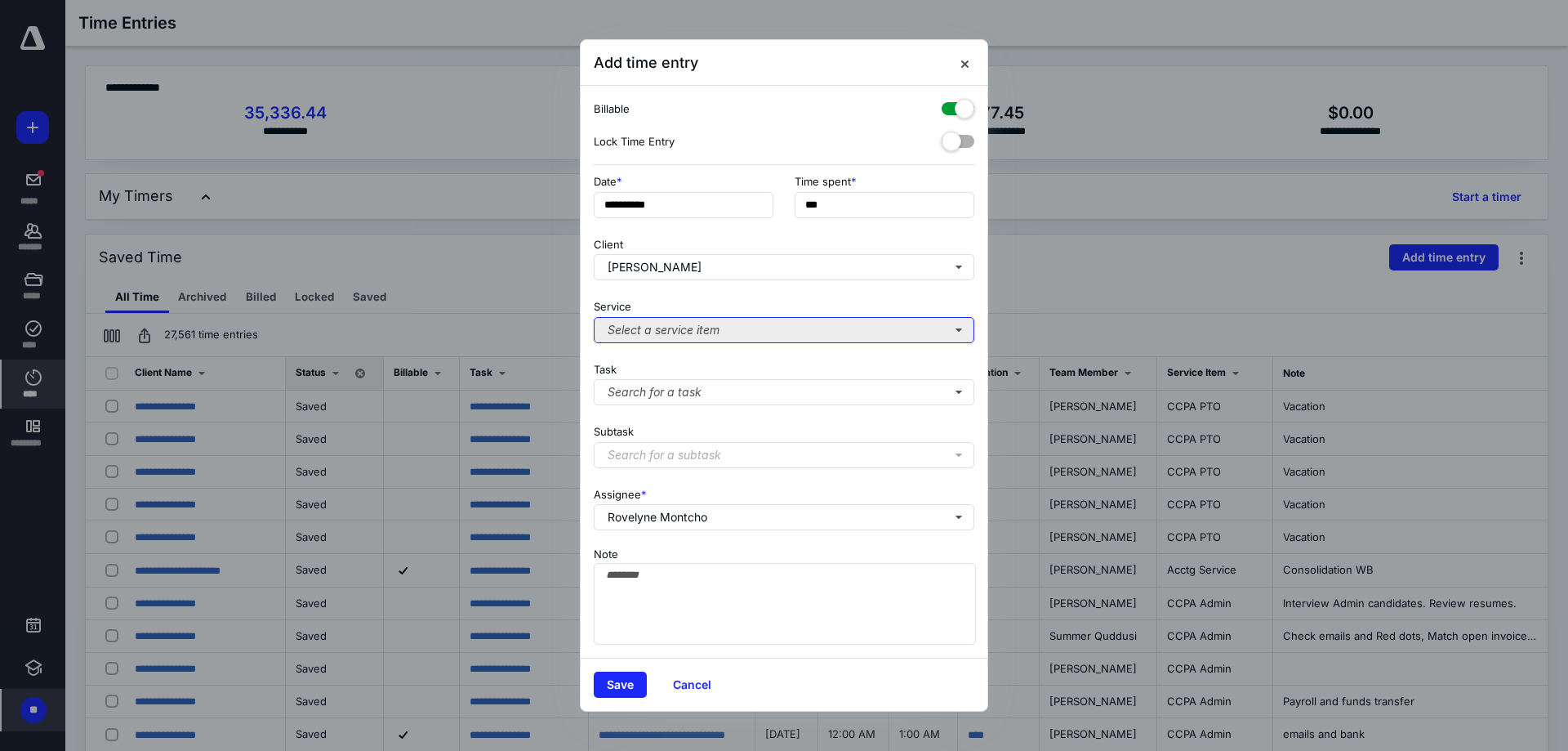 click on "Select a service item" at bounding box center (784, 330) 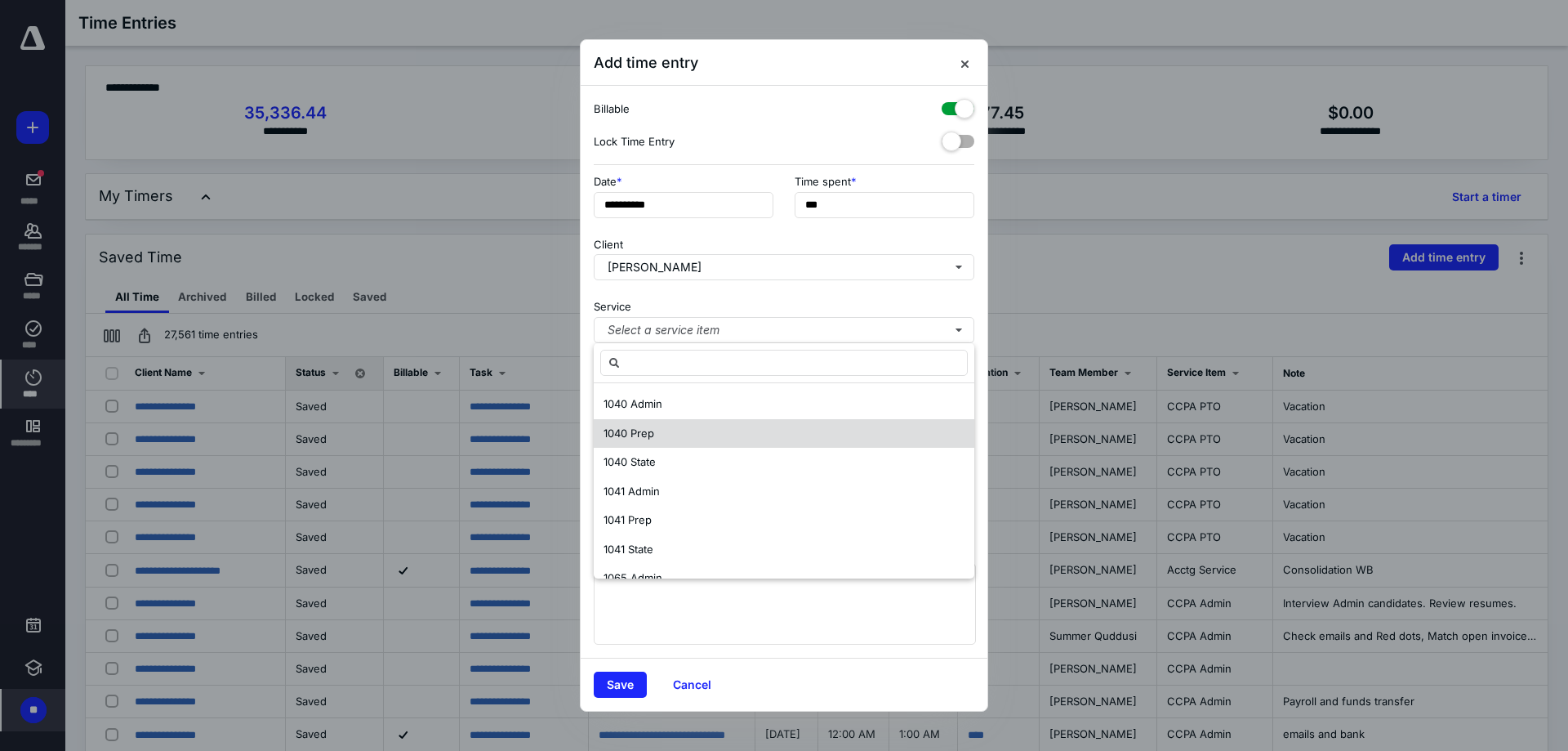 click on "1040 Prep" at bounding box center (629, 433) 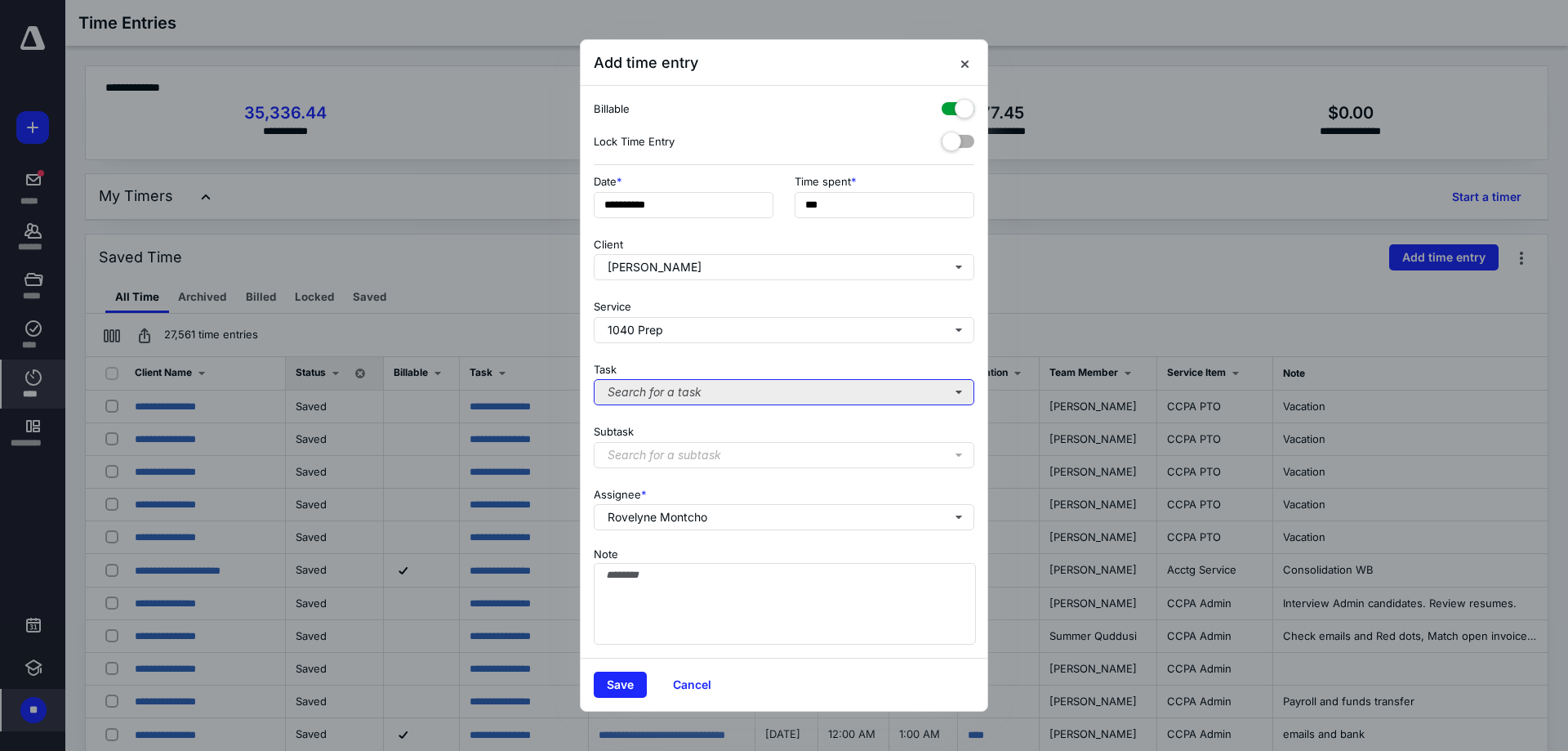 click on "Search for a task" at bounding box center (784, 392) 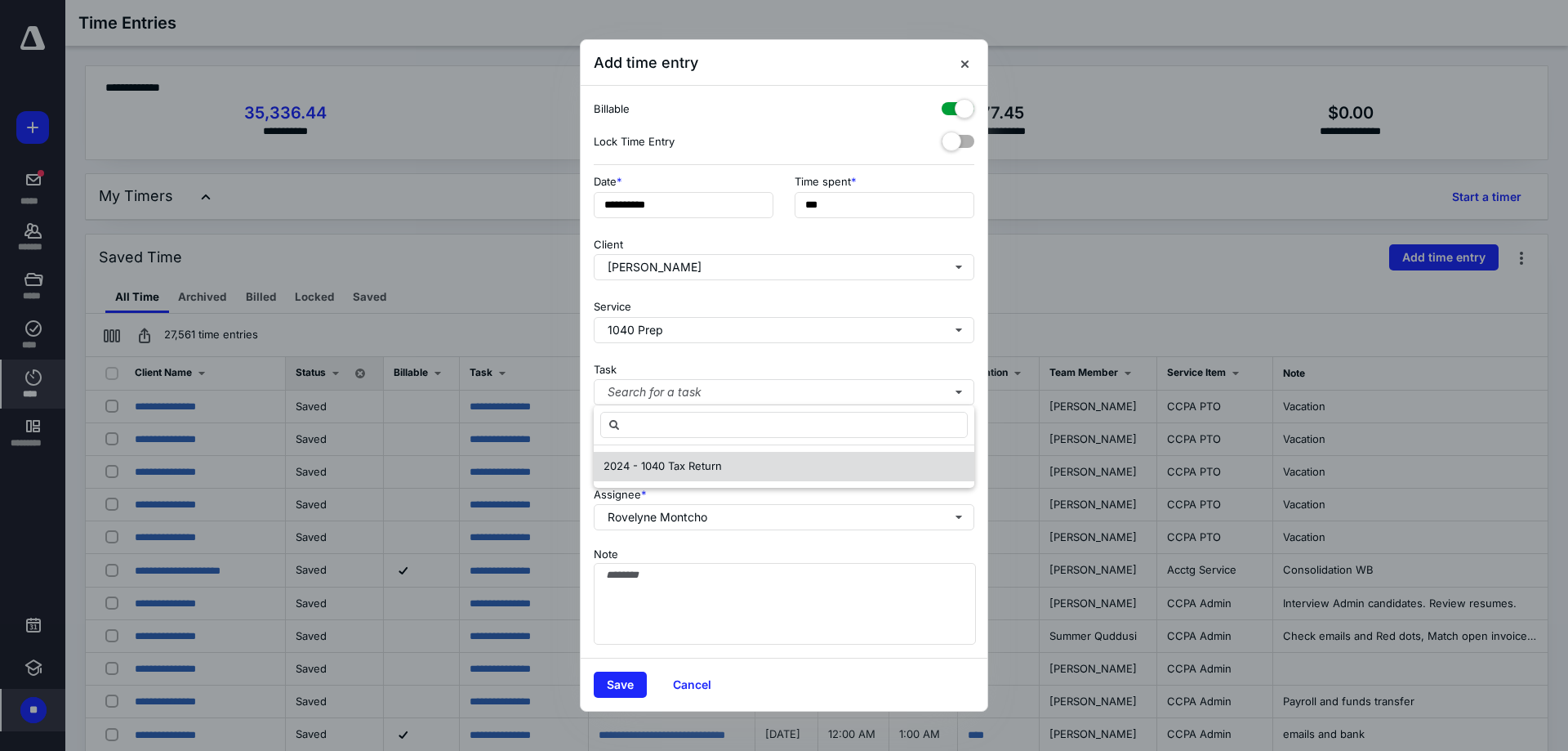 click on "2024 - 1040 Tax Return" at bounding box center [662, 466] 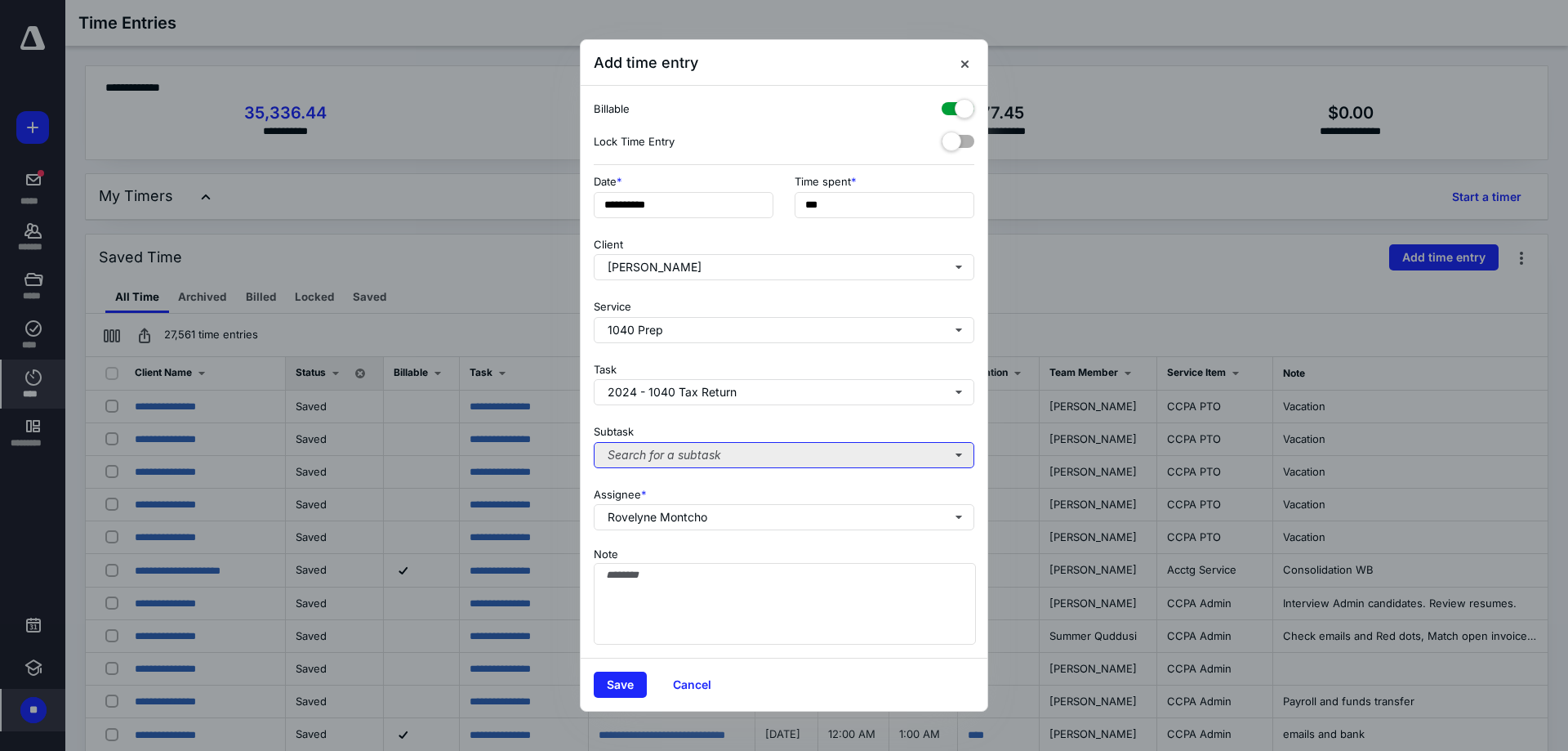 click on "Search for a subtask" at bounding box center (784, 455) 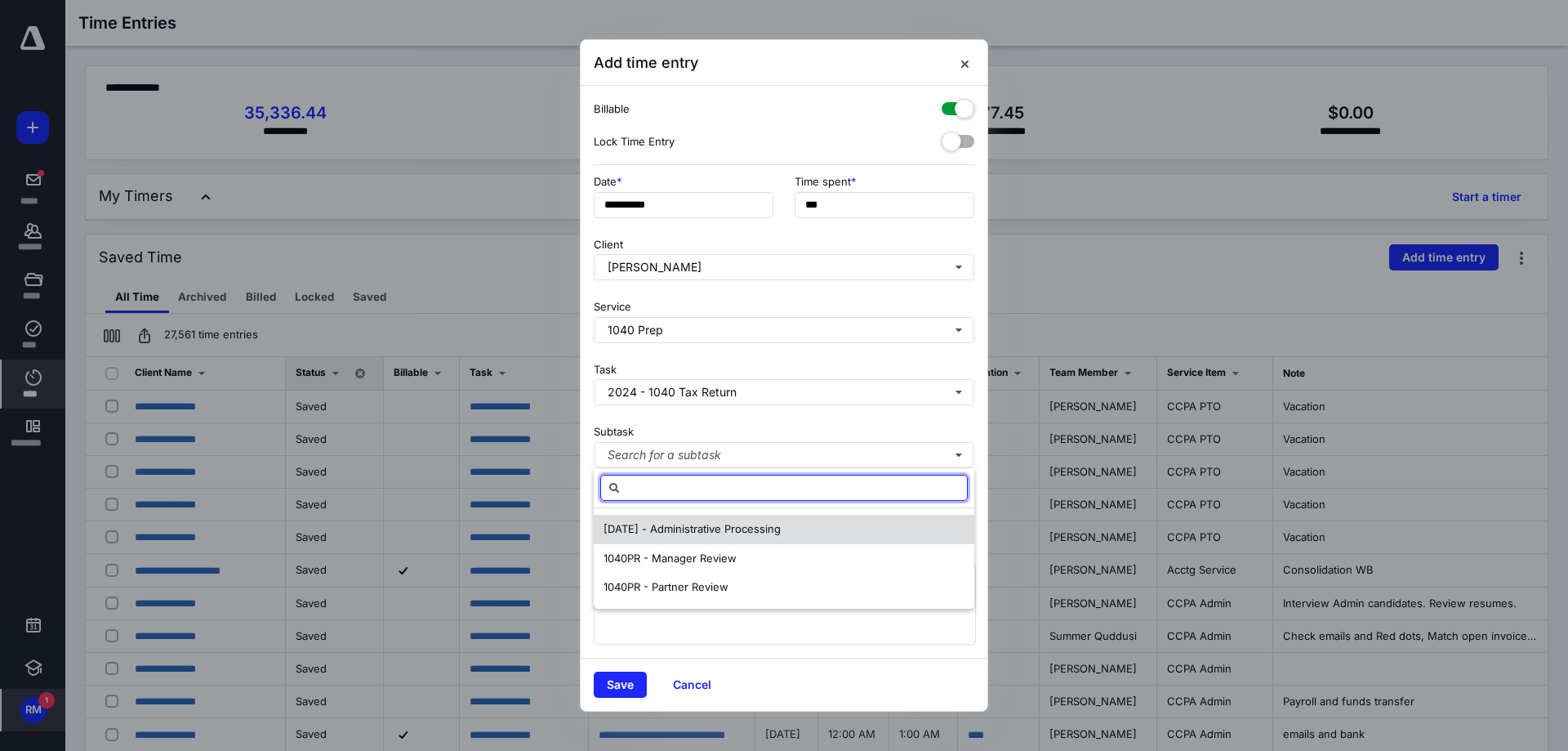 click on "[DATE] - Administrative Processing" at bounding box center [692, 529] 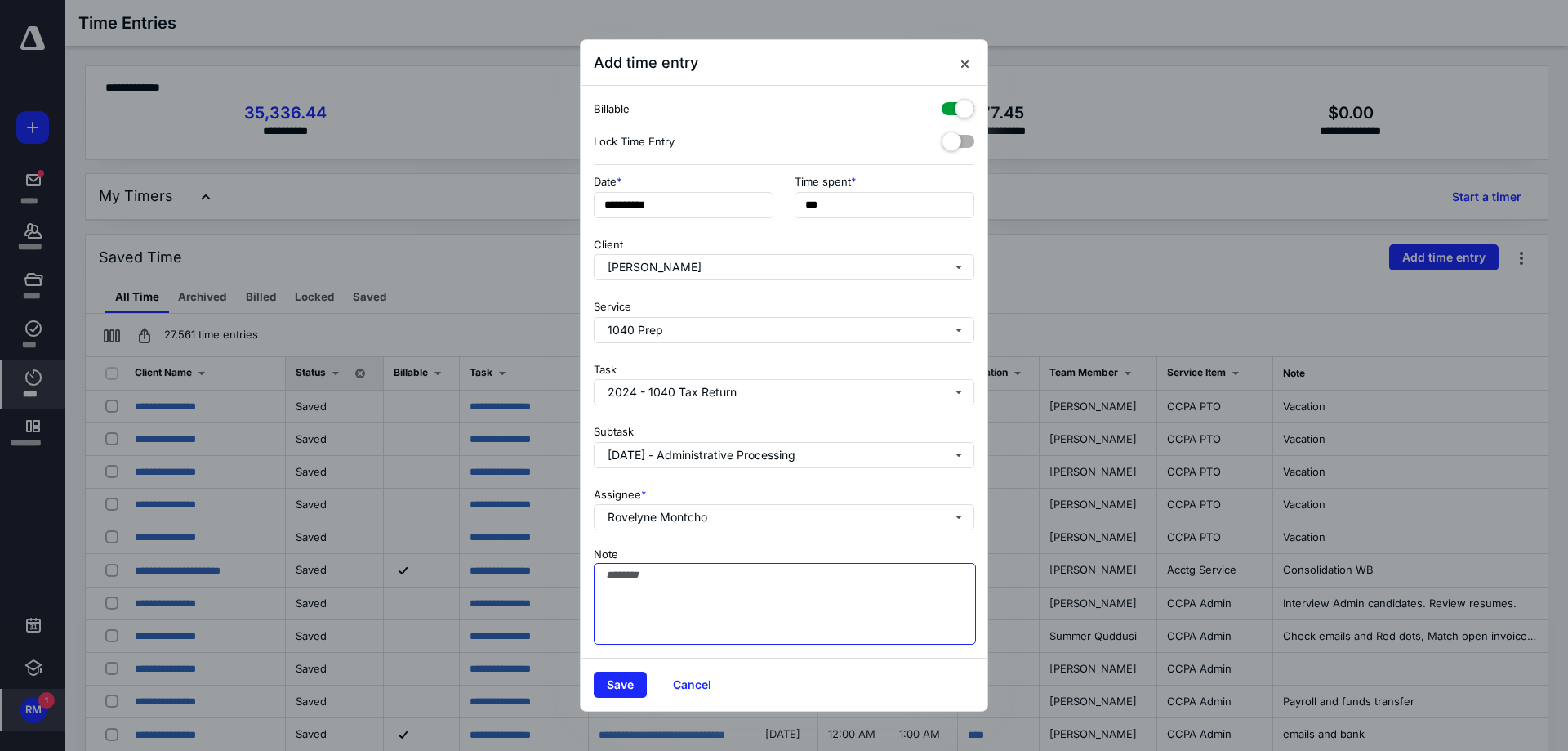 click on "Note" at bounding box center (785, 604) 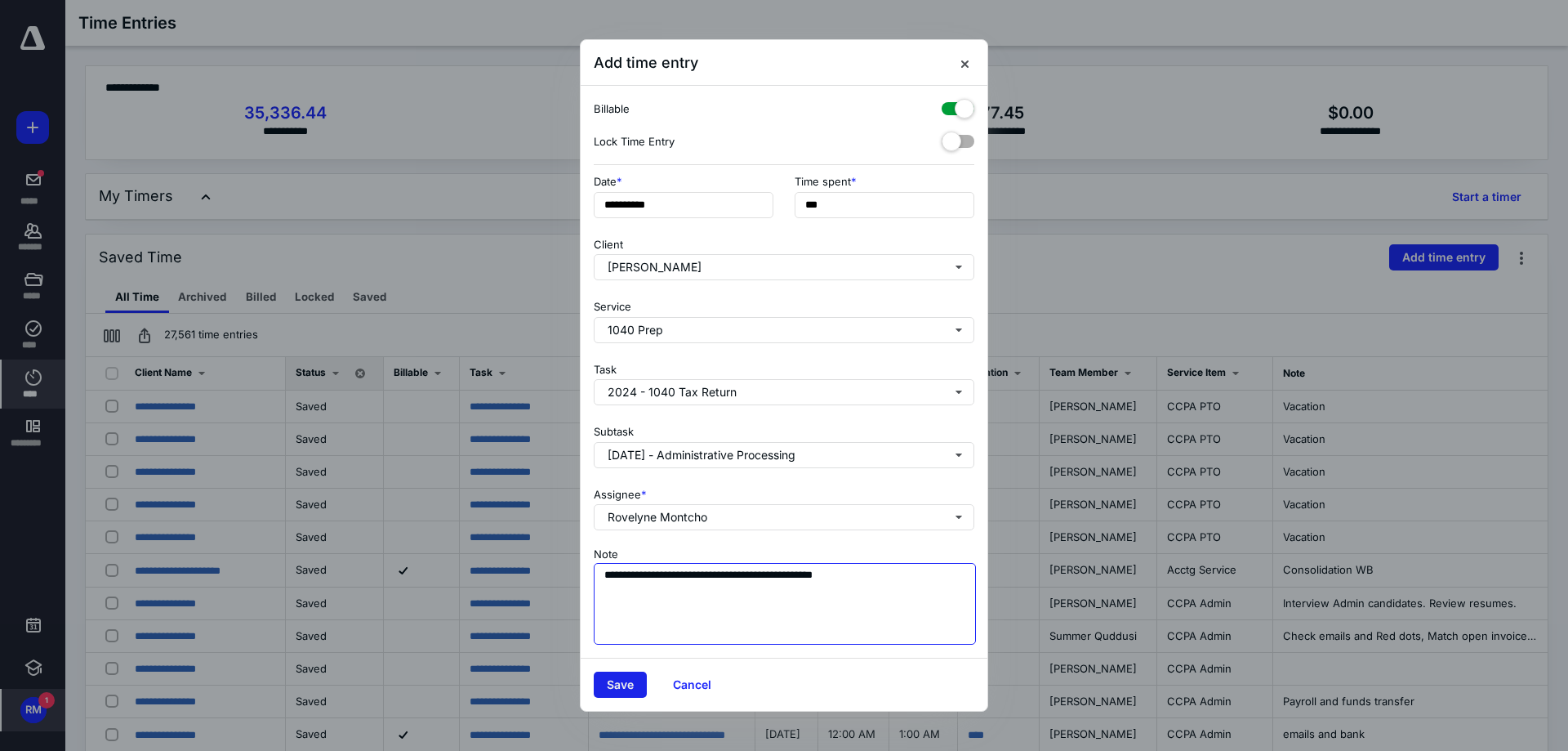 type on "**********" 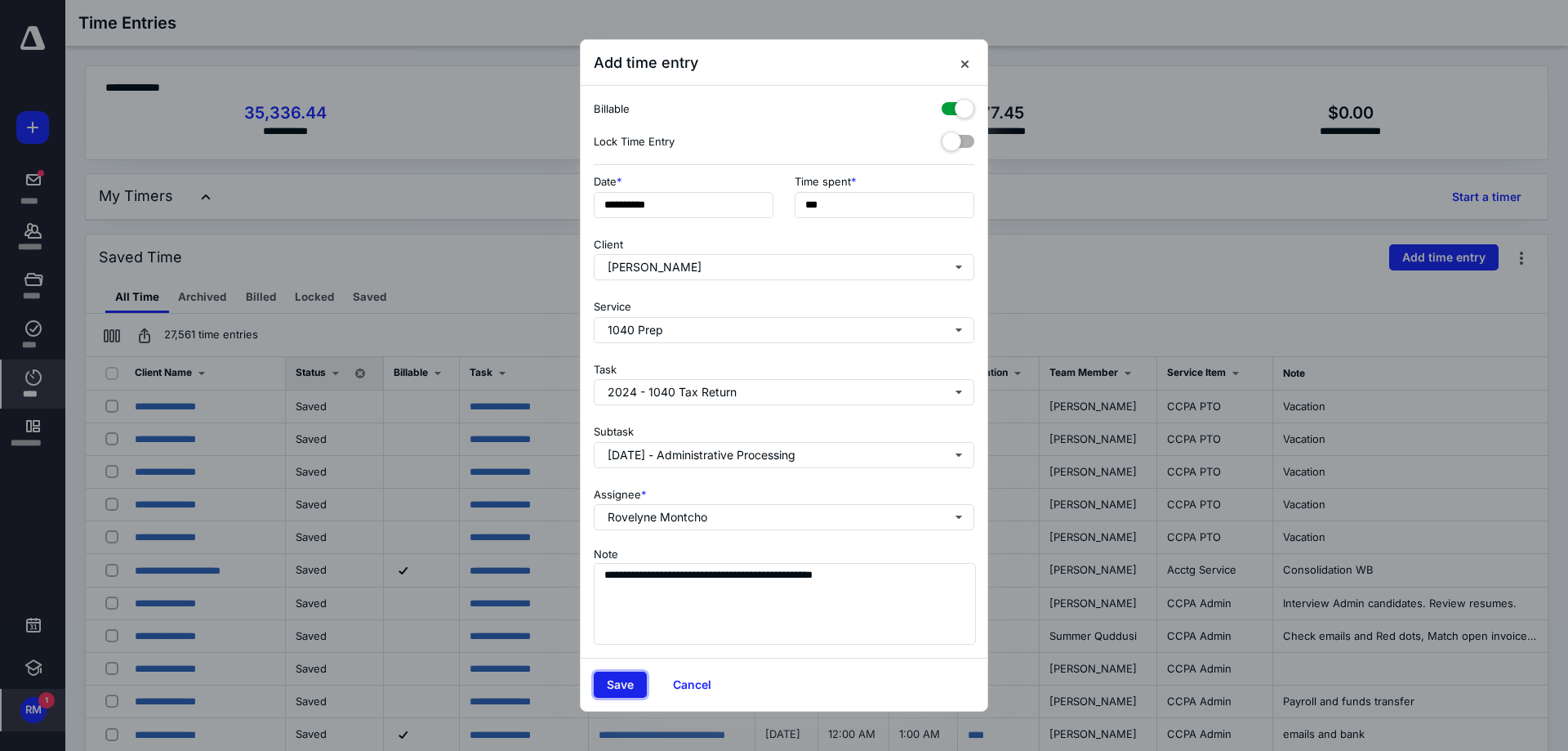 click on "Save" at bounding box center [620, 685] 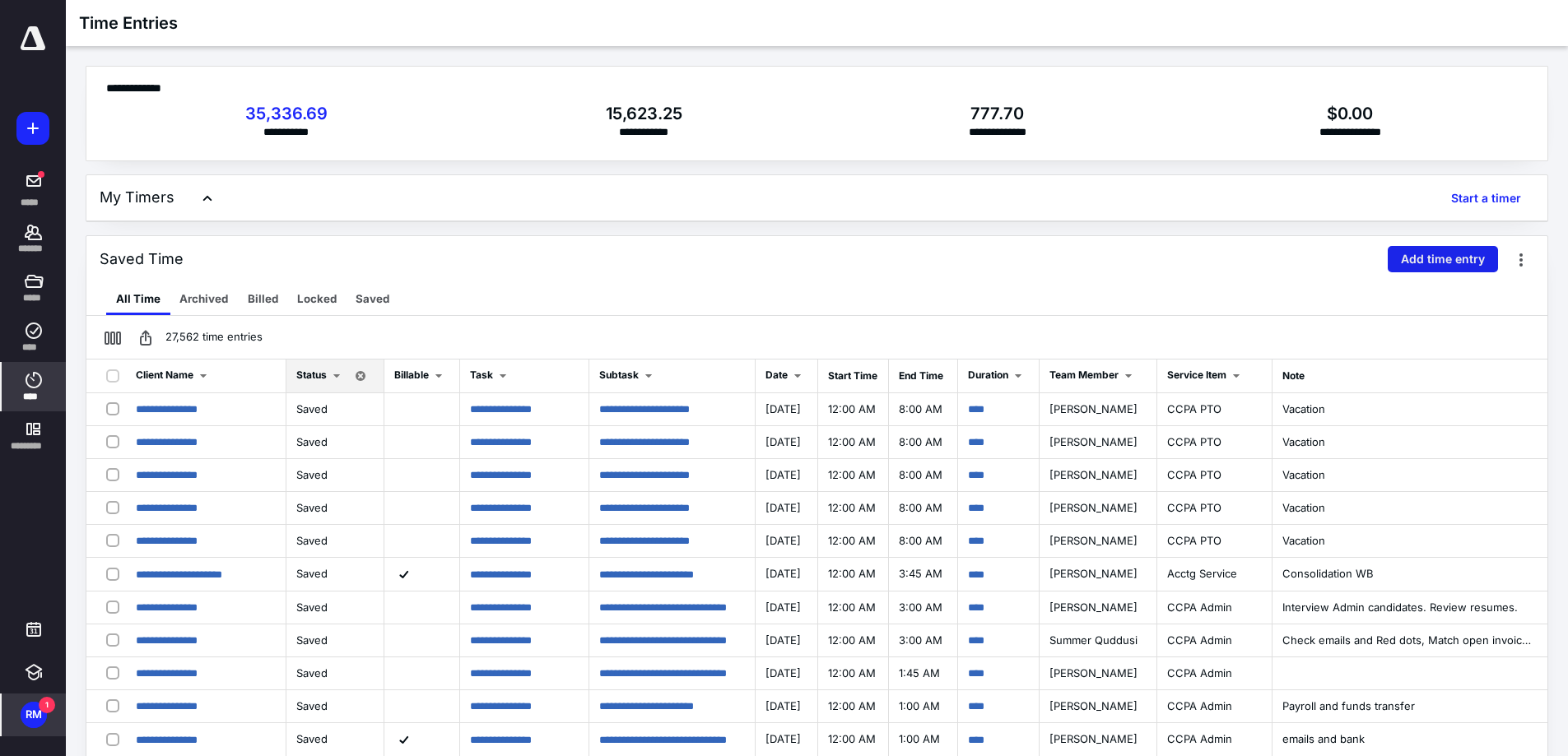 click on "Add time entry" at bounding box center [1443, 259] 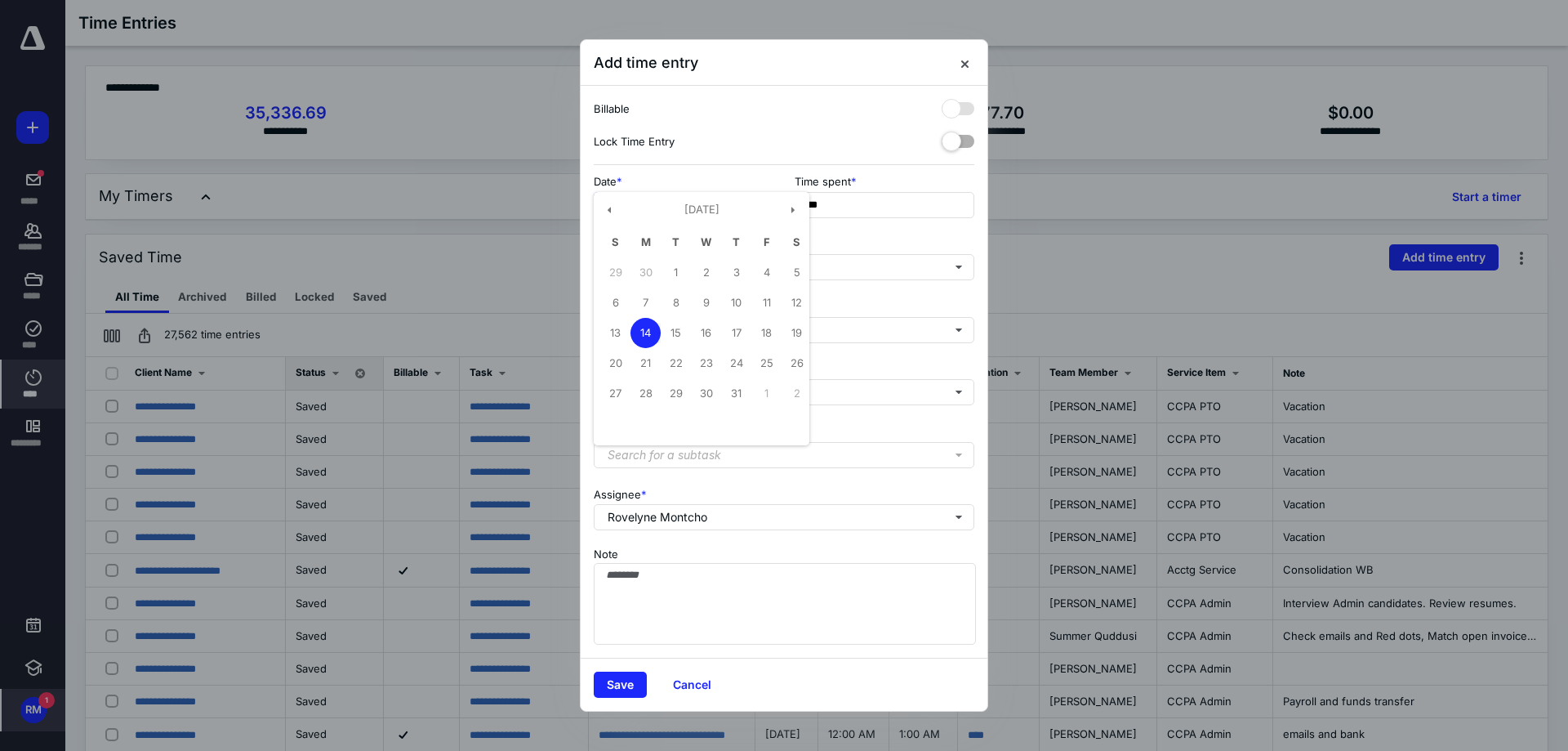 click on "**********" at bounding box center (684, 205) 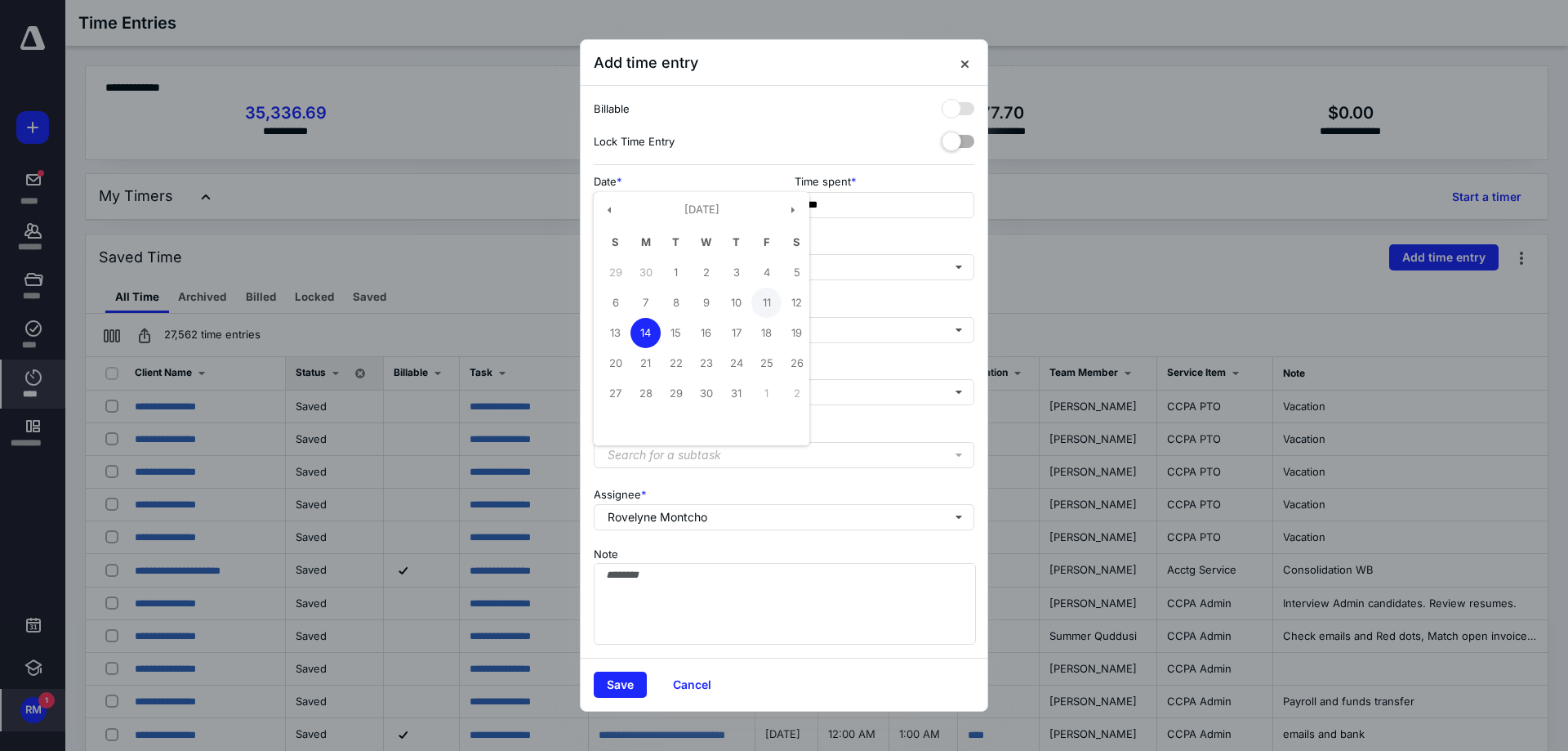 click on "11" at bounding box center (766, 302) 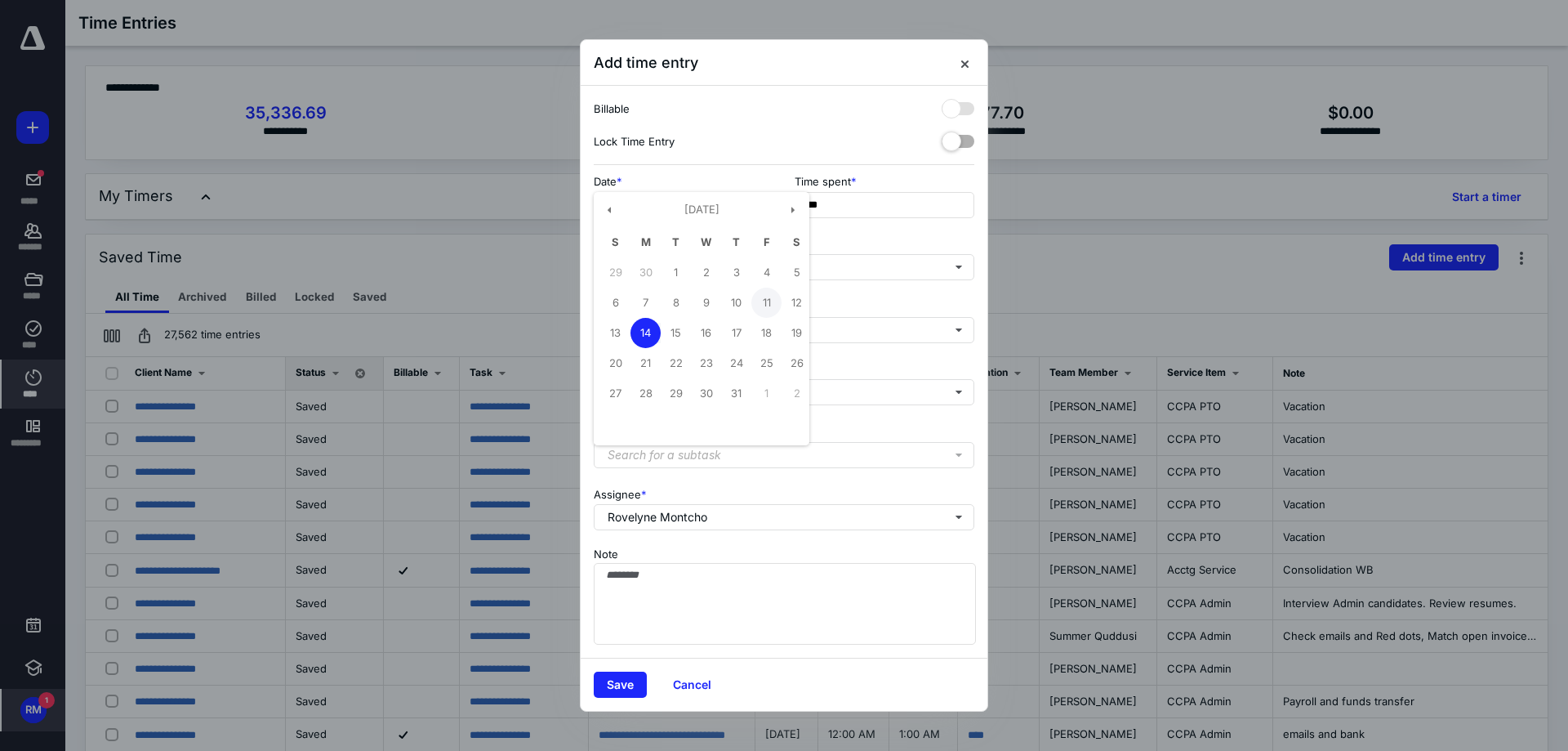 type on "**********" 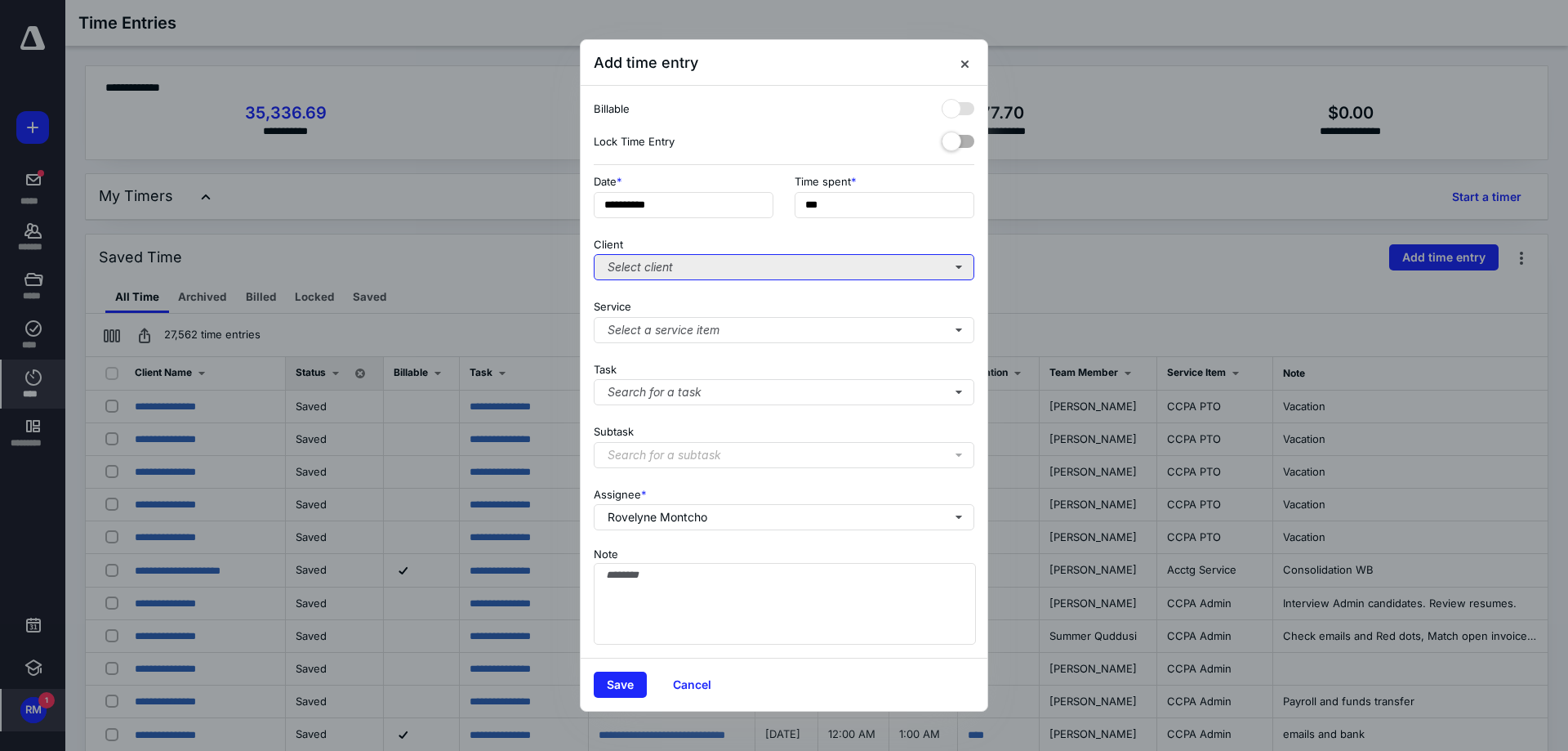 click on "Select client" at bounding box center [784, 267] 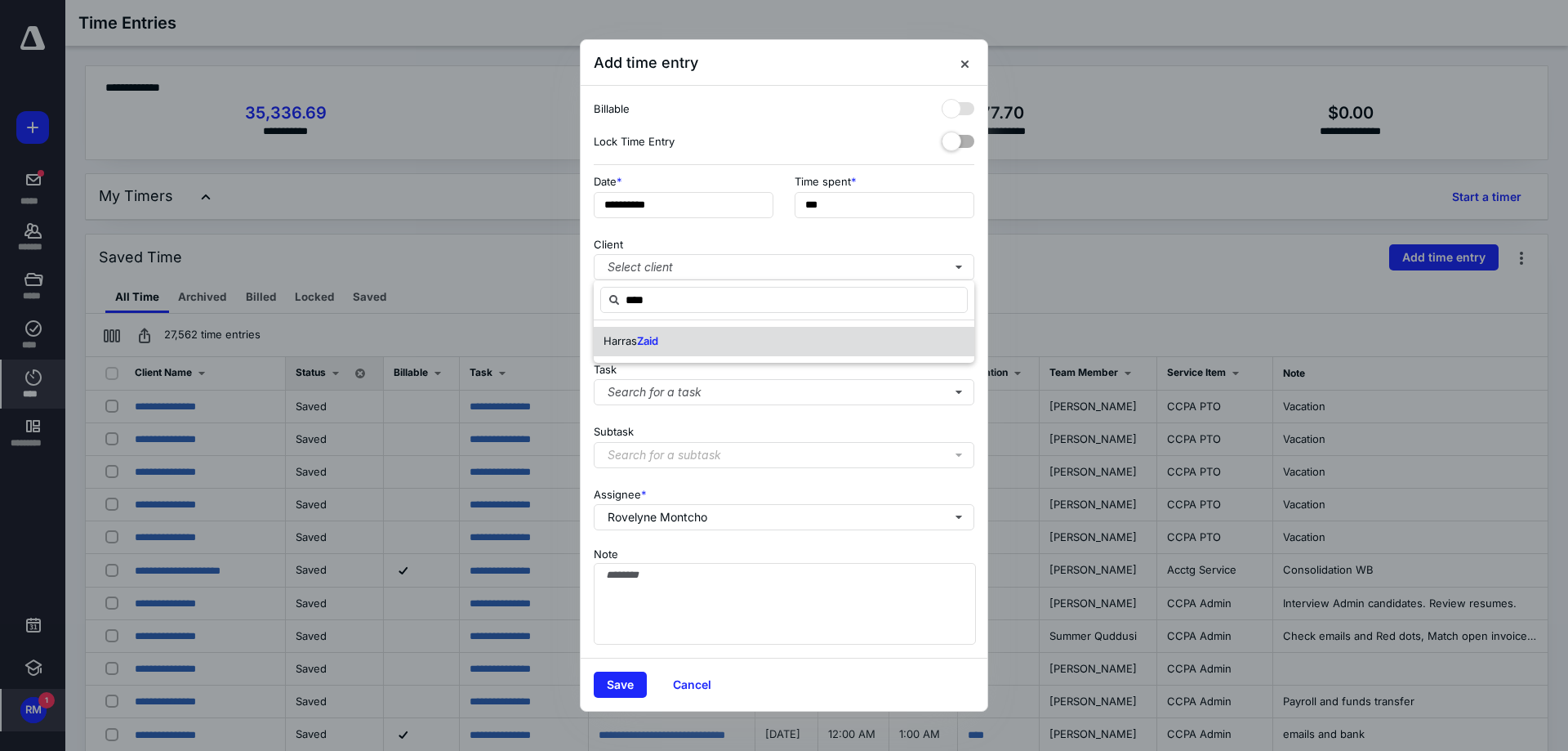click on "Harras" at bounding box center [620, 341] 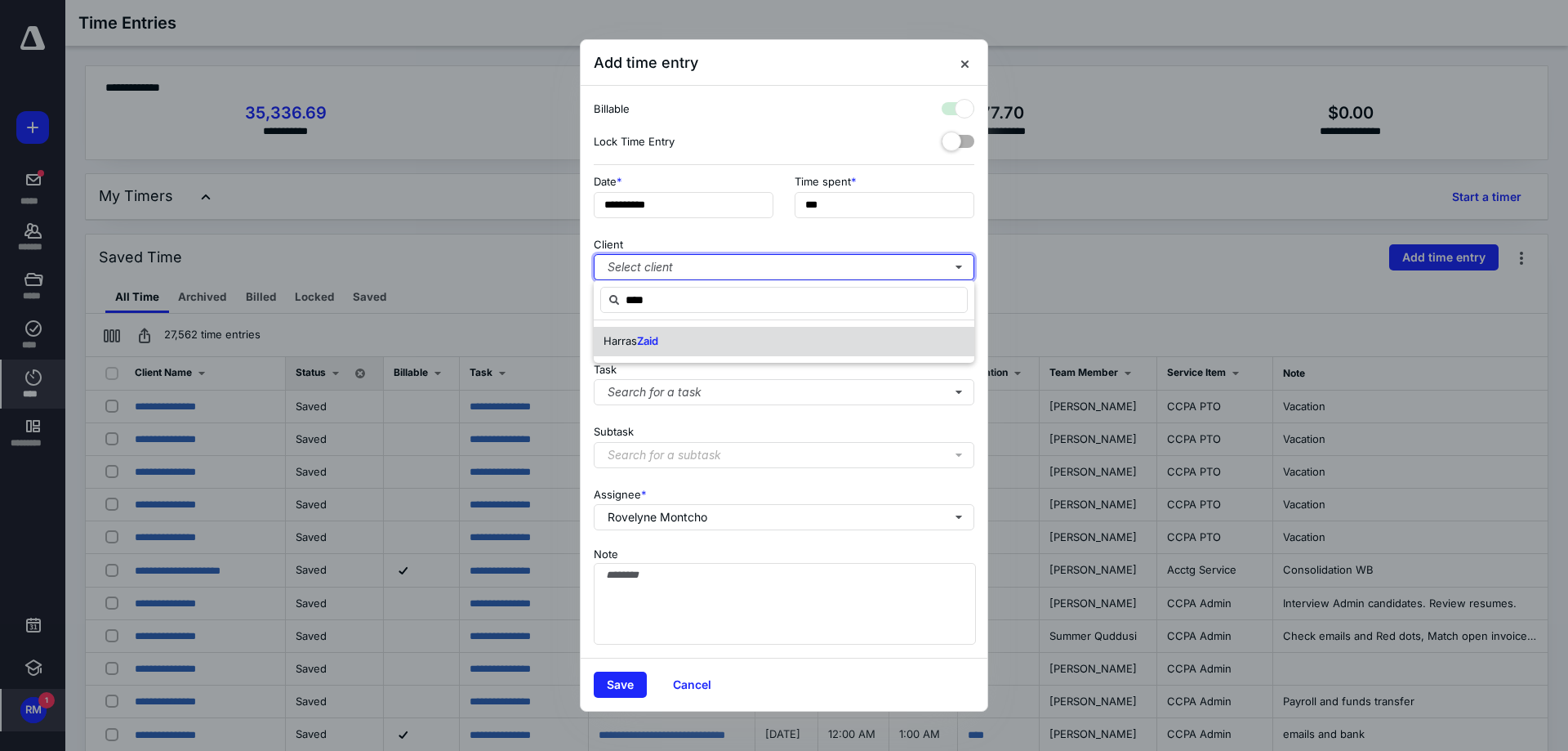 checkbox on "true" 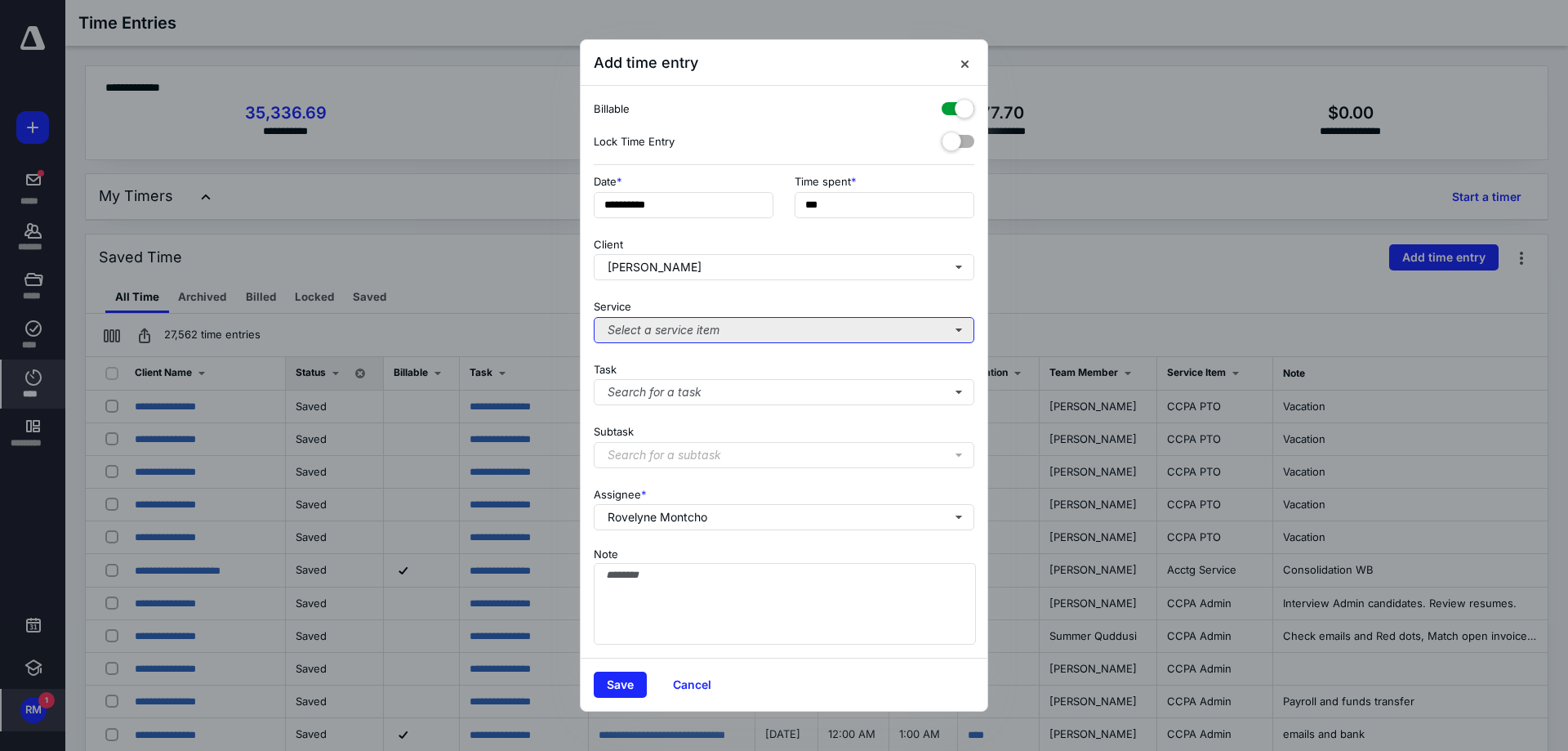 click on "Select a service item" at bounding box center (784, 330) 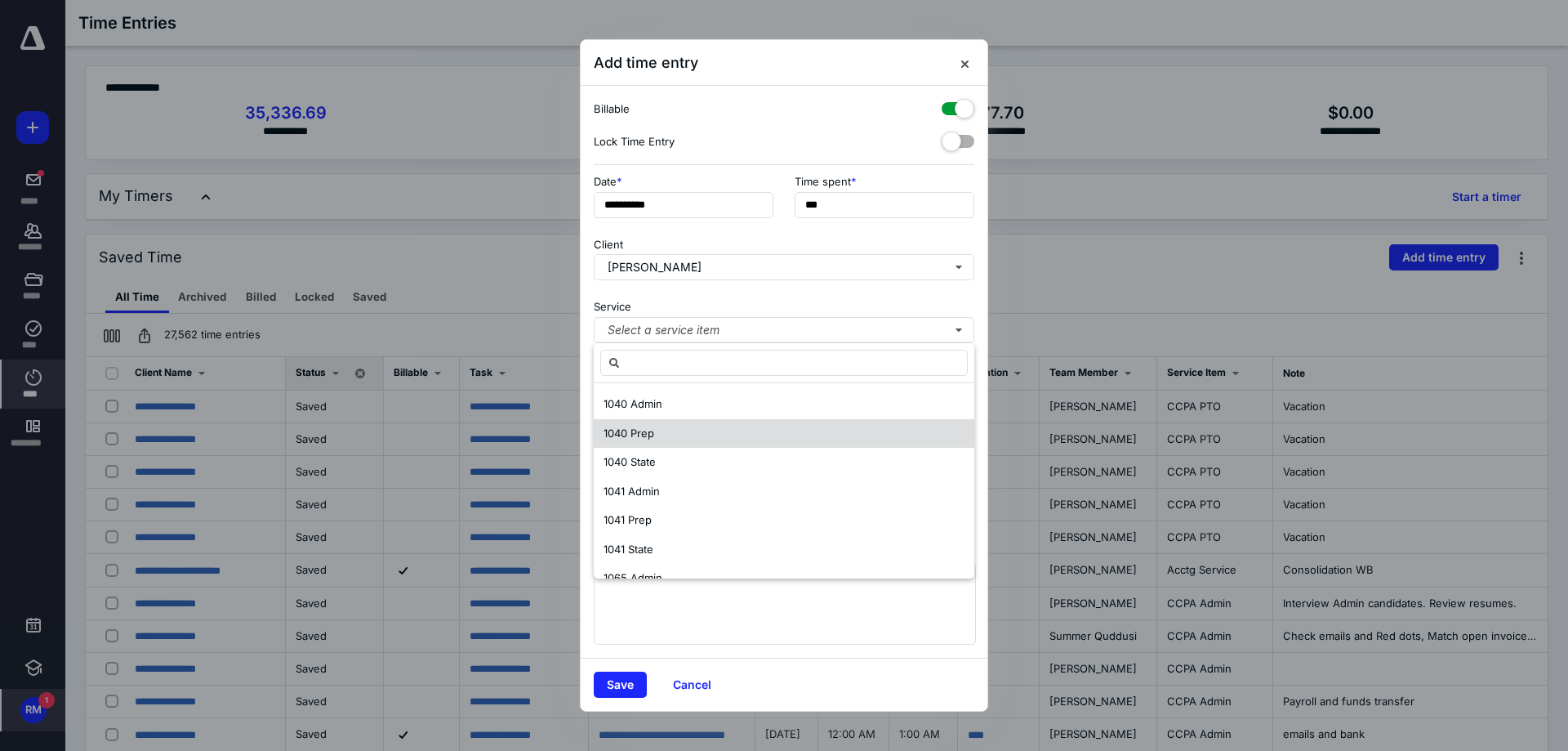 click on "1040 Prep" at bounding box center [629, 433] 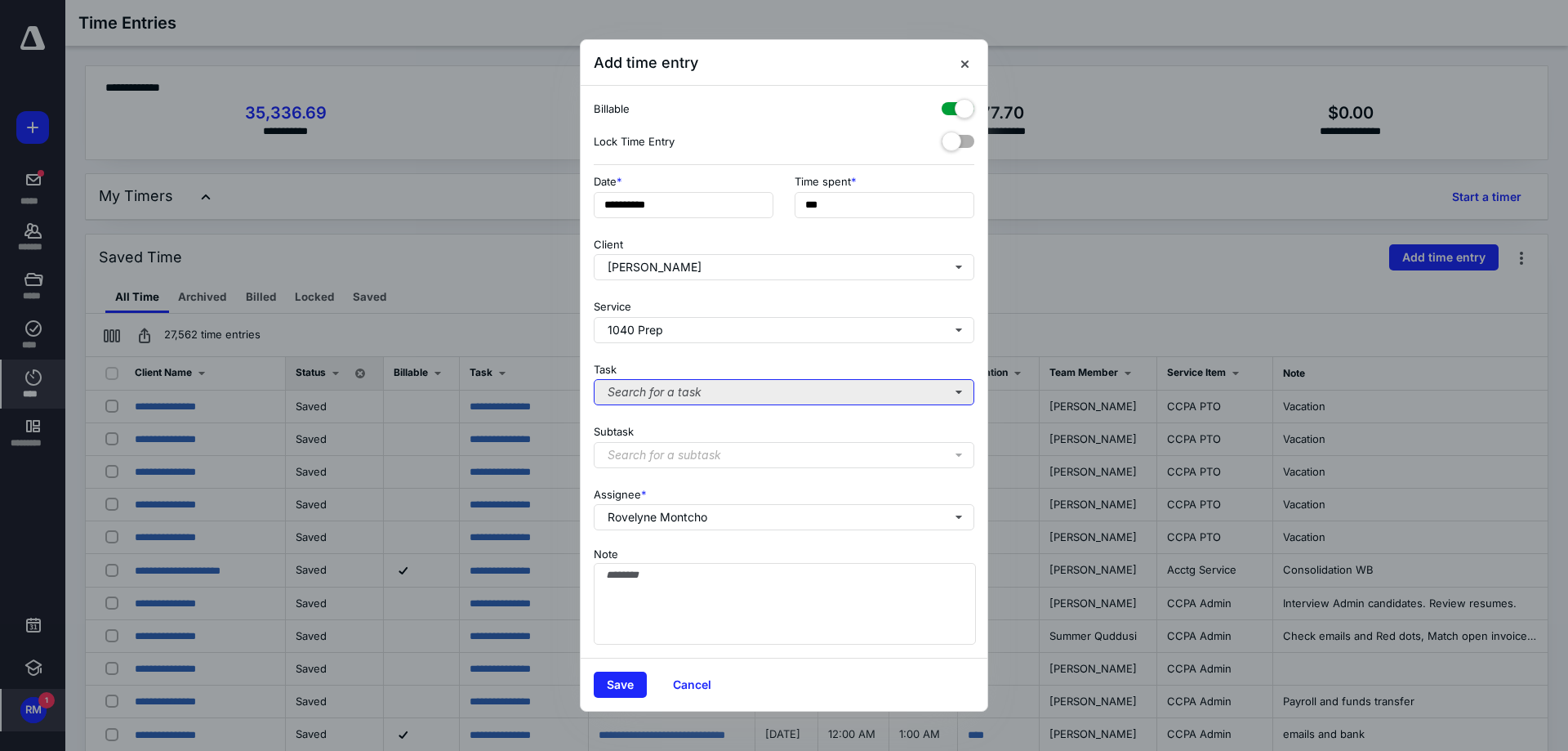 click on "Search for a task" at bounding box center [784, 392] 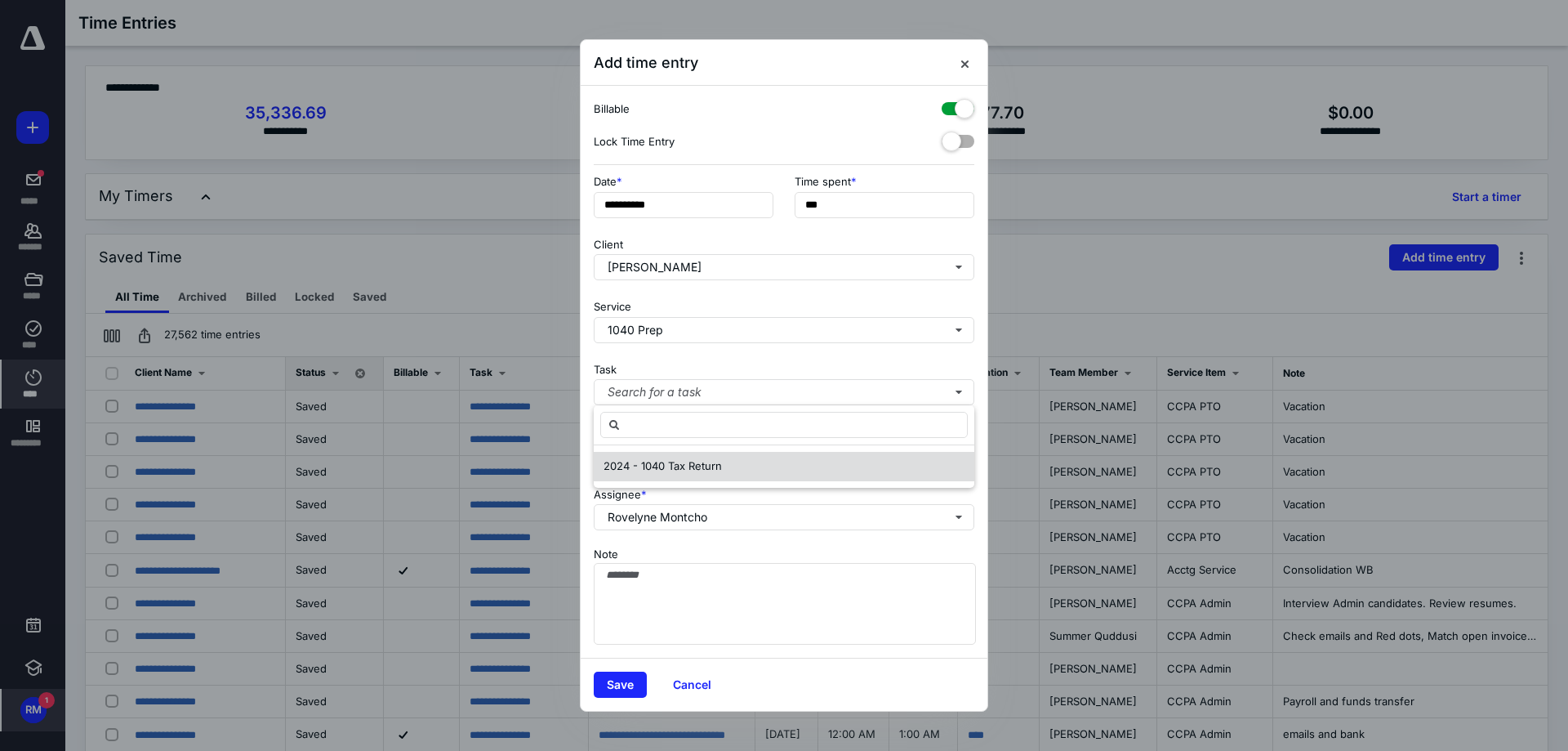 click on "2024 - 1040 Tax Return" at bounding box center (662, 466) 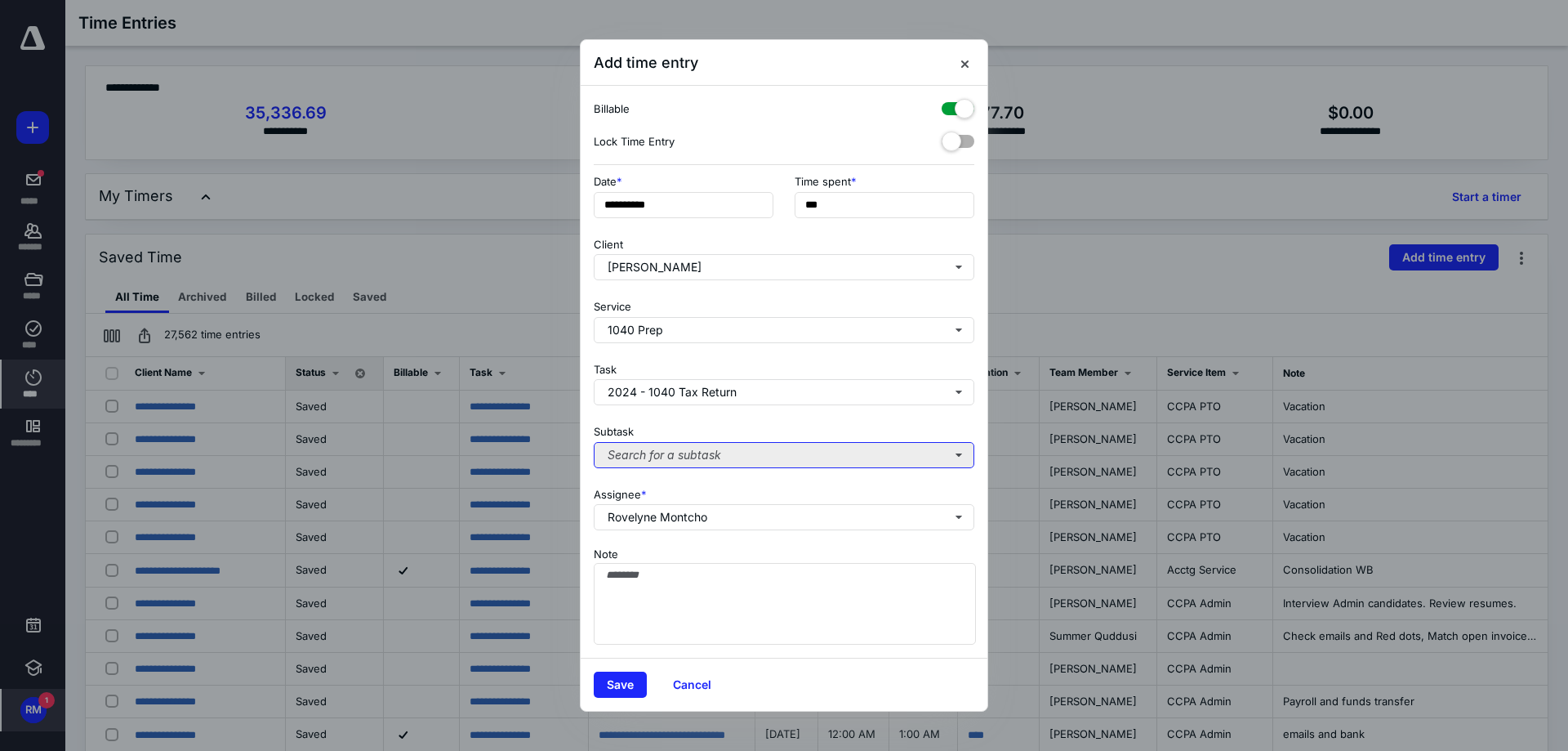 click on "Search for a subtask" at bounding box center (784, 455) 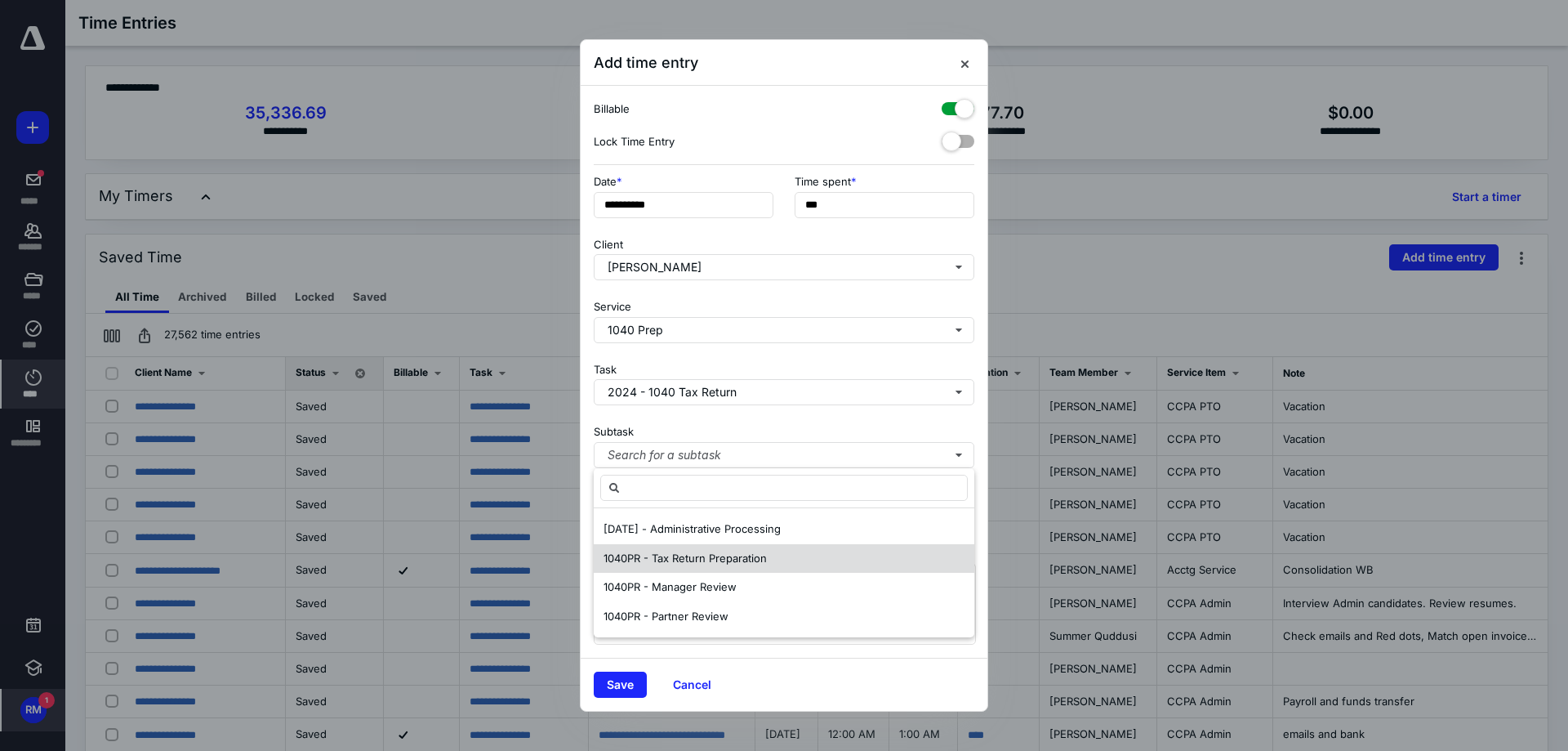 click on "1040PR - Tax Return Preparation" at bounding box center (685, 558) 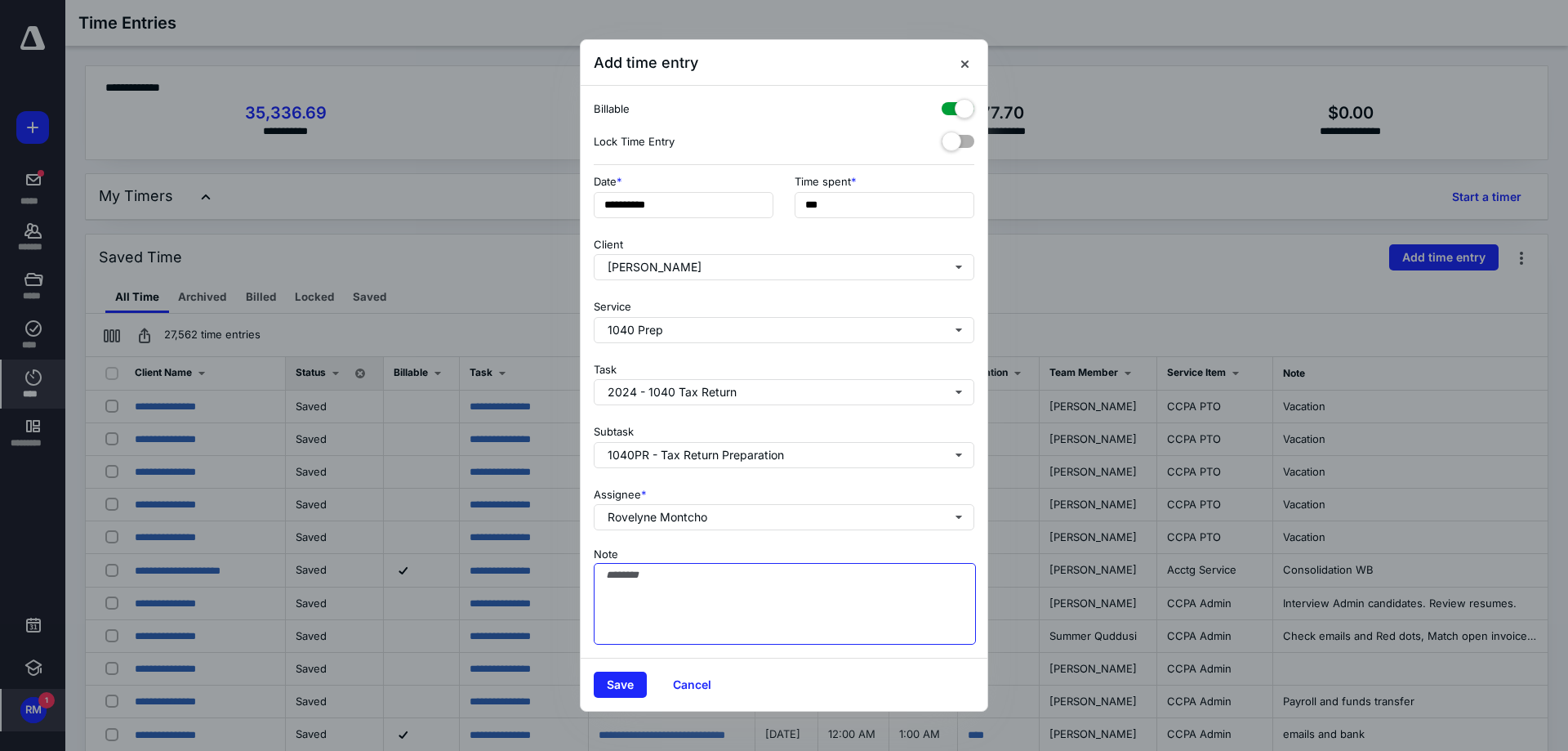click on "Note" at bounding box center (785, 604) 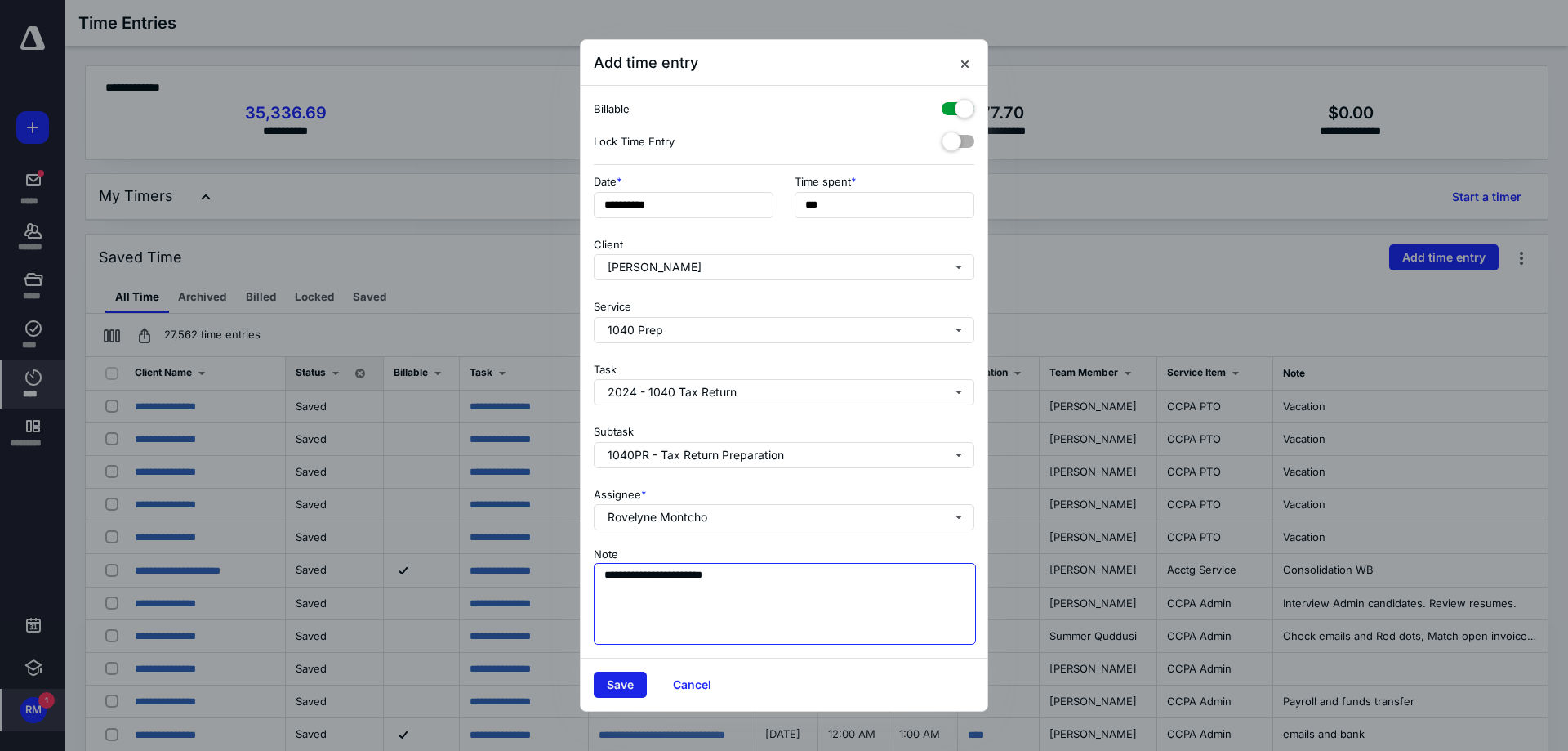 type on "**********" 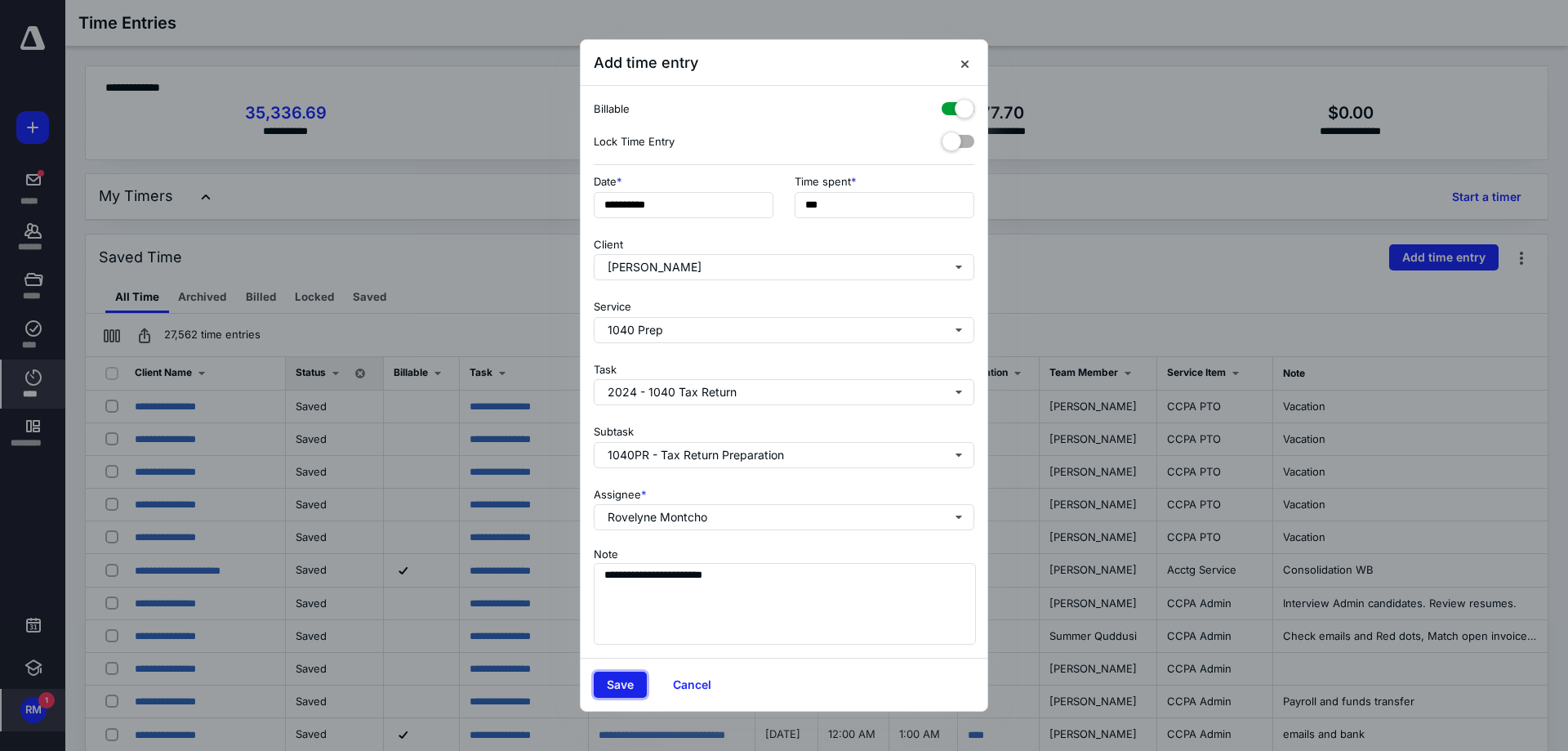 click on "Save" at bounding box center (620, 685) 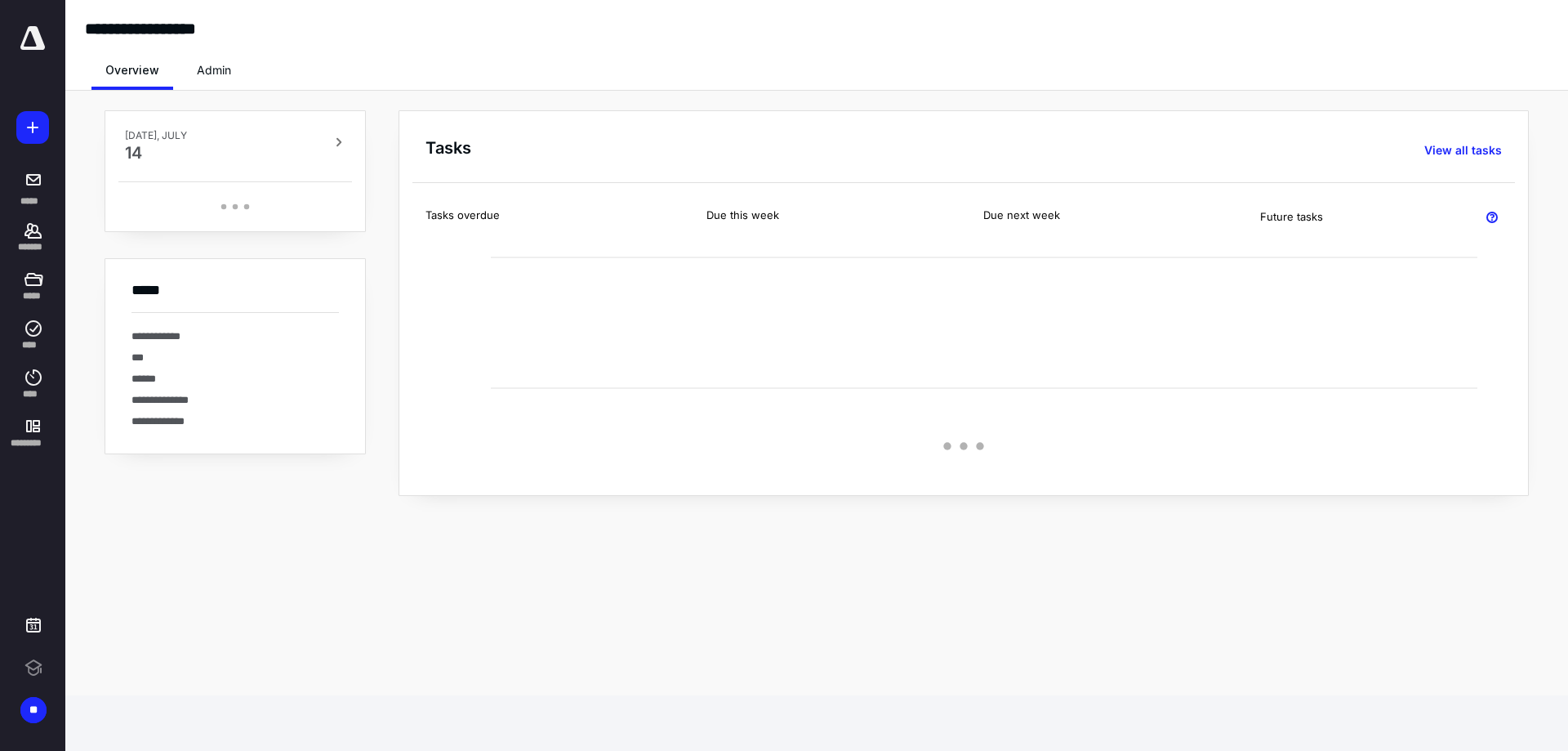 scroll, scrollTop: 0, scrollLeft: 0, axis: both 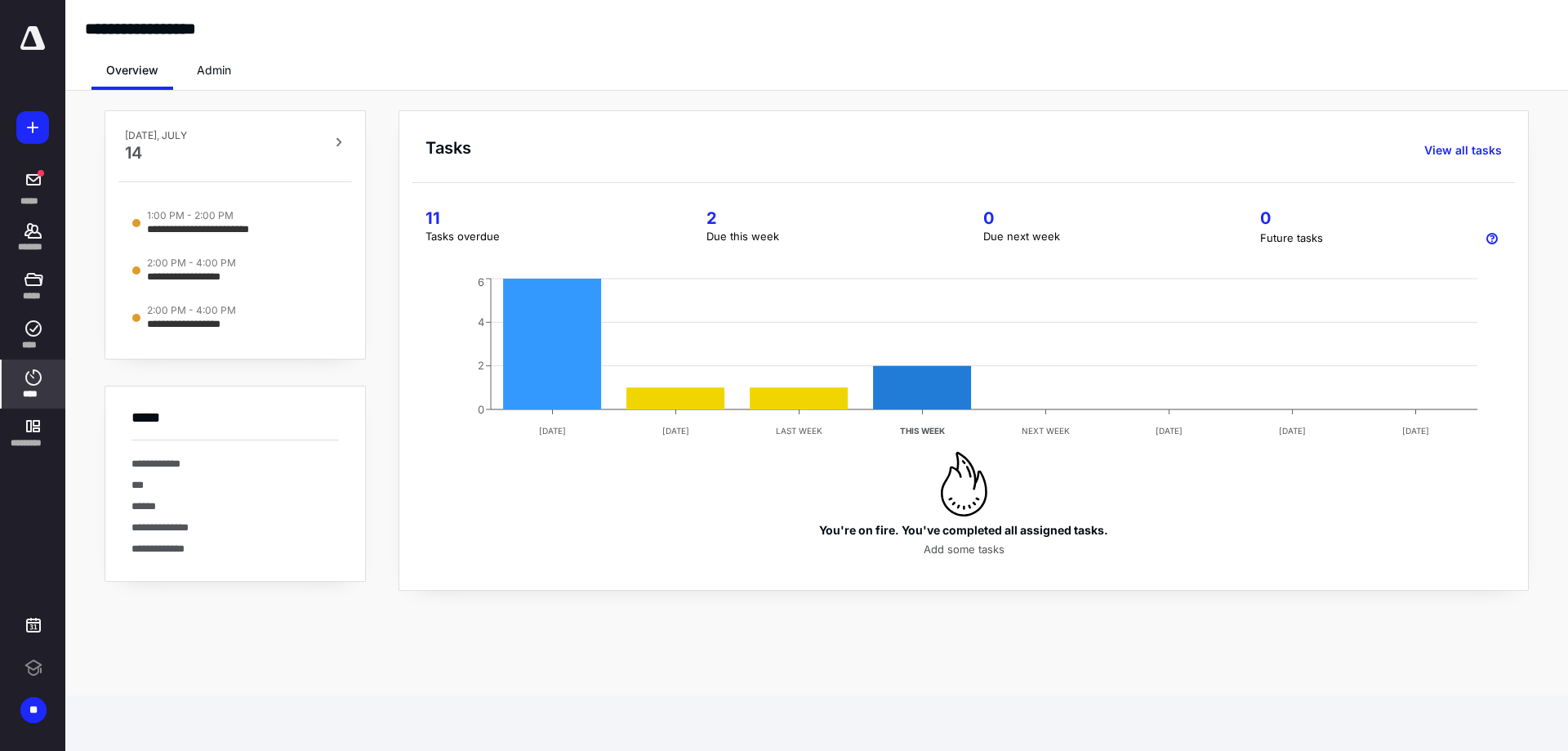click 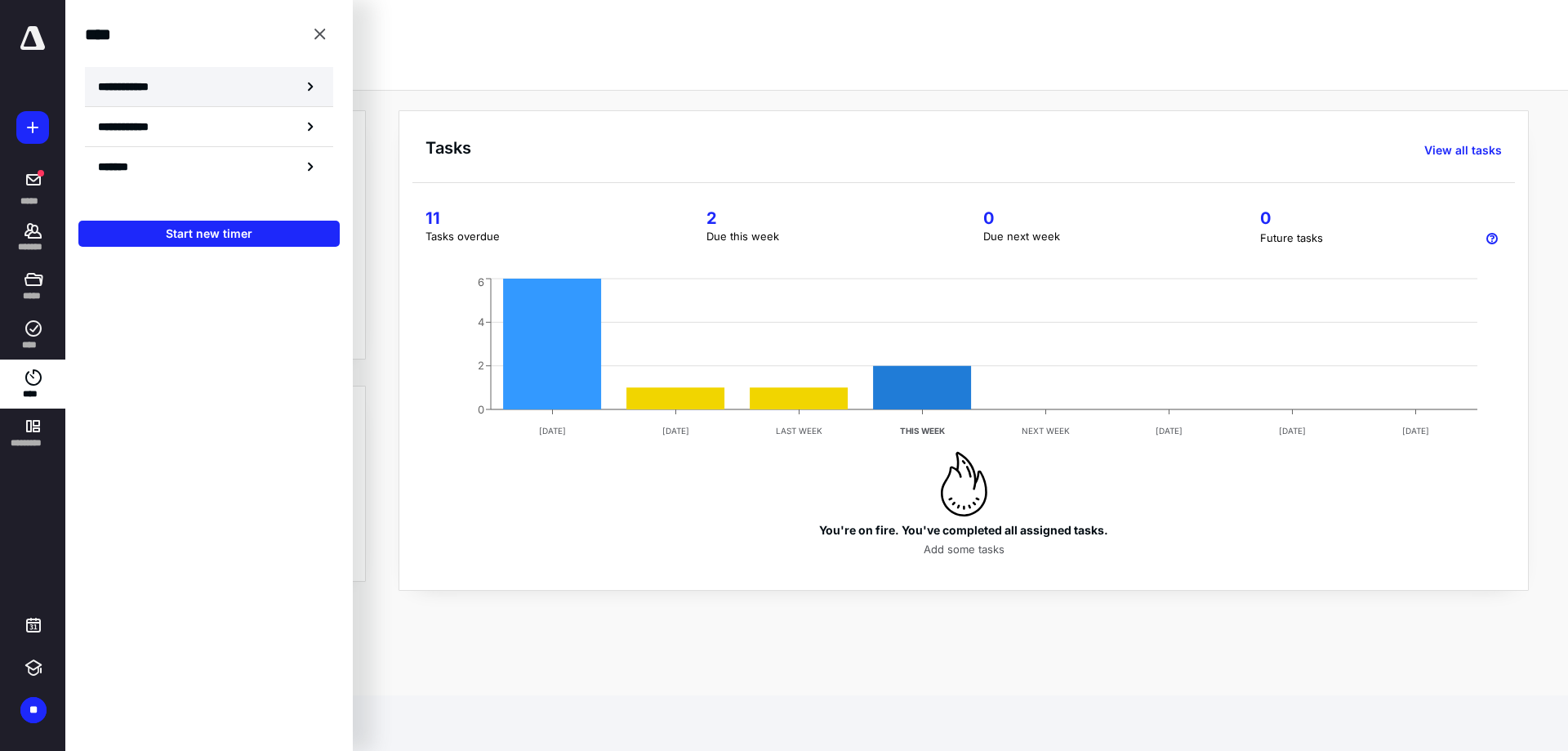 click on "**********" at bounding box center (209, 87) 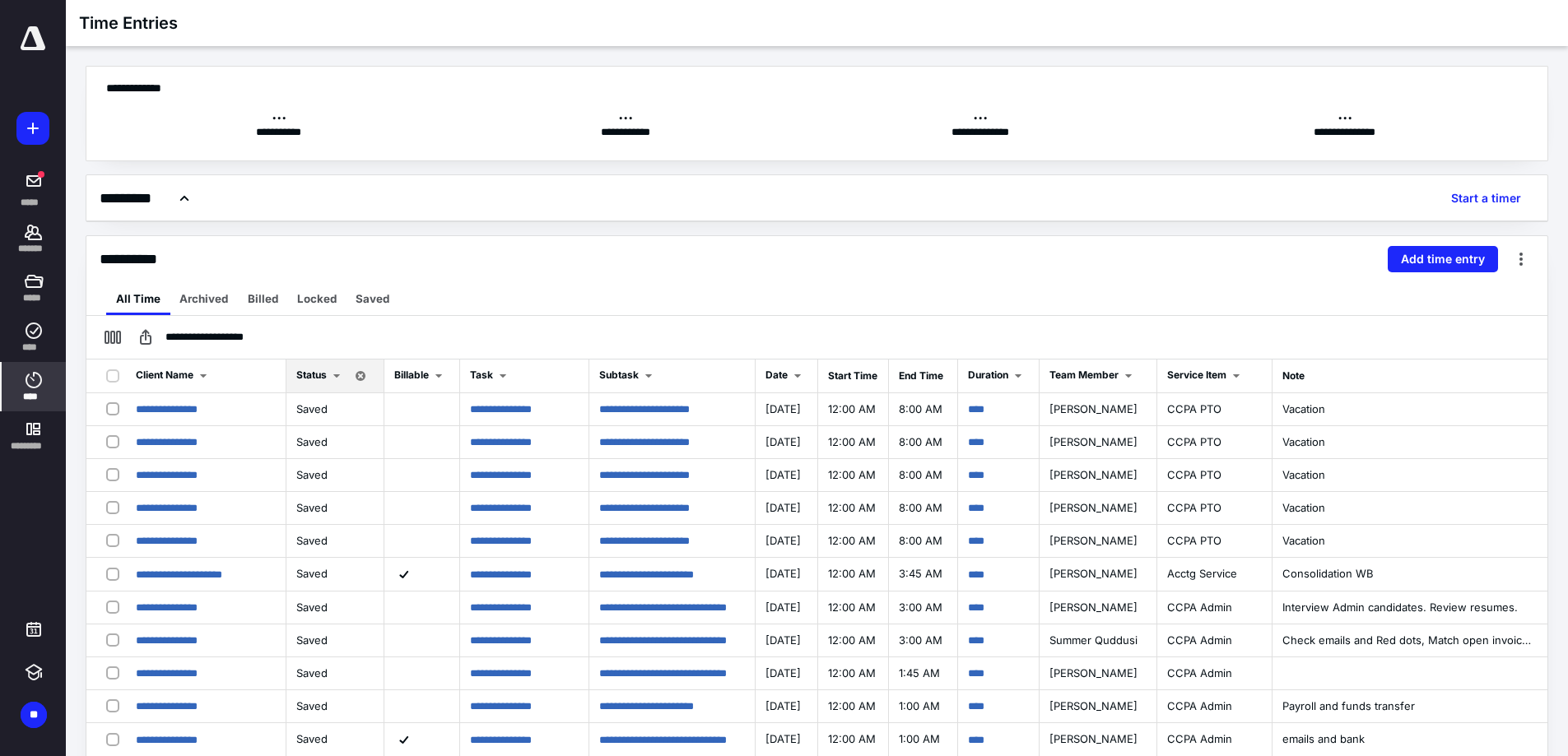 click on "****" at bounding box center (34, 397) 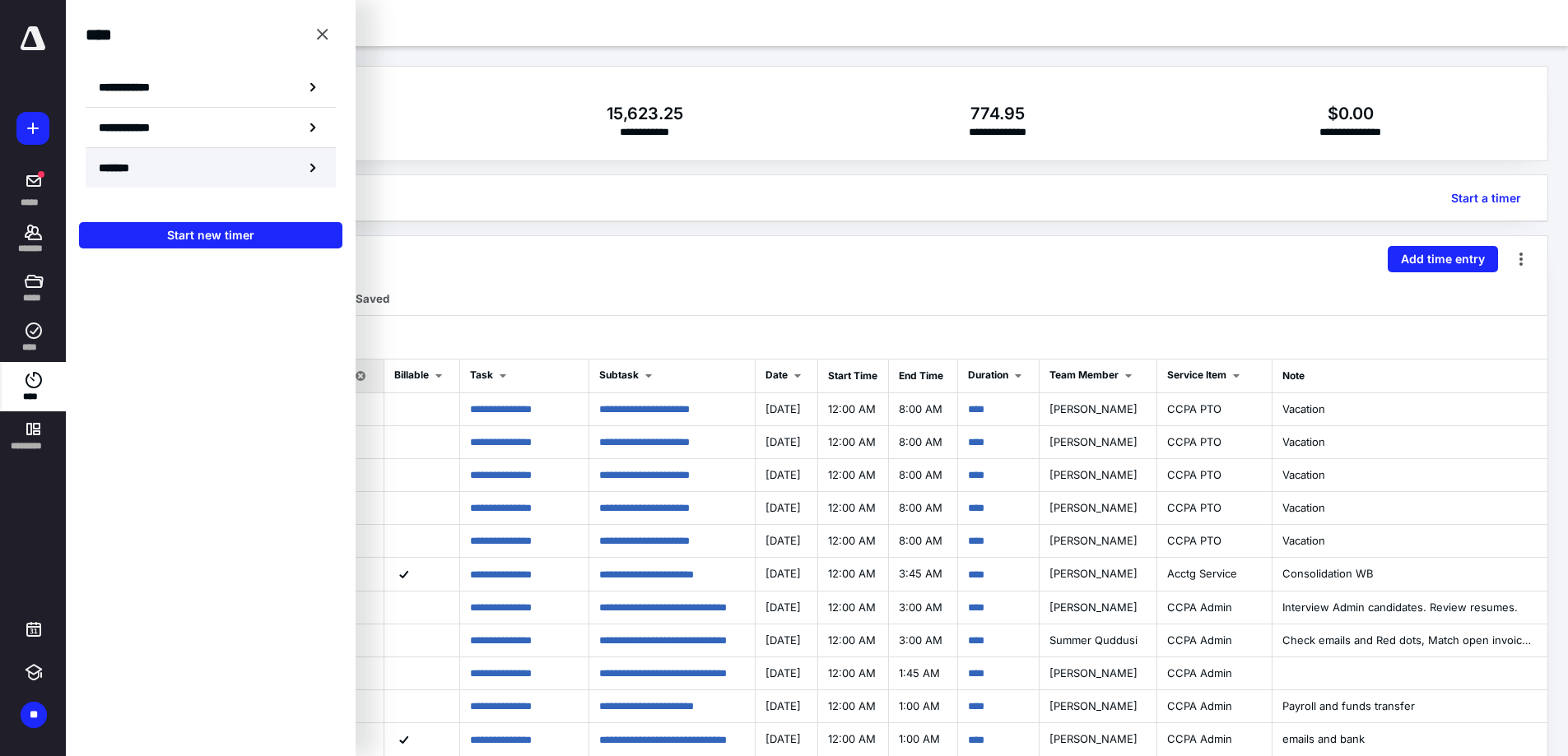 click on "*******" at bounding box center [211, 168] 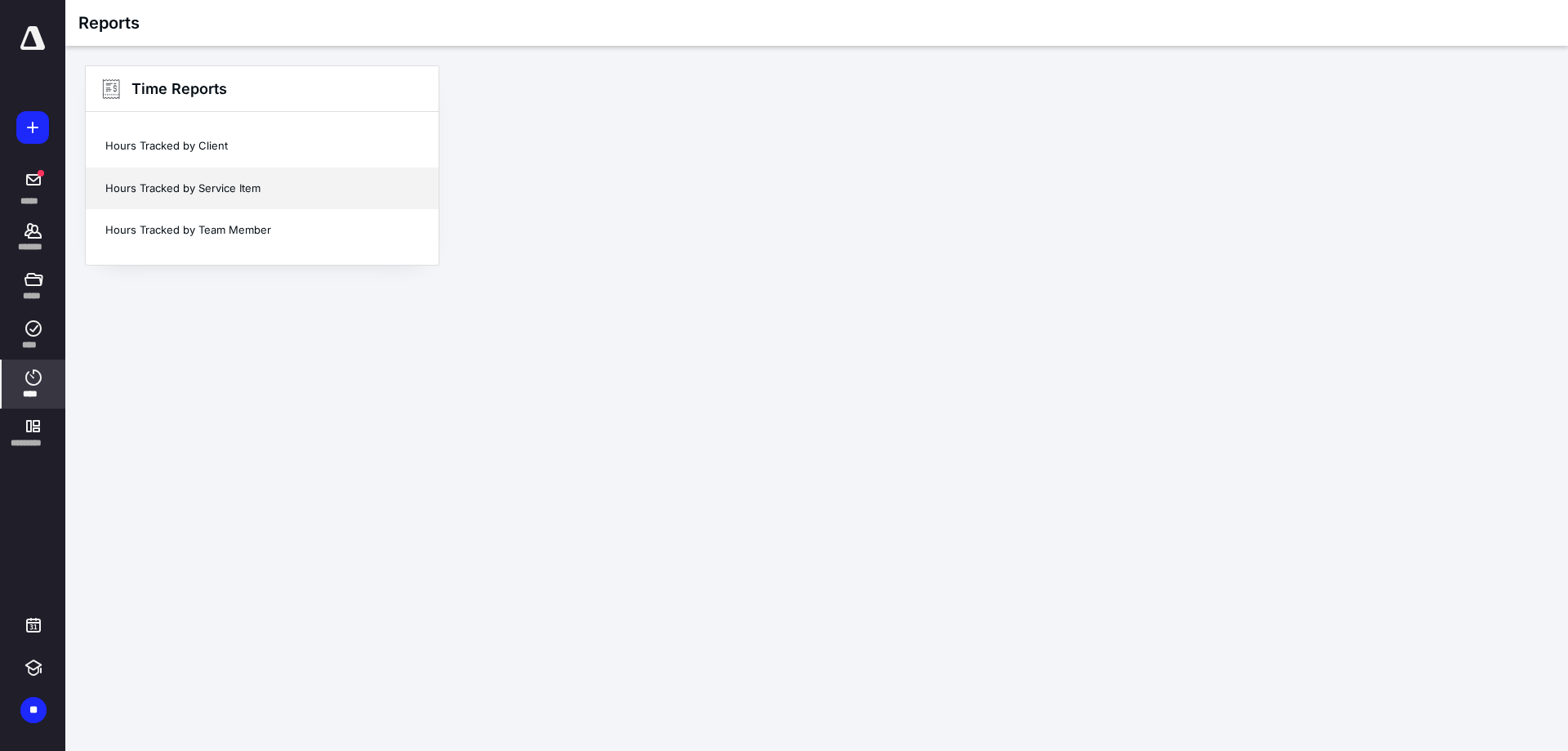 click on "Hours Tracked by Service Item" at bounding box center [262, 189] 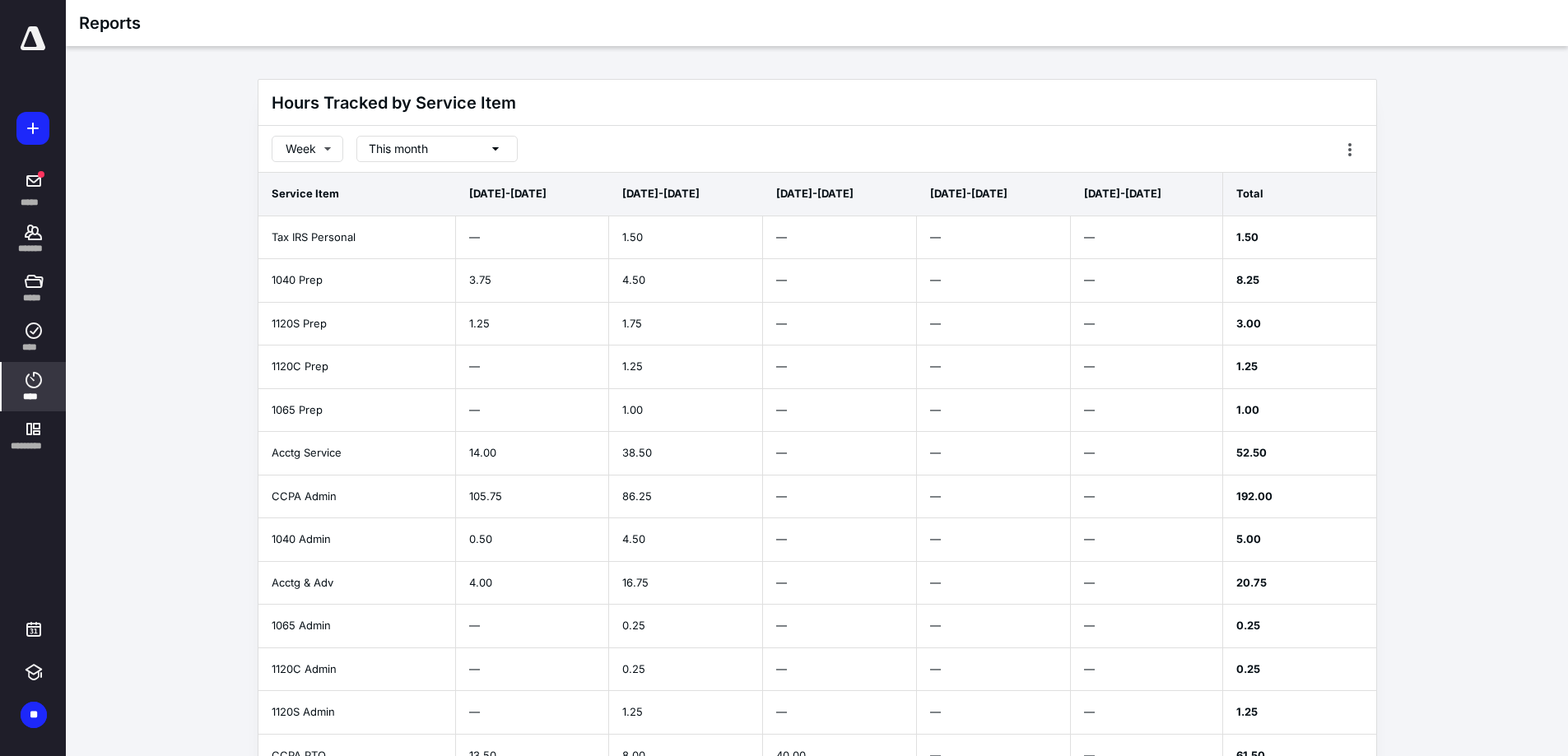 scroll, scrollTop: 21, scrollLeft: 0, axis: vertical 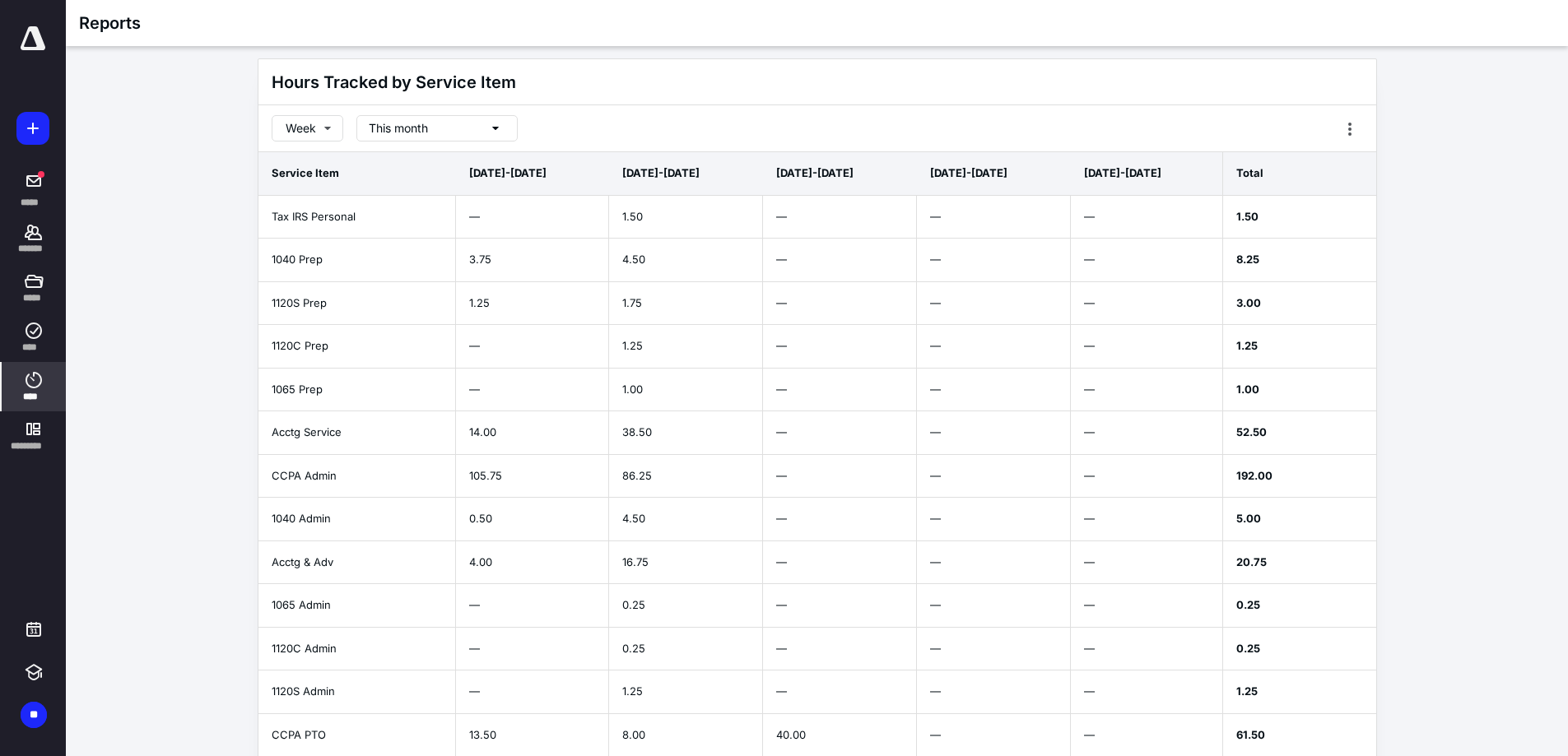 click on "****" at bounding box center (34, 387) 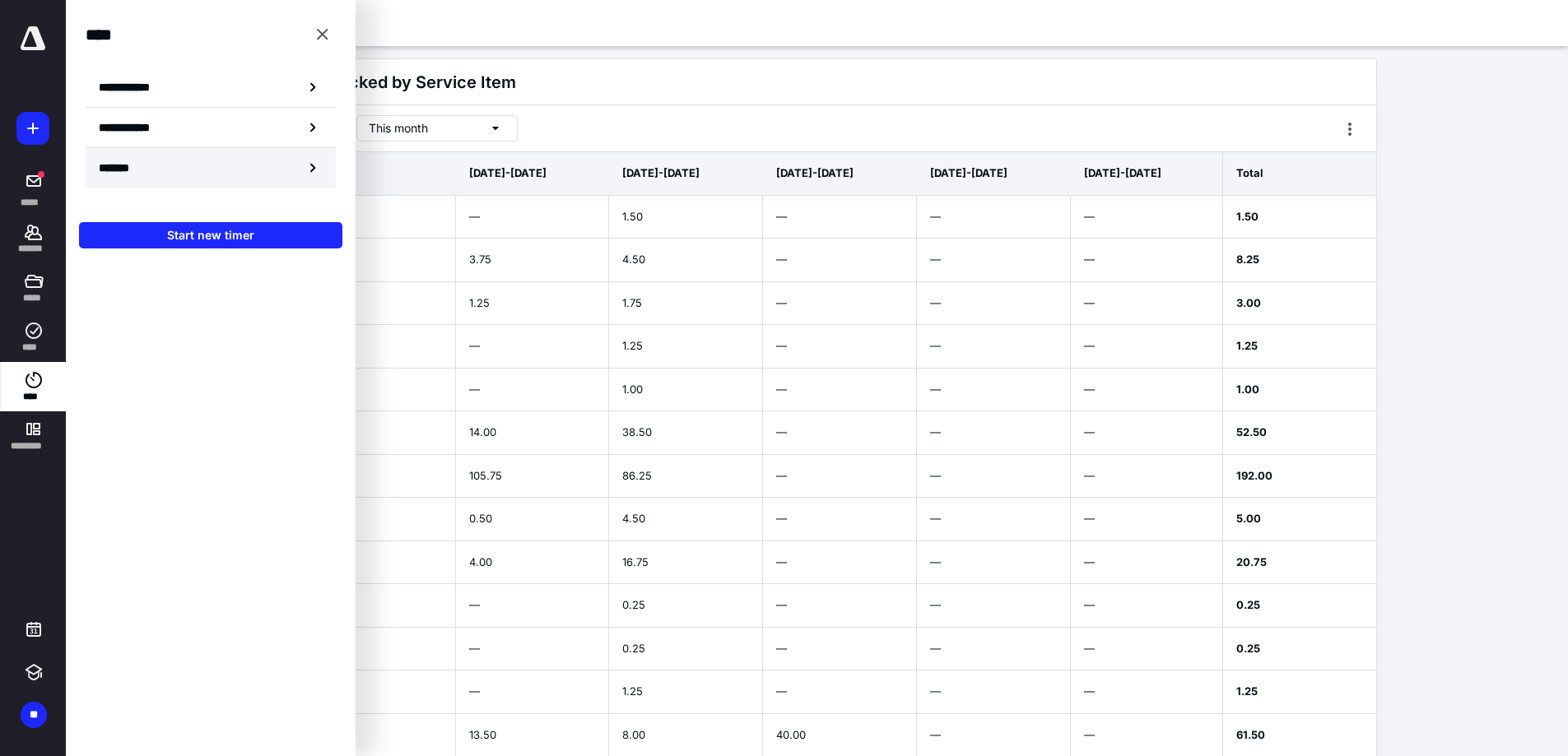click on "*******" at bounding box center [211, 168] 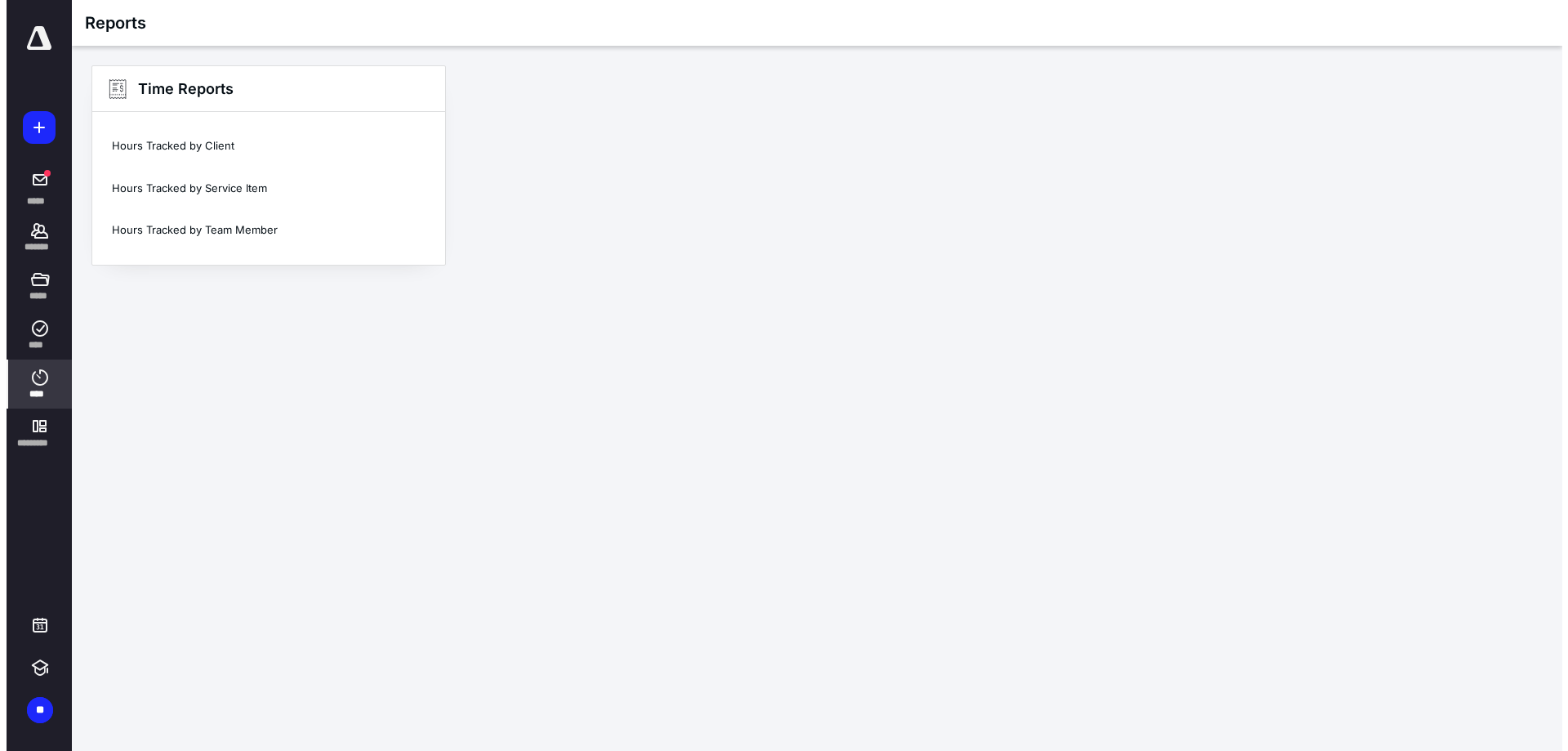 scroll, scrollTop: 0, scrollLeft: 0, axis: both 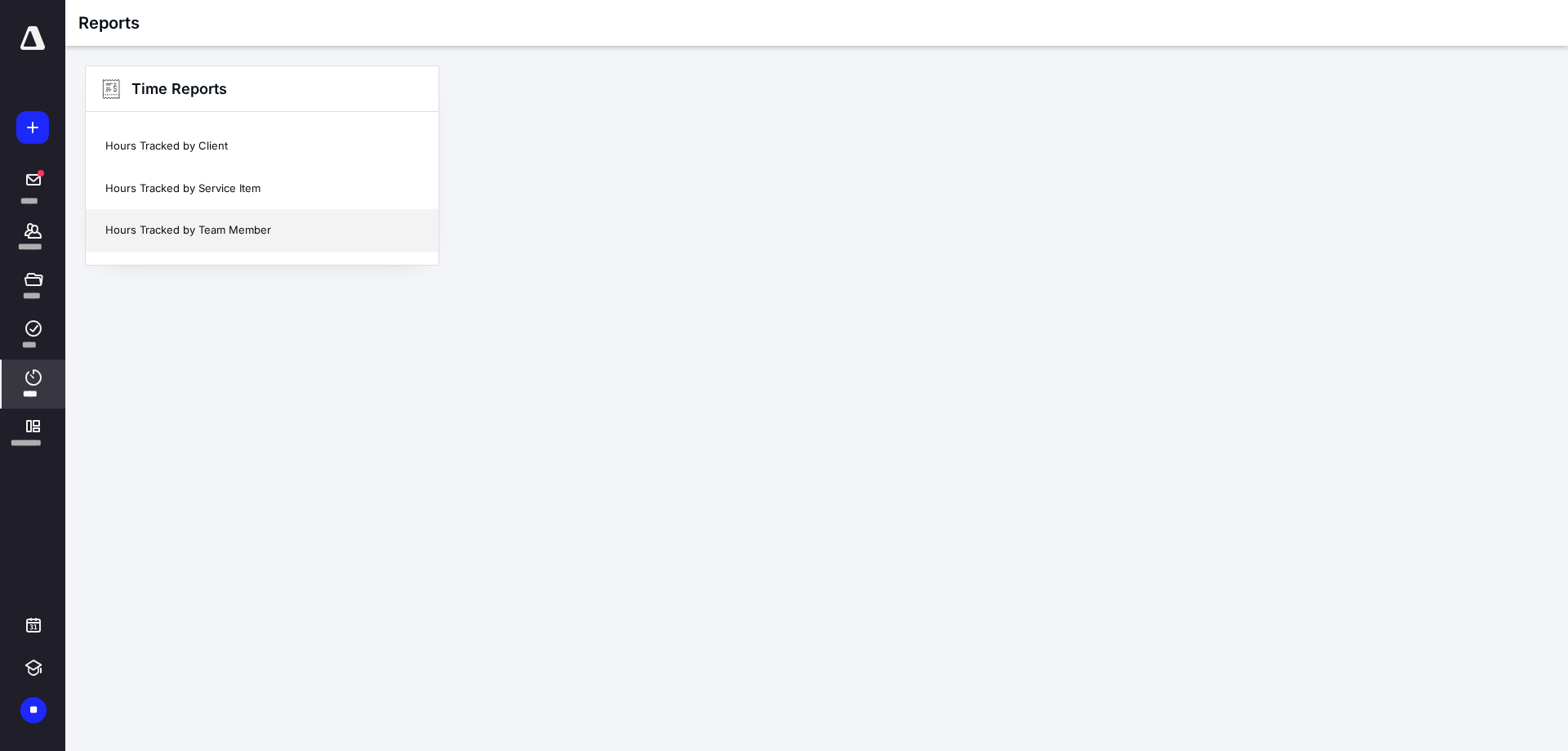 click on "Hours Tracked by Team Member" at bounding box center (262, 230) 